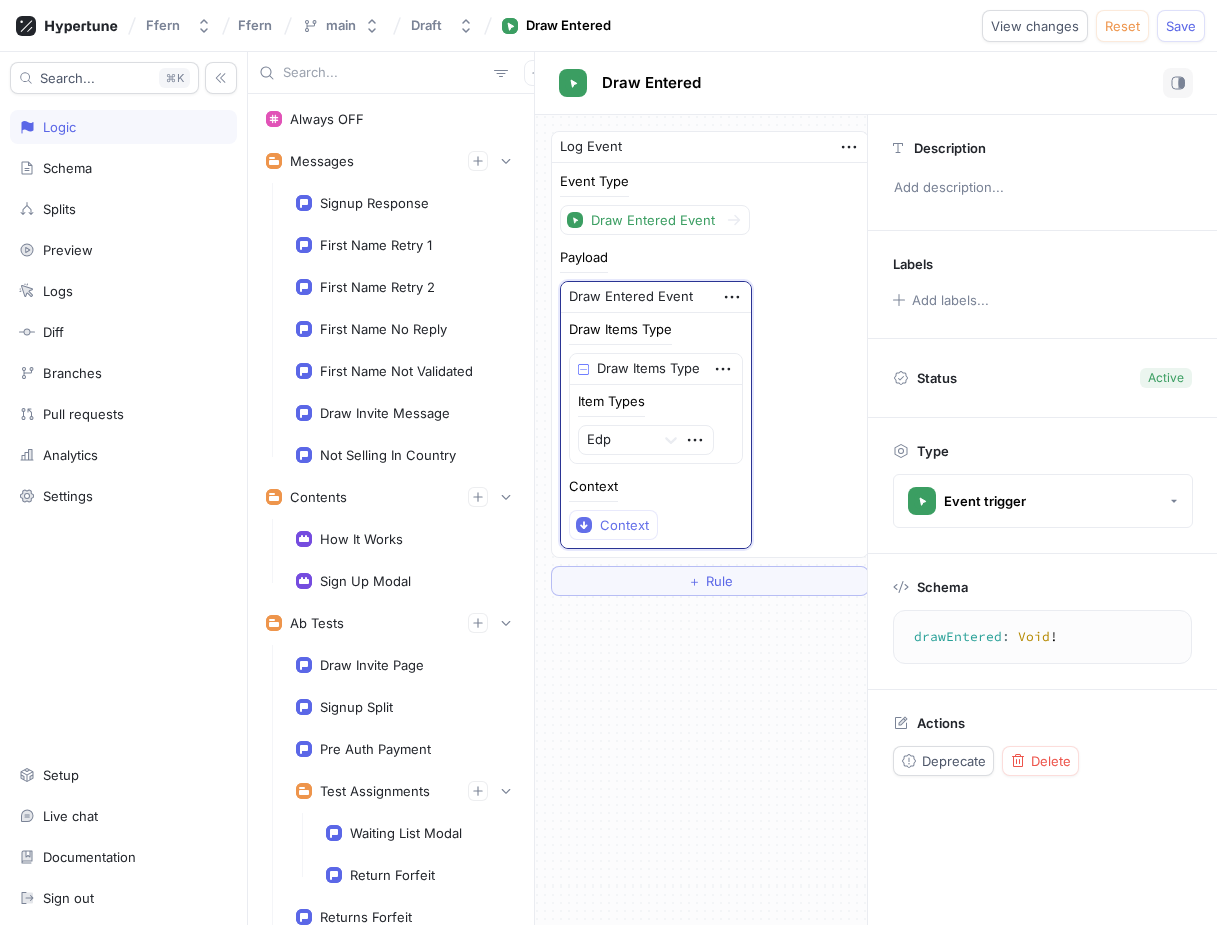 scroll, scrollTop: 0, scrollLeft: 0, axis: both 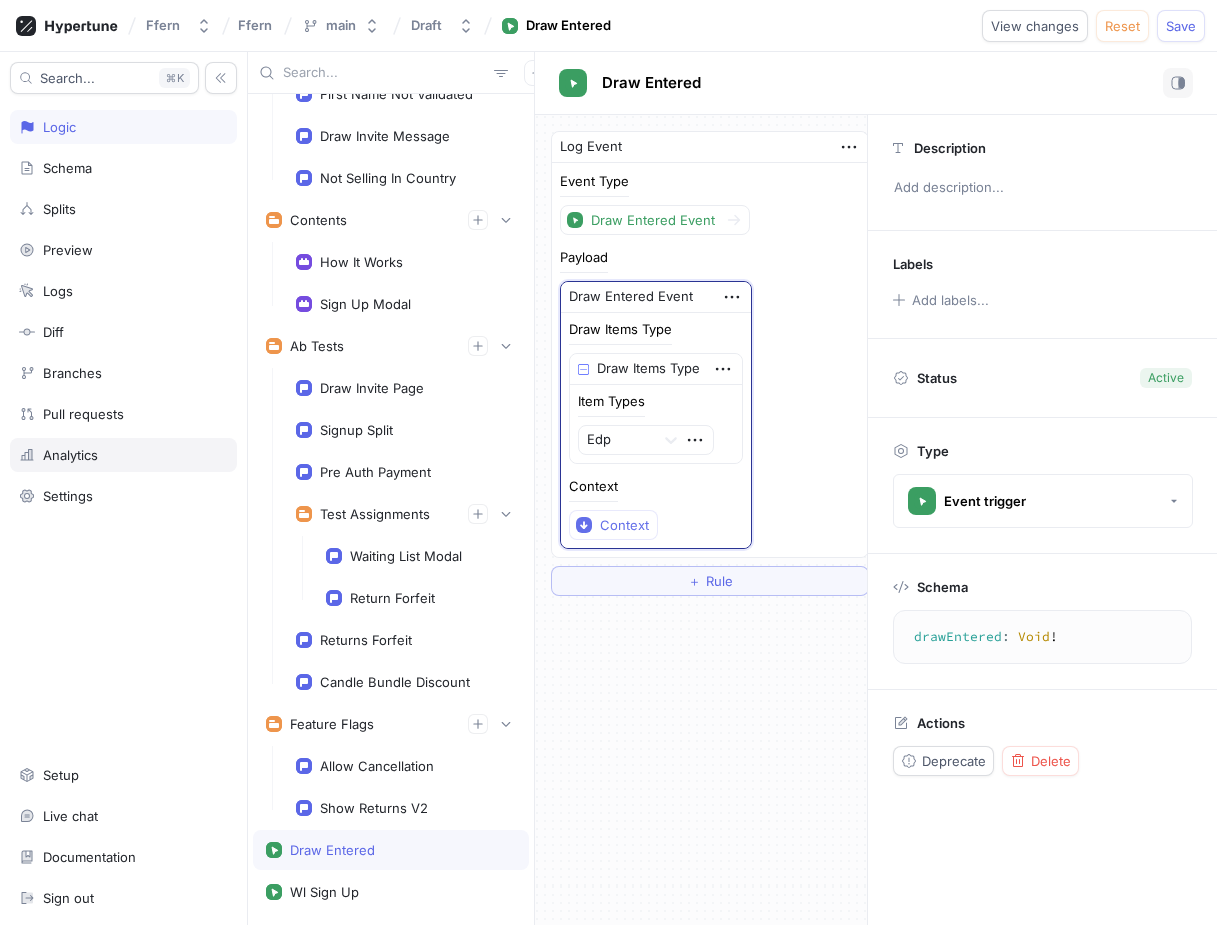 click on "Analytics" at bounding box center [123, 455] 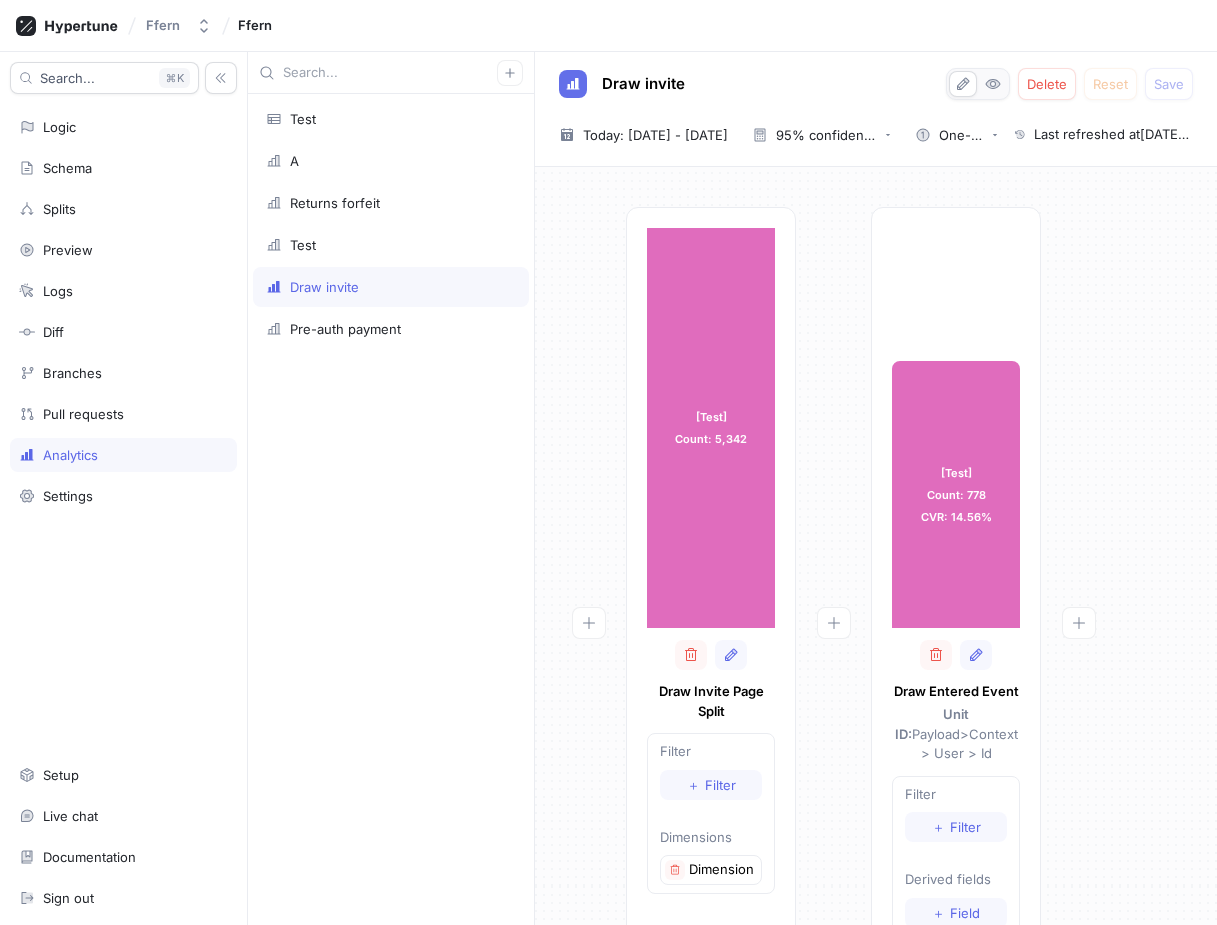 click on "Draw invite Delete Reset Save 2025-08-01 ~ 2025-08-01 Today: 1 Aug 2025 - 1 Aug 2025 95% confidence level One-sided Last refreshed at  01/08/2025, 10:36:51" at bounding box center [876, 109] 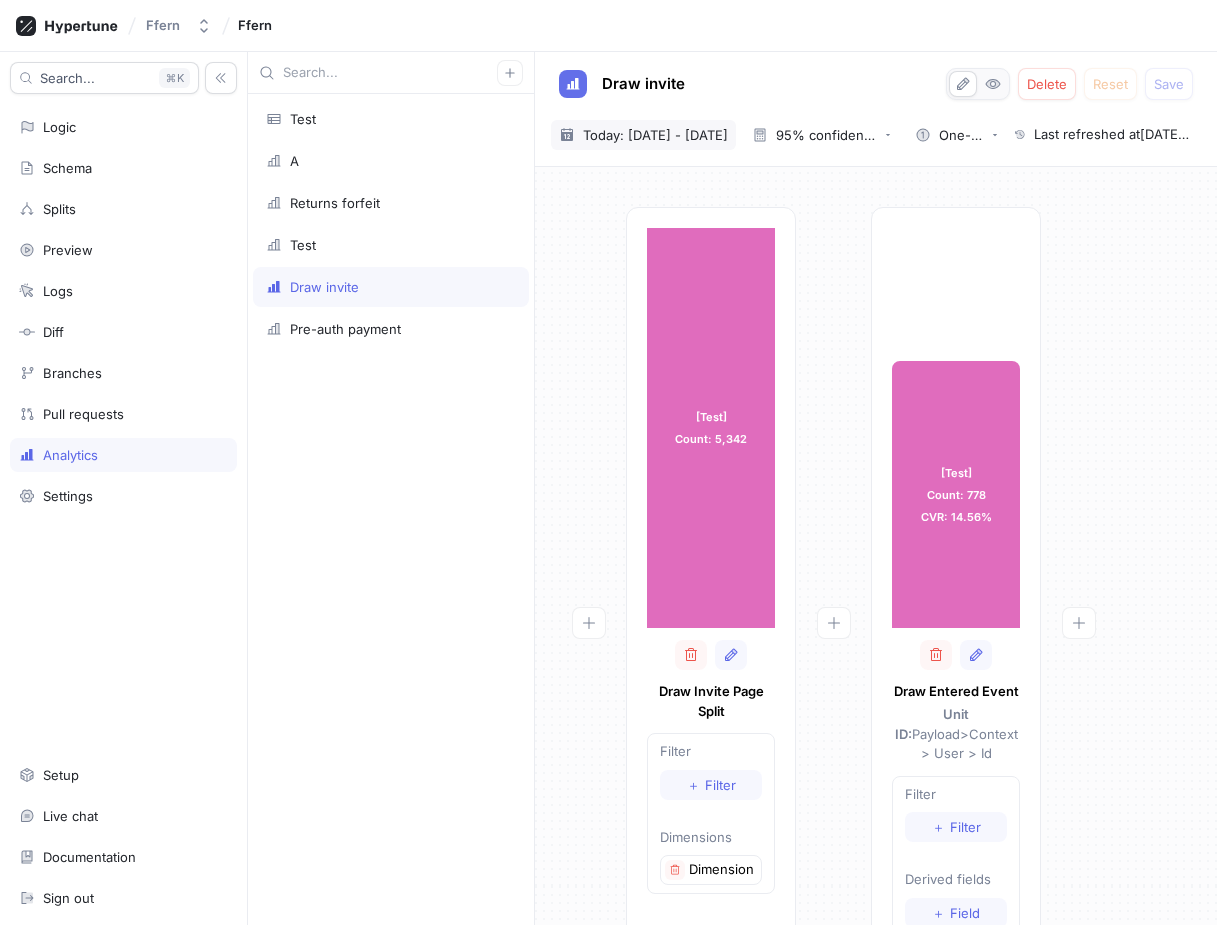 click on "Today: 1 Aug 2025 - 1 Aug 2025" at bounding box center [655, 135] 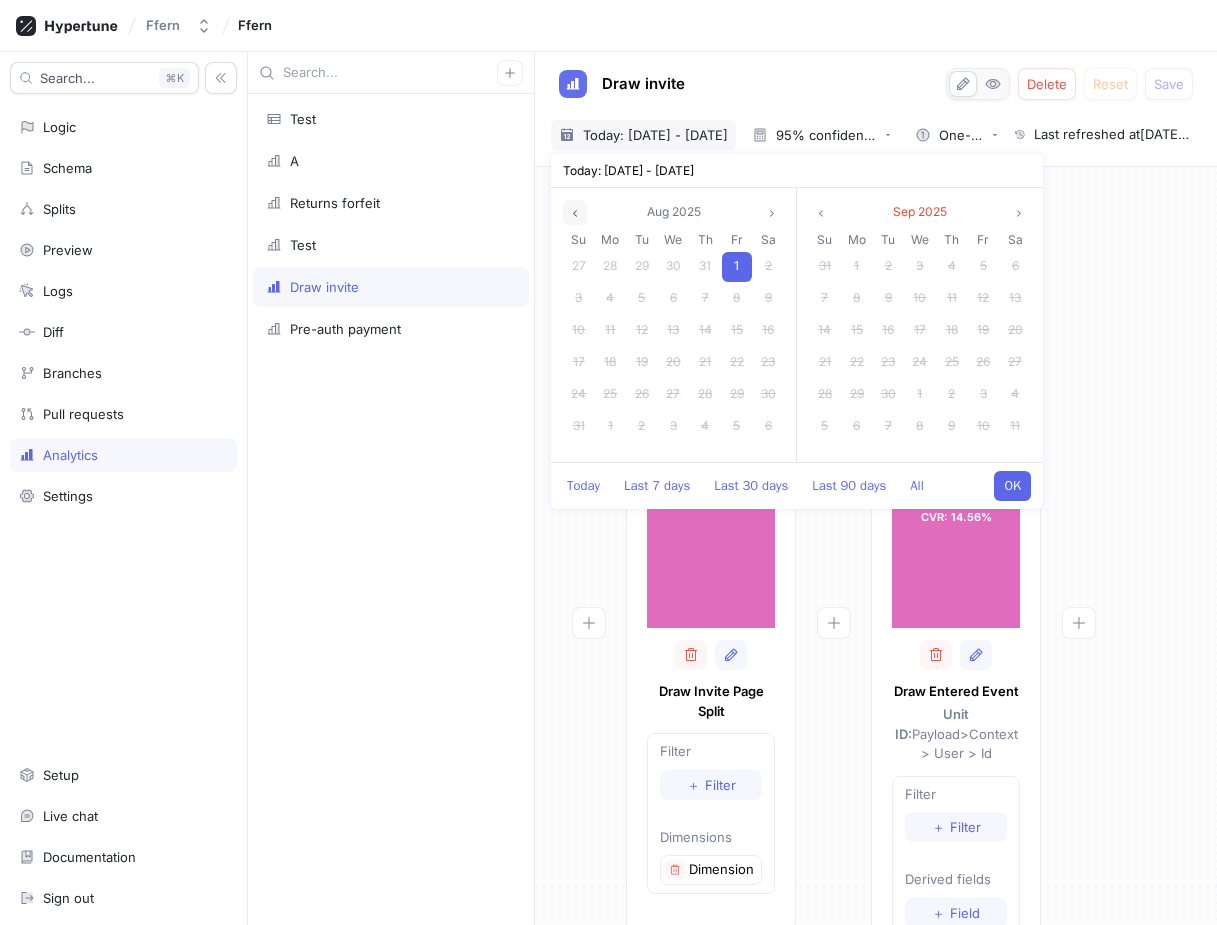 click 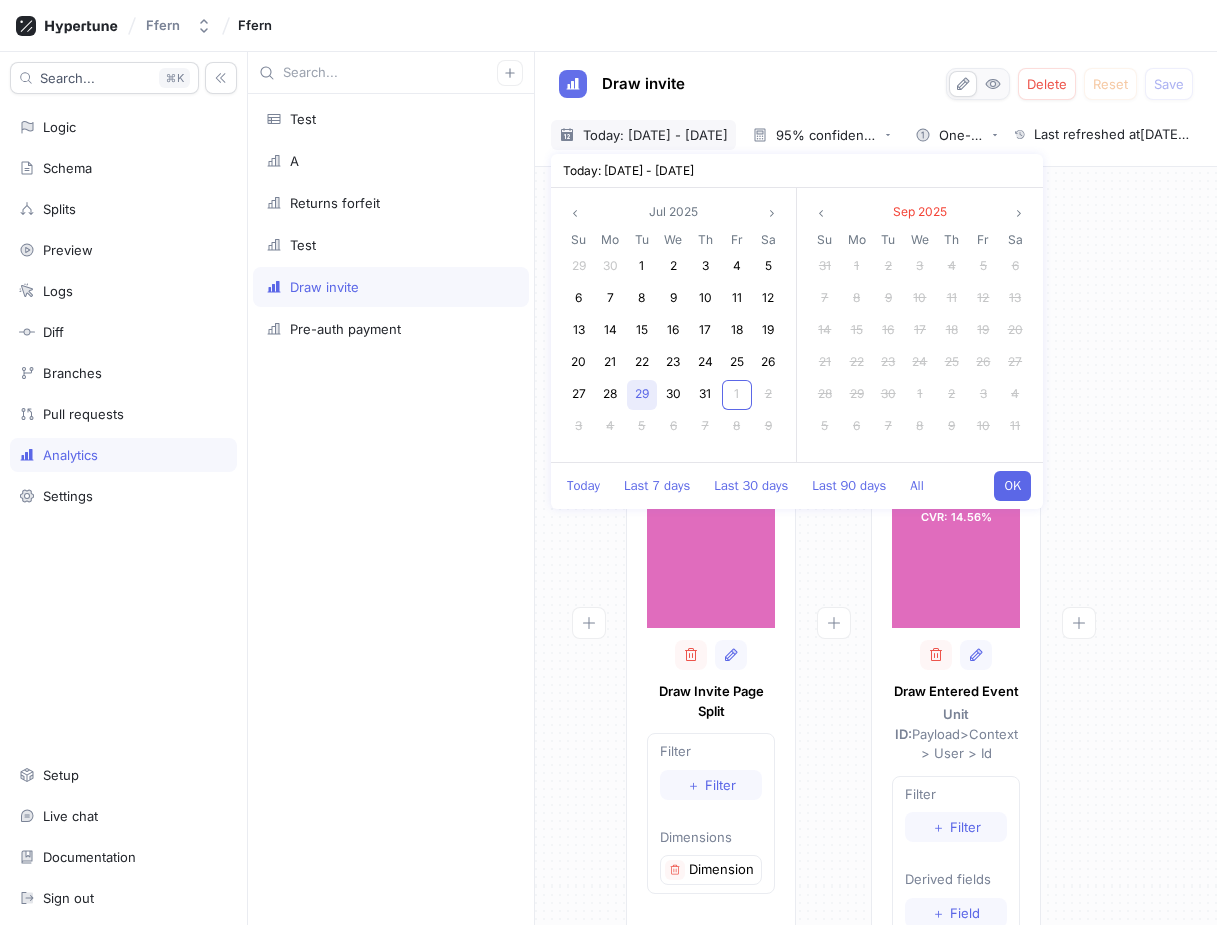 click on "29" at bounding box center [642, 395] 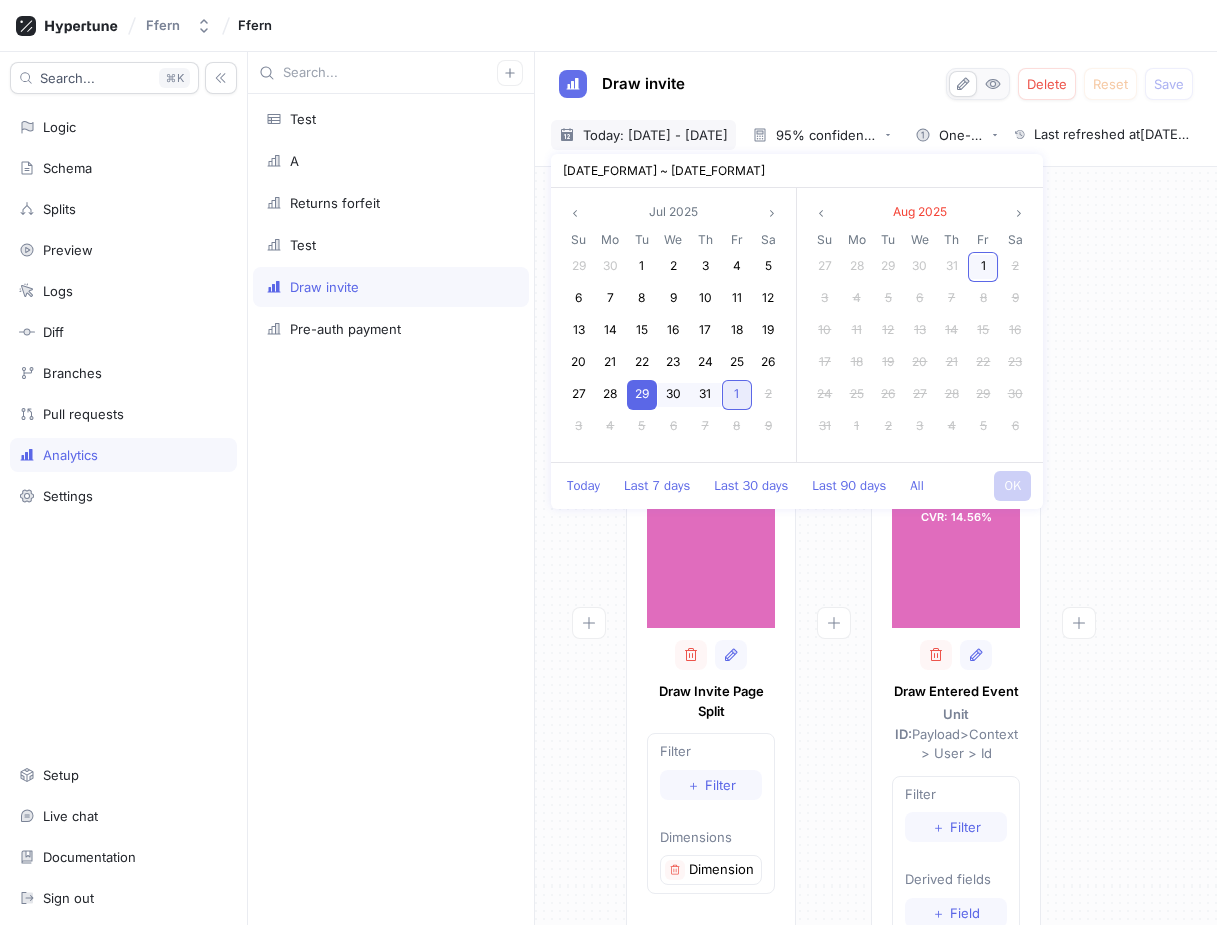 click on "1" at bounding box center (737, 395) 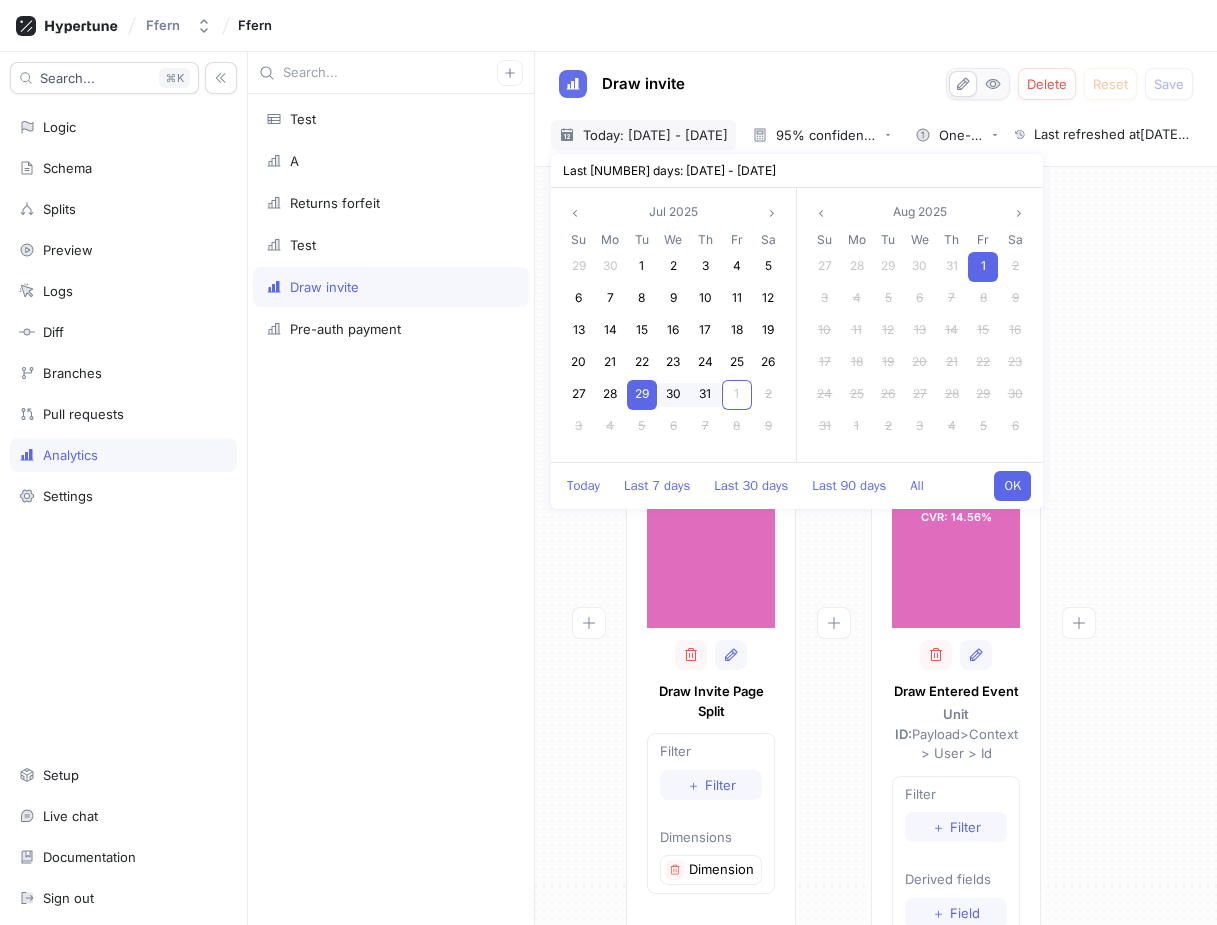 click on "OK" at bounding box center (1012, 486) 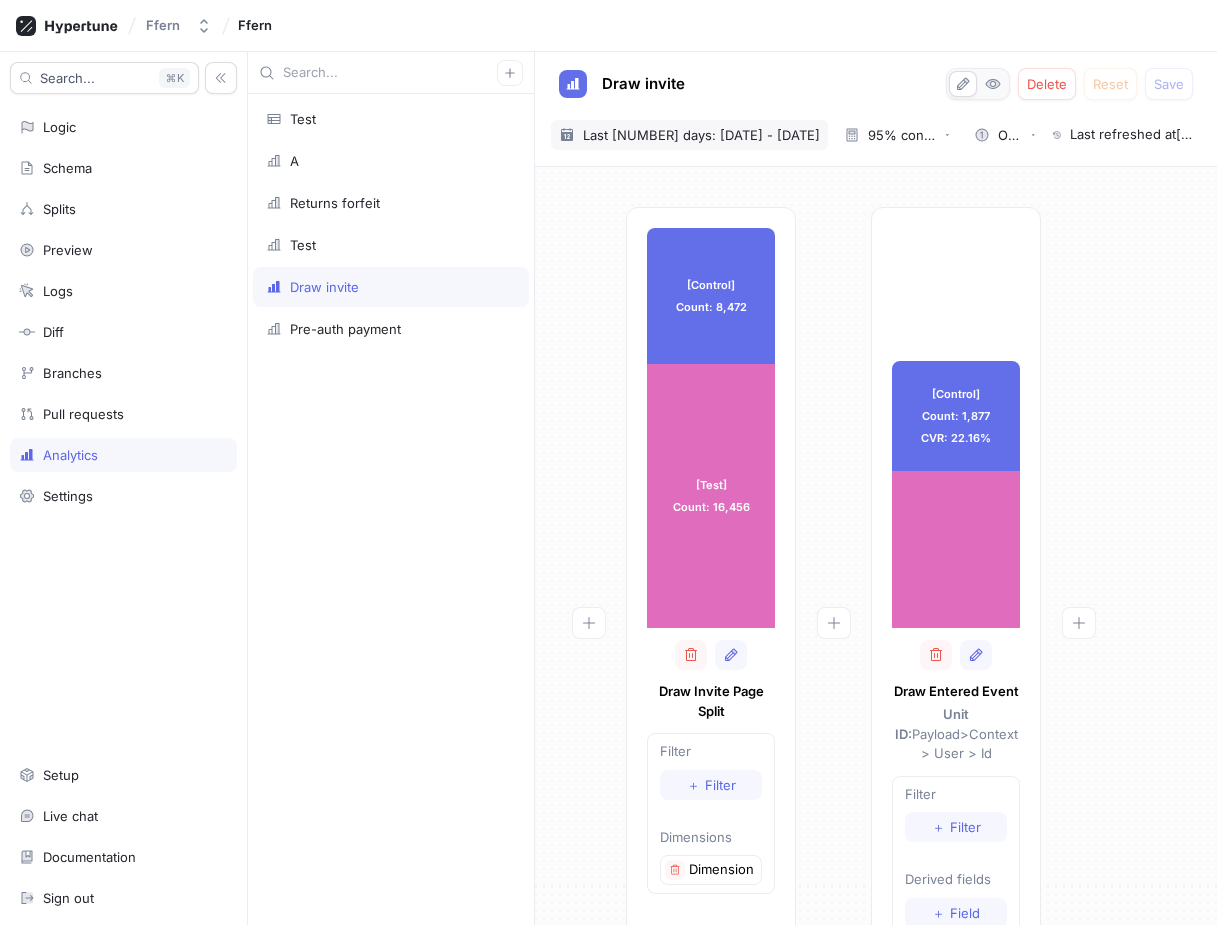 click on "2025-07-29 ~ 2025-08-01 Last 4 days: 29 Jul 2025 - 1 Aug 2025" at bounding box center [689, 135] 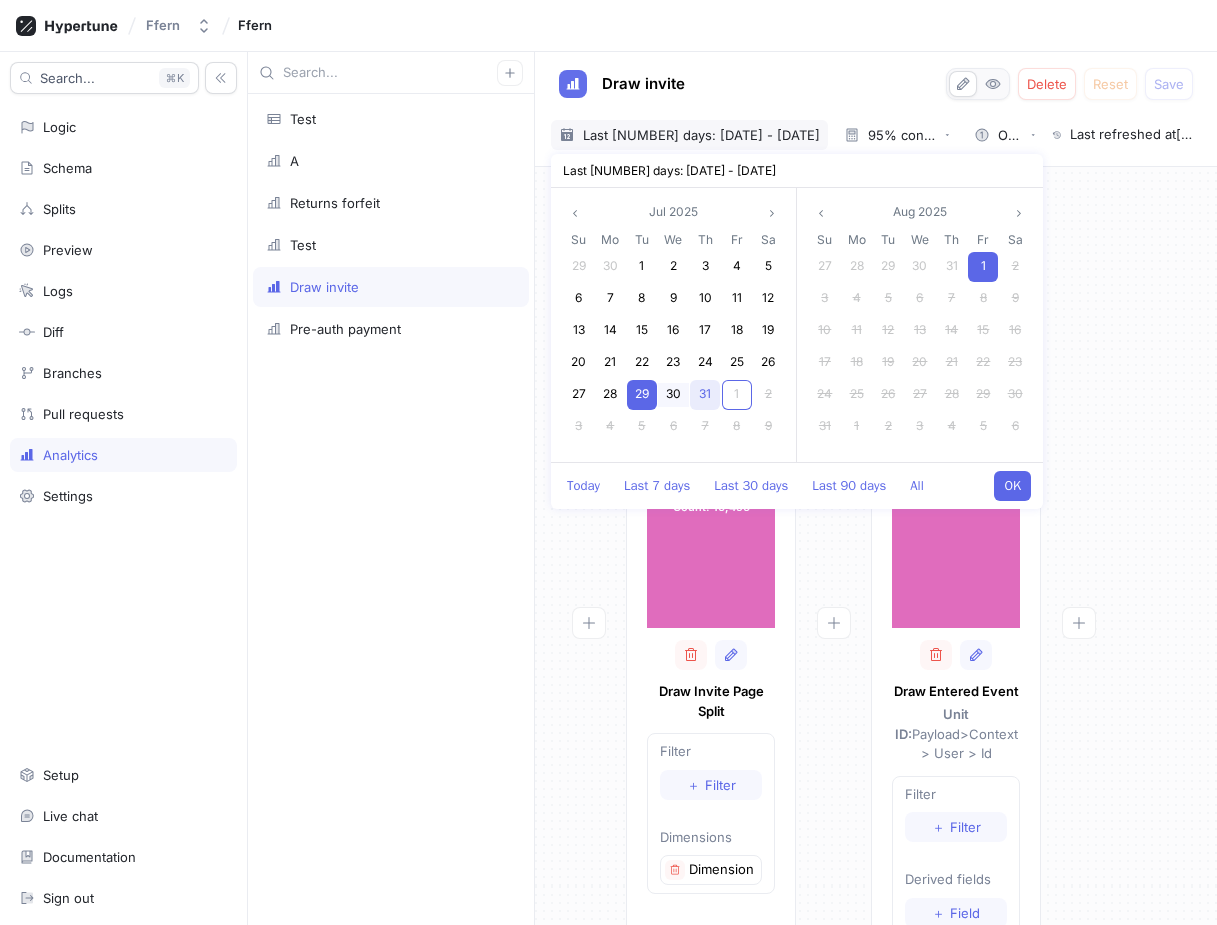 click on "31" at bounding box center (705, 395) 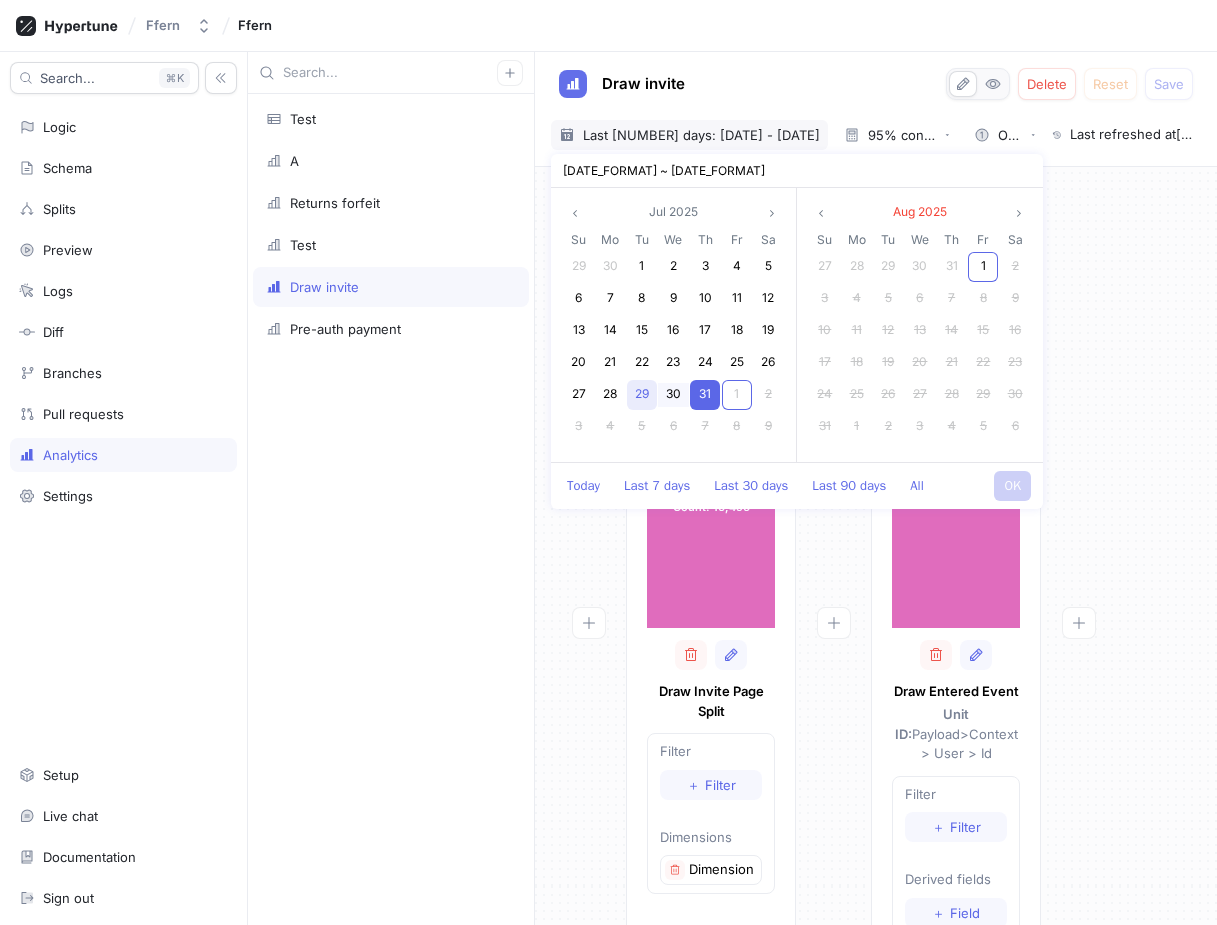 click on "29" at bounding box center (642, 393) 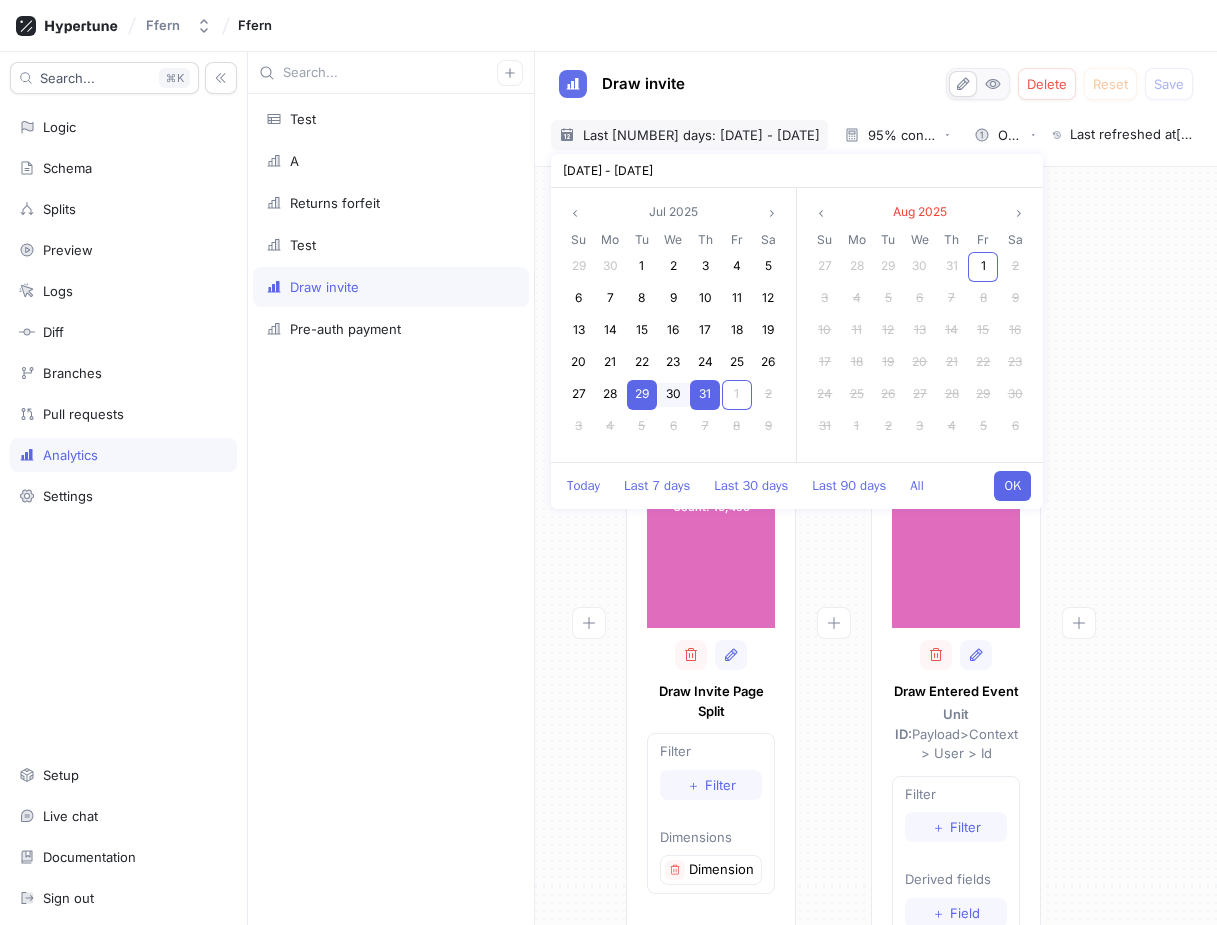 click on "OK" at bounding box center [1012, 486] 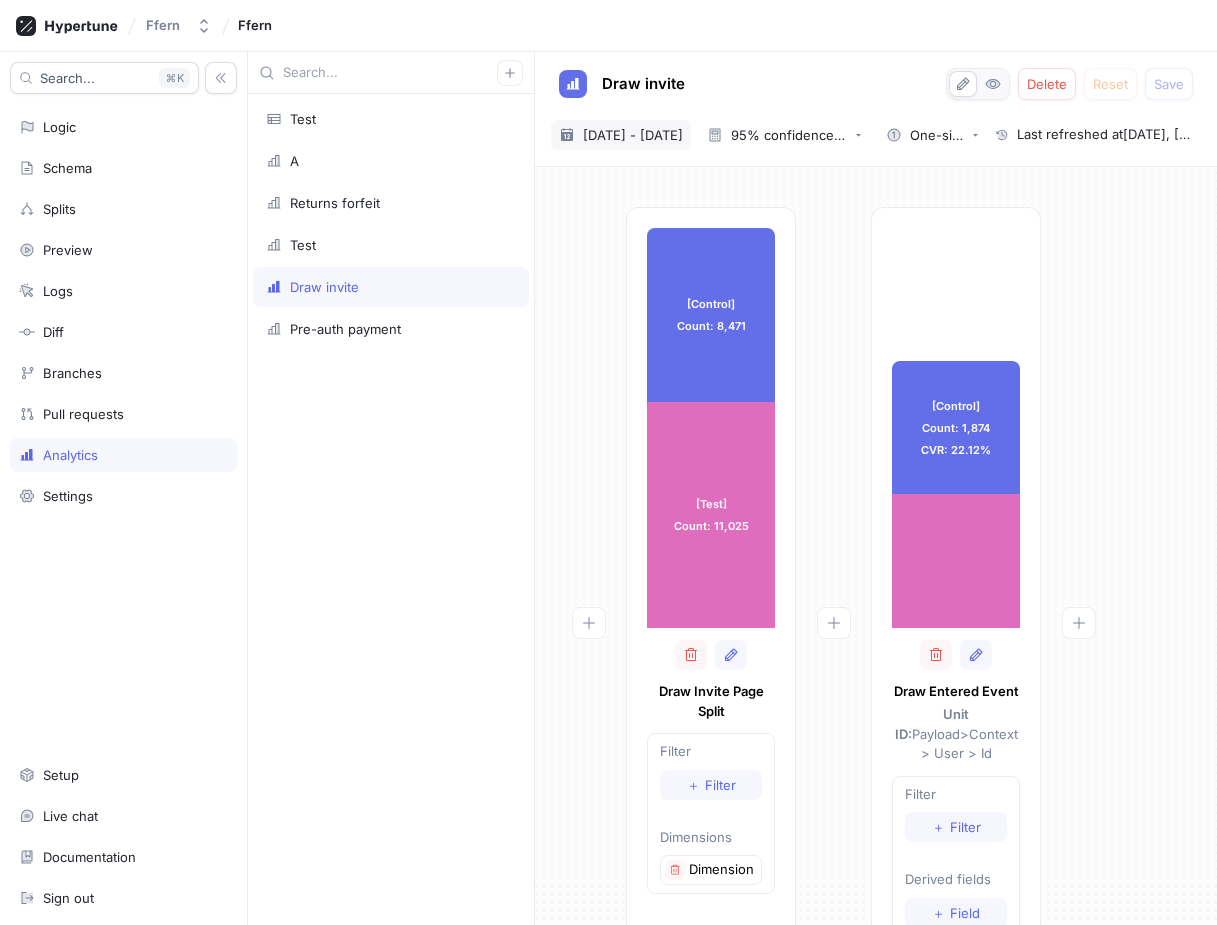 click on "2025-07-29 ~ 2025-07-31 29 Jul 2025 - 31 Jul 2025" at bounding box center [621, 135] 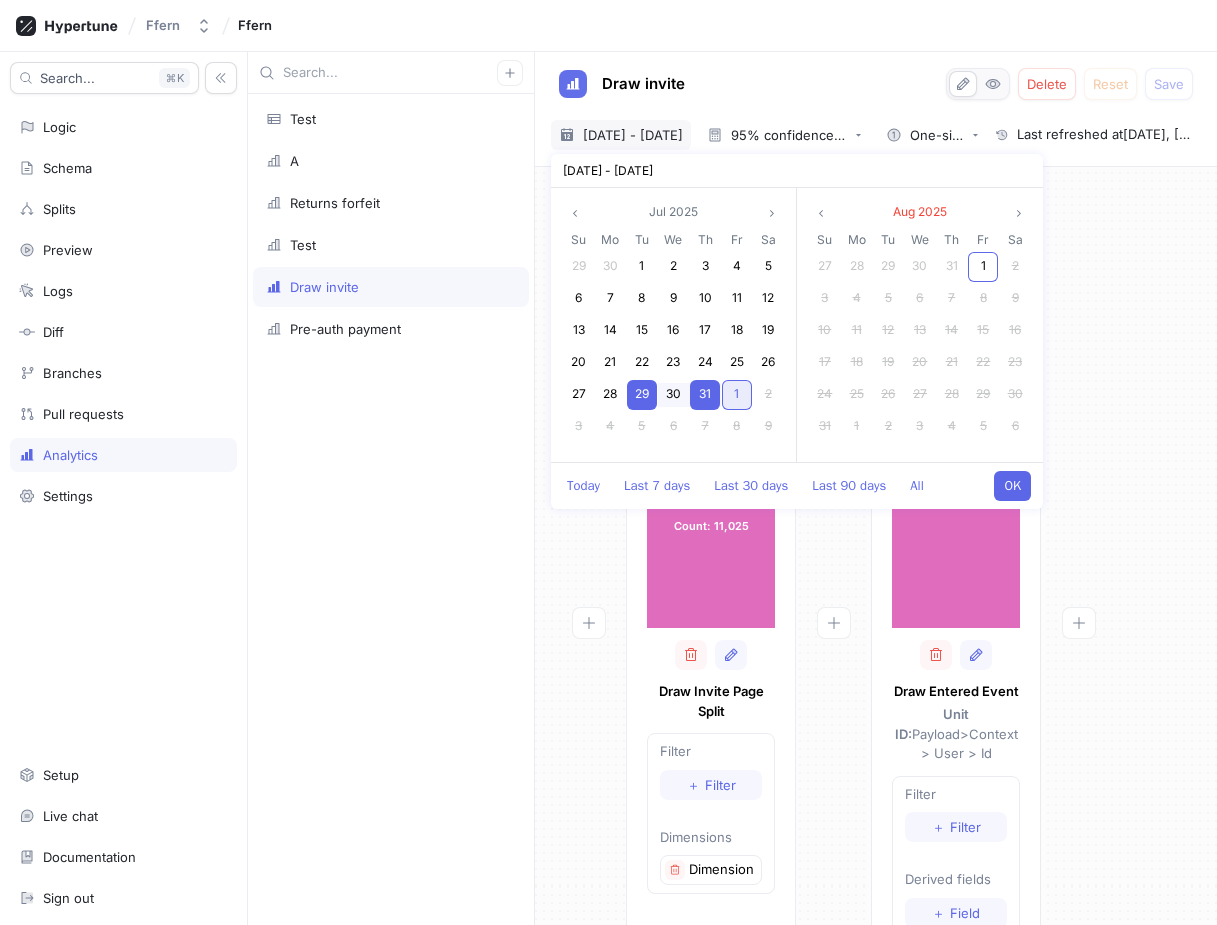 click on "1" at bounding box center (736, 393) 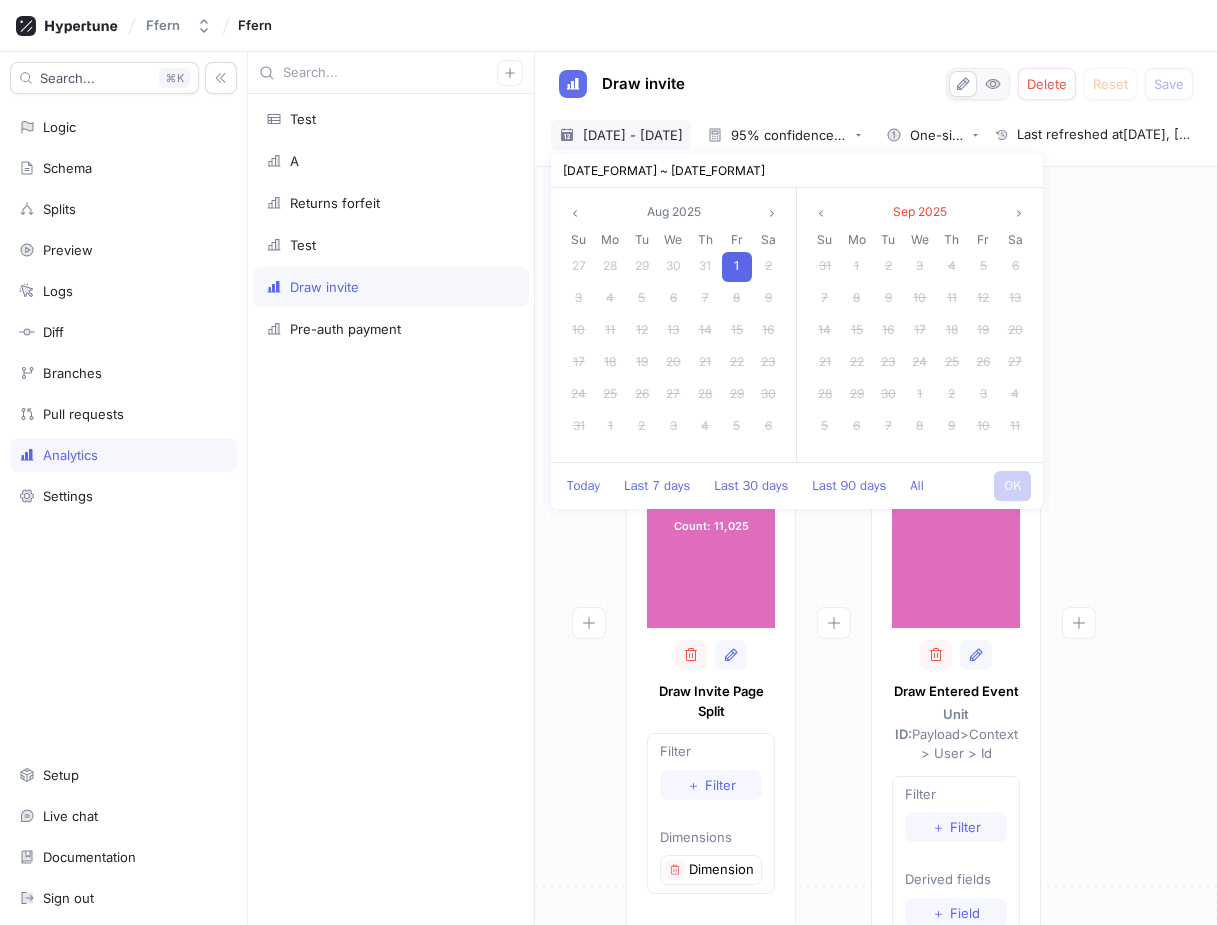 click on "1" at bounding box center [737, 267] 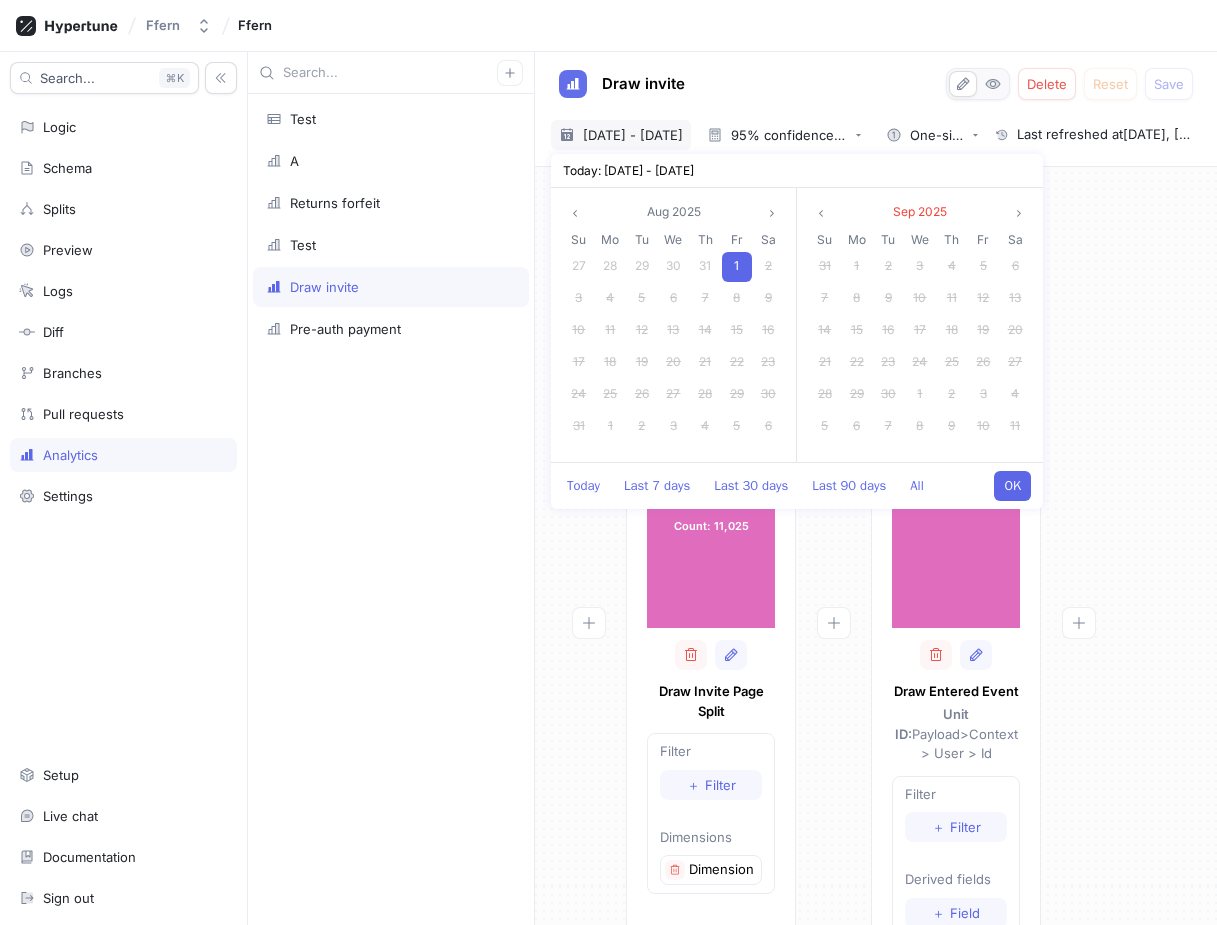click on "1" at bounding box center [737, 267] 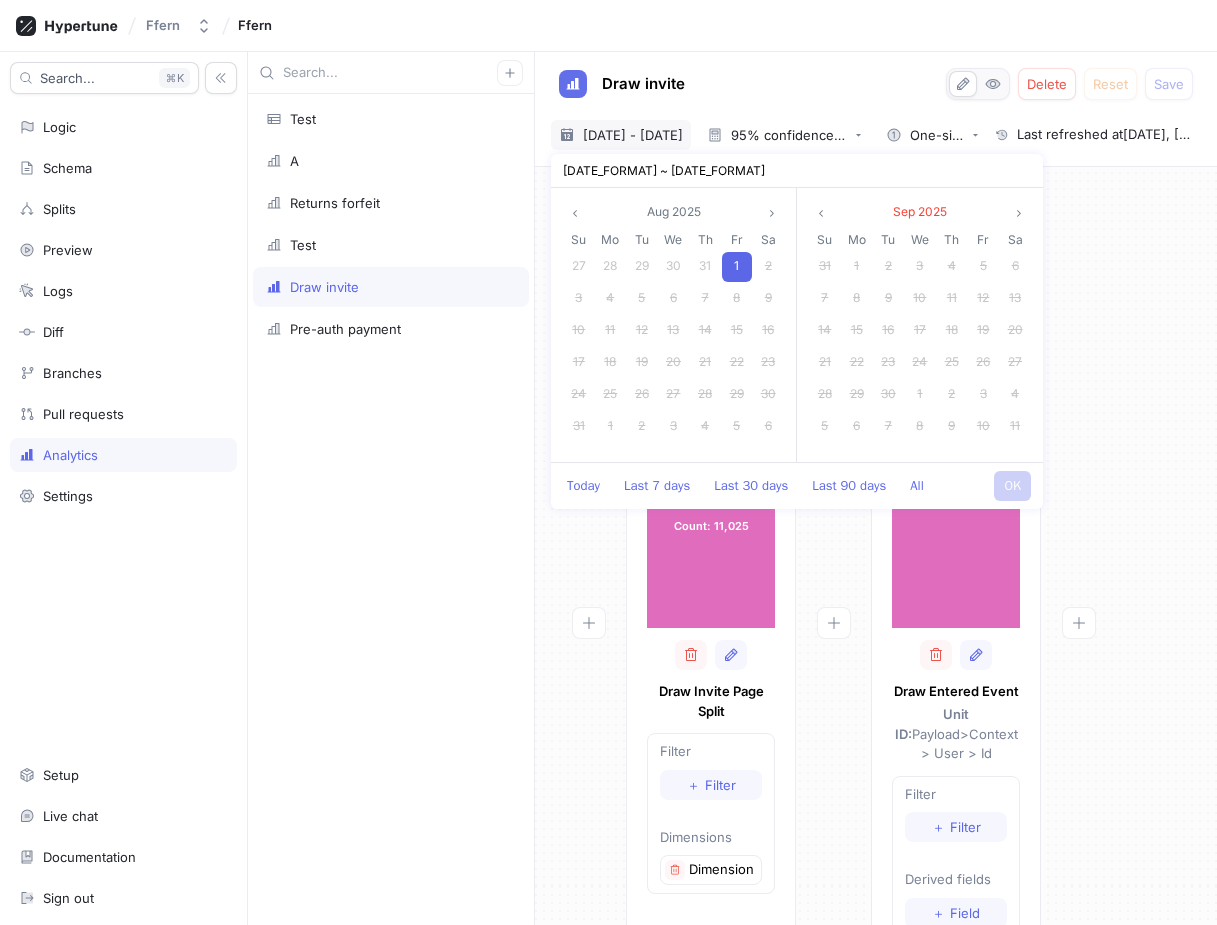 click on "1" at bounding box center [737, 267] 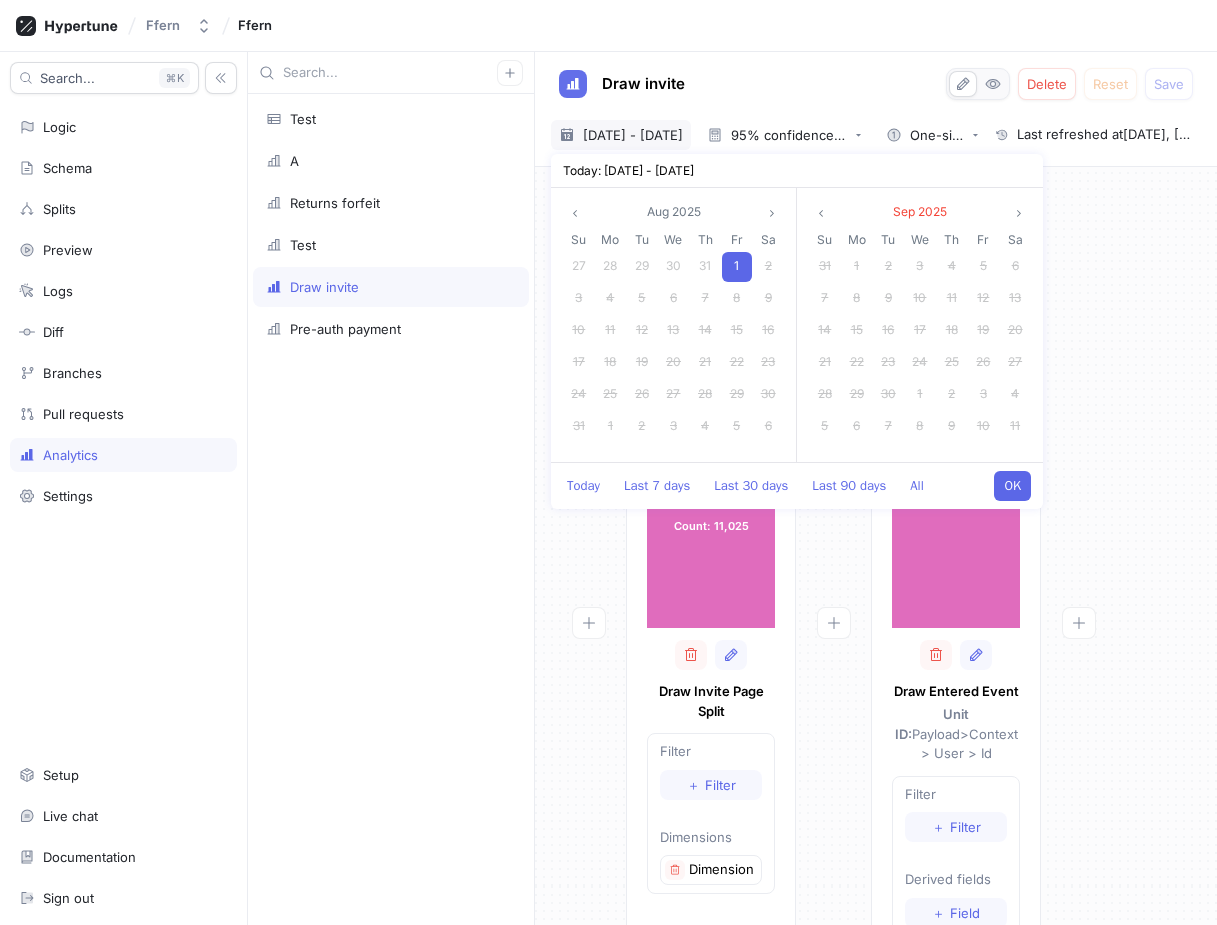 click on "OK" at bounding box center (1012, 486) 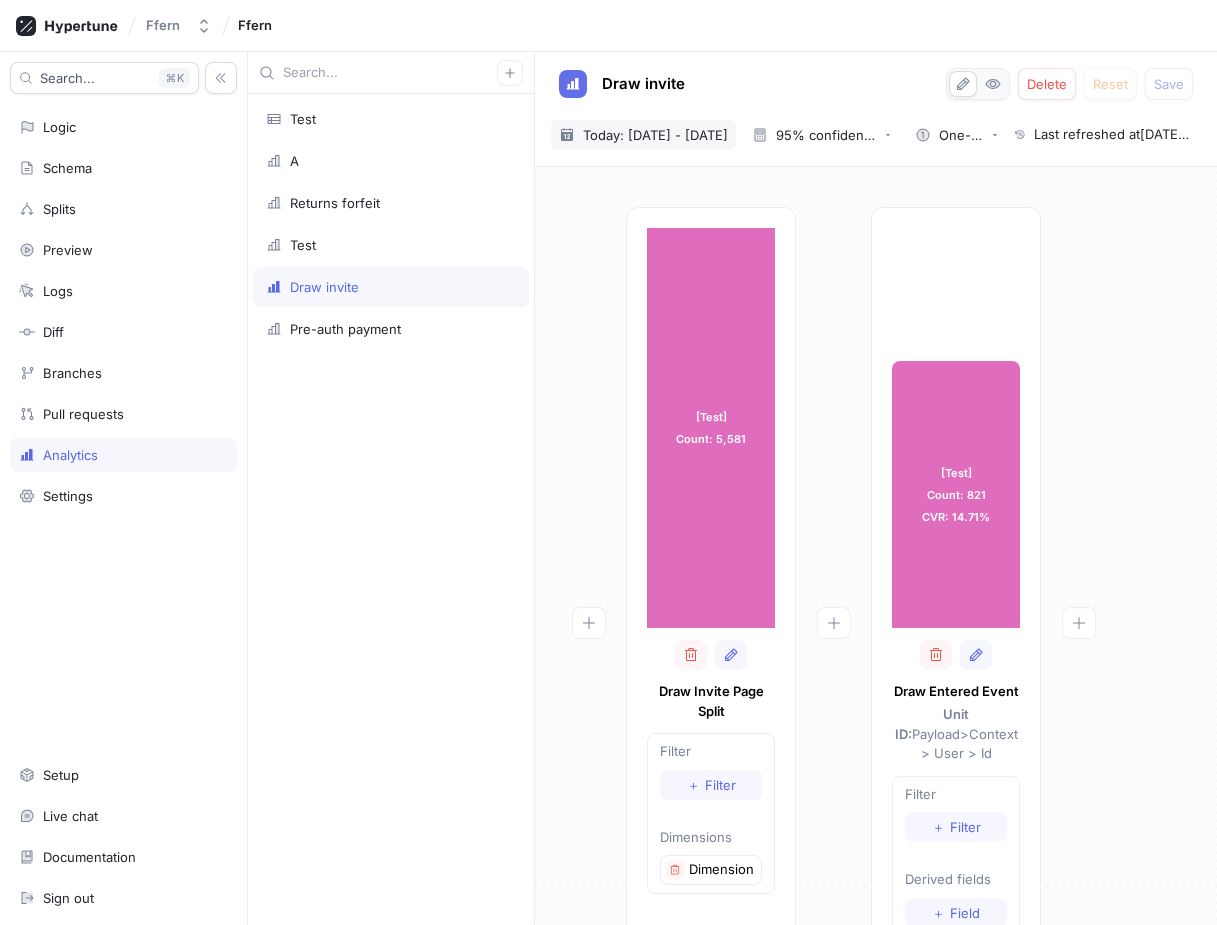 click on "Today: 1 Aug 2025 - 1 Aug 2025" at bounding box center [655, 135] 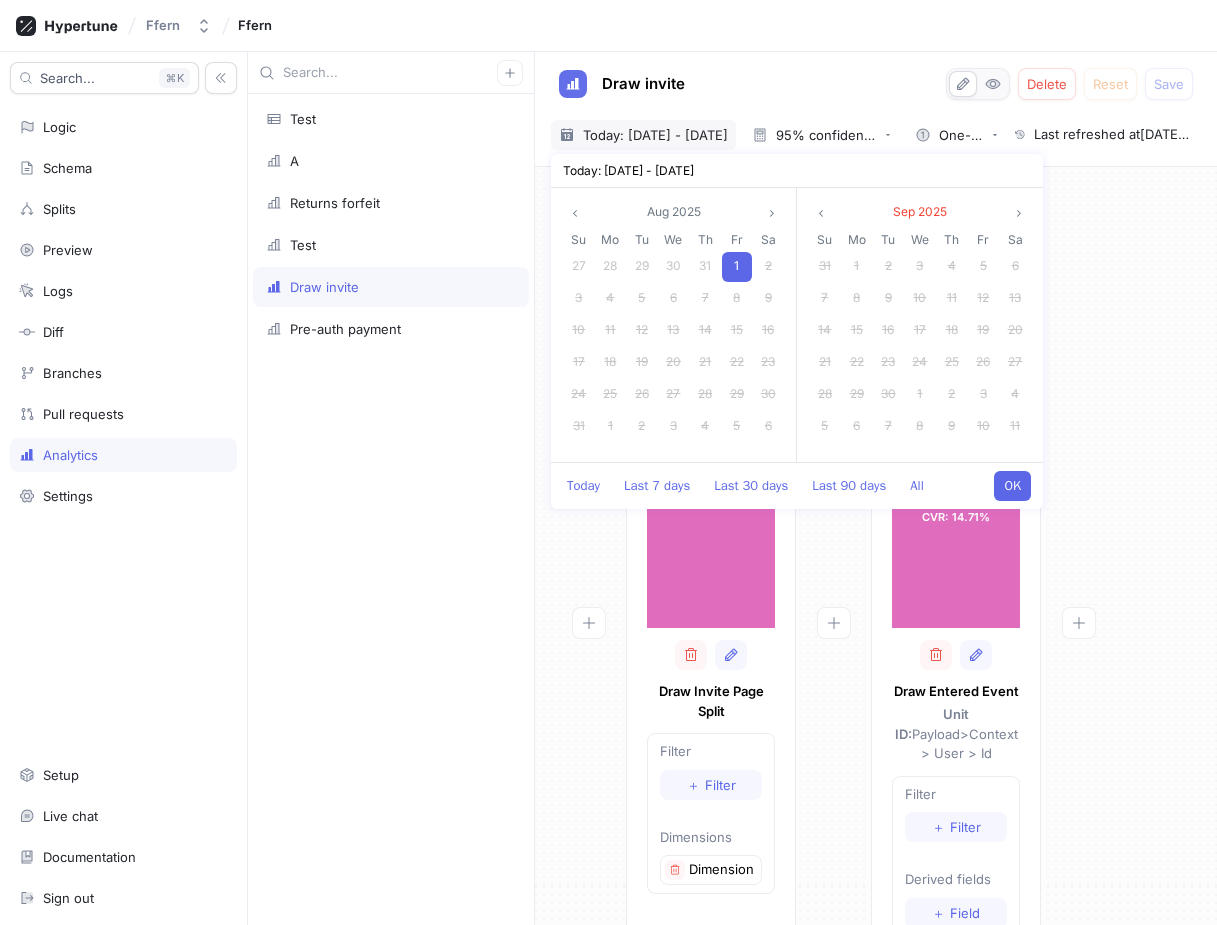 click on "OK" at bounding box center (1012, 486) 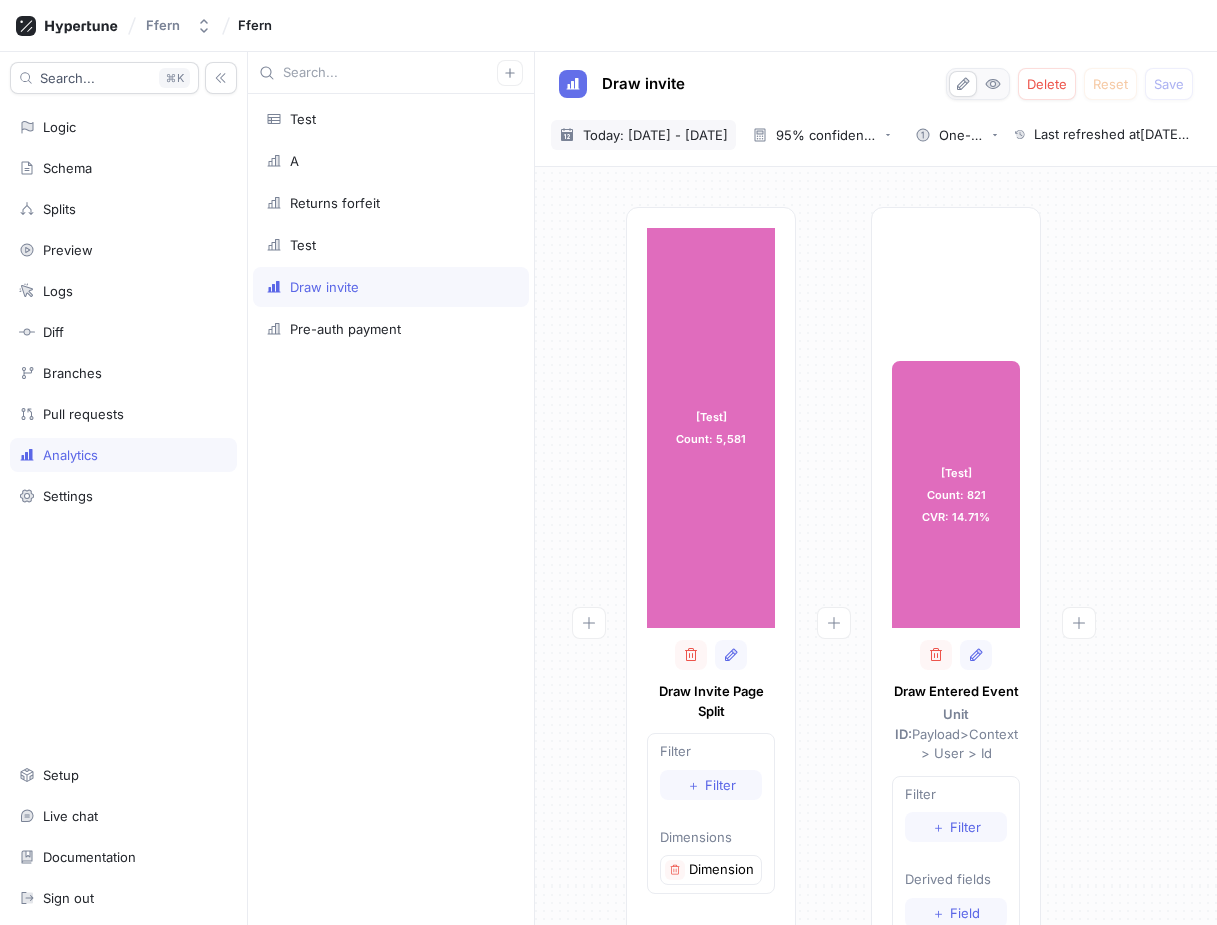 click on "Today: 1 Aug 2025 - 1 Aug 2025" at bounding box center (655, 135) 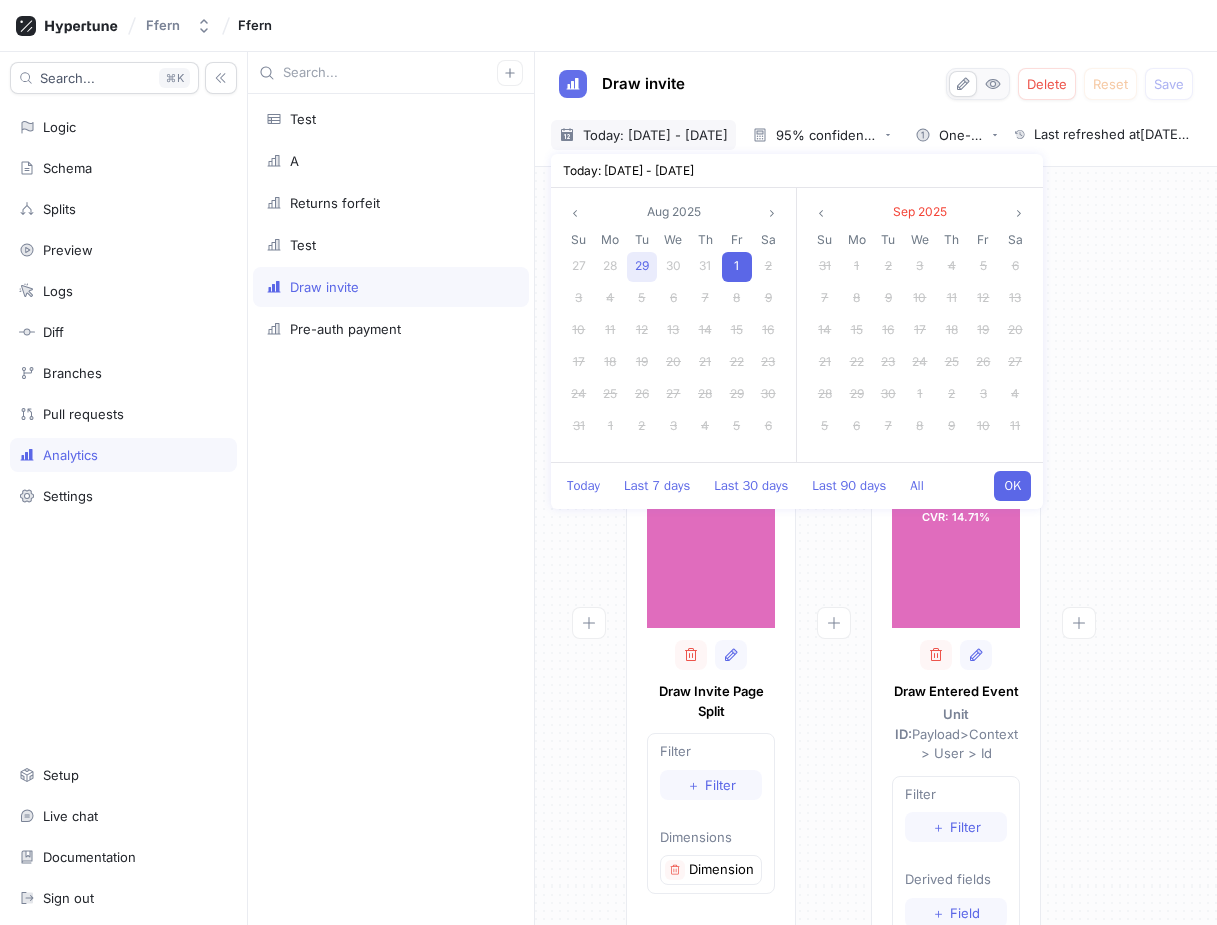 click on "29" at bounding box center (642, 265) 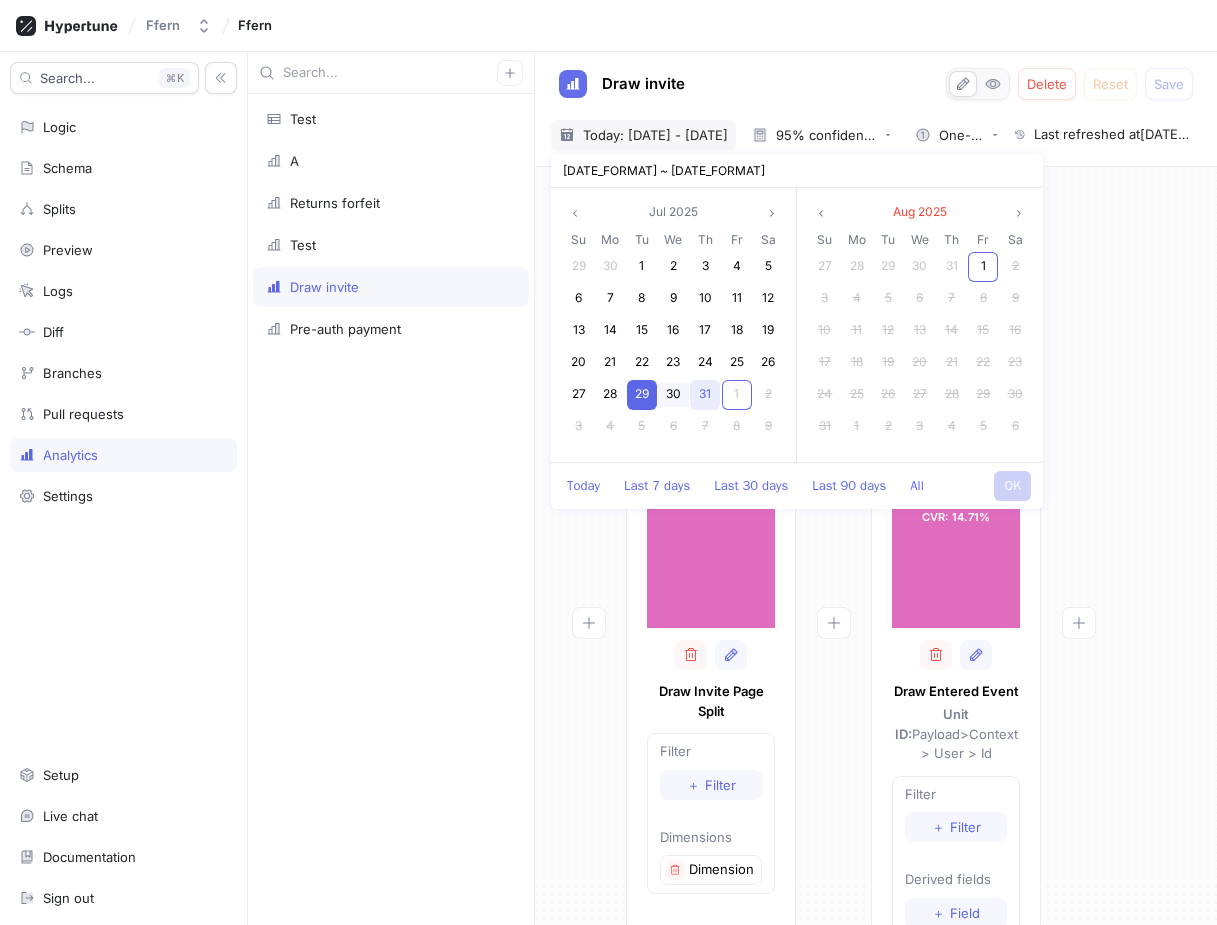click on "31" at bounding box center [705, 393] 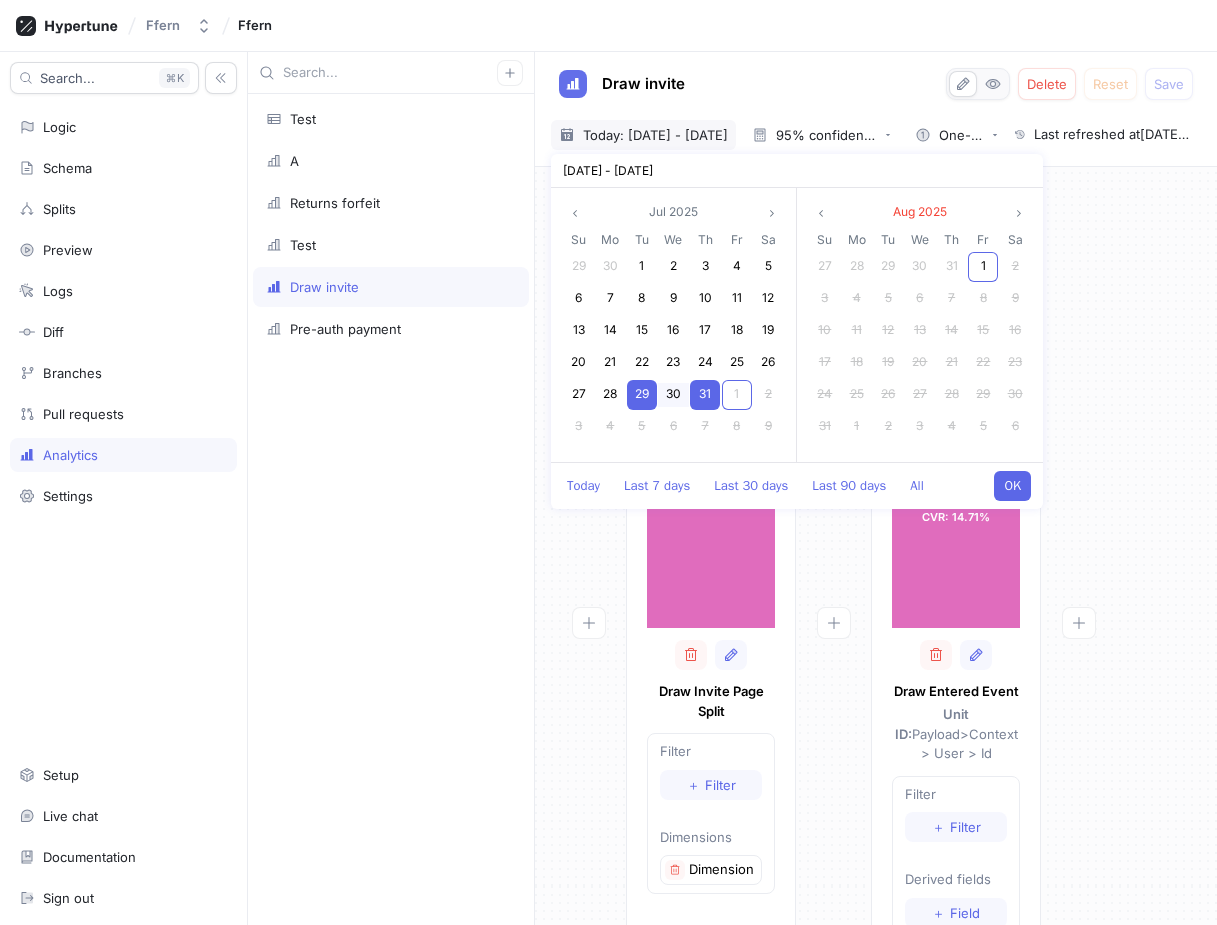 click on "OK" at bounding box center [1012, 486] 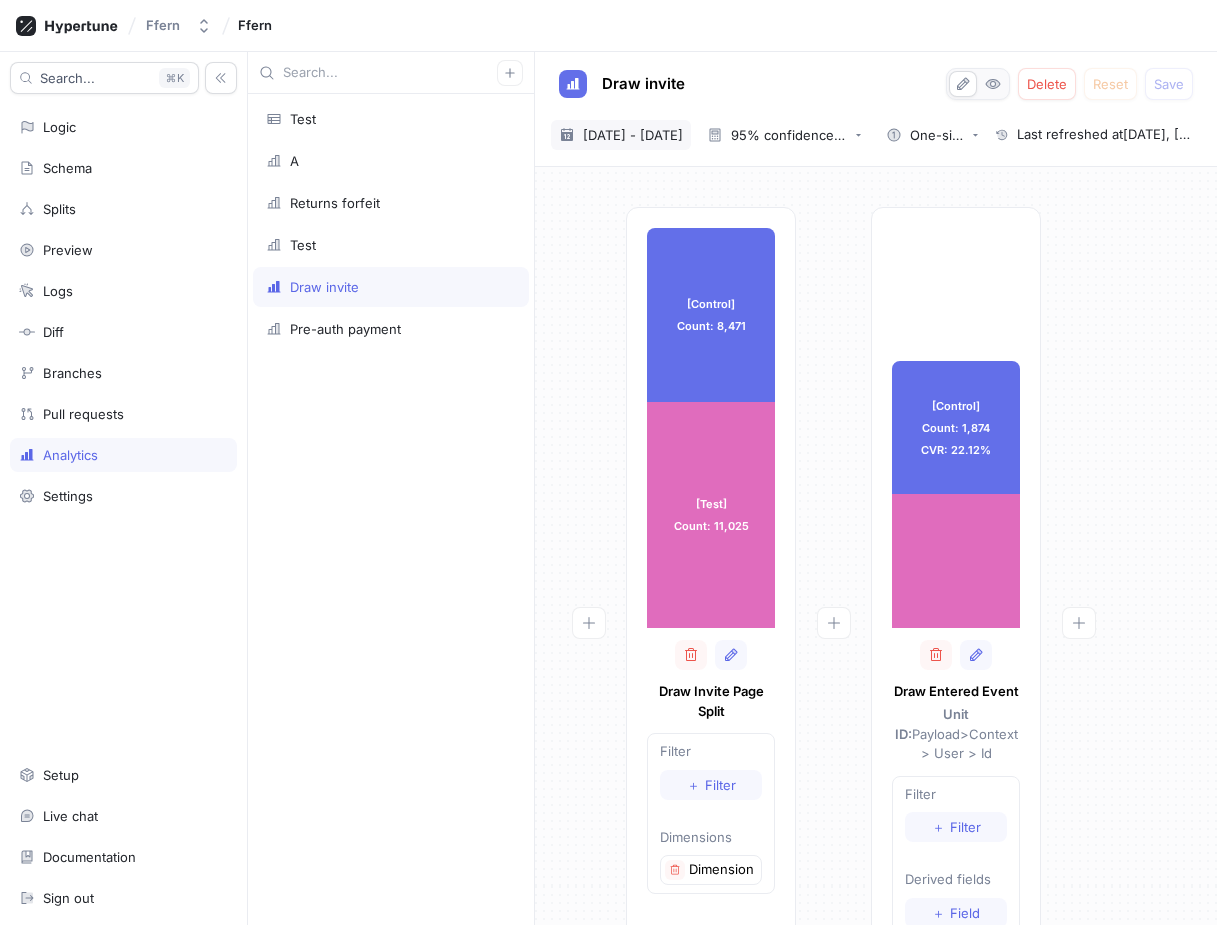 click on "29 Jul 2025 - 31 Jul 2025" at bounding box center (633, 135) 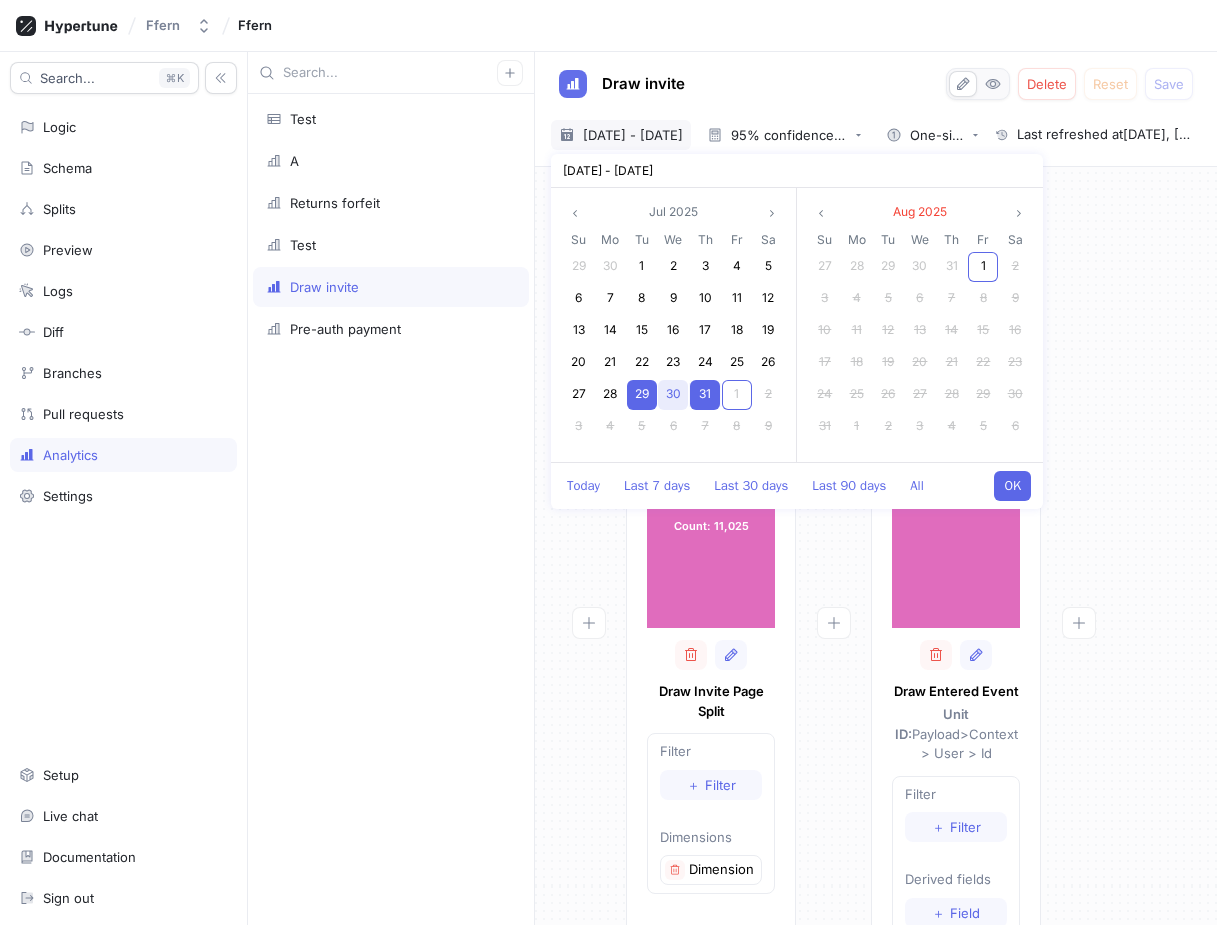 click on "30" at bounding box center (673, 393) 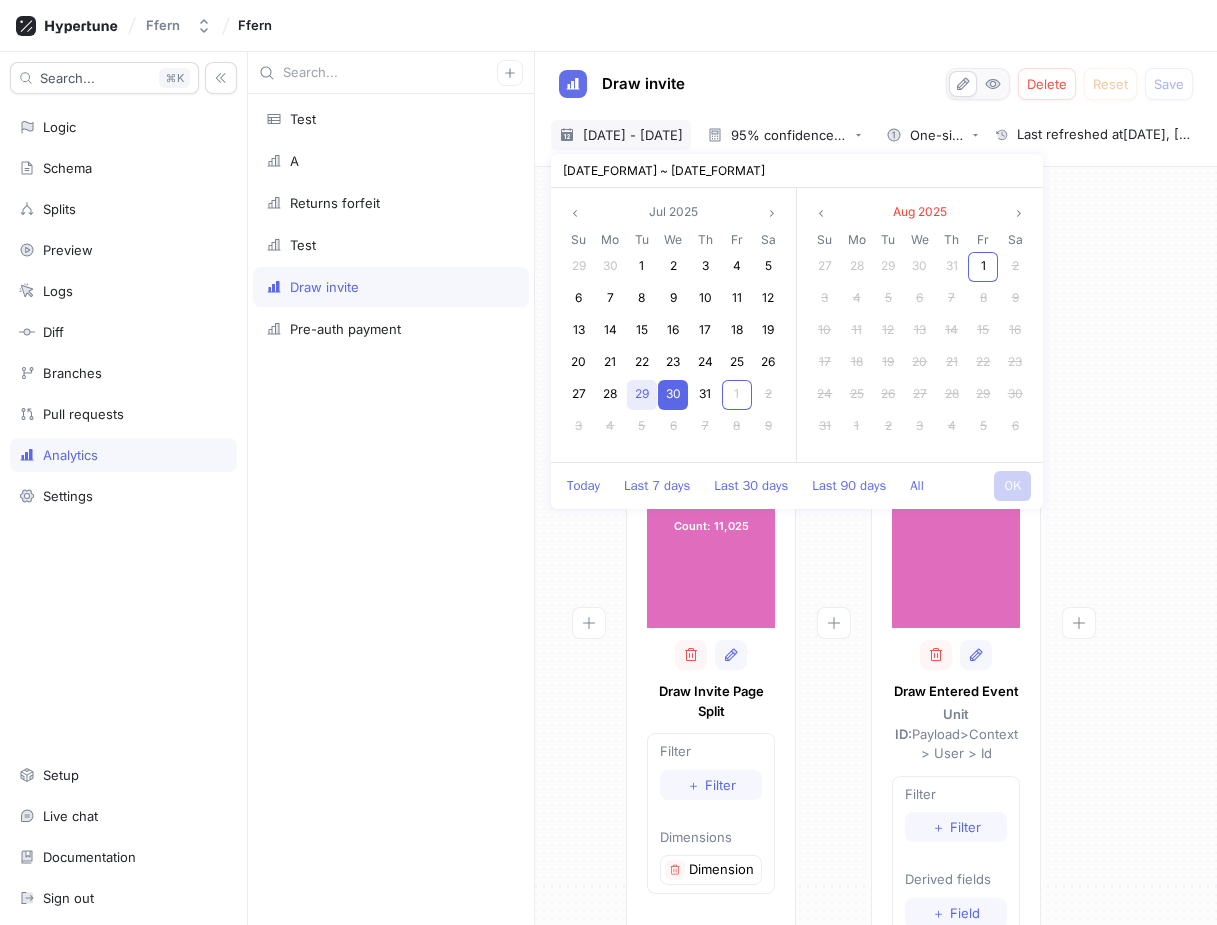 click on "29" at bounding box center [642, 395] 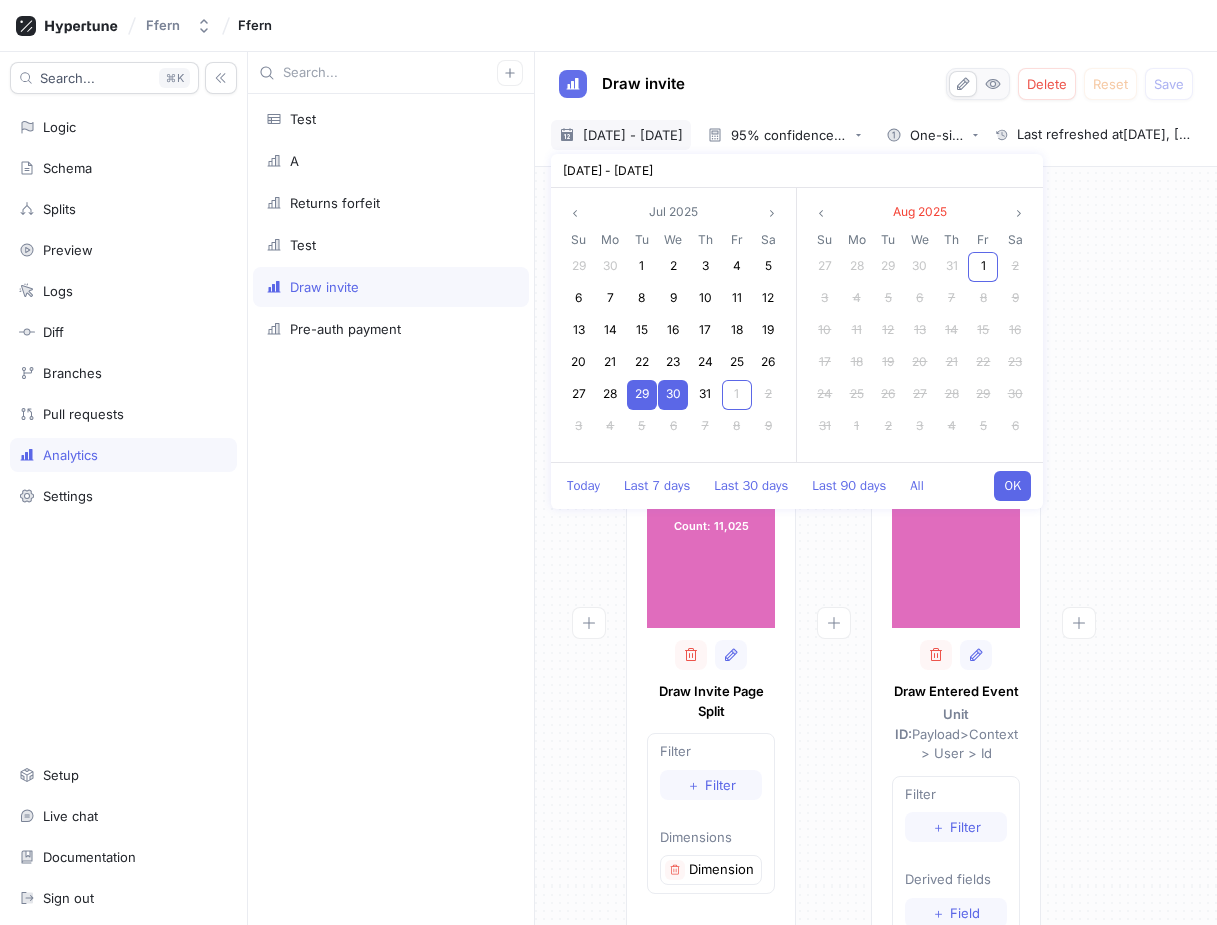 click on "OK" at bounding box center (1012, 486) 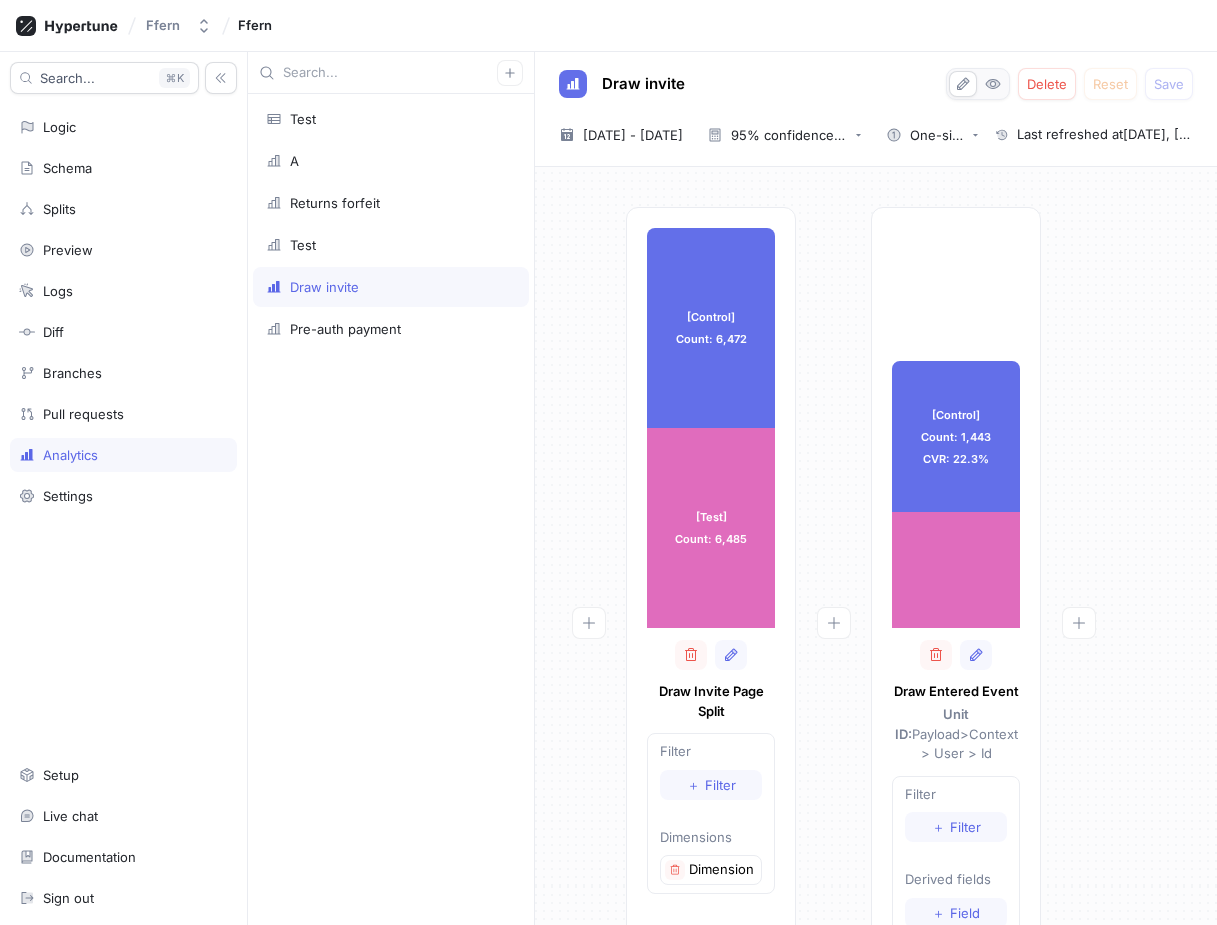 click on "[Control]
Count: 6,472 [Control]
Count: 6,472 [Test]
Count: 6,485 [Test]
Count: 6,485 Draw Invite Page Split Filter ＋ Filter Dimensions Dimension 1 [Control]
Count: 1,443
CVR: 22.3% [Control]
Count: 1,443
CVR: 22.3% [Test]
Count: 1,110
CVR: 17.12%
Uplift: -23.2%
Result is not significant
Confidence interval: [-28.4%, -18.1%] Draw Entered Event Unit ID:  Payload  >  Context > User > Id Filter ＋ Filter Derived fields ＋ Field Breakdowns ＋ Breakdown Aggregations ＋ Aggregation" at bounding box center (876, 678) 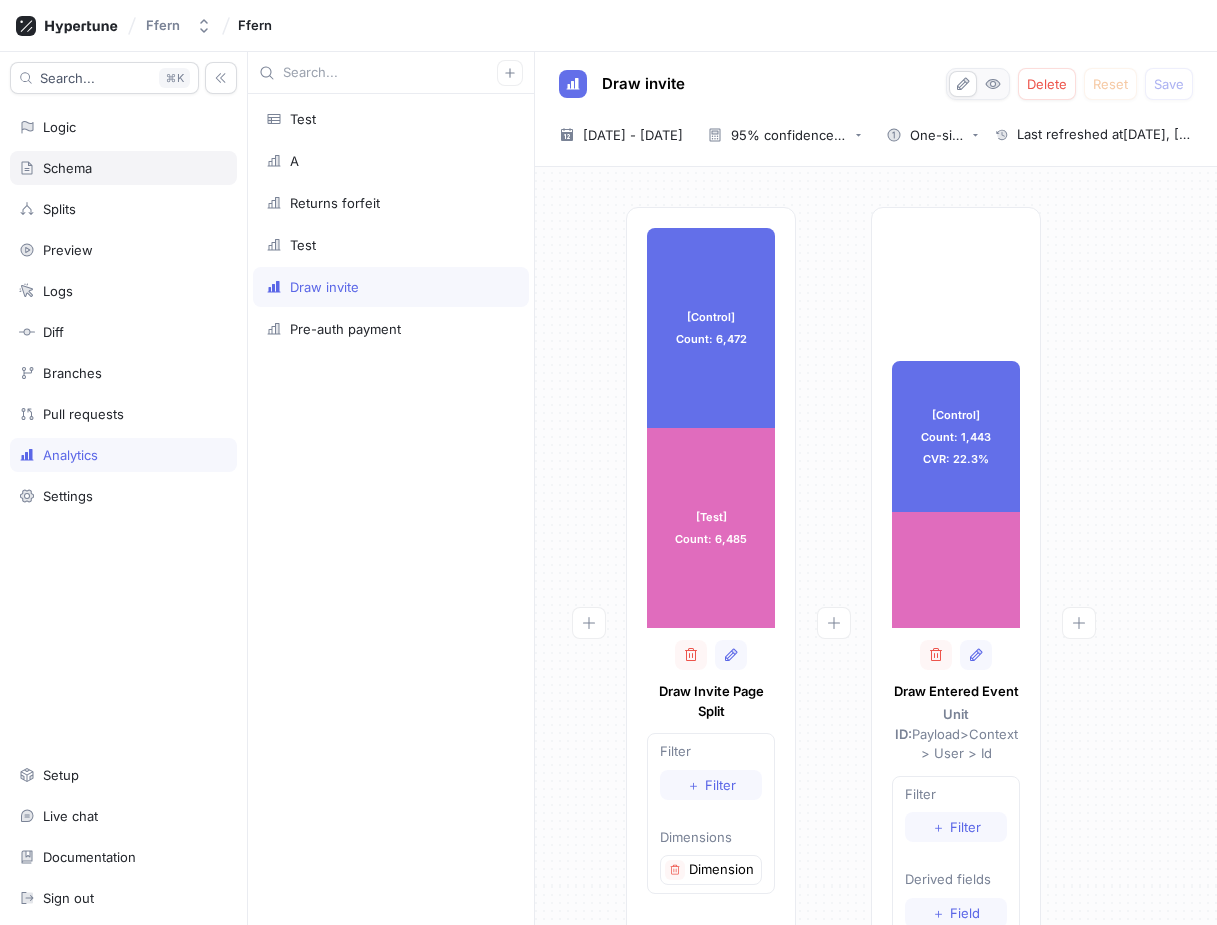 click on "Schema" at bounding box center (123, 168) 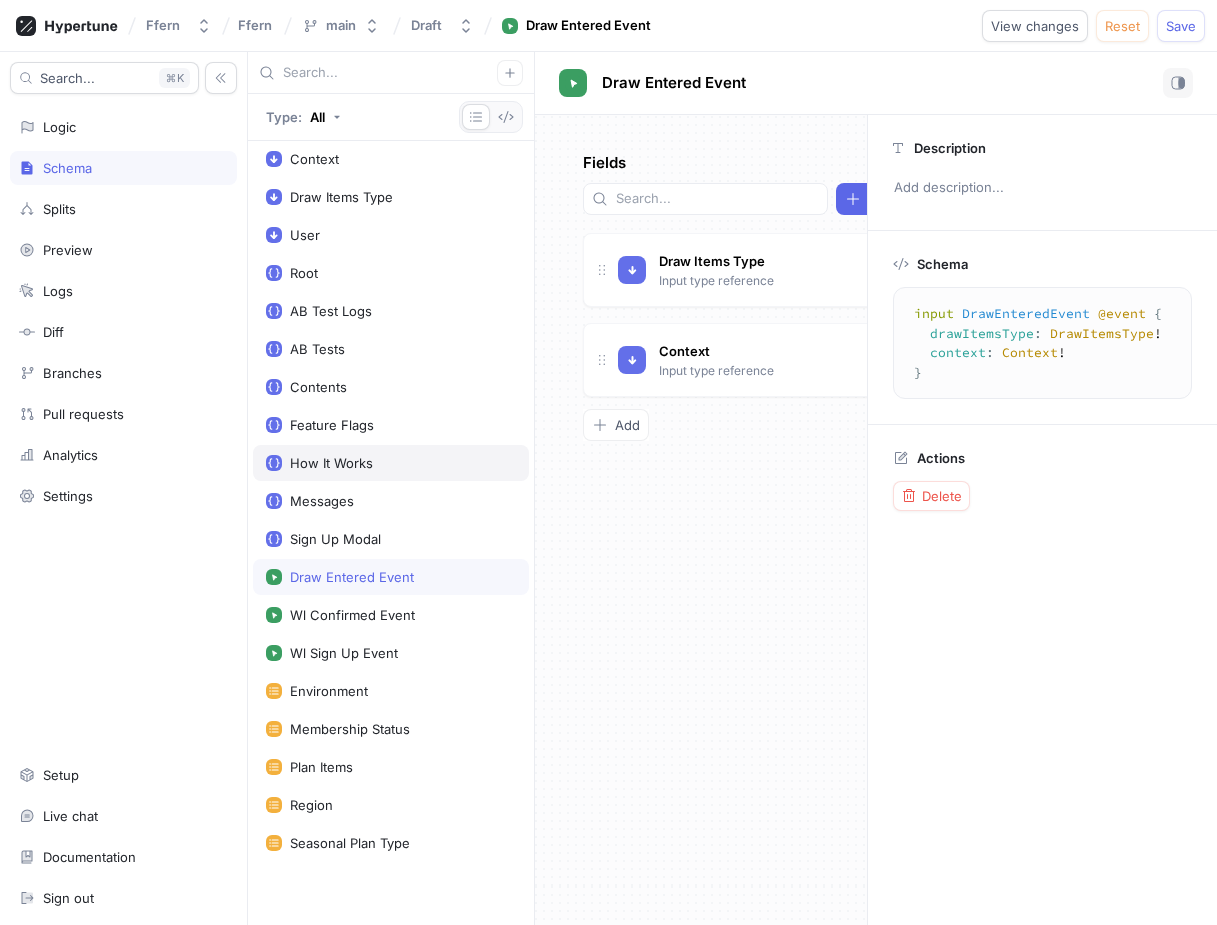 scroll, scrollTop: 0, scrollLeft: 0, axis: both 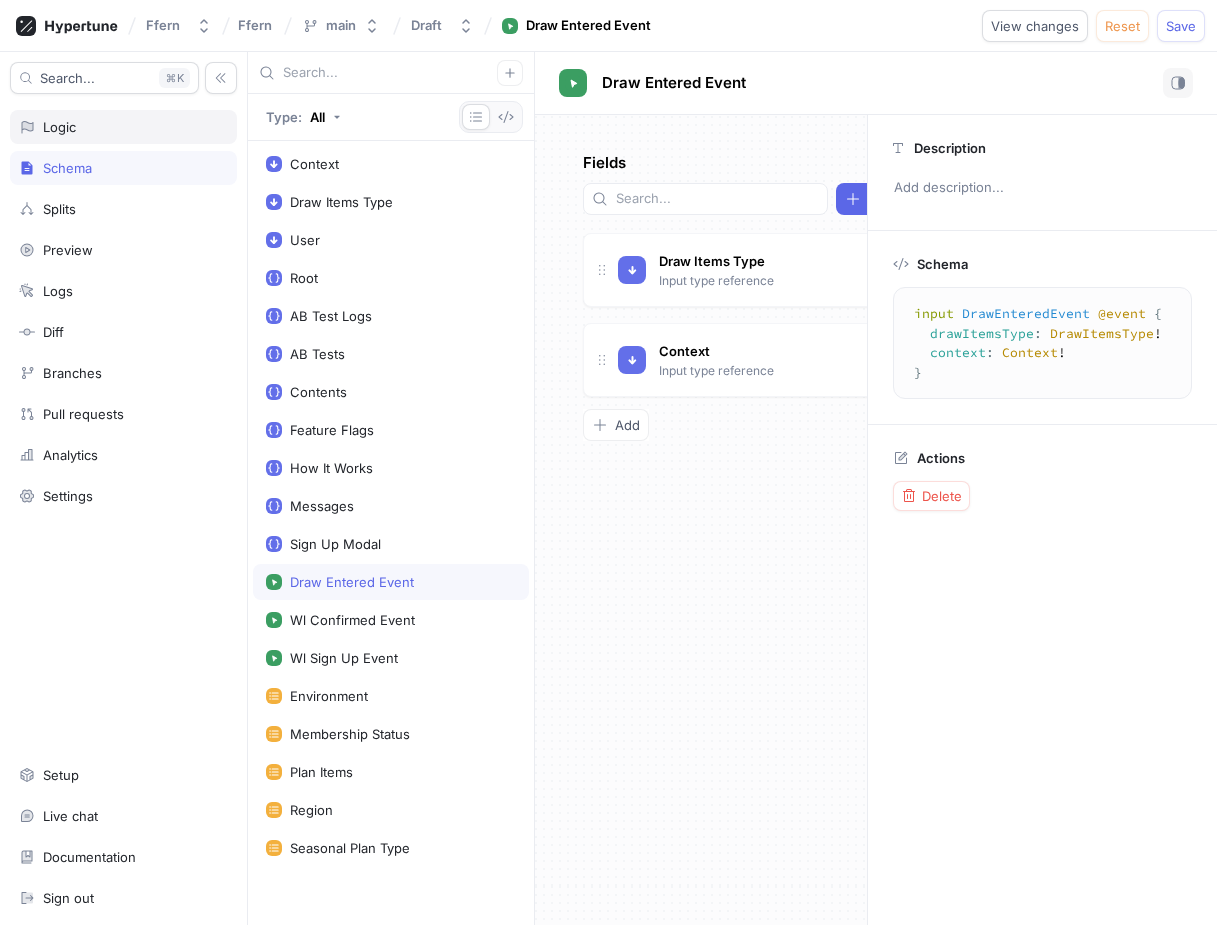 click on "Logic" at bounding box center (123, 127) 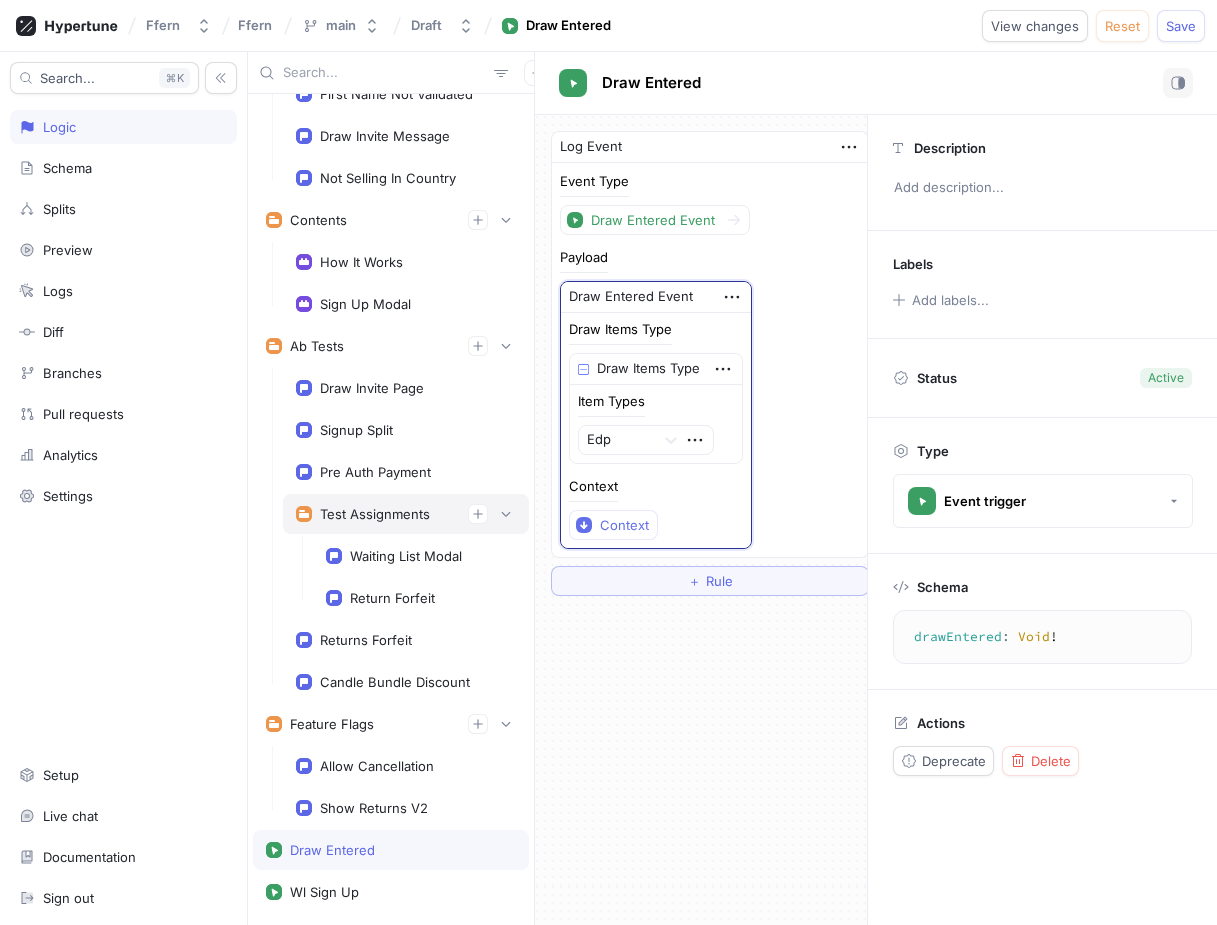 scroll, scrollTop: 412, scrollLeft: 0, axis: vertical 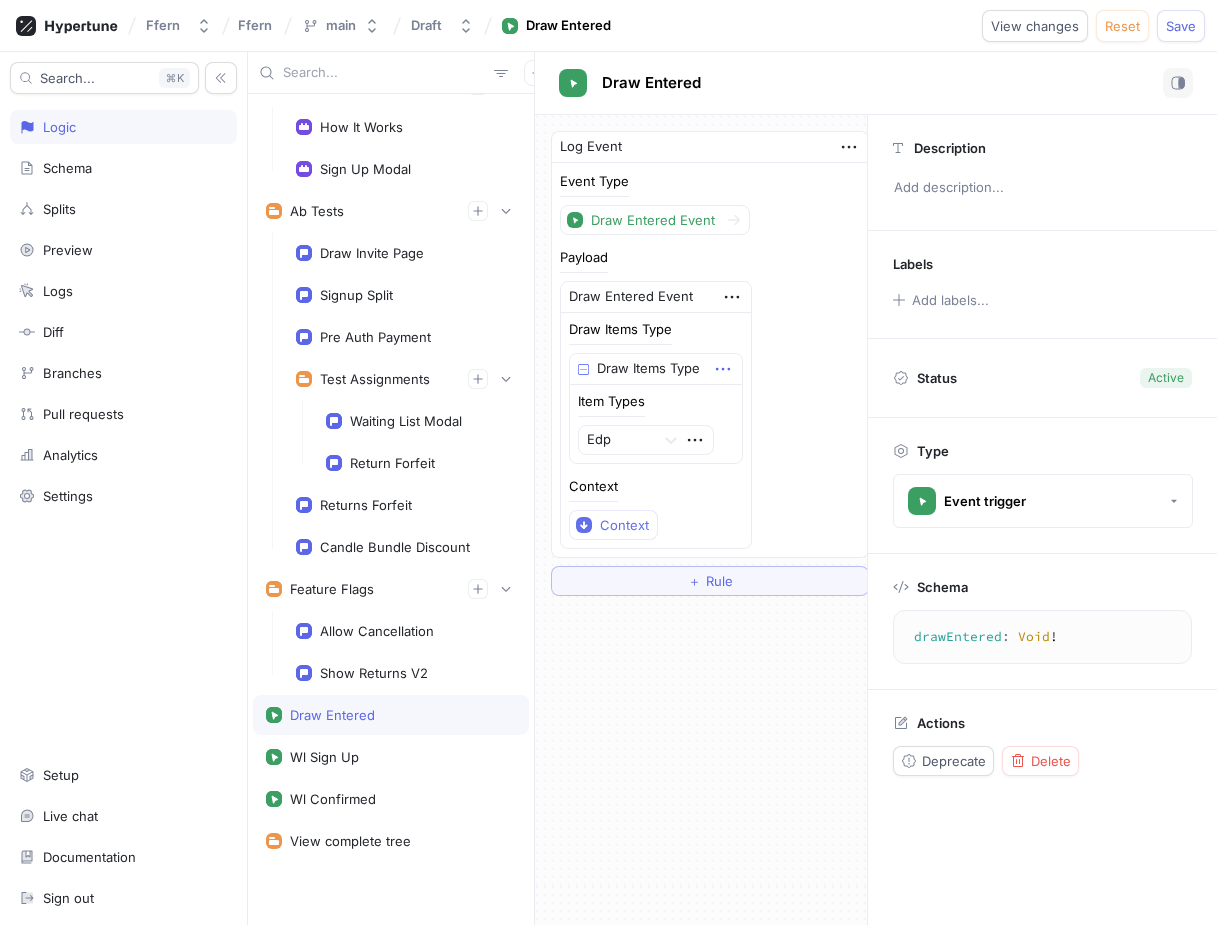 click 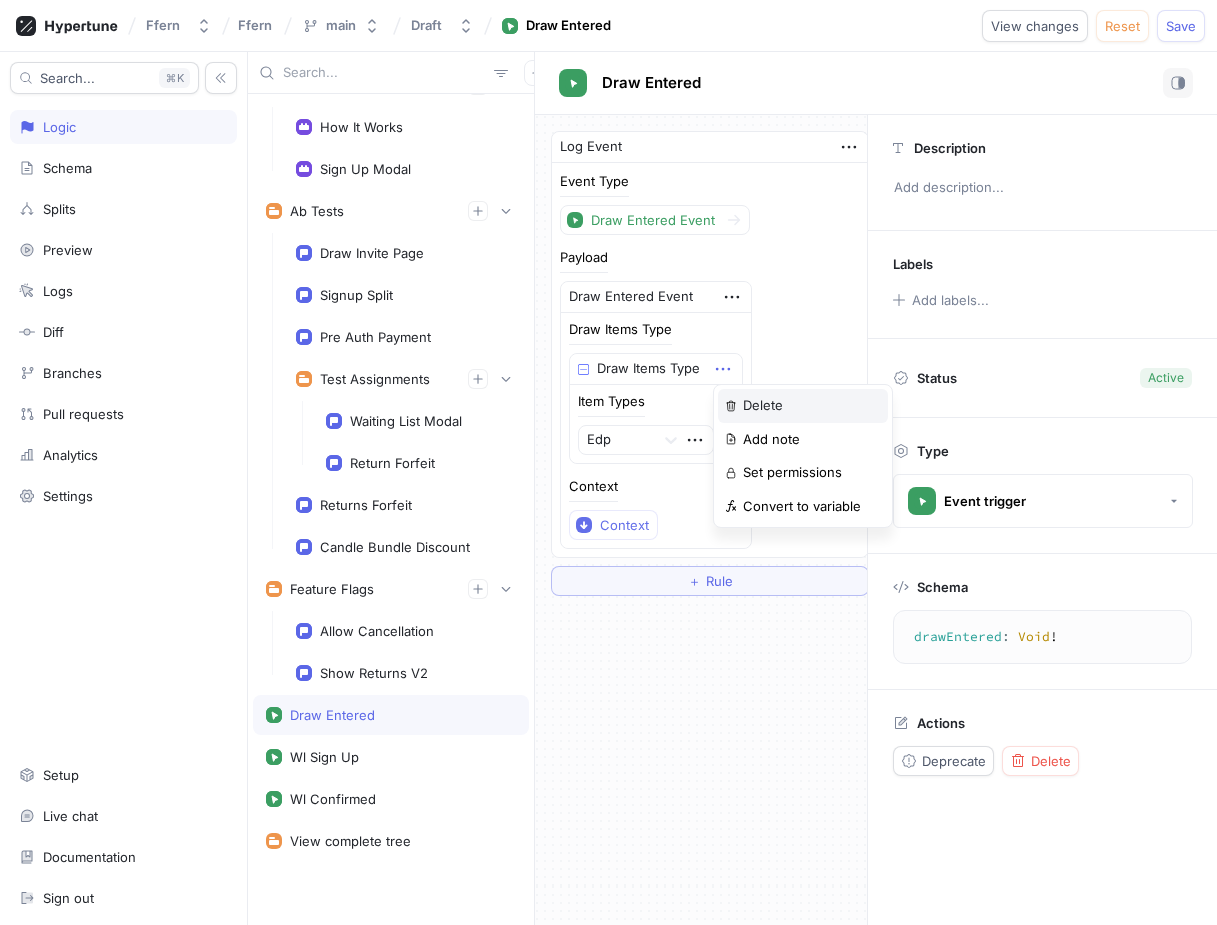 click on "Delete" at bounding box center [803, 406] 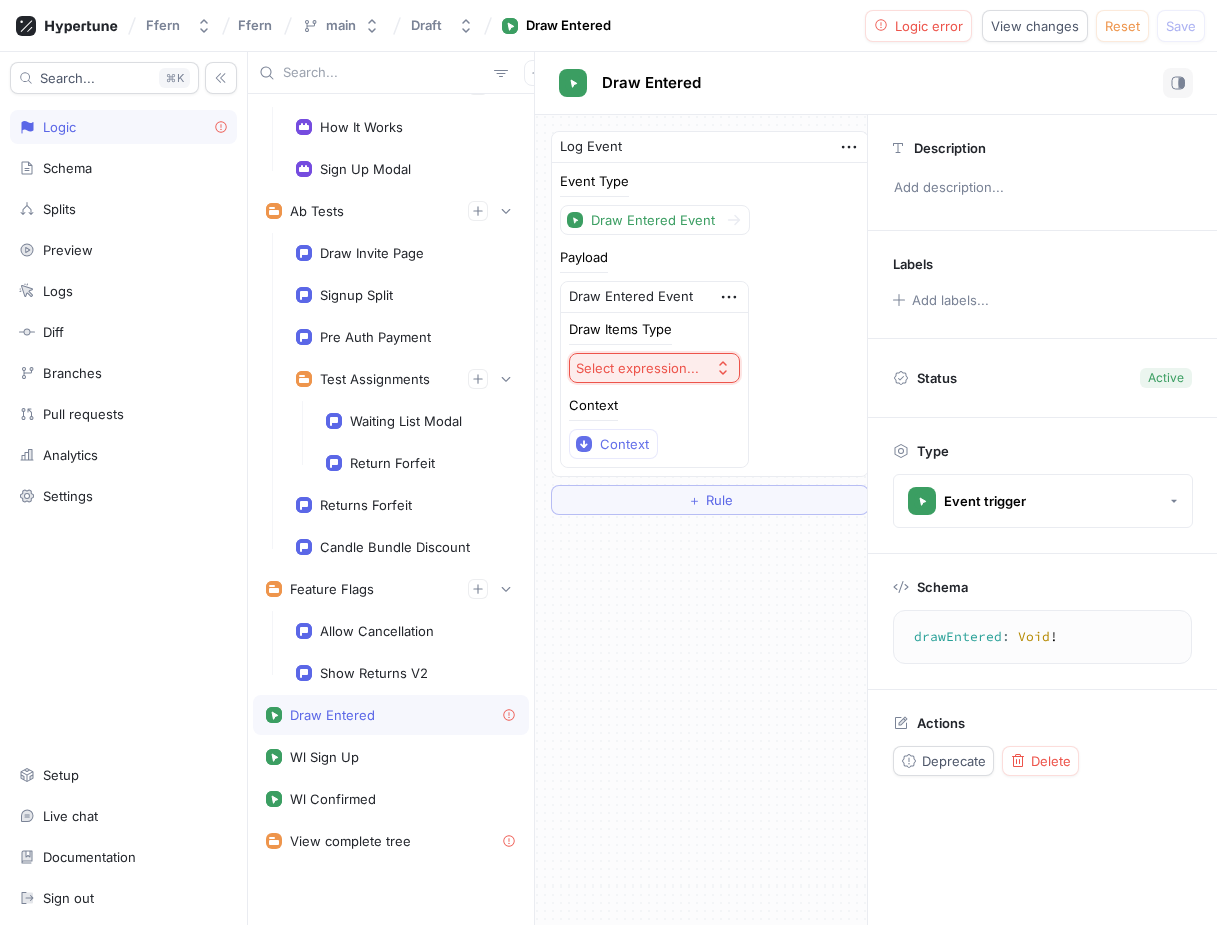 click on "Select expression..." at bounding box center (637, 368) 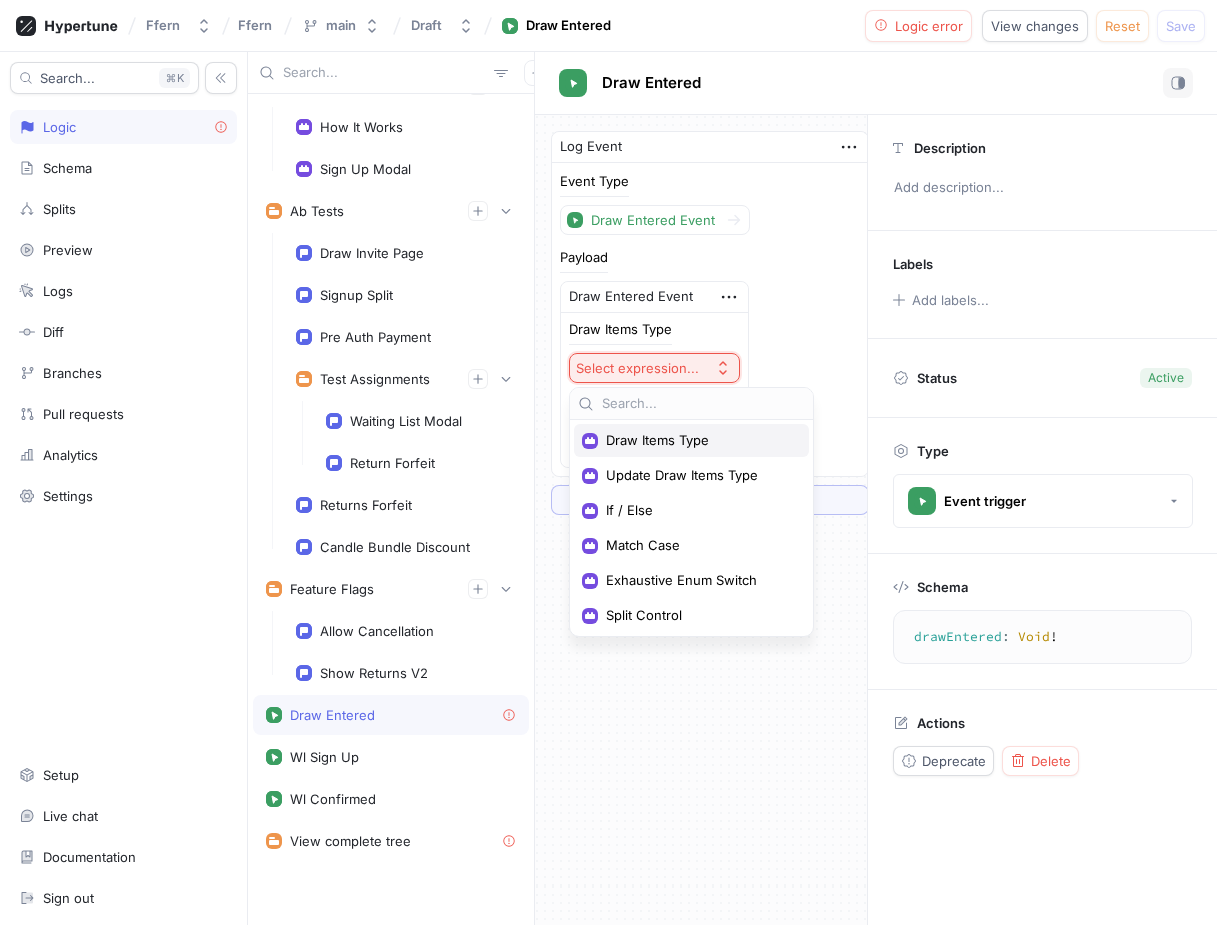 click on "Draw Items Type" at bounding box center (691, 440) 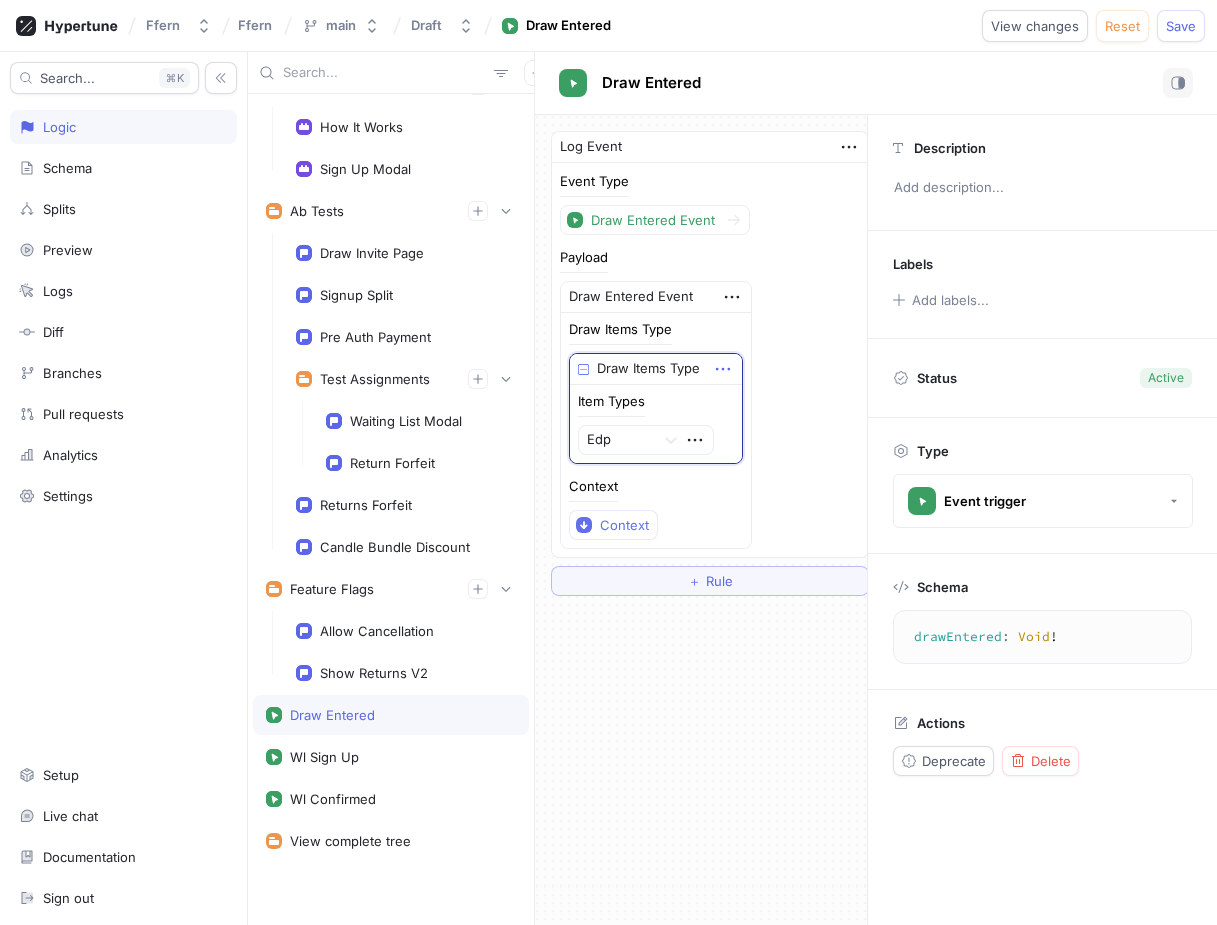 click 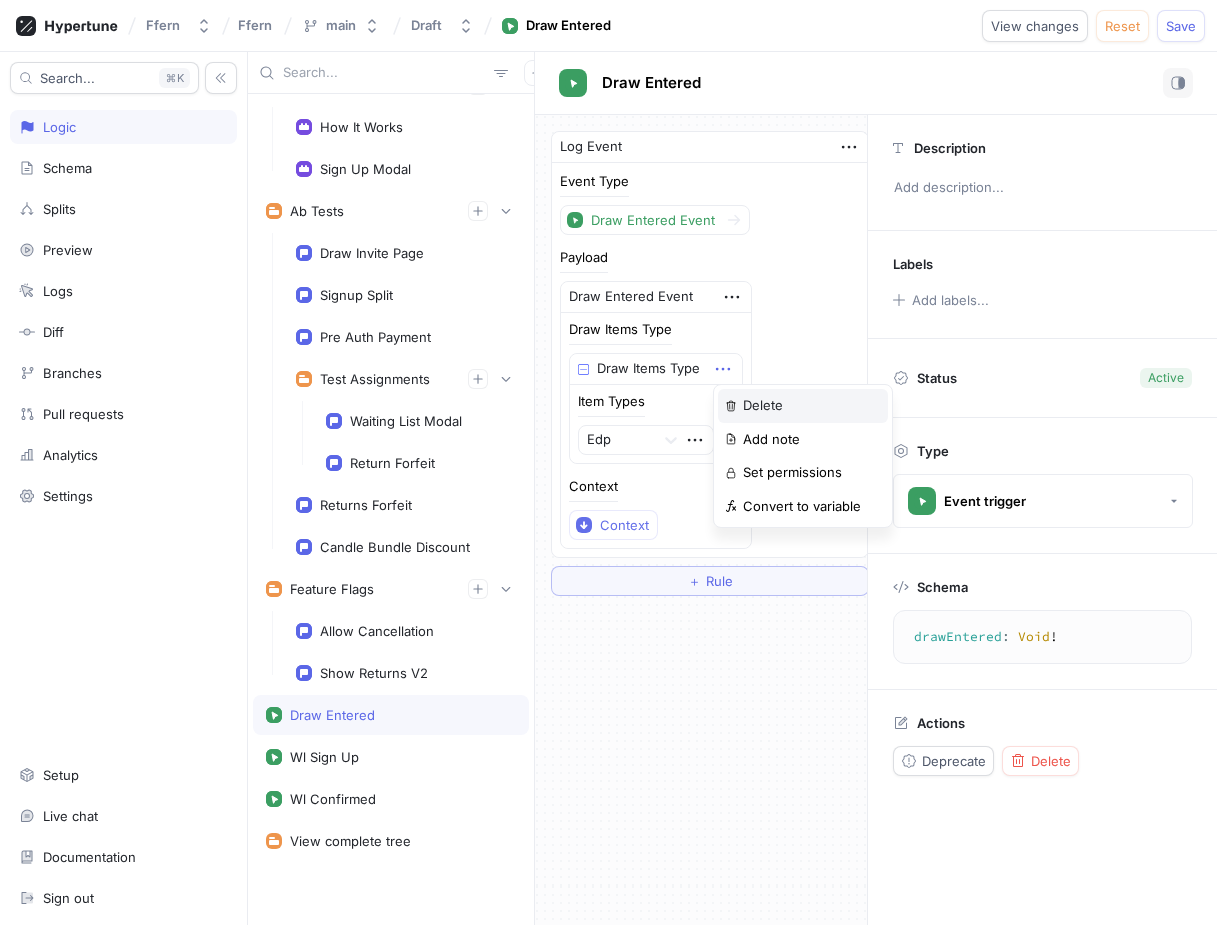 click on "Delete" at bounding box center [763, 406] 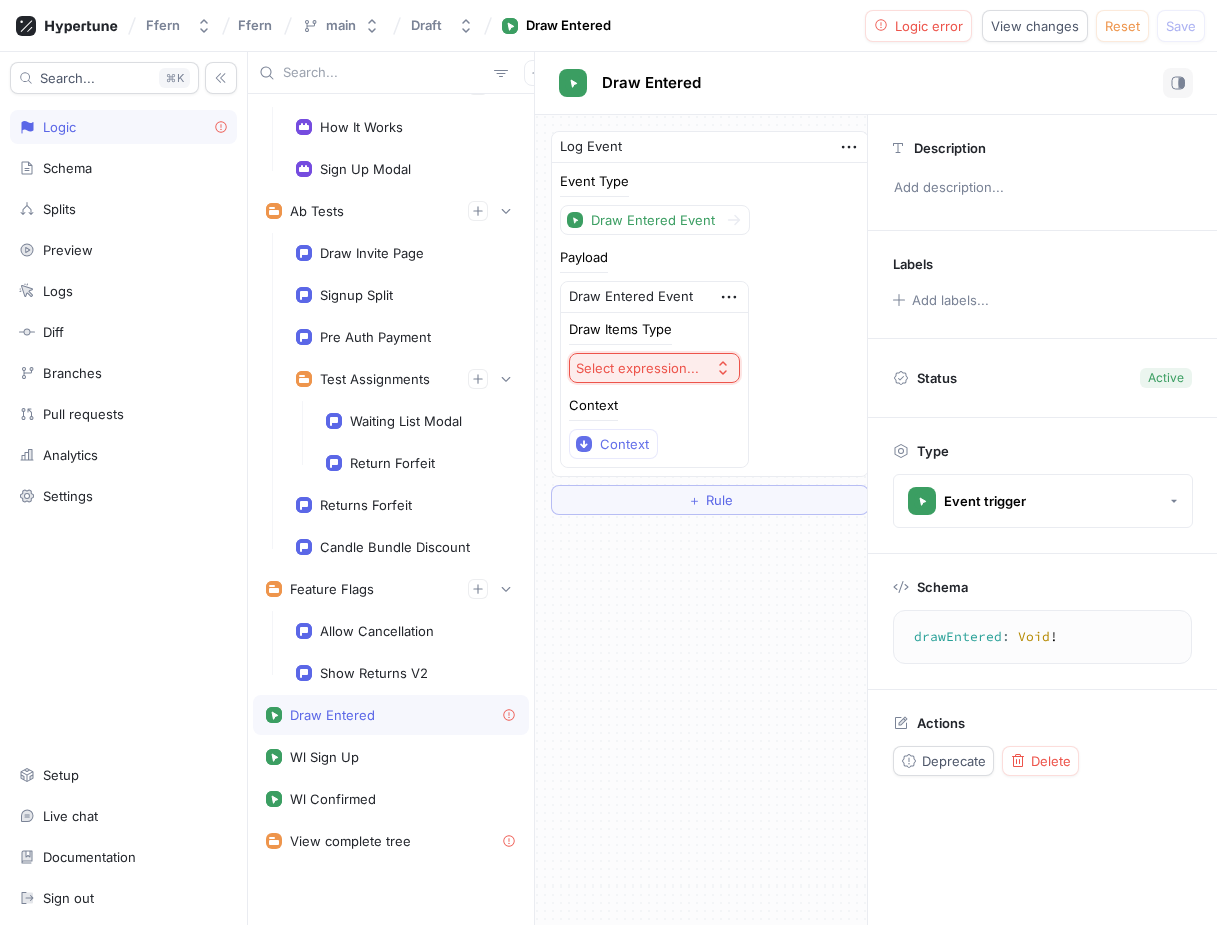 click on "Select expression..." at bounding box center (654, 368) 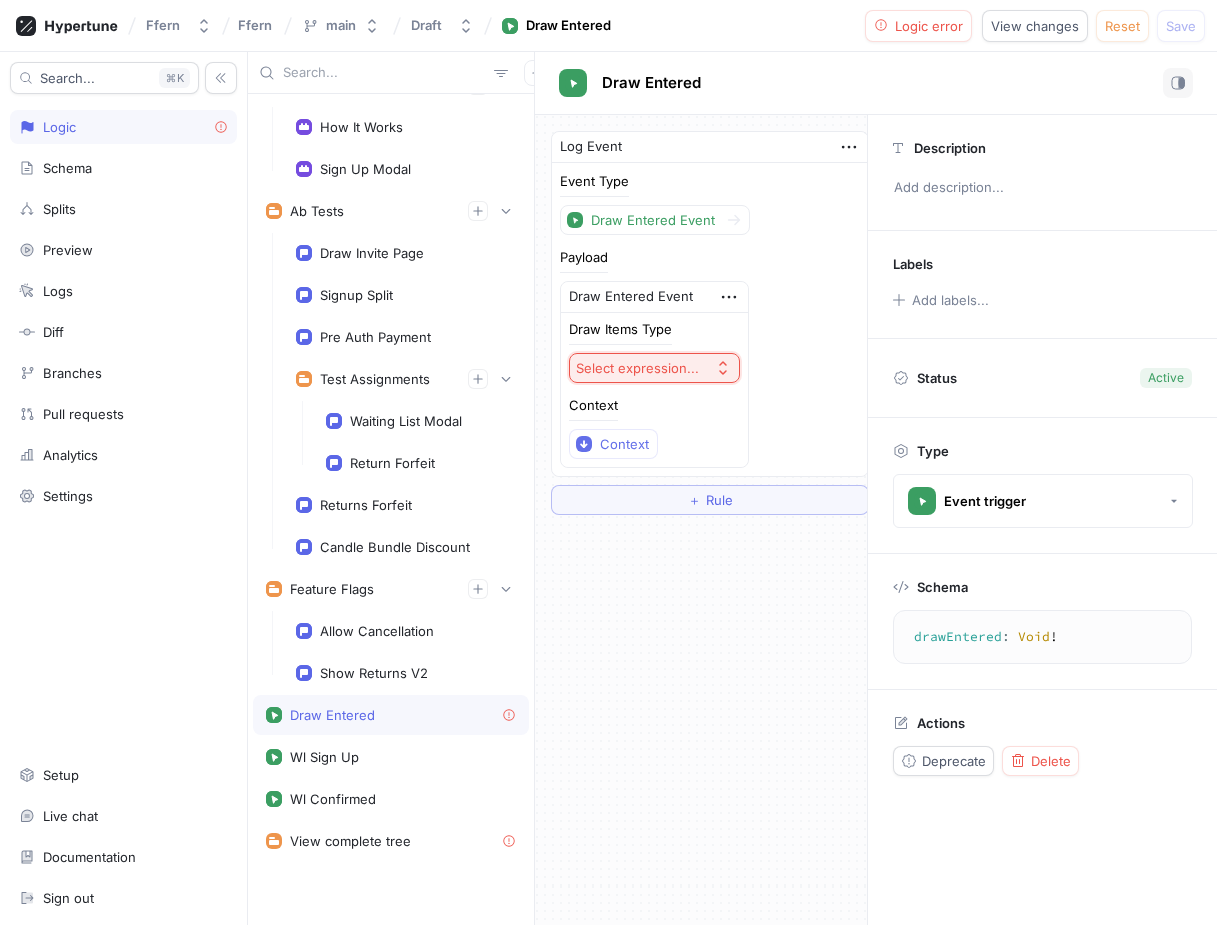 click on "Payload Draw Entered Event Draw Items Type Select expression... Context Context" at bounding box center (710, 359) 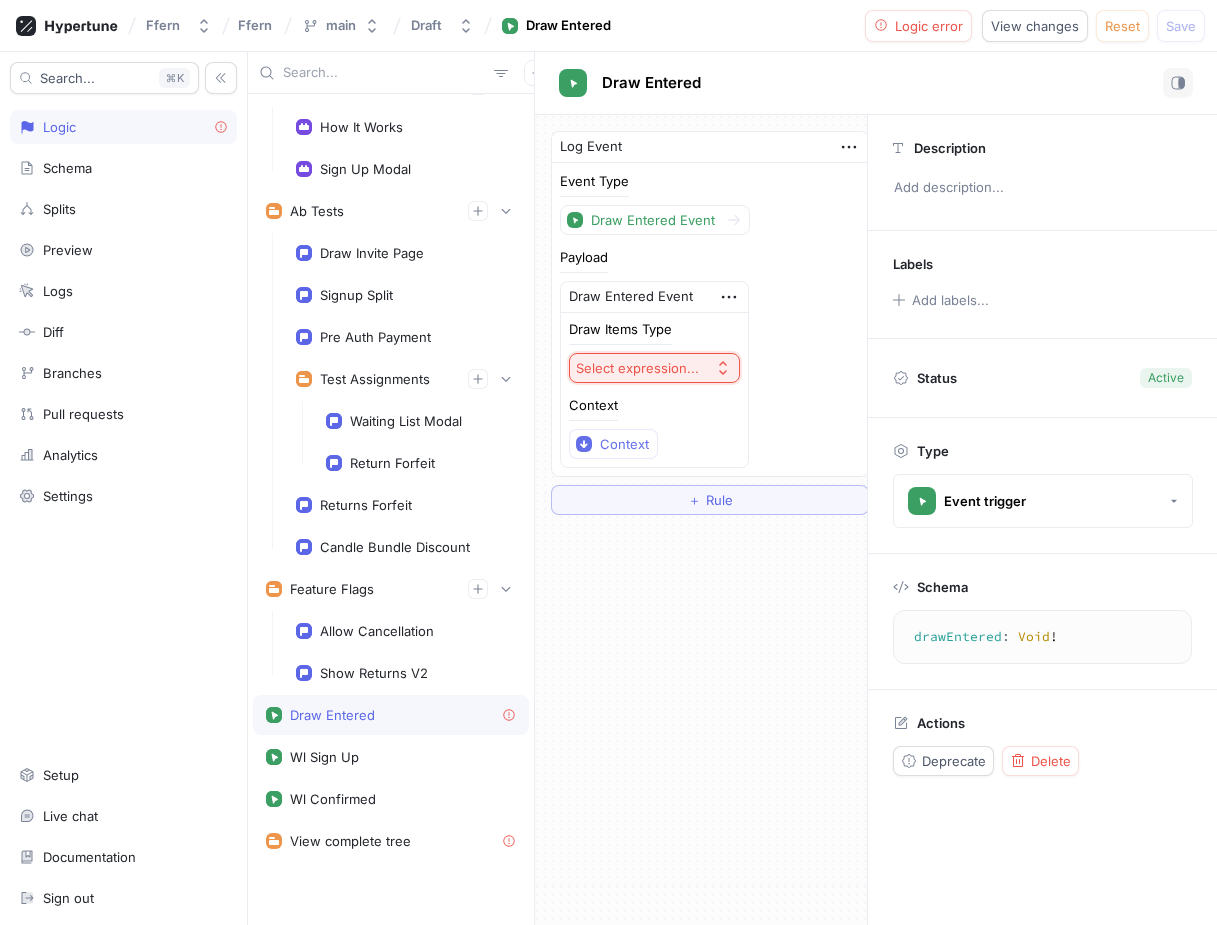 click on "Draw Items Type Select expression..." at bounding box center [654, 353] 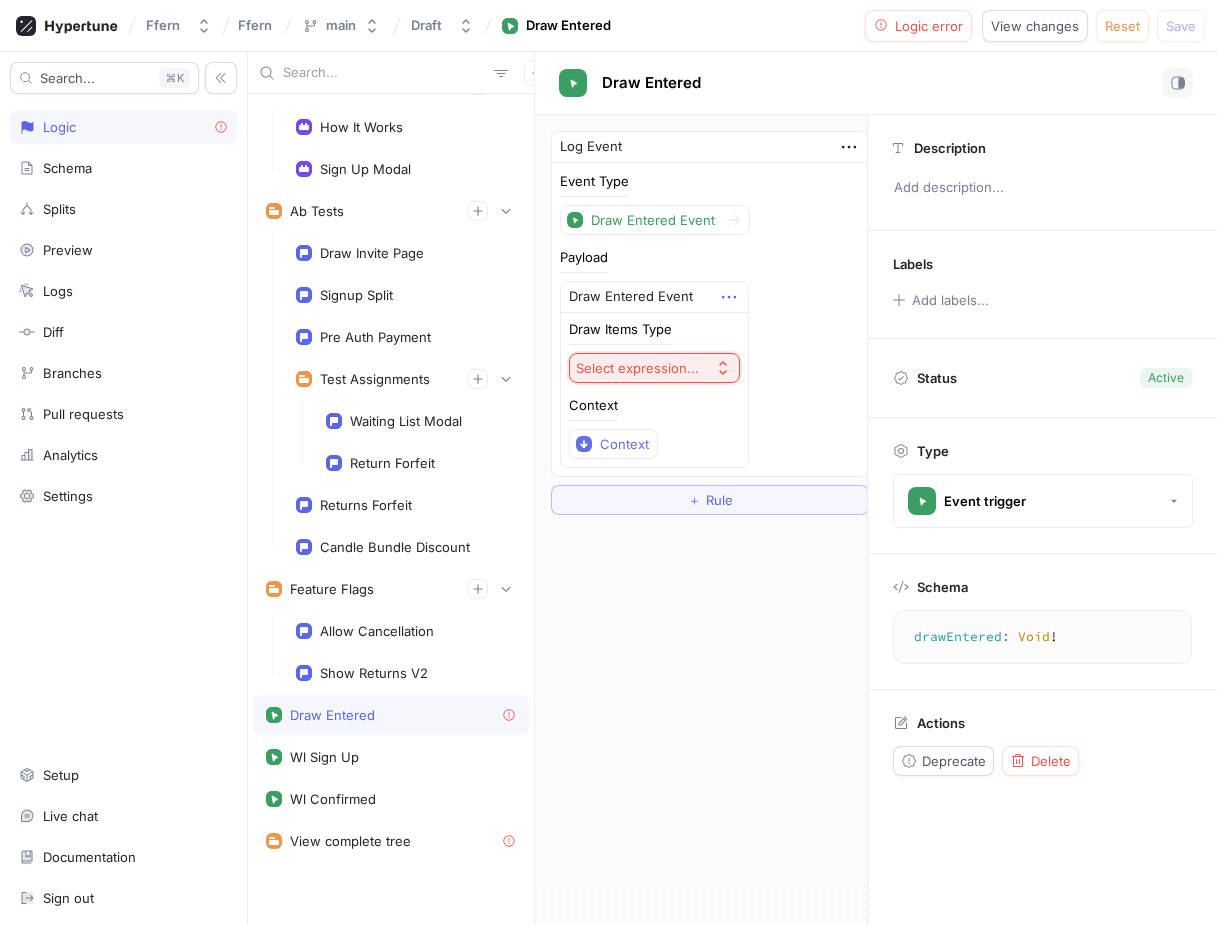 click 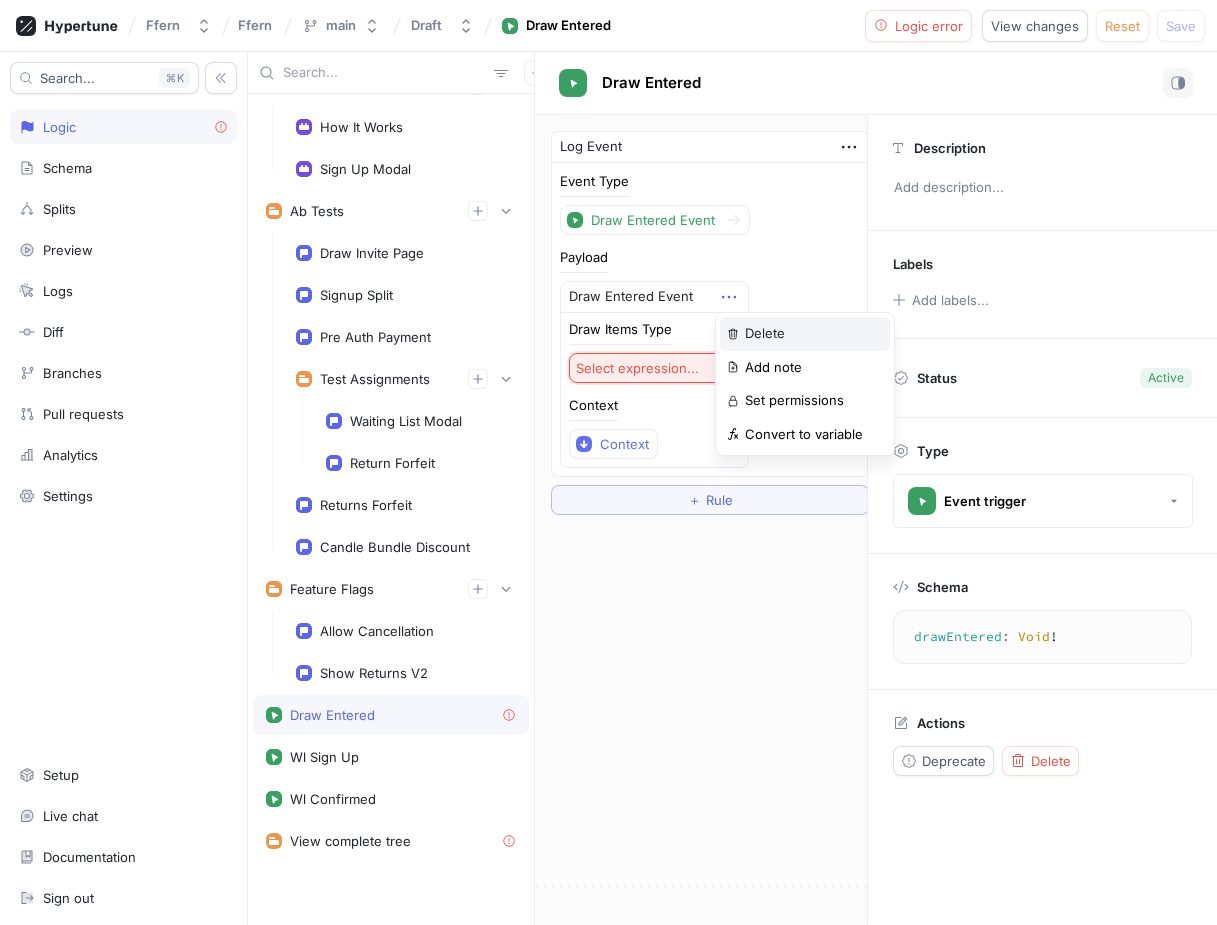 click on "Delete" at bounding box center [765, 334] 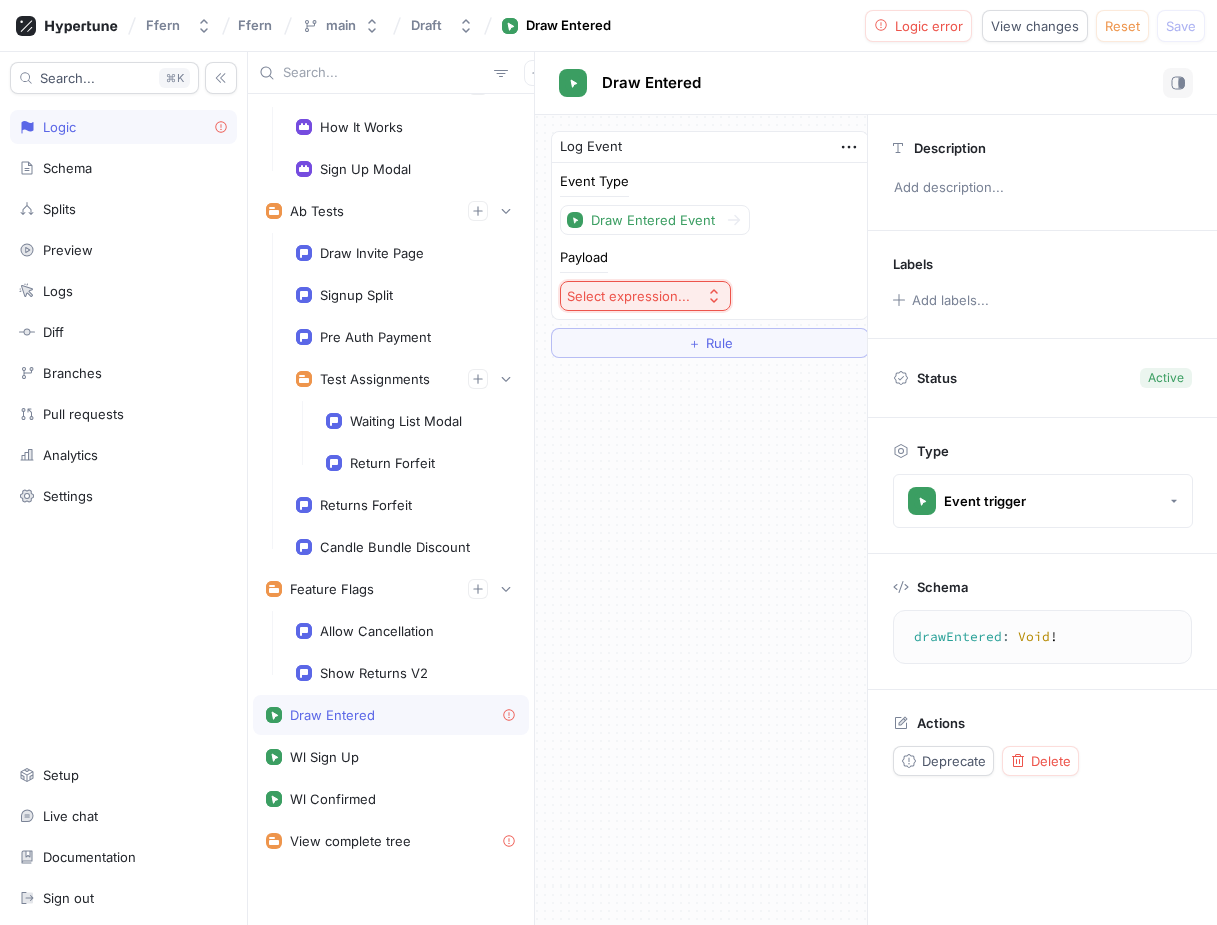 click 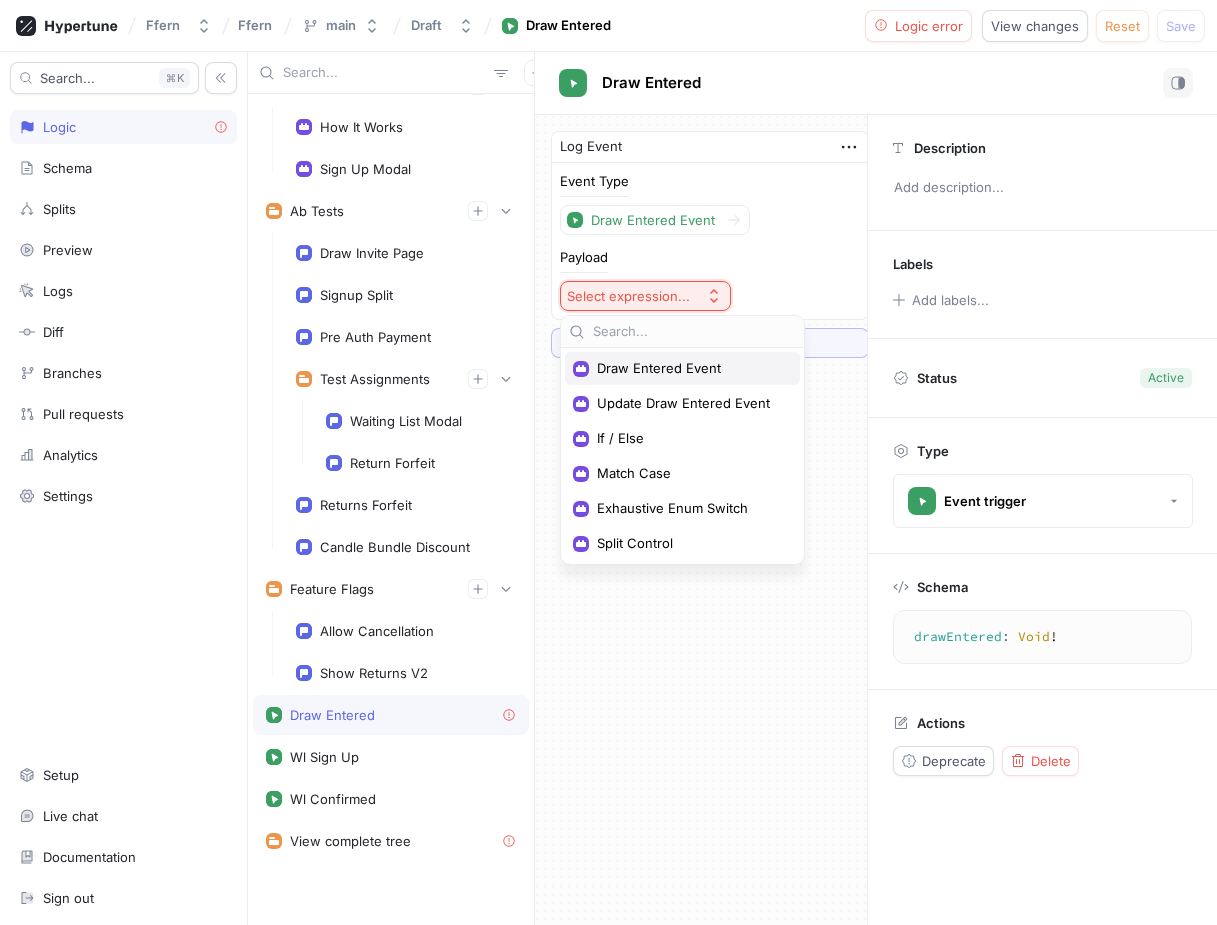 click on "Draw Entered Event" at bounding box center [689, 368] 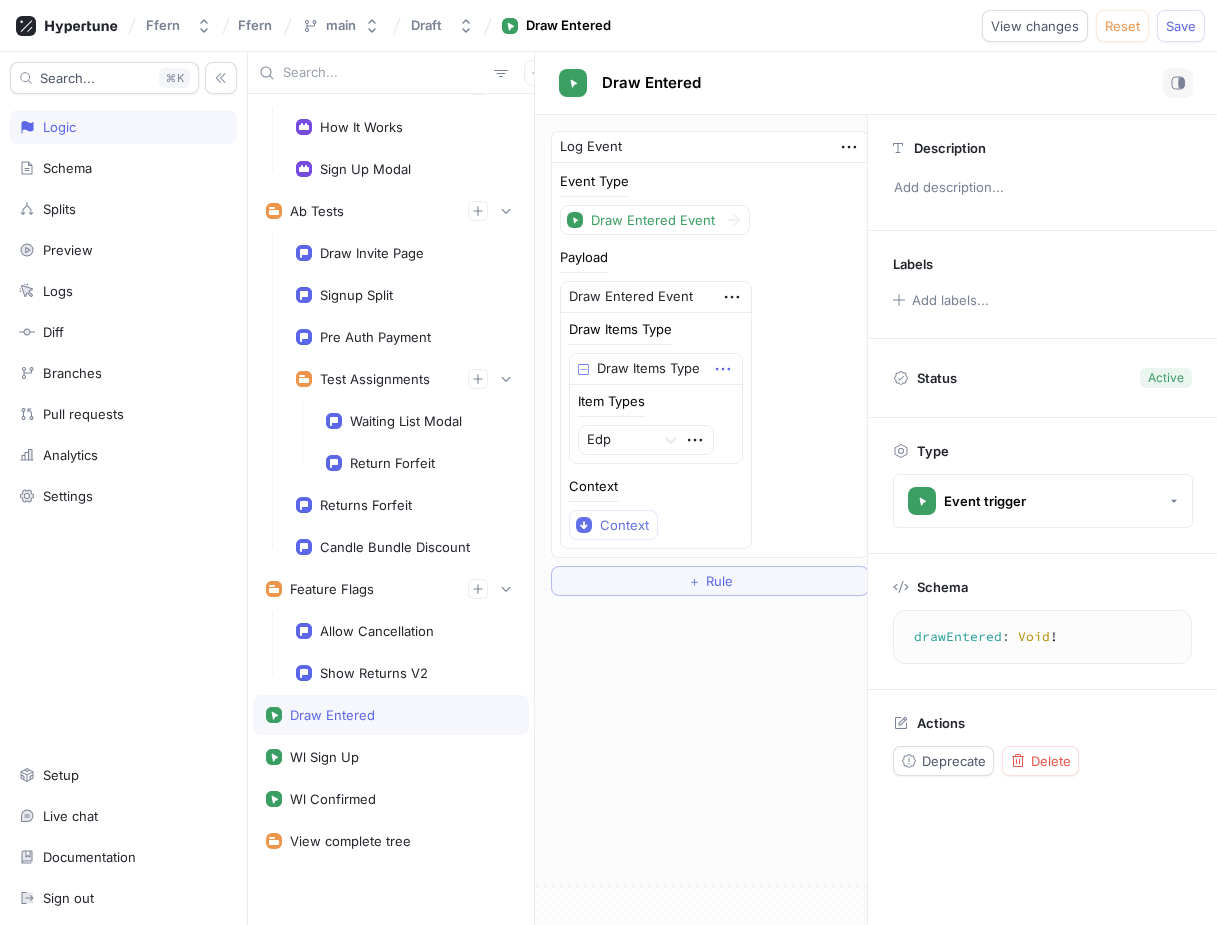 click 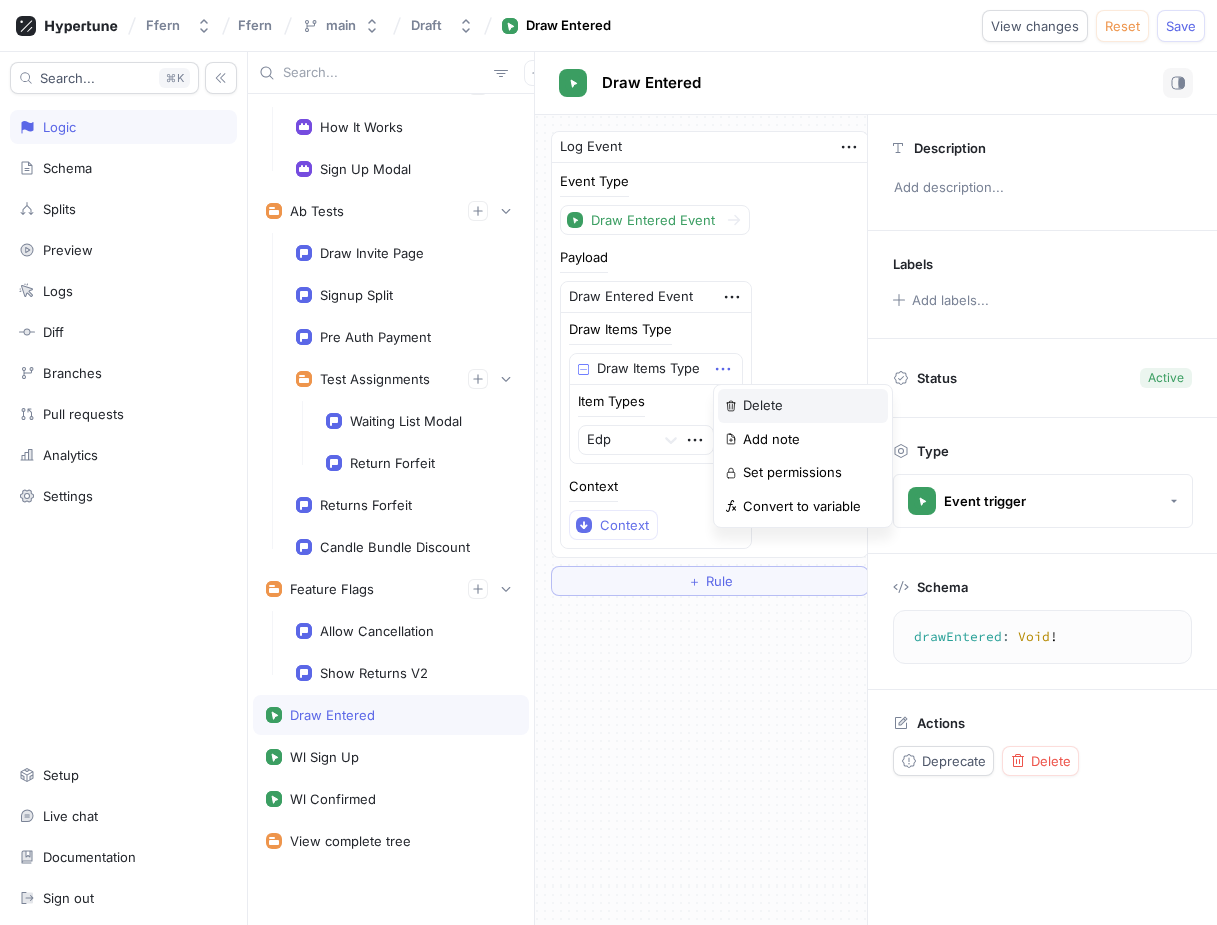 click on "Delete" at bounding box center (803, 406) 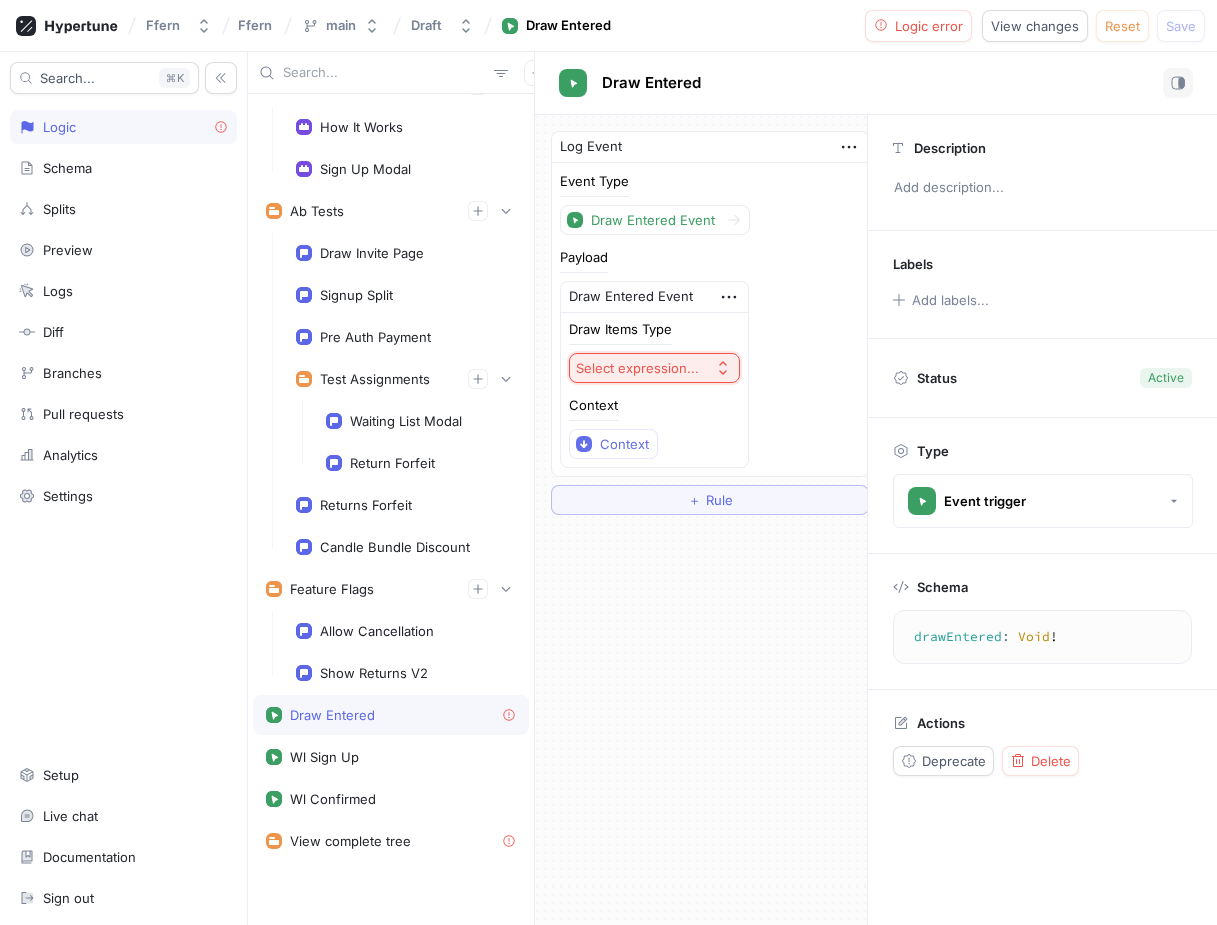 click on "Select expression..." at bounding box center [654, 368] 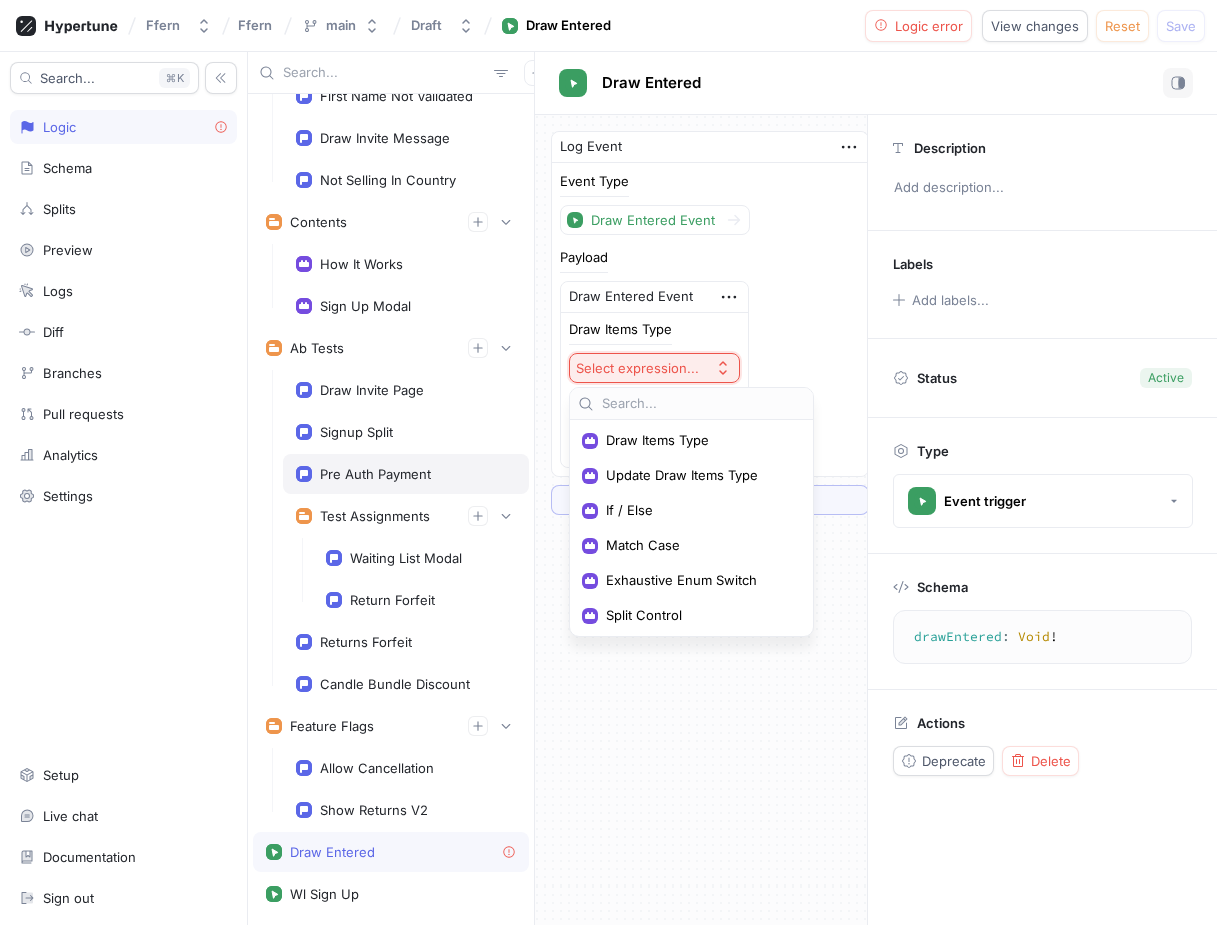 scroll, scrollTop: 0, scrollLeft: 0, axis: both 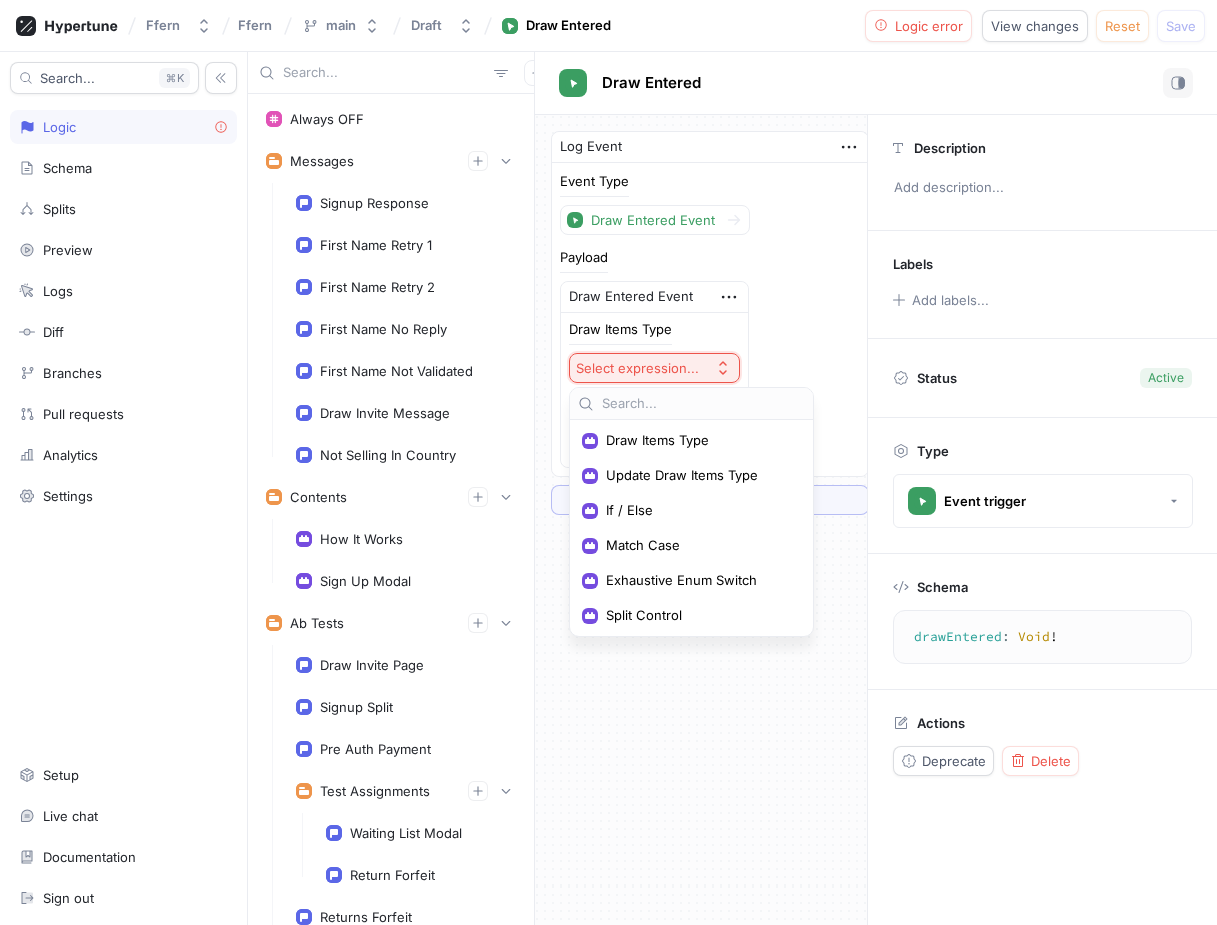 click on "Select expression..." at bounding box center (637, 368) 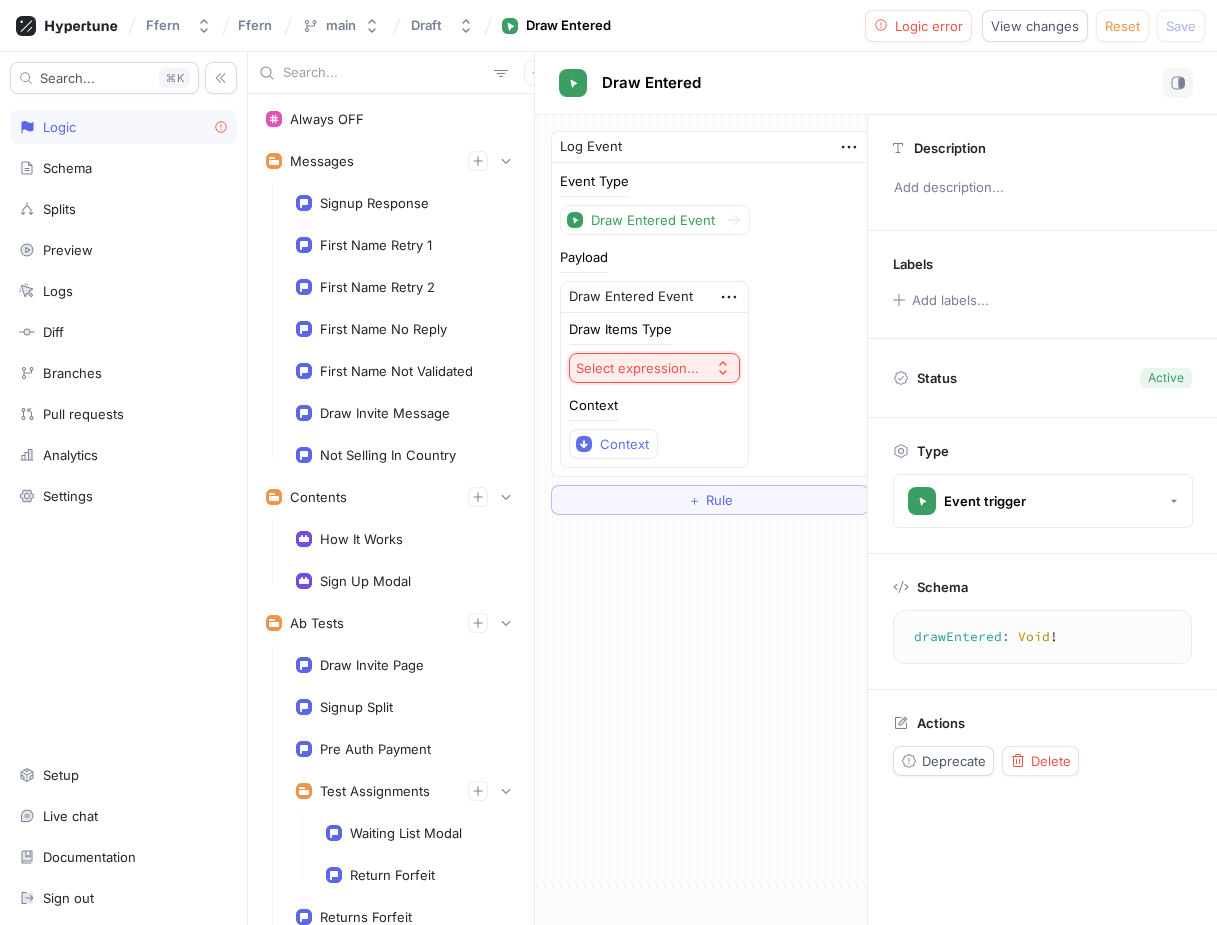 click on "Draw Entered Event" at bounding box center (654, 297) 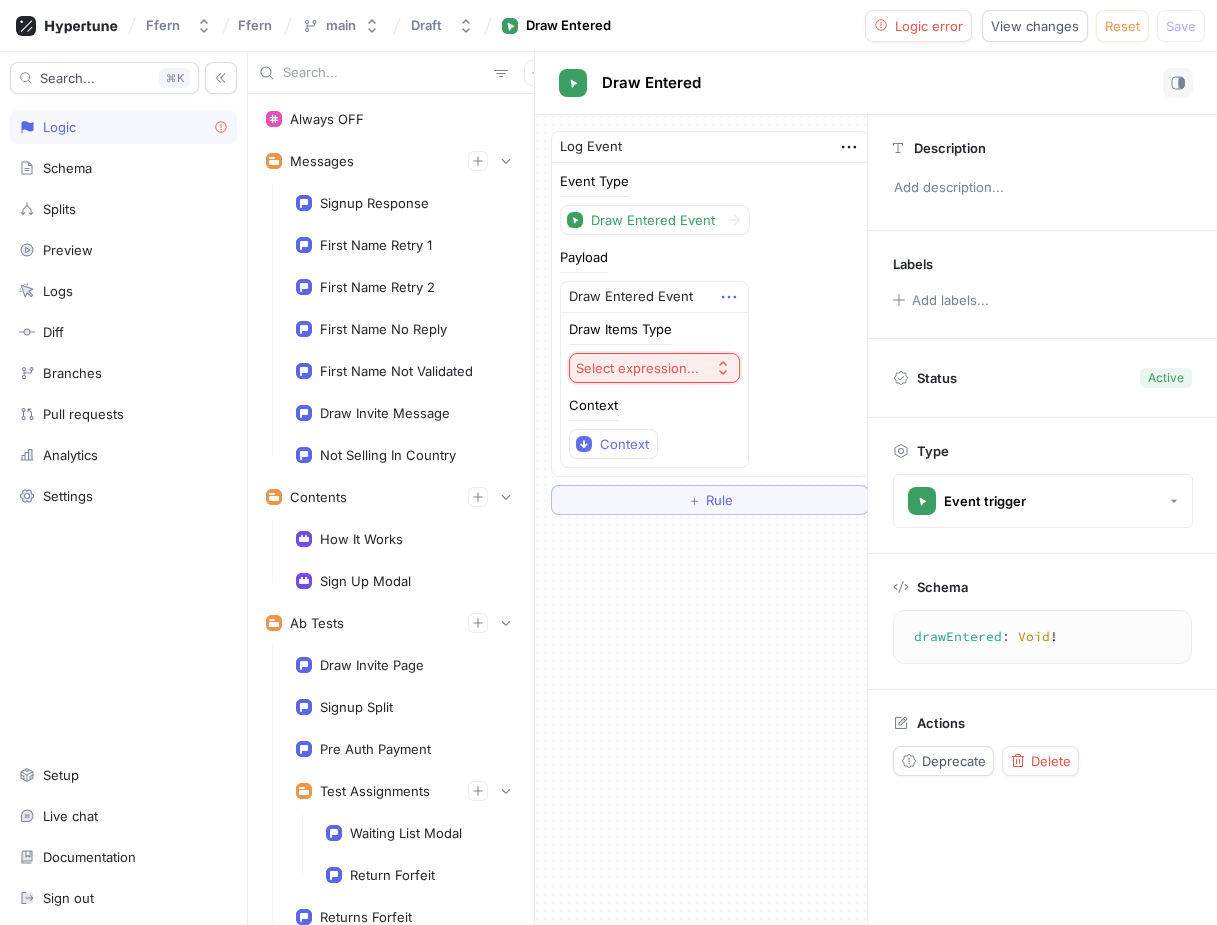 click 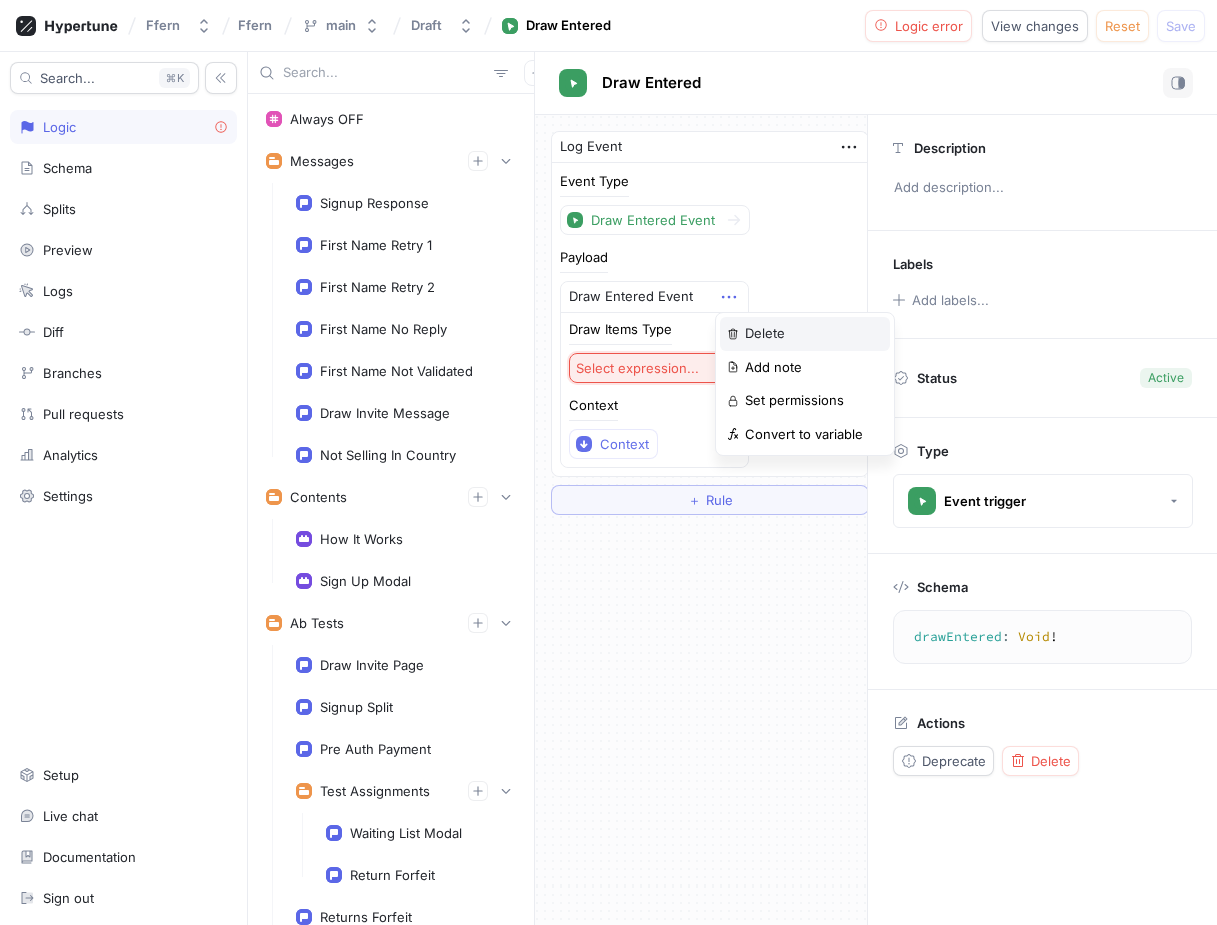 click on "Delete" at bounding box center (765, 334) 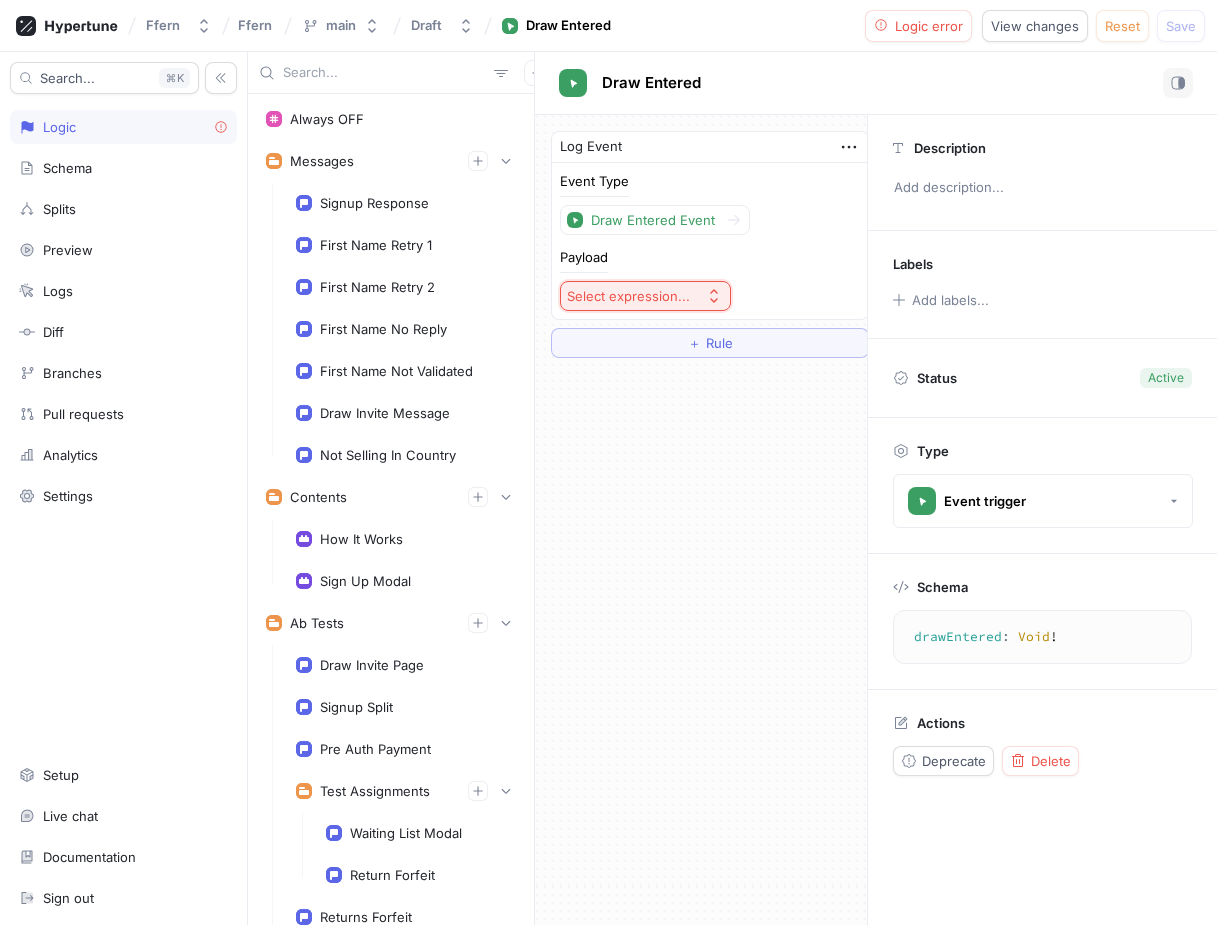 click 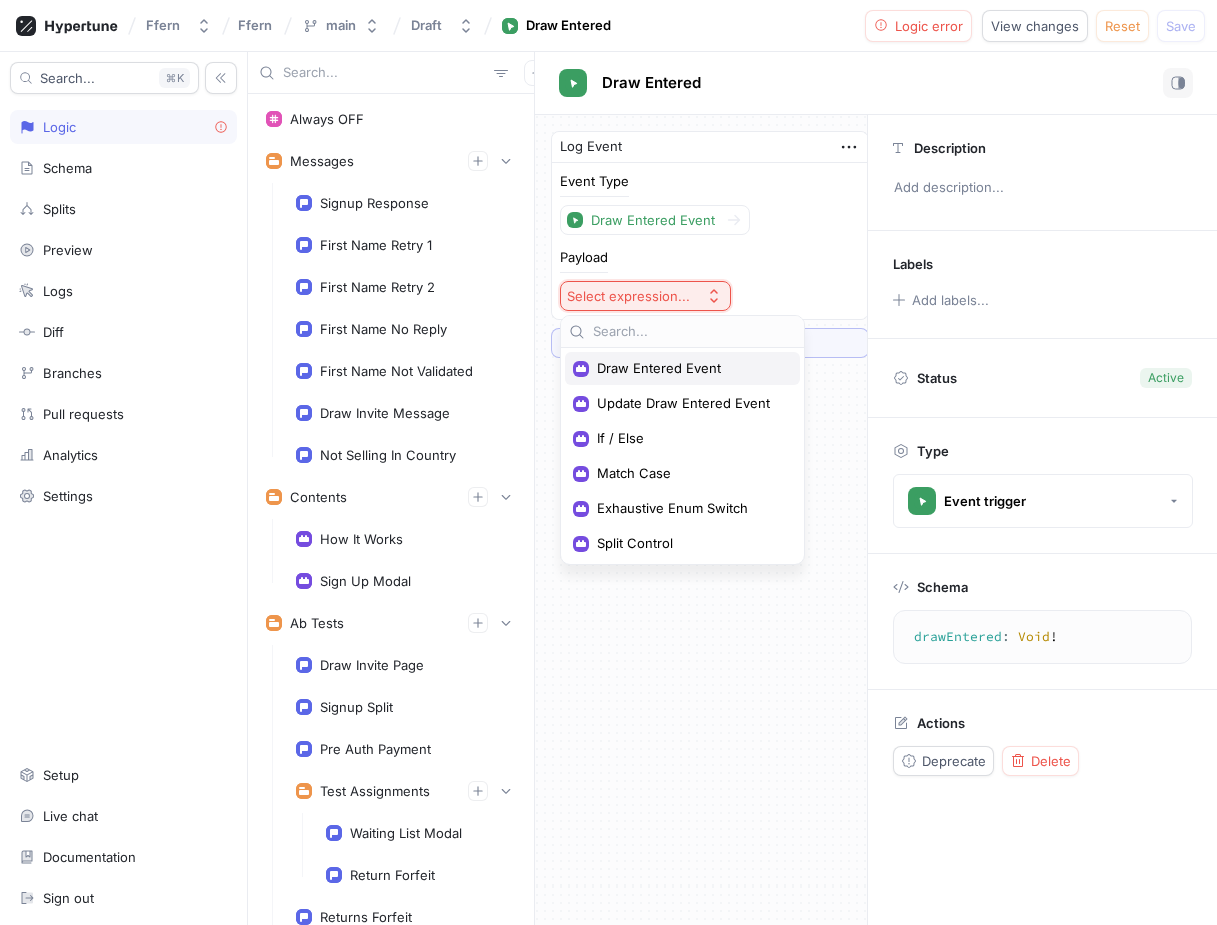 click on "Draw Entered Event" at bounding box center (689, 368) 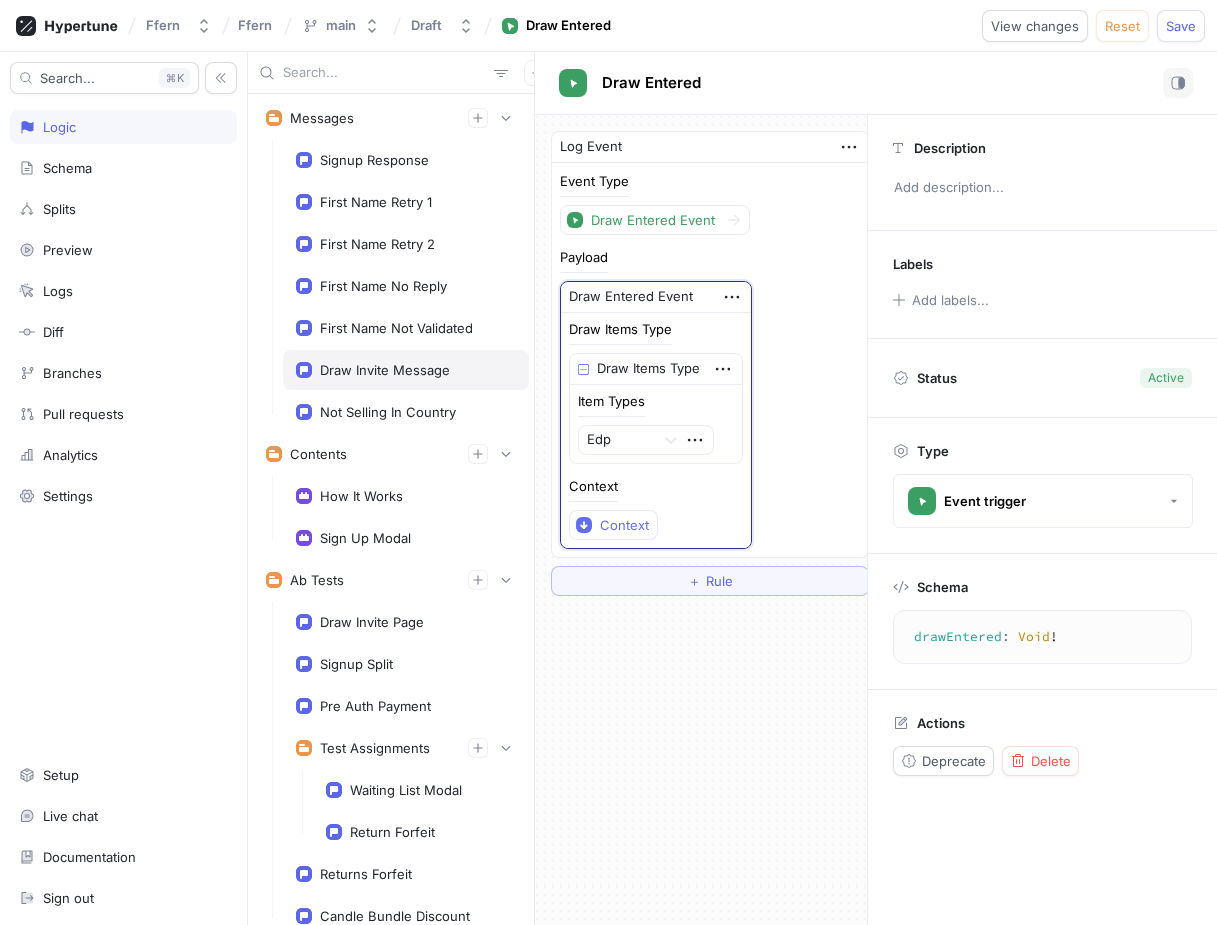 scroll, scrollTop: 0, scrollLeft: 0, axis: both 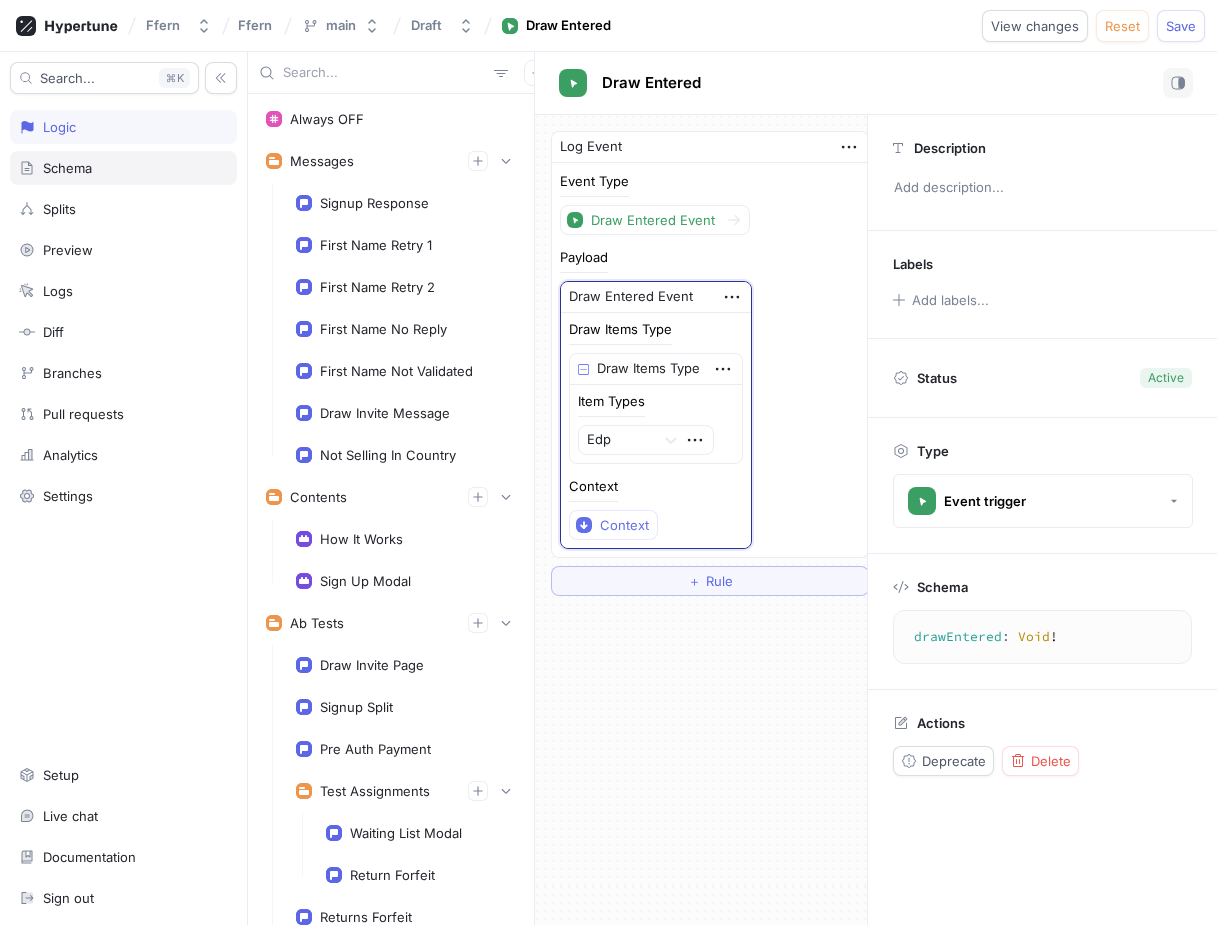 click on "Schema" at bounding box center [123, 168] 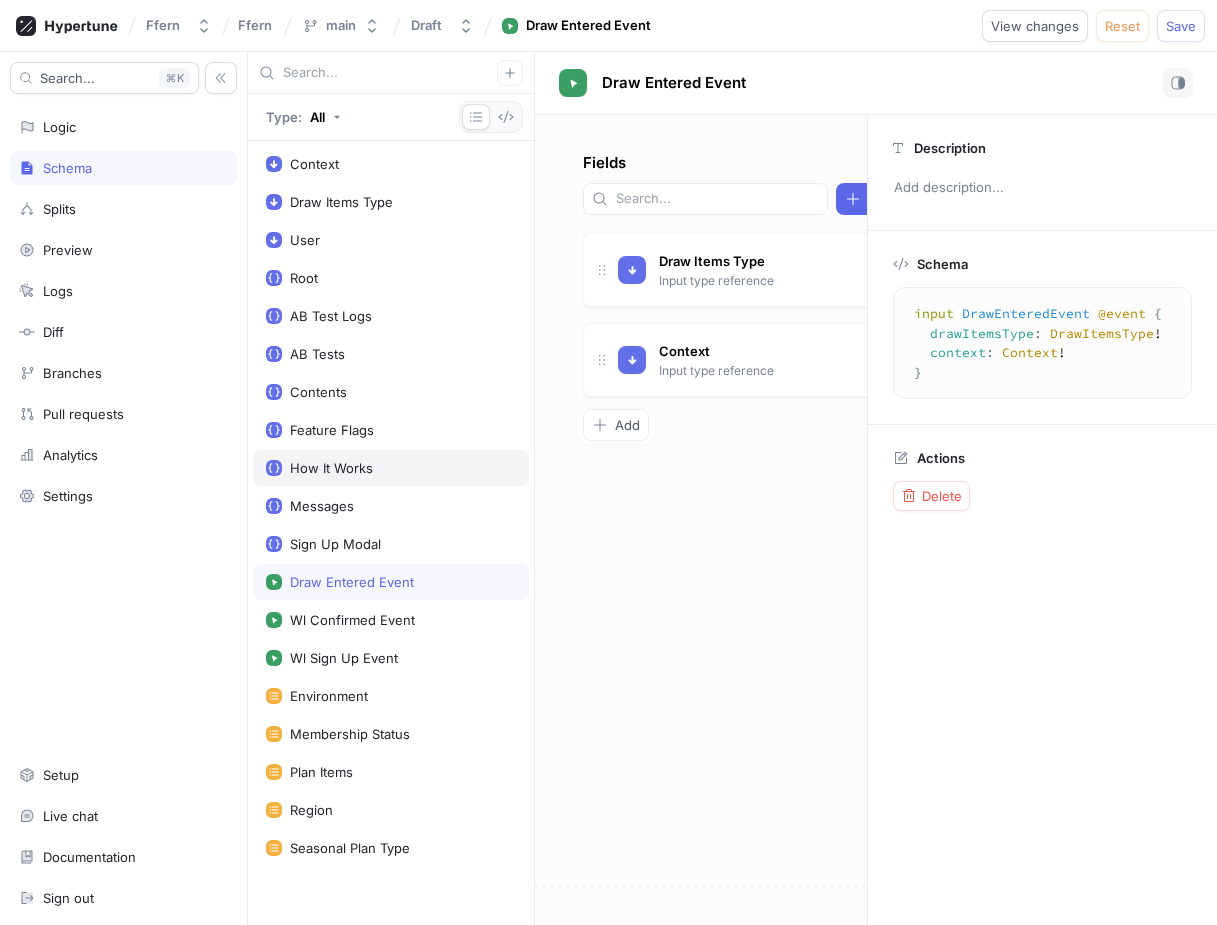 scroll, scrollTop: 5, scrollLeft: 0, axis: vertical 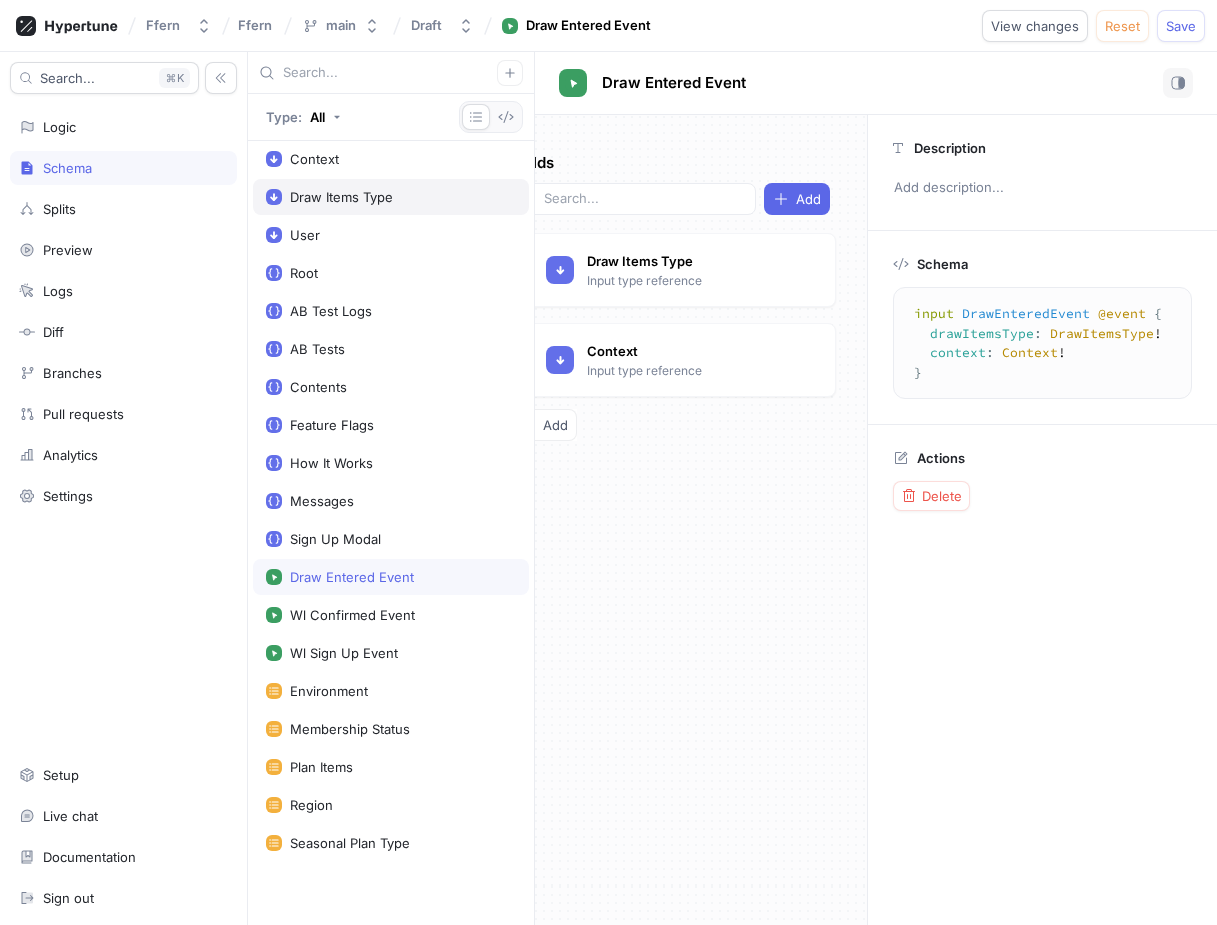 click on "Draw Items Type" at bounding box center [391, 197] 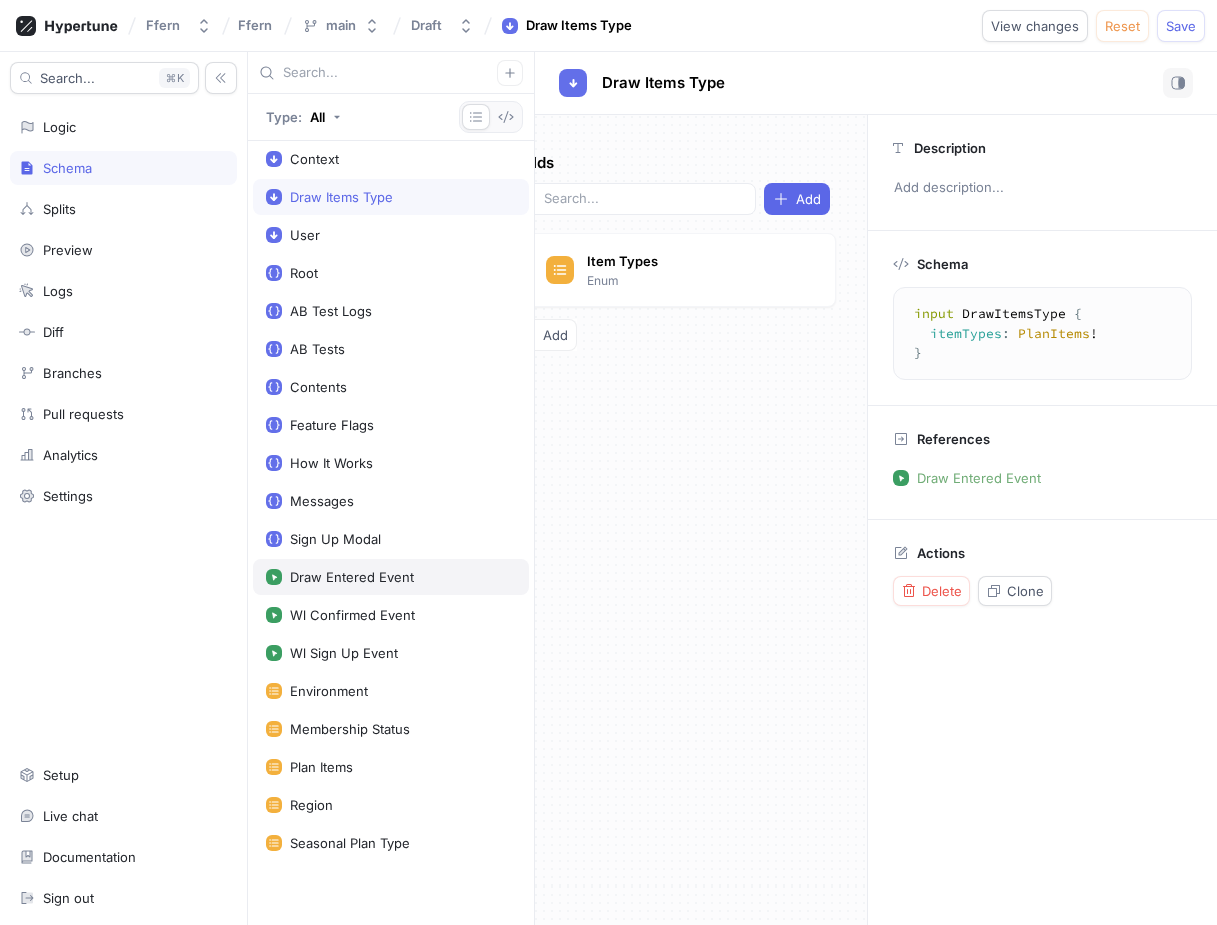 click on "Draw Entered Event" at bounding box center (391, 577) 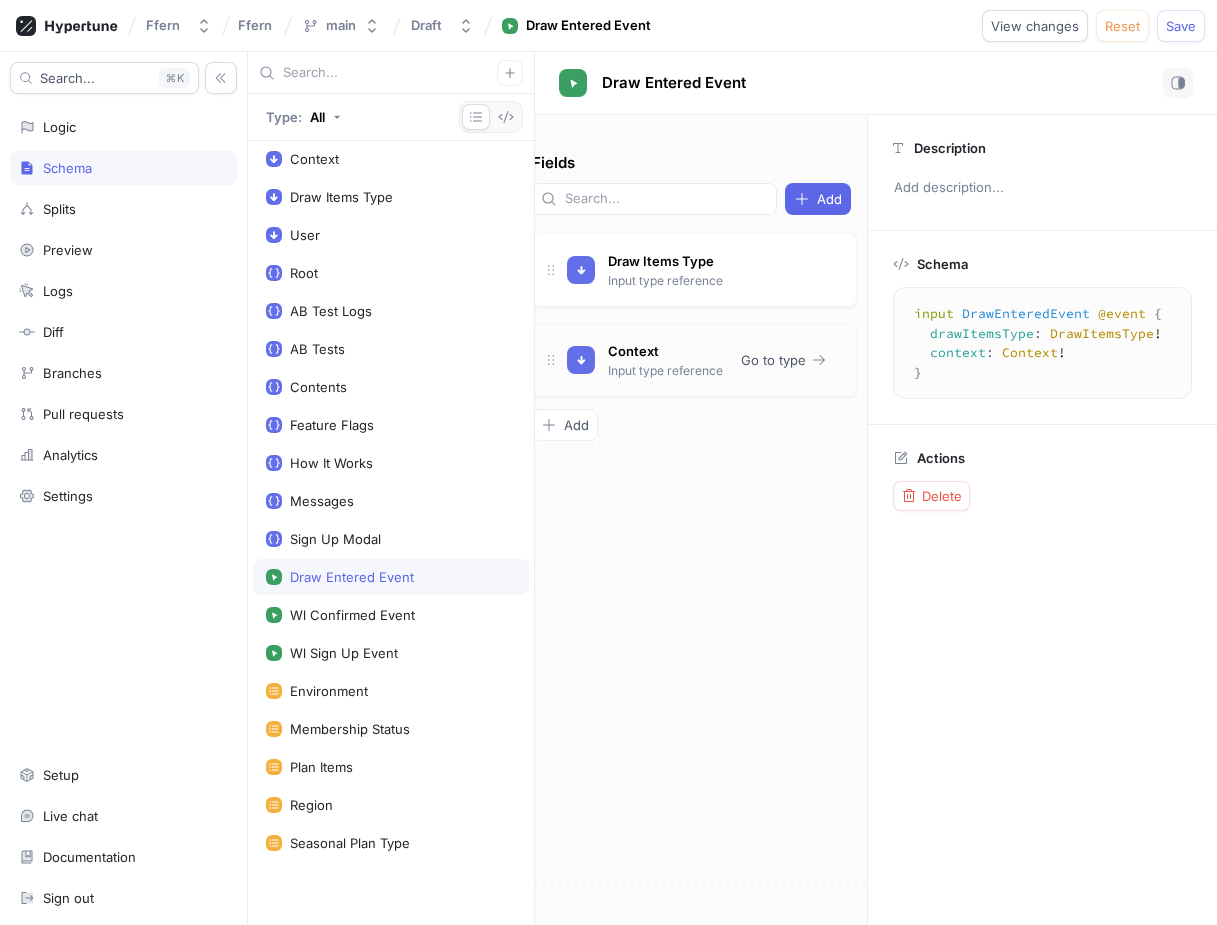 scroll, scrollTop: 0, scrollLeft: 63, axis: horizontal 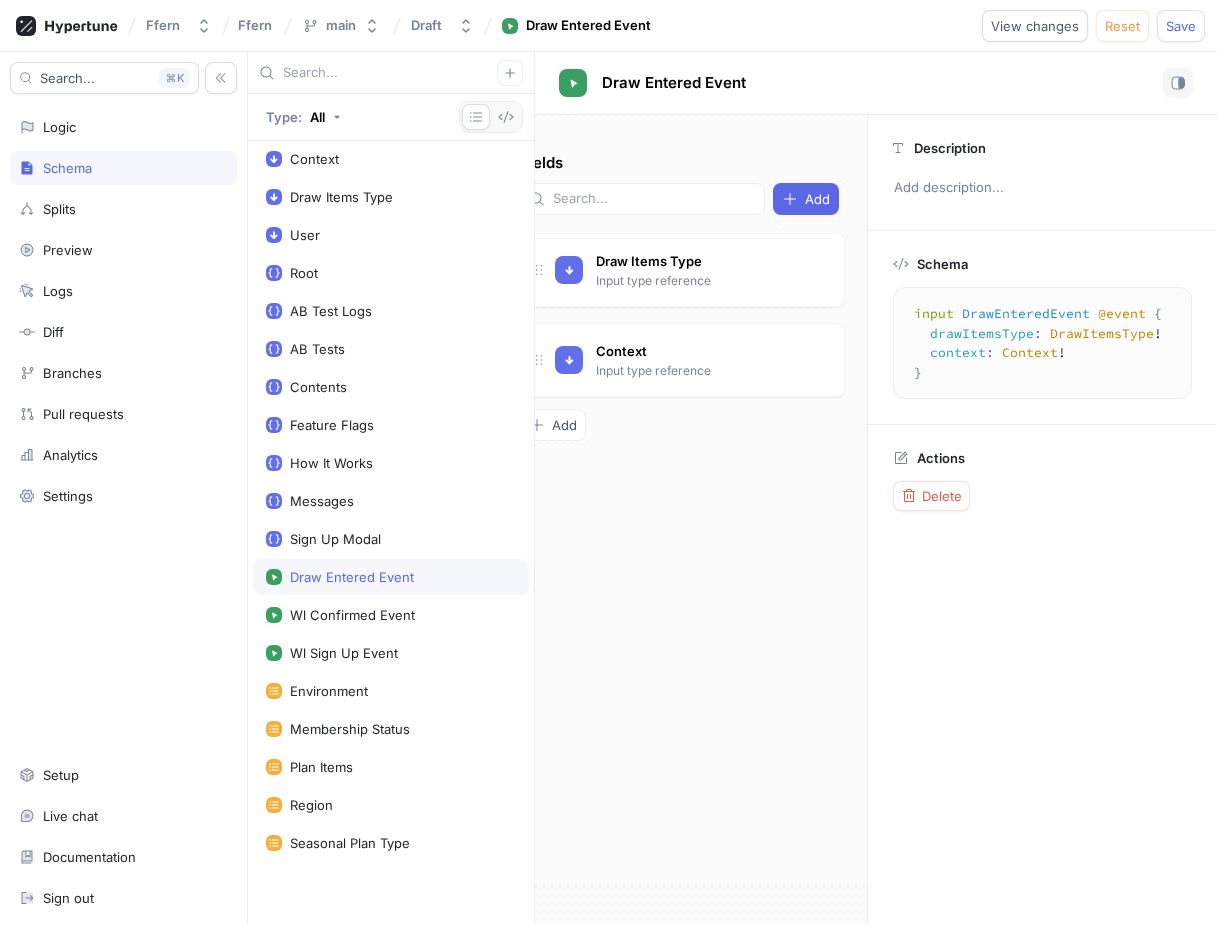 click on "input DrawEnteredEvent @event {
drawItemsType: DrawItemsType!
context: Context!
}" at bounding box center [1042, 343] 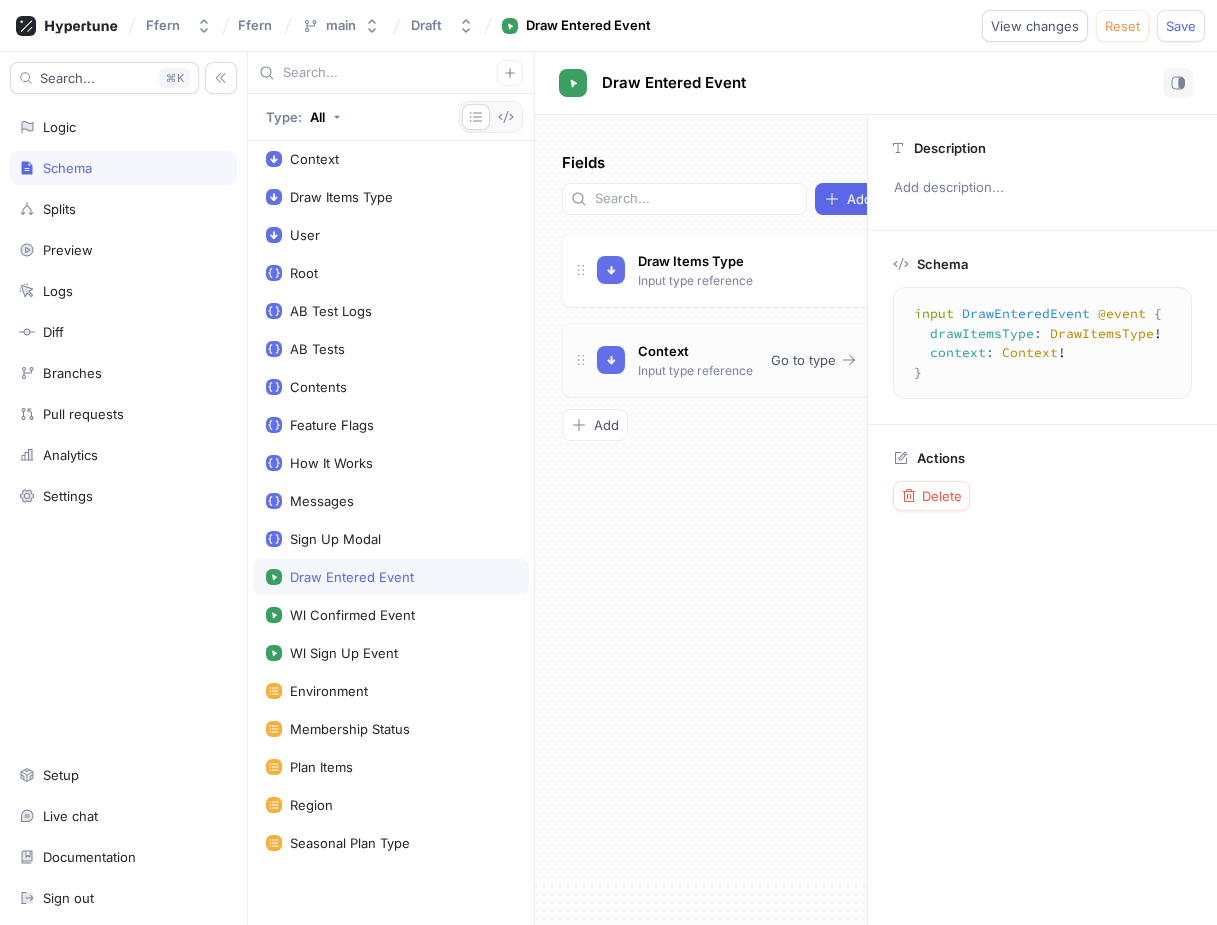 scroll, scrollTop: 0, scrollLeft: 0, axis: both 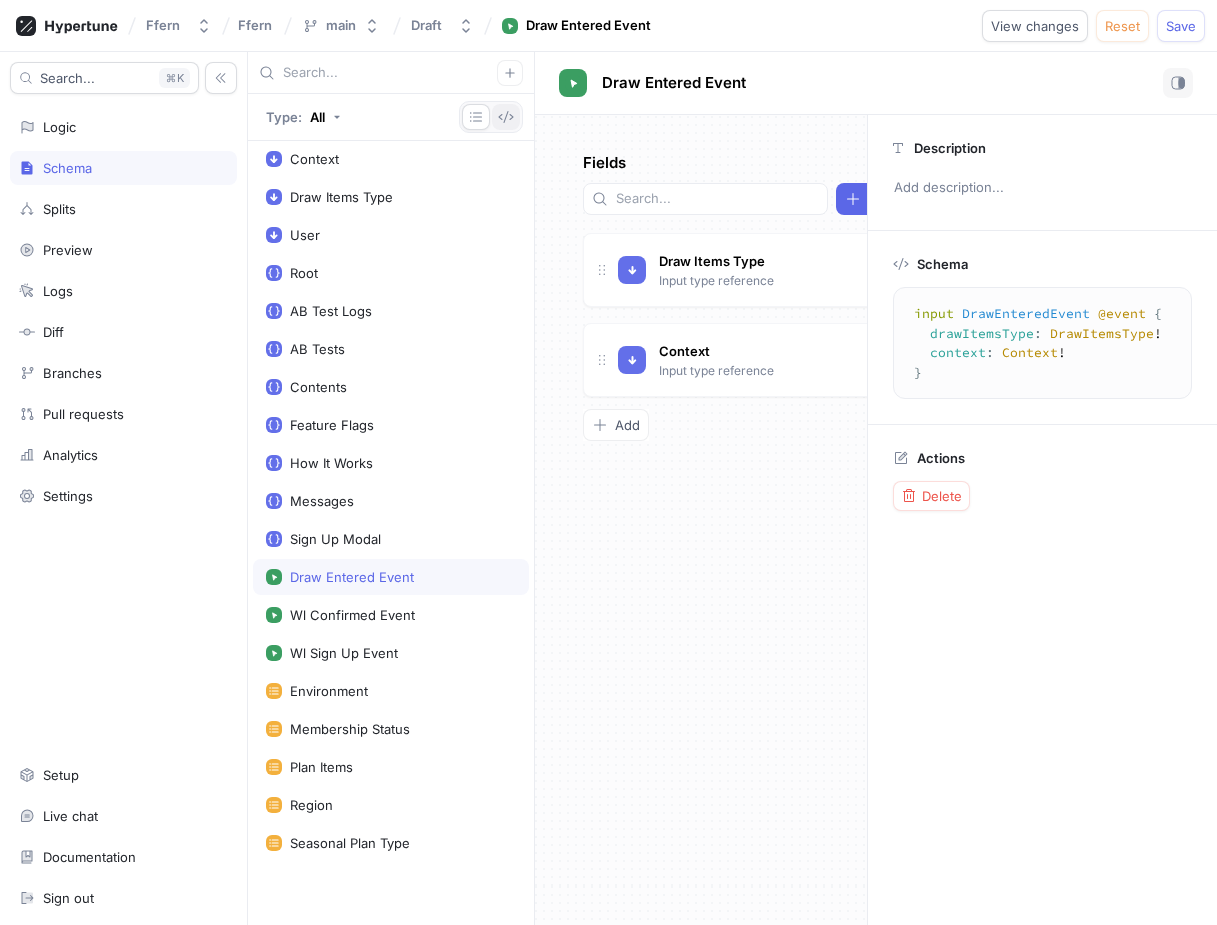 click 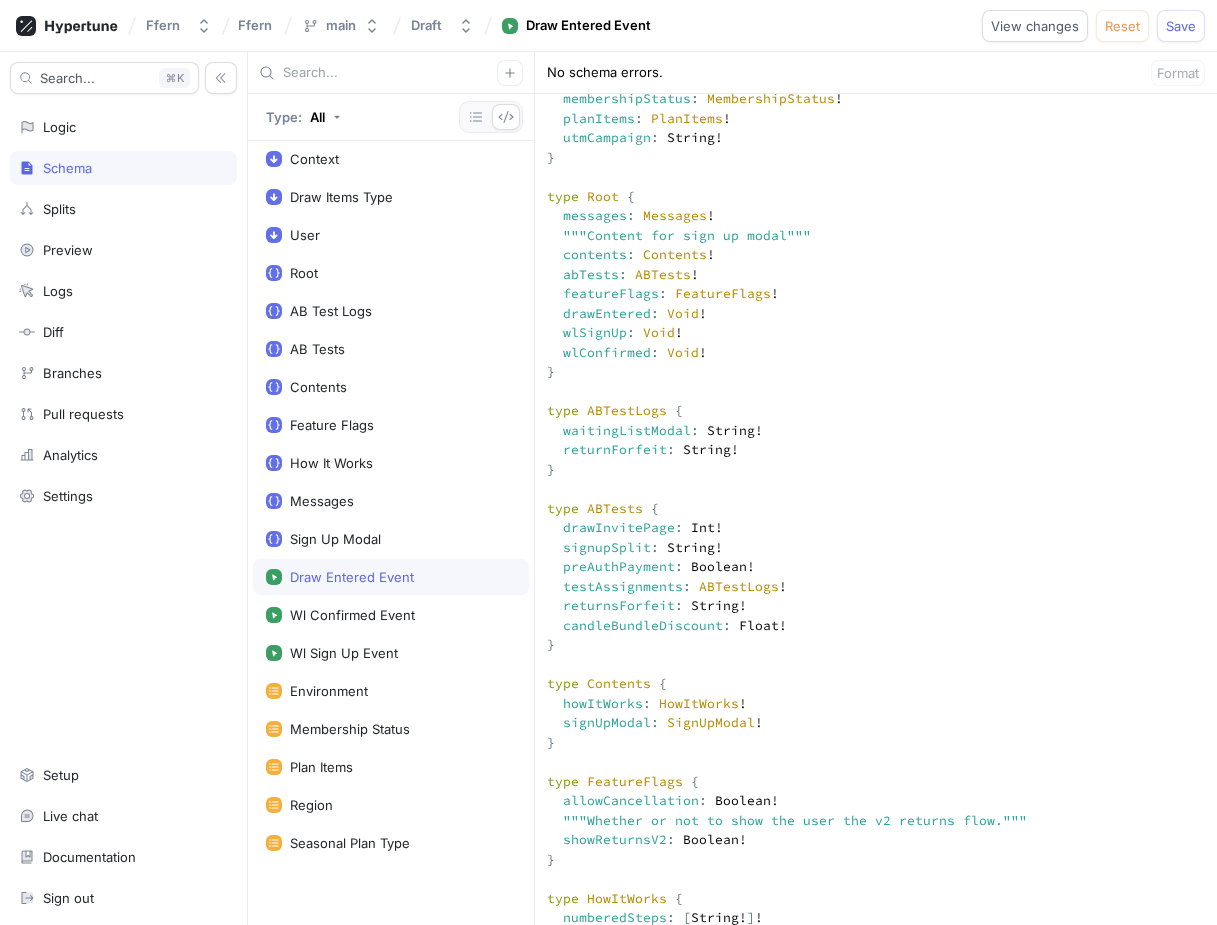 scroll, scrollTop: 846, scrollLeft: 0, axis: vertical 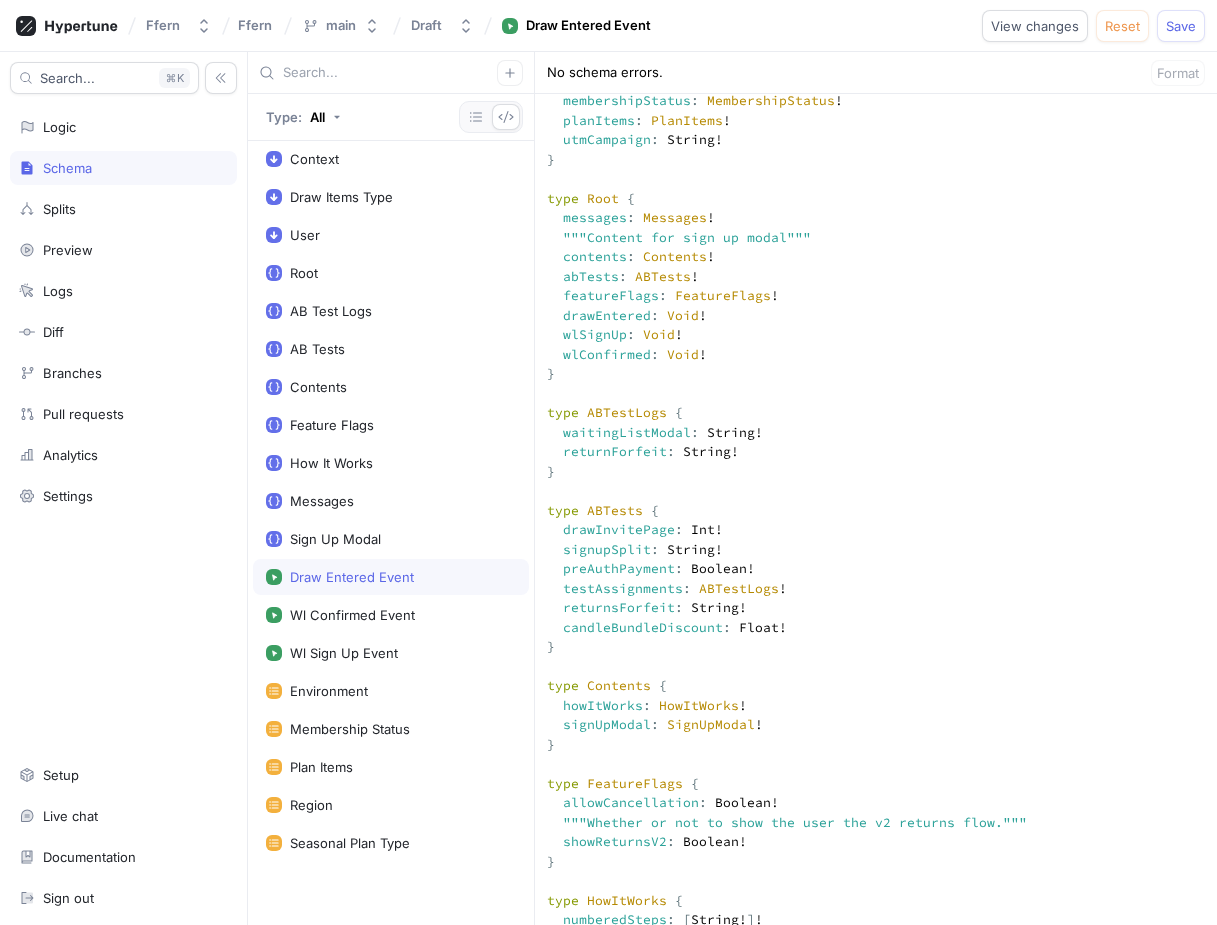 drag, startPoint x: 705, startPoint y: 438, endPoint x: 562, endPoint y: 435, distance: 143.03146 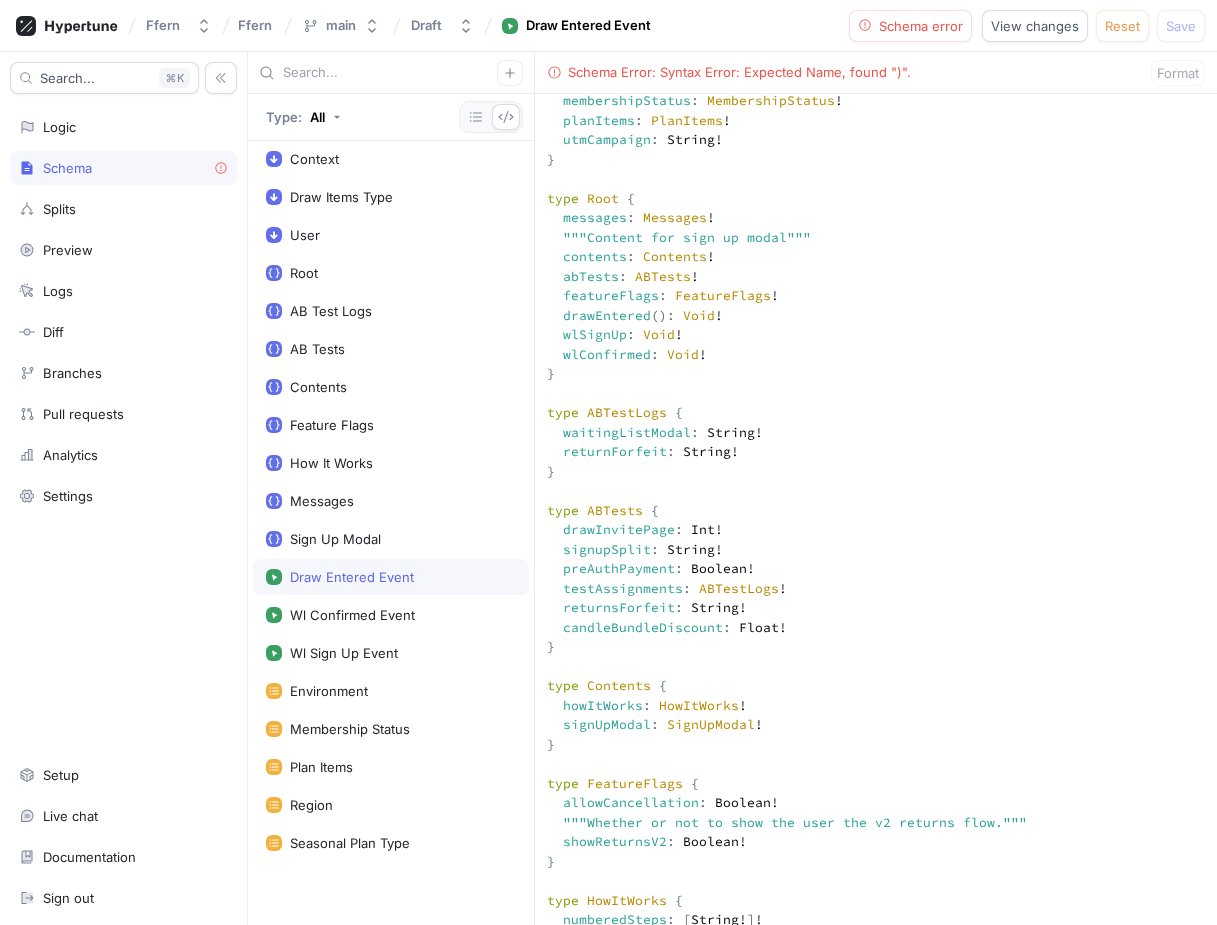 click at bounding box center (876, 1431) 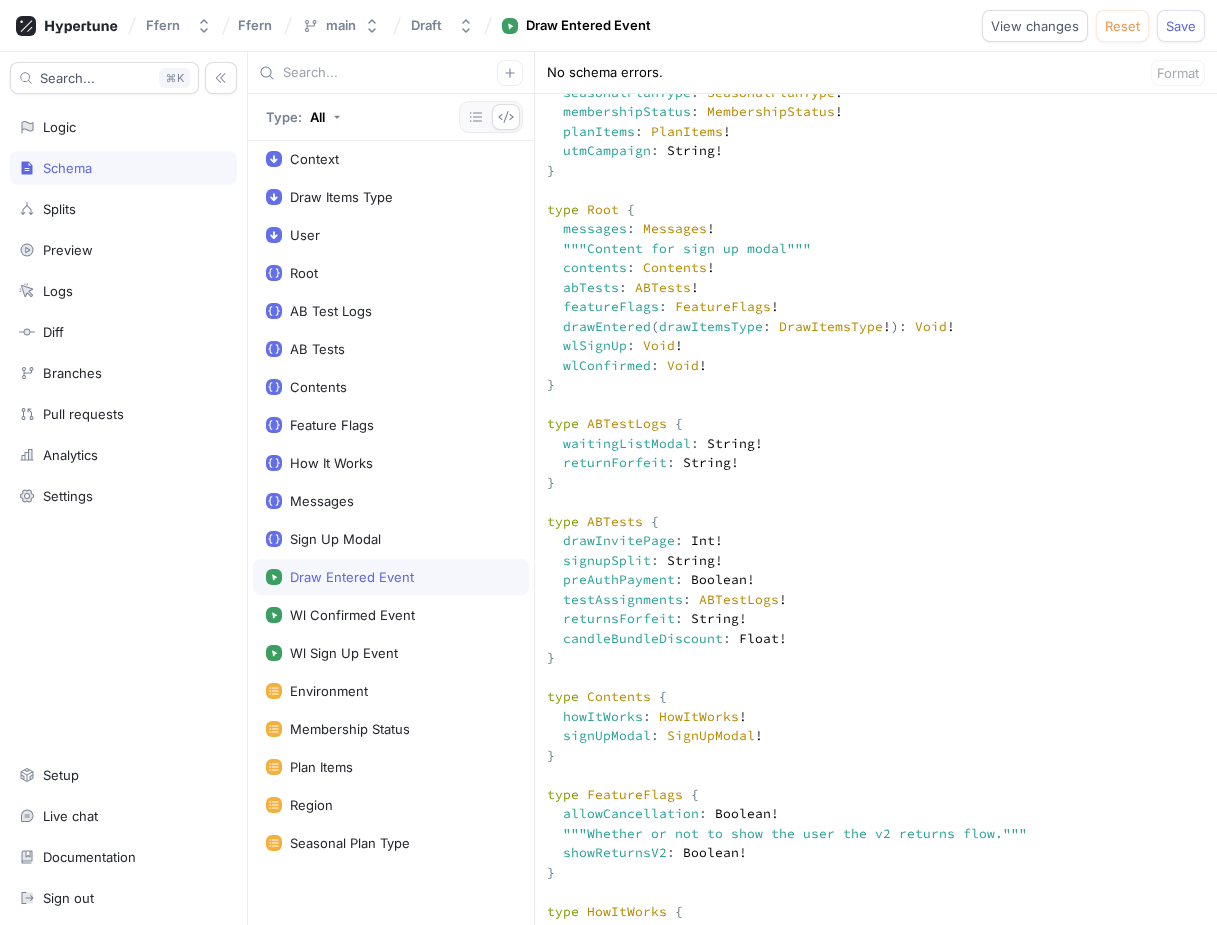 scroll, scrollTop: 832, scrollLeft: 0, axis: vertical 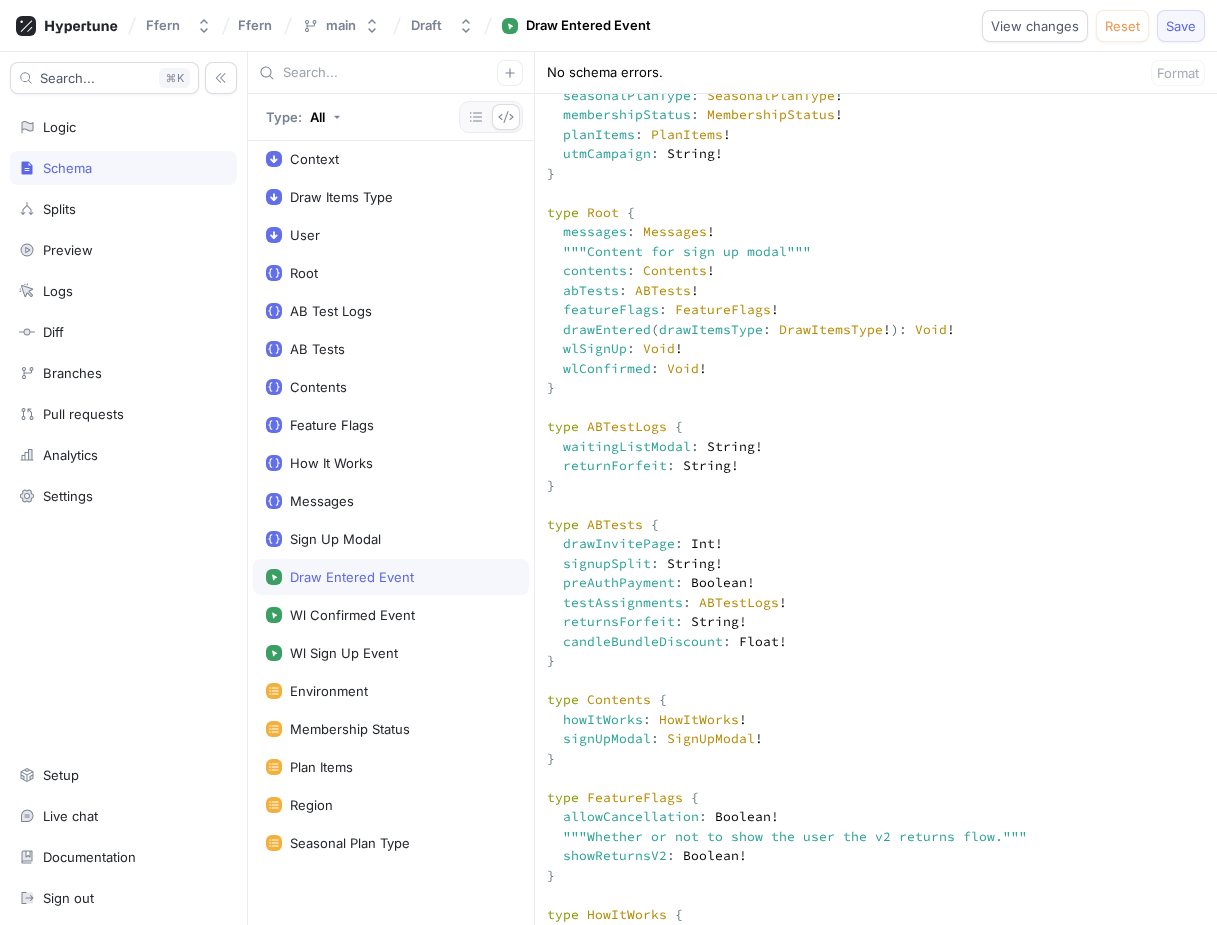 type on """"
This `Context` input type is used for the `context` argument on your root field.
It contains details of the current `user` and `environment`.
You can define other custom input types with fields that are primitives, enums
or other input types.
"""
input Context {
user: User!
environment: Environment!
currentDate: Int!
}
input DrawItemsType {
itemTypes: PlanItems!
}
input User {
anonId: String!
gaUserId: String!
language: String!
id: String!
countryCode: String!
region: Region!
billingDayGroup: String!
seasonalPlanType: SeasonalPlanType!
membershipStatus: MembershipStatus!
planItems: PlanItems!
utmCampaign: String!
}
type Root {
messages: Messages!
"""
Content for sign up modal
"""
contents: Contents!
abTests: ABTests!
featureFlags: FeatureFlags!
drawEntered(drawItemsType: DrawItemsType!): Void!
wlSignUp: Void!
wlConfirmed: Void!
}
type ABTestLogs {
waitingListModal: String!
returnForfeit: String!
}
type ABTests {
drawInvitePage: Int!
signu..." 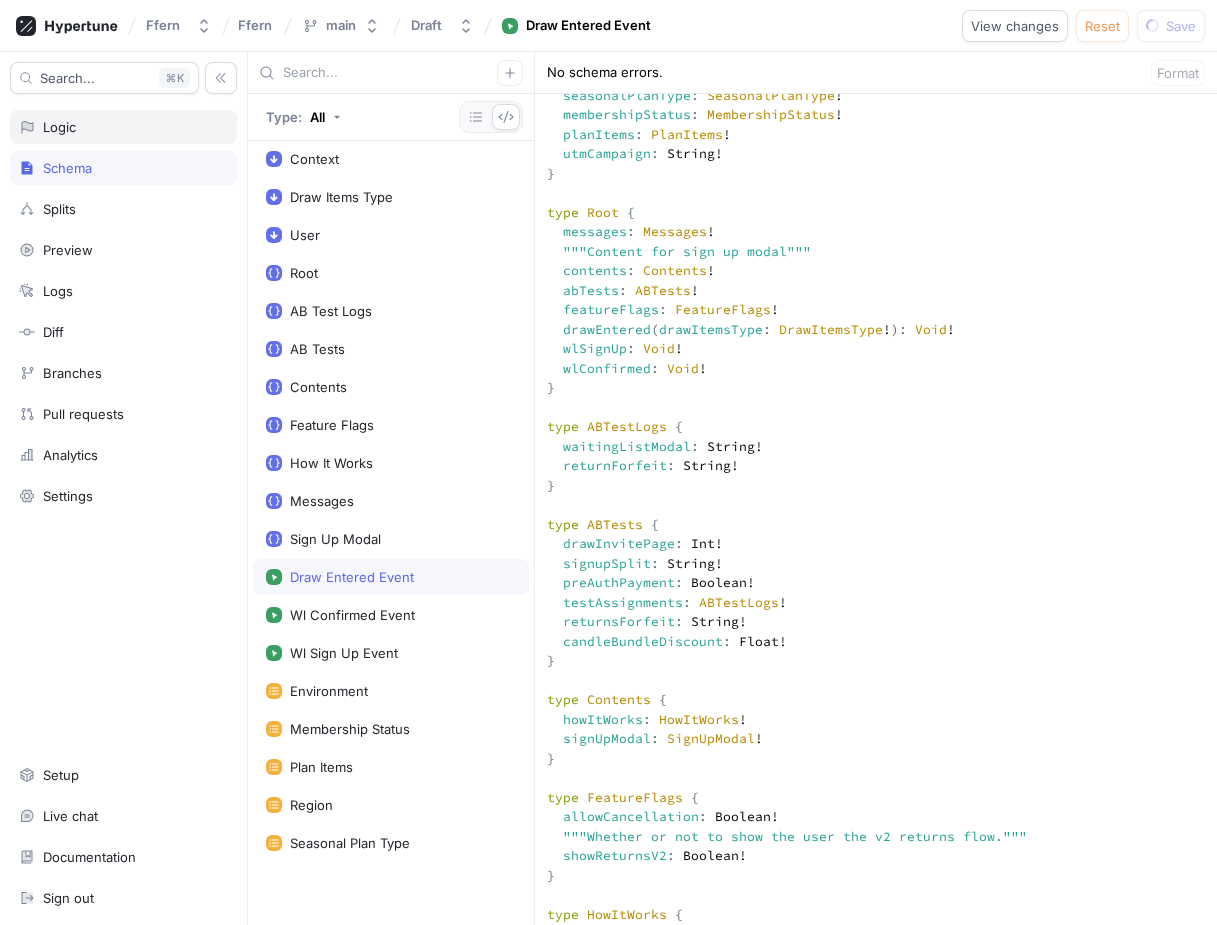 click on "Logic" at bounding box center (123, 127) 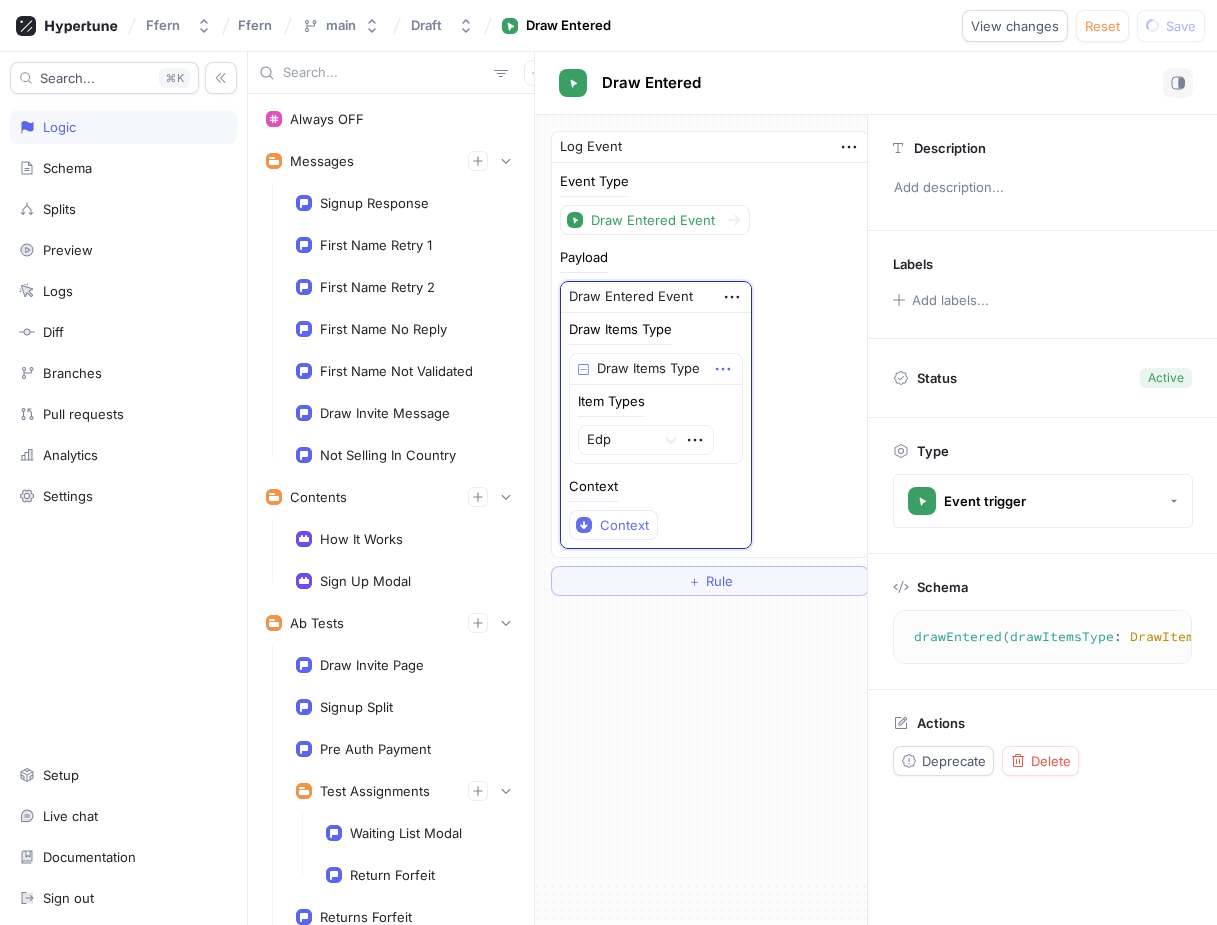 click 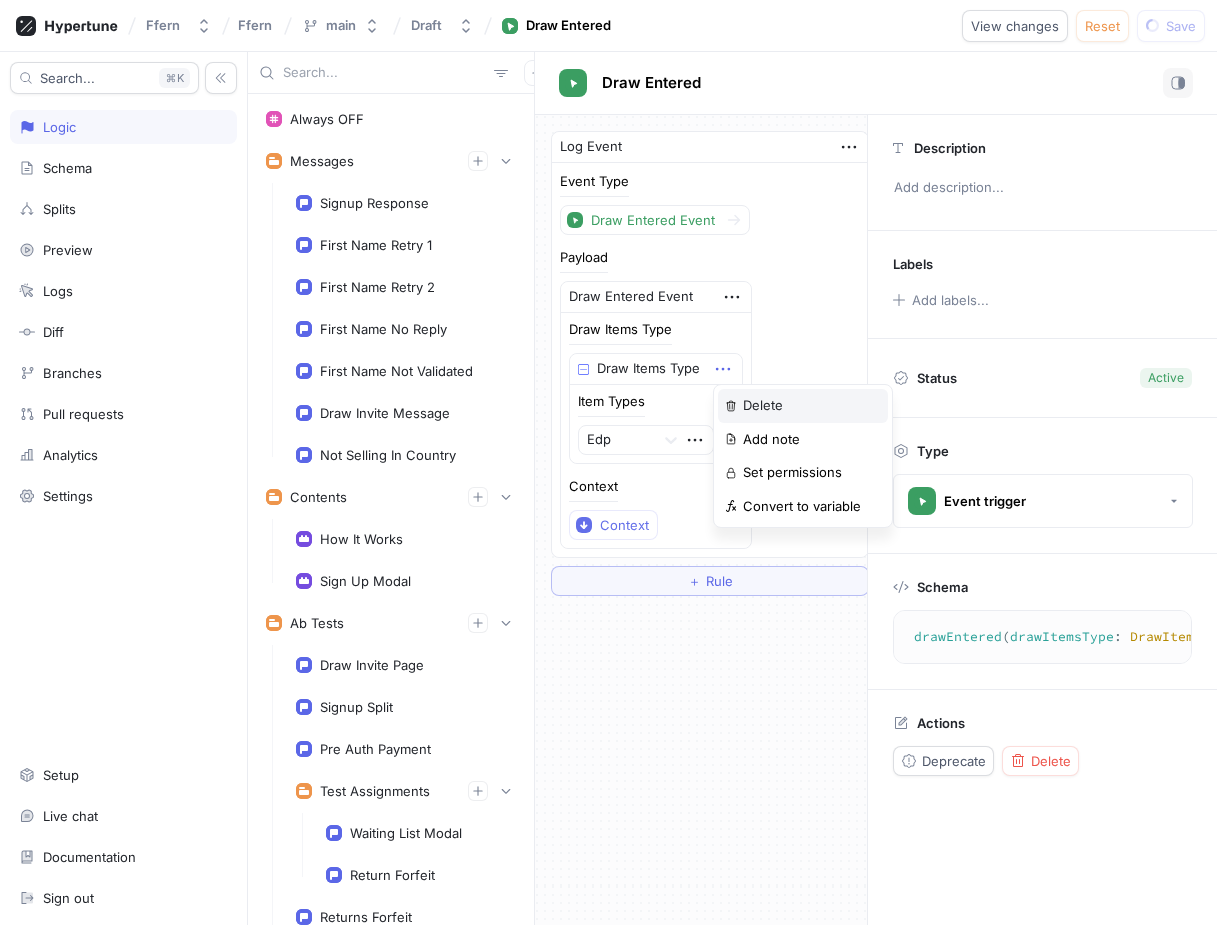 click on "Delete" at bounding box center [763, 406] 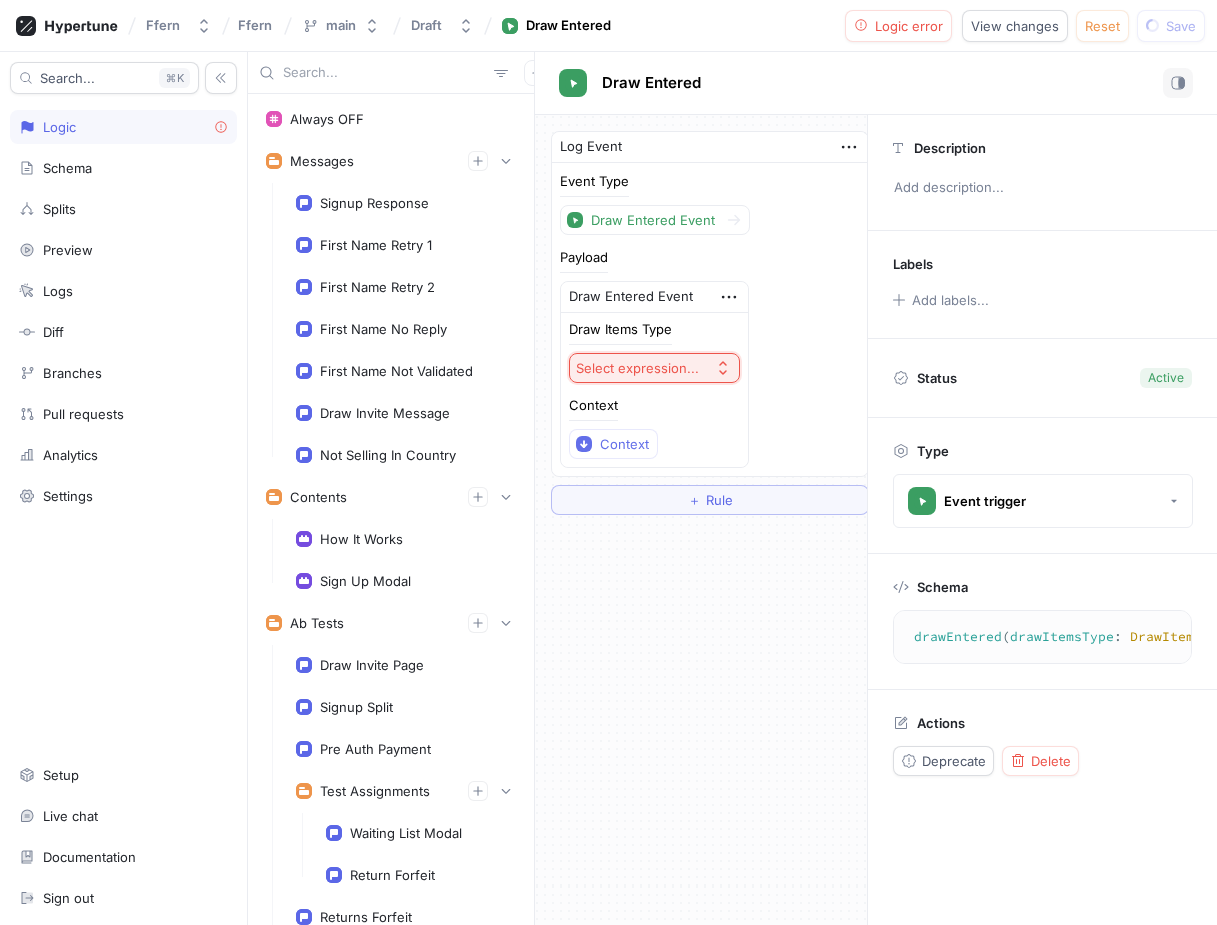 click 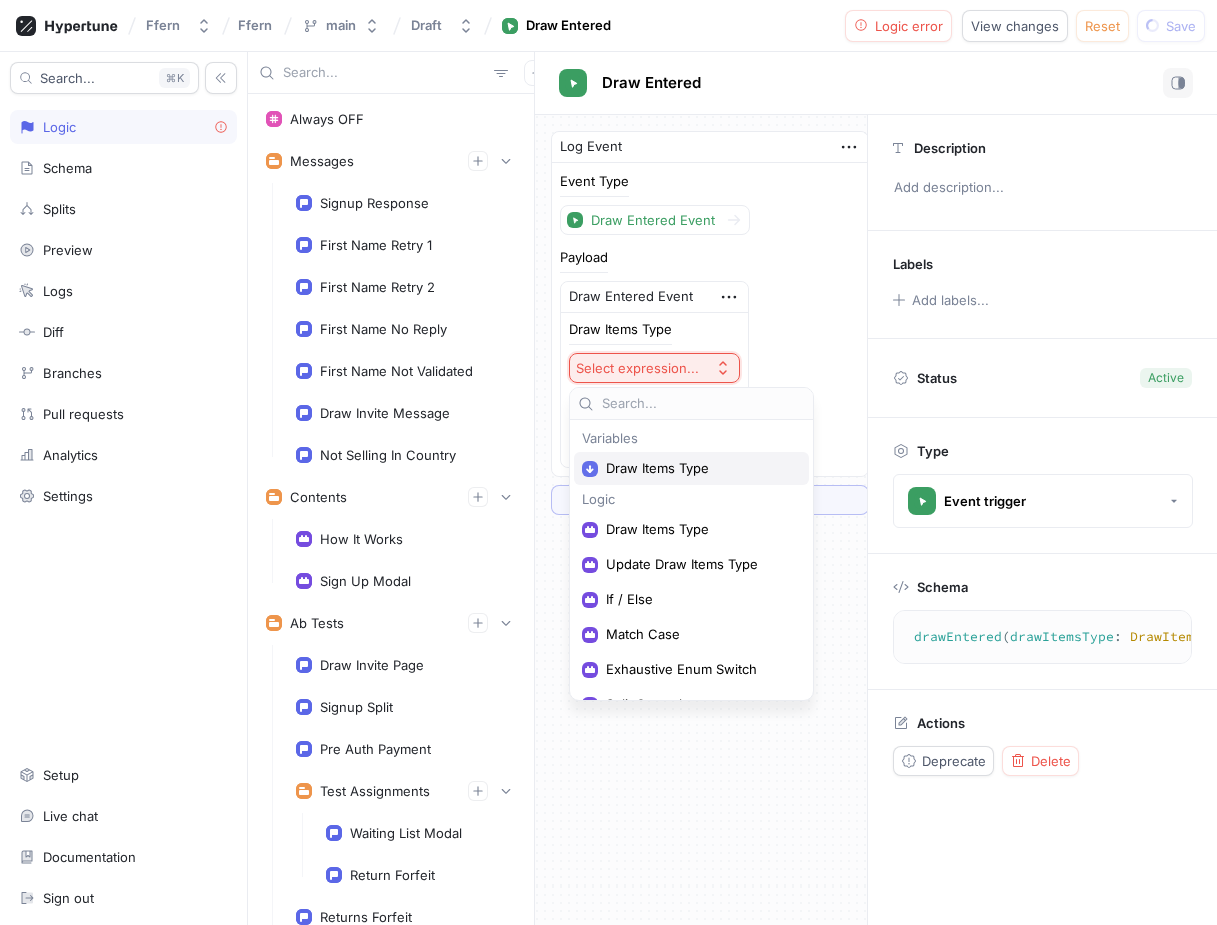 click on "Draw Items Type" at bounding box center (698, 468) 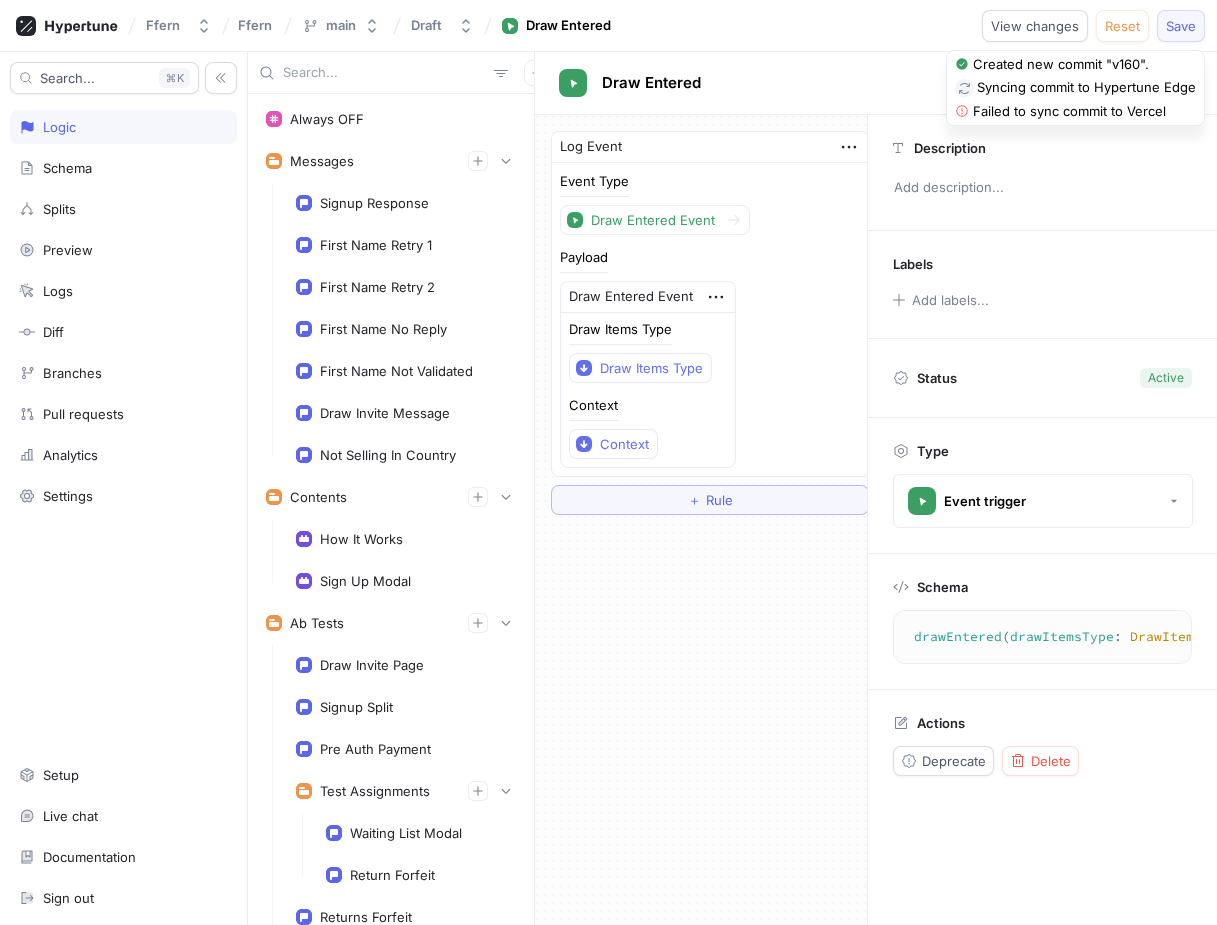 click on "Save" at bounding box center (1181, 26) 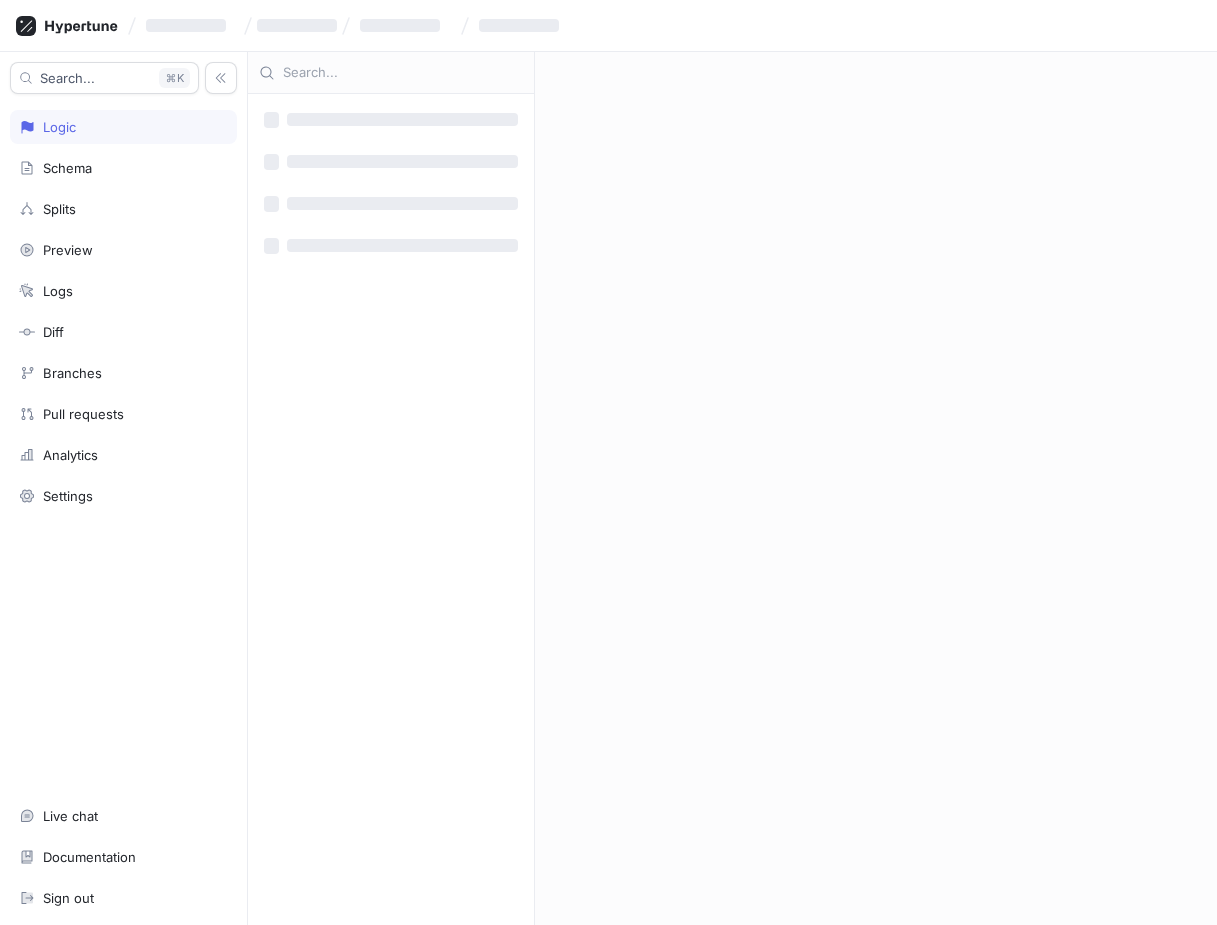 scroll, scrollTop: 0, scrollLeft: 0, axis: both 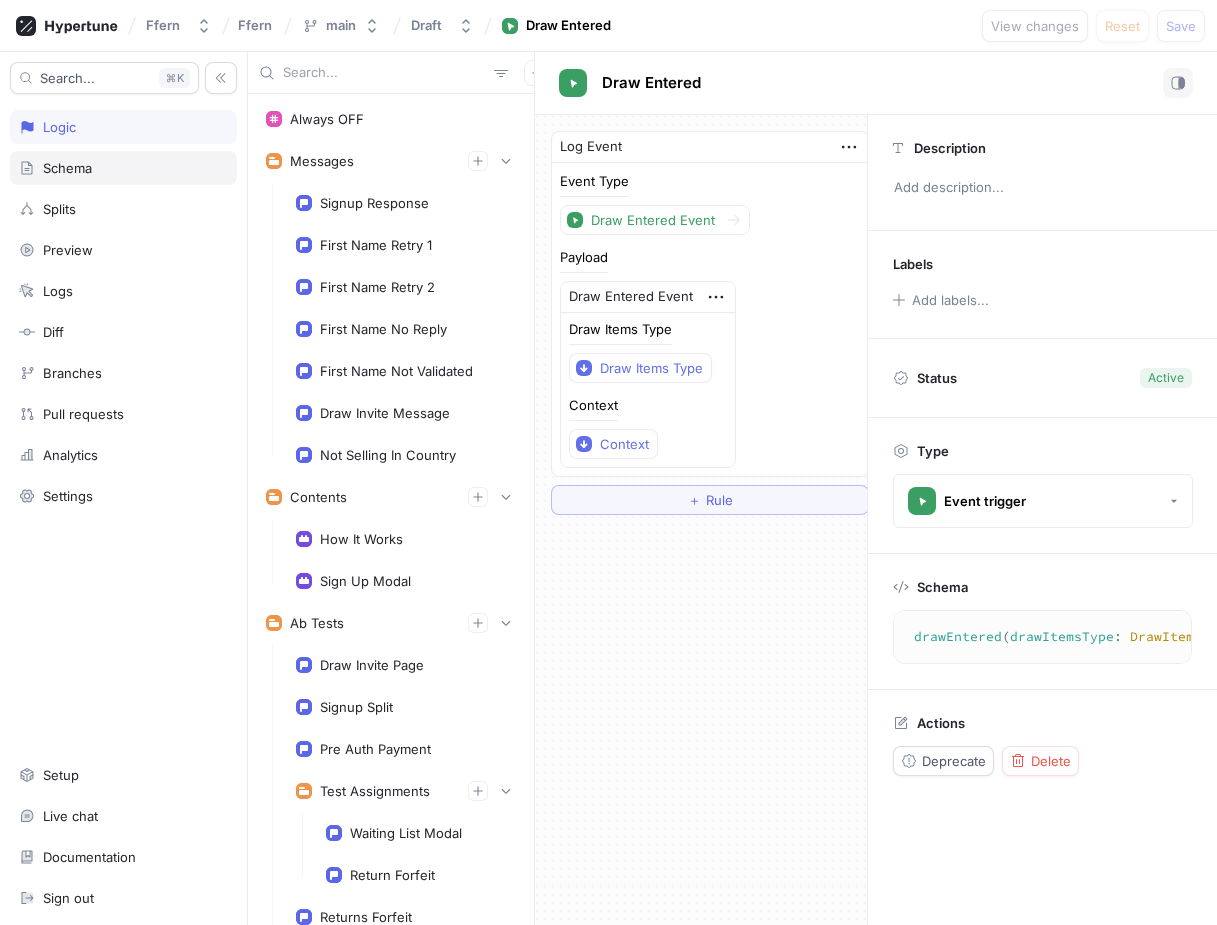 click on "Schema" at bounding box center [123, 168] 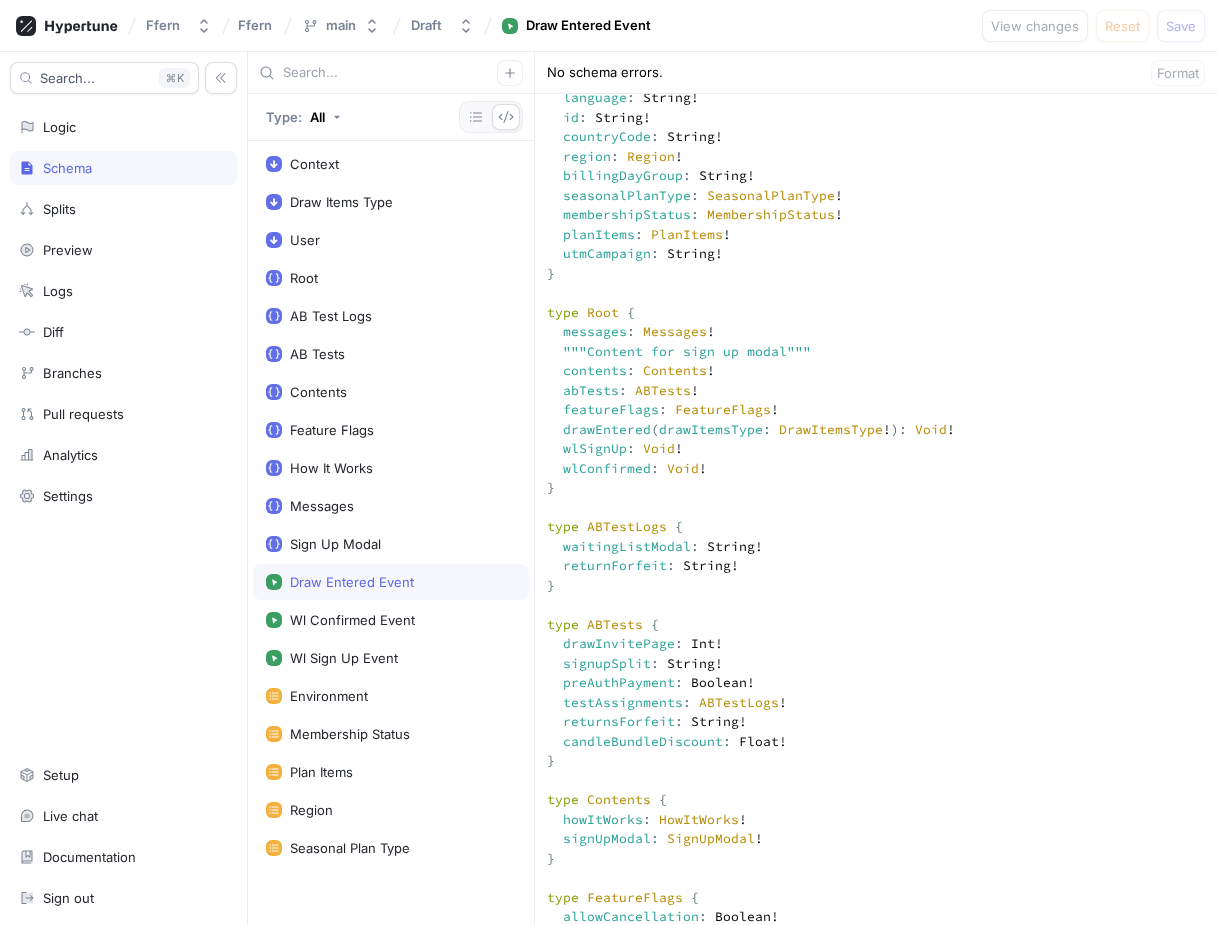 scroll, scrollTop: 782, scrollLeft: 0, axis: vertical 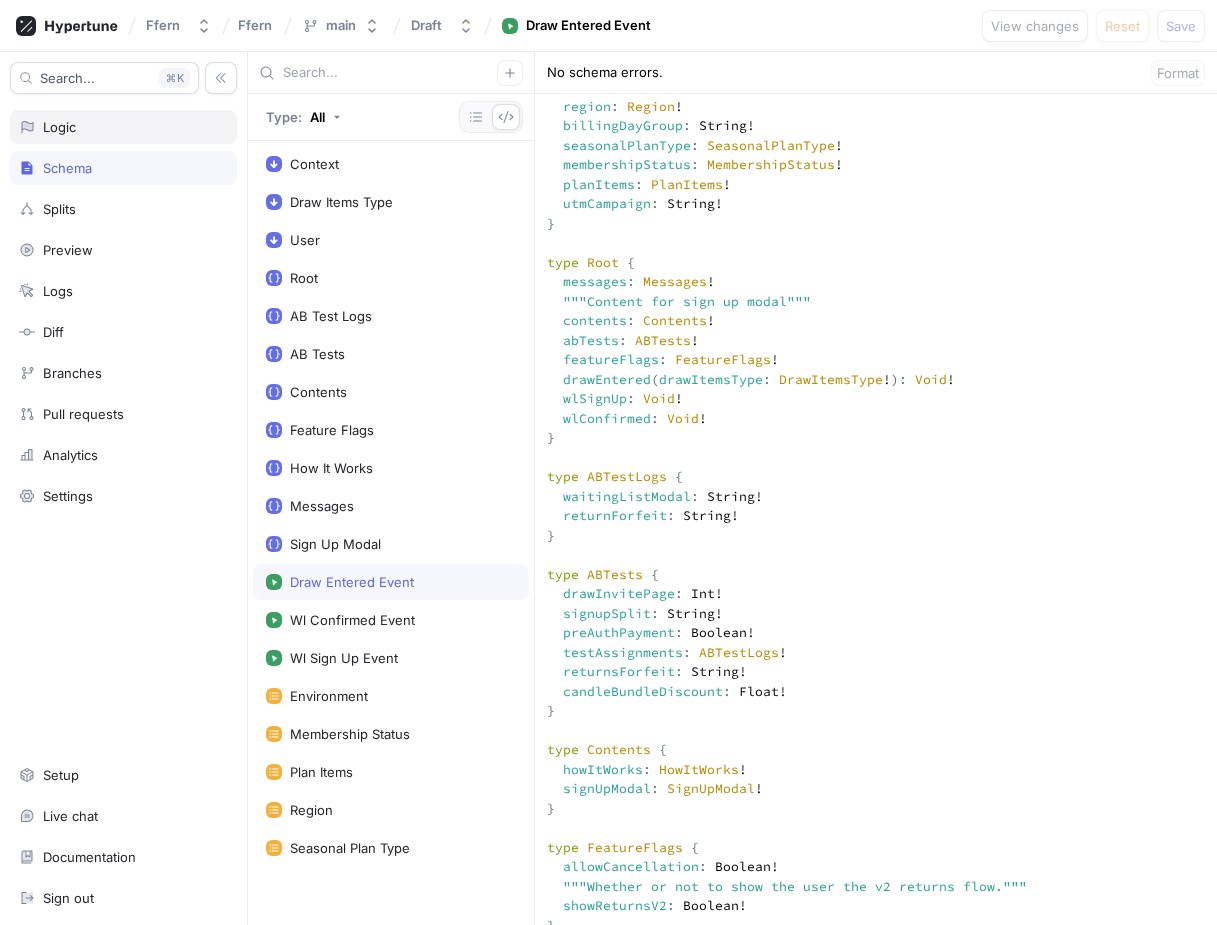 click on "Logic" at bounding box center [123, 127] 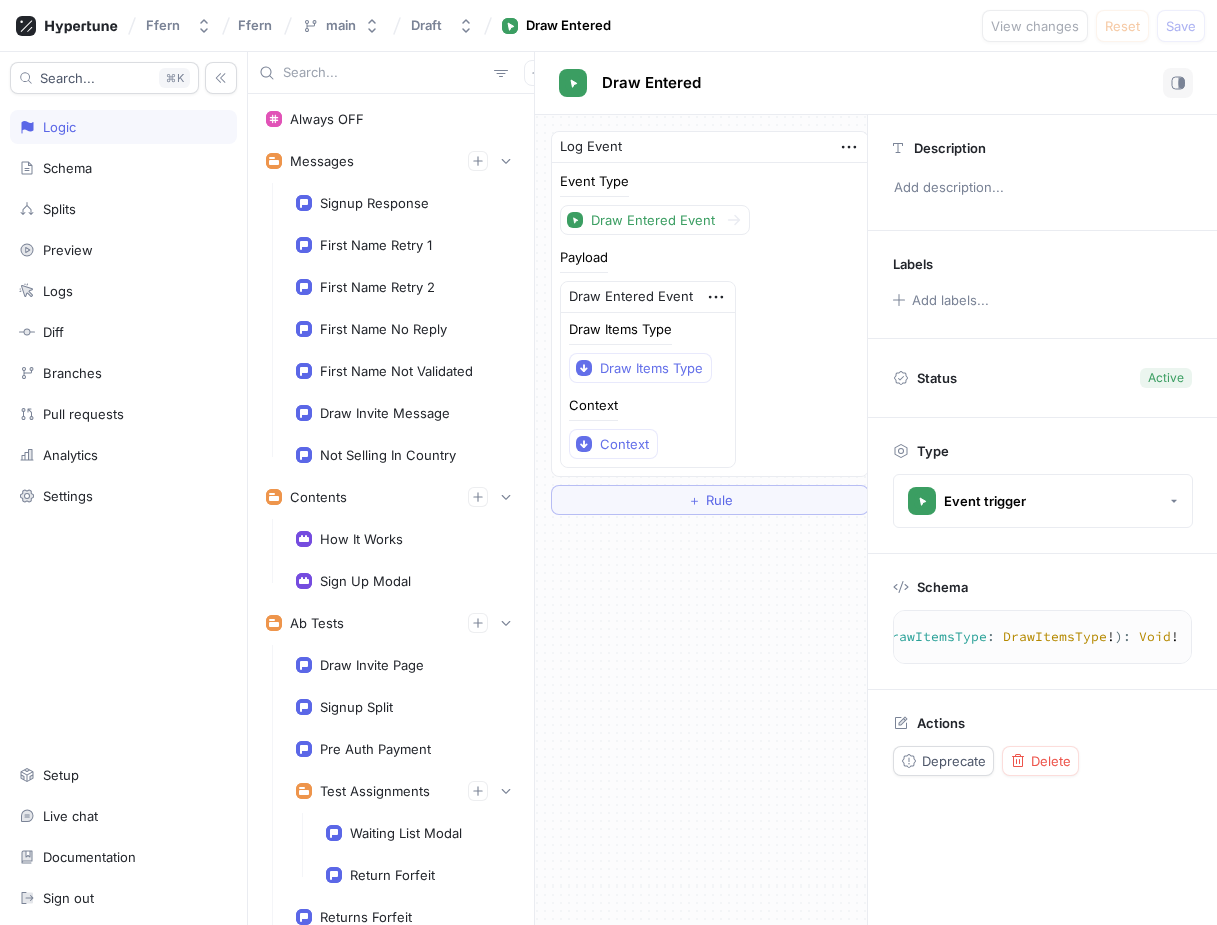 scroll, scrollTop: 0, scrollLeft: 0, axis: both 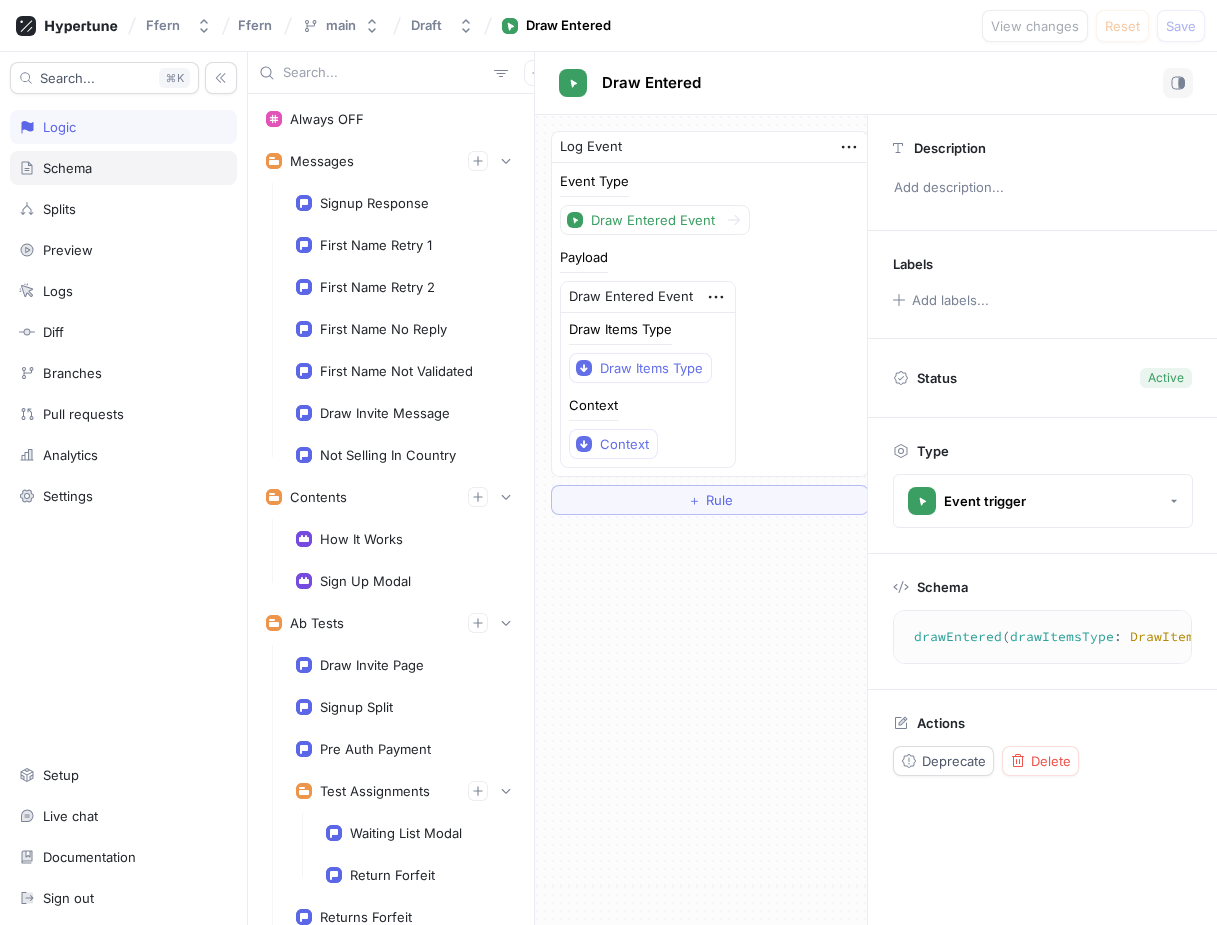 click on "Schema" at bounding box center (123, 168) 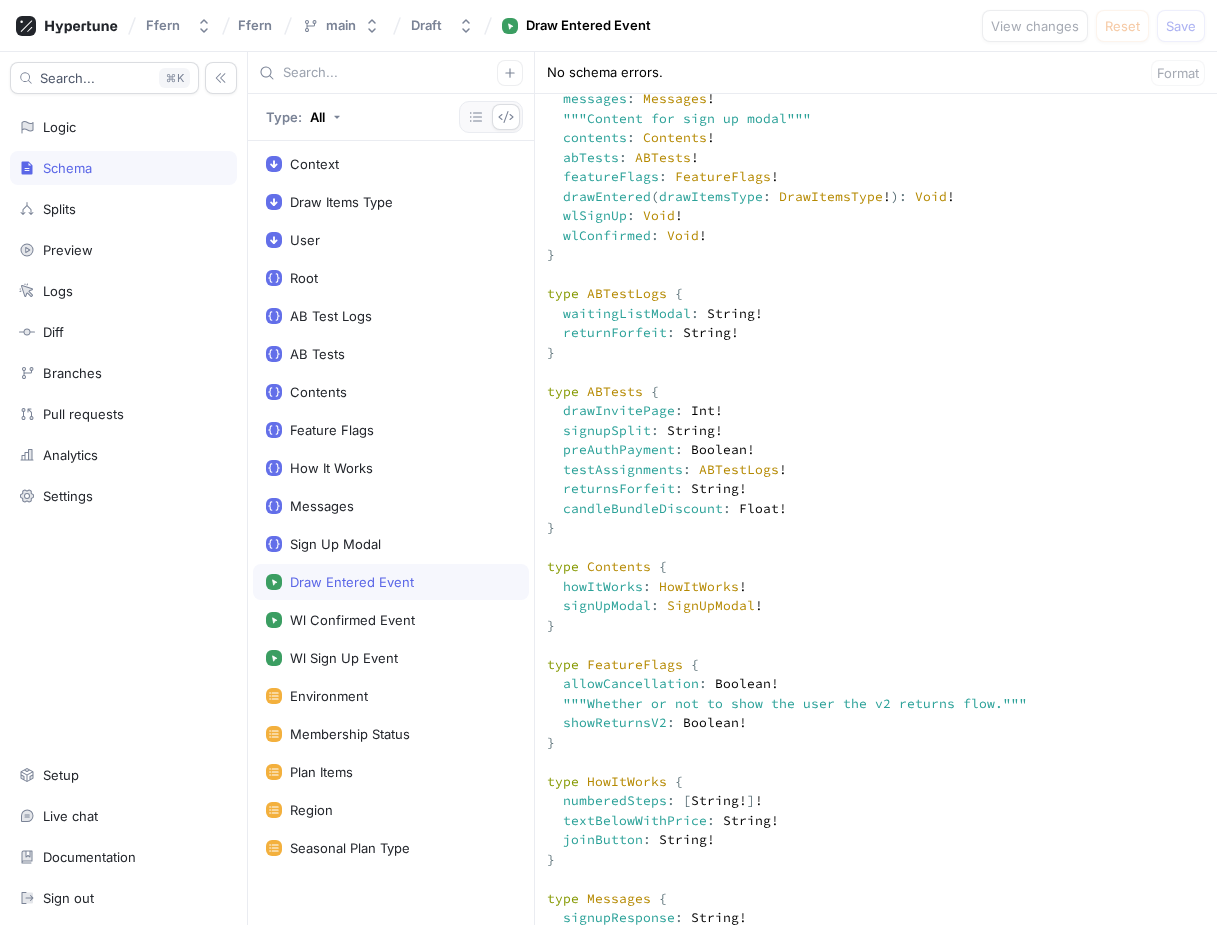 scroll, scrollTop: 961, scrollLeft: 0, axis: vertical 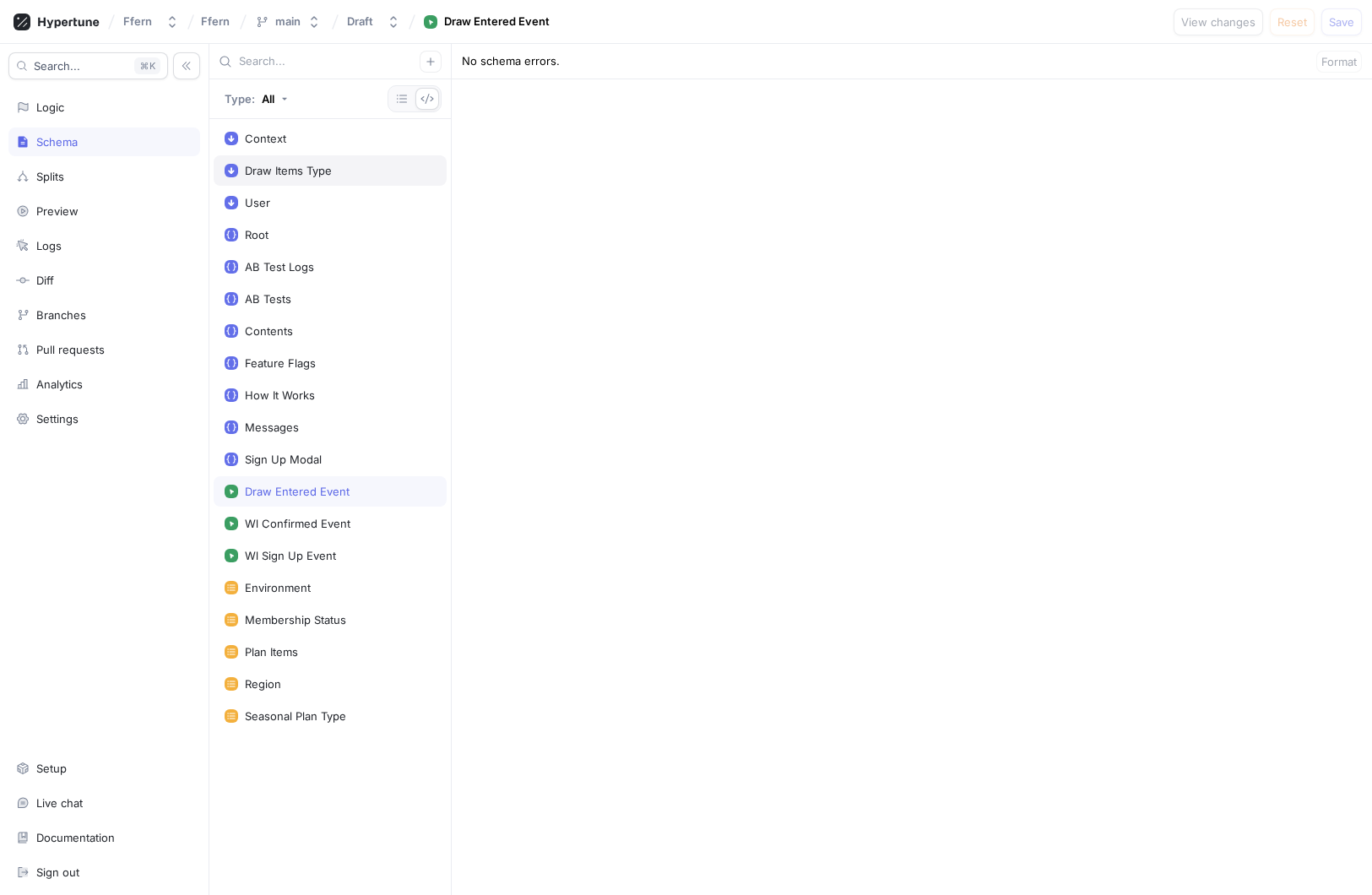 click on "Draw Items Type" at bounding box center (330, 171) 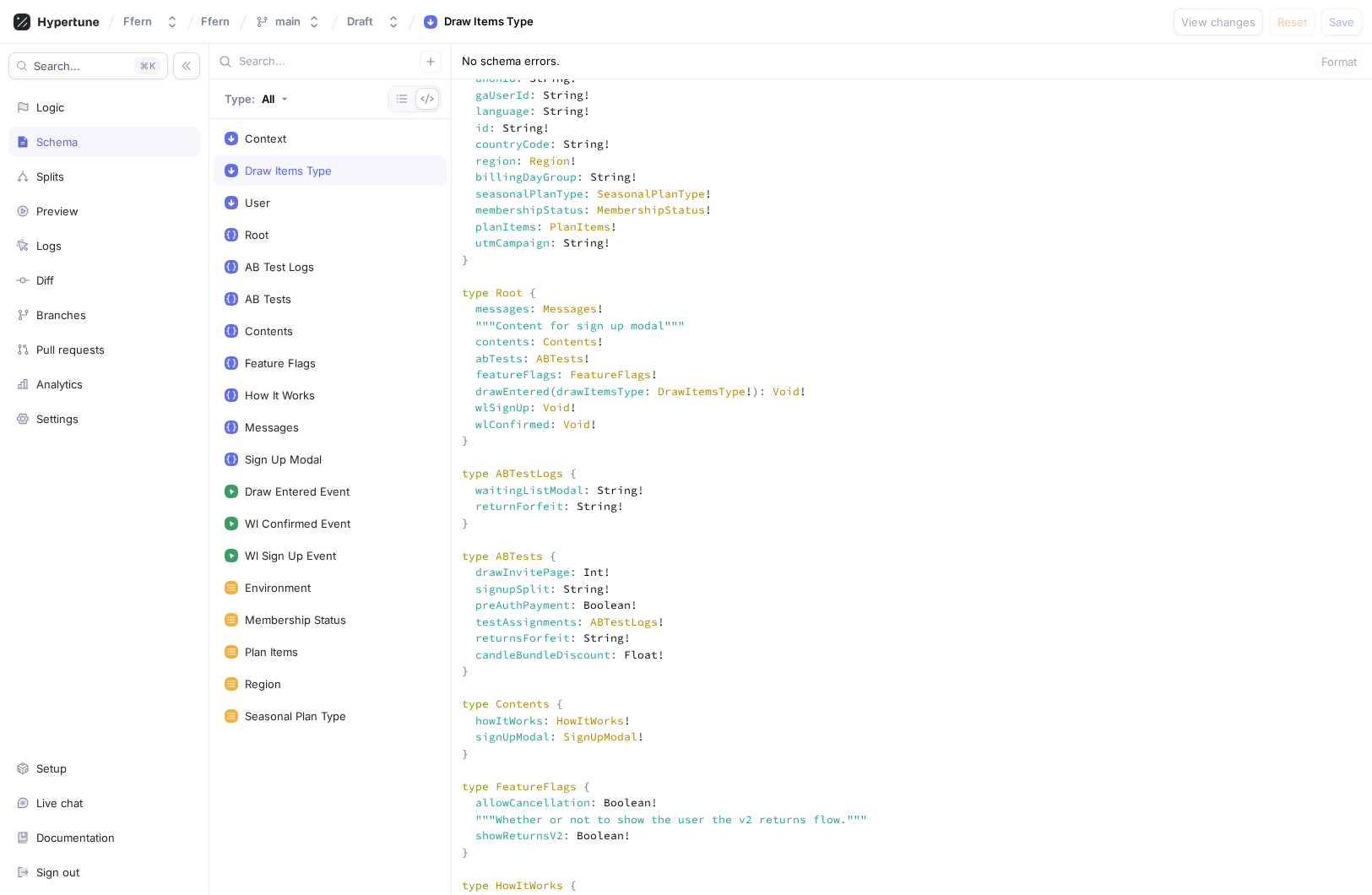 scroll, scrollTop: 534, scrollLeft: 0, axis: vertical 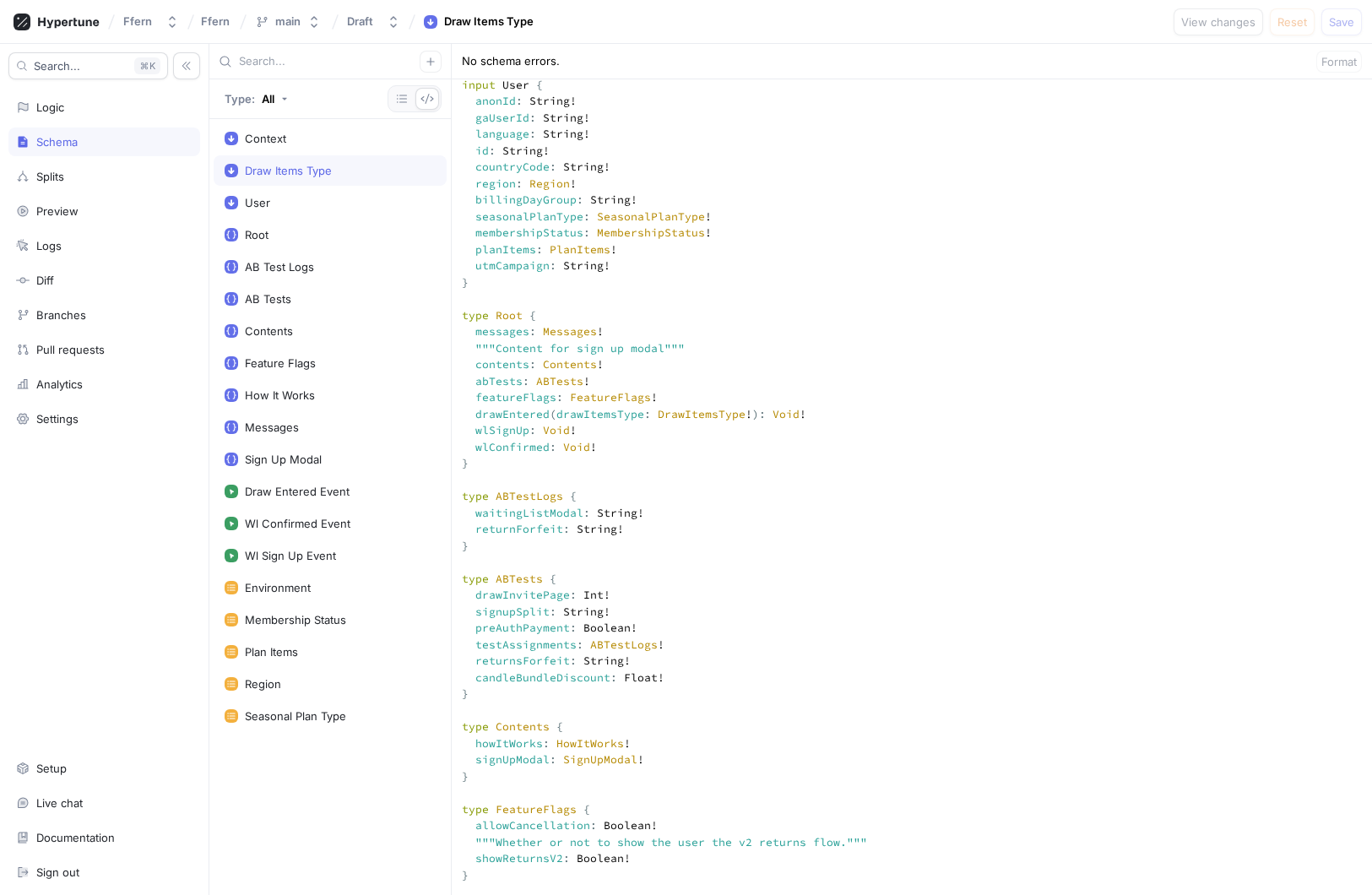 click at bounding box center [912, 1421] 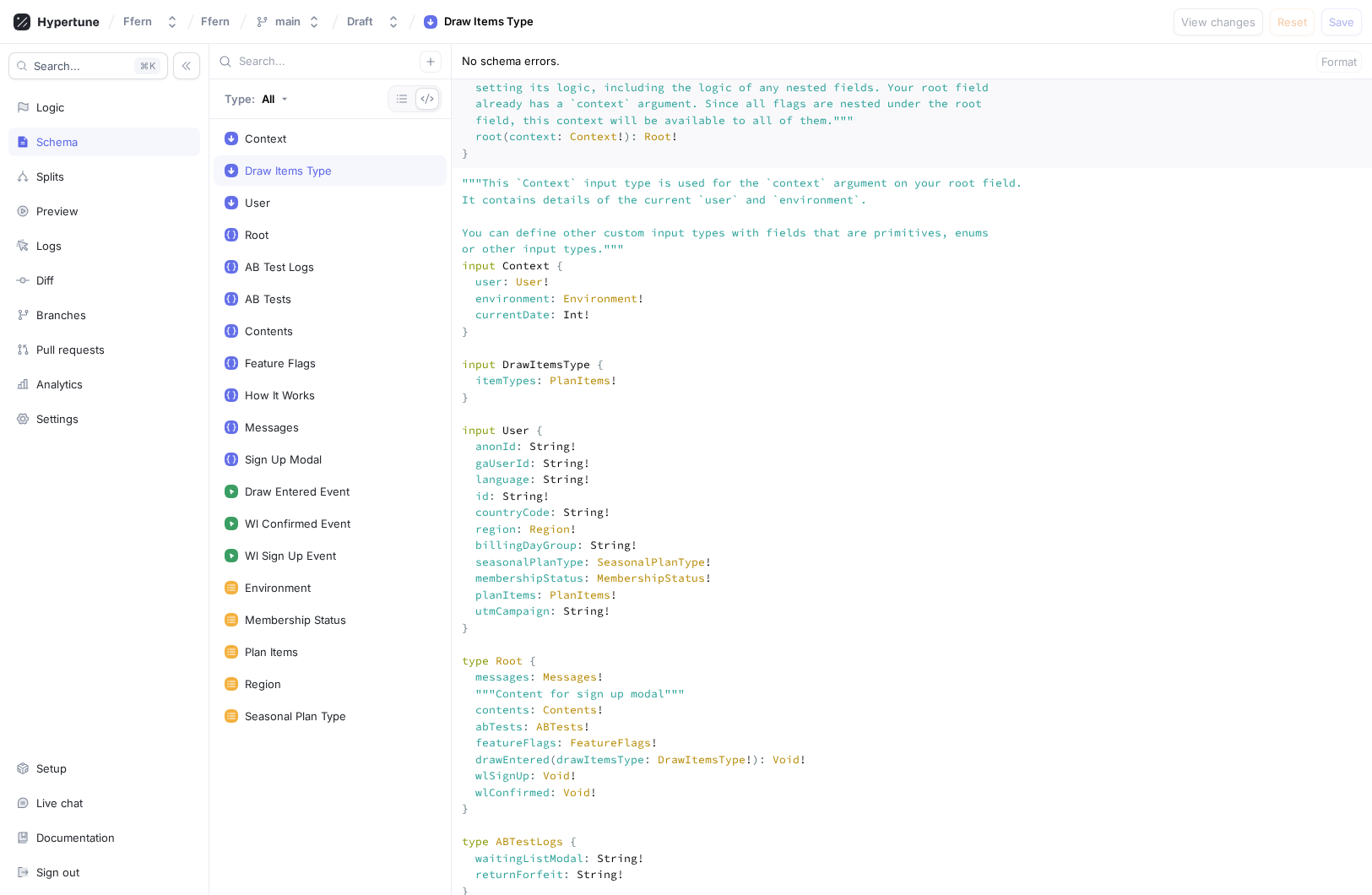 scroll, scrollTop: 68, scrollLeft: 0, axis: vertical 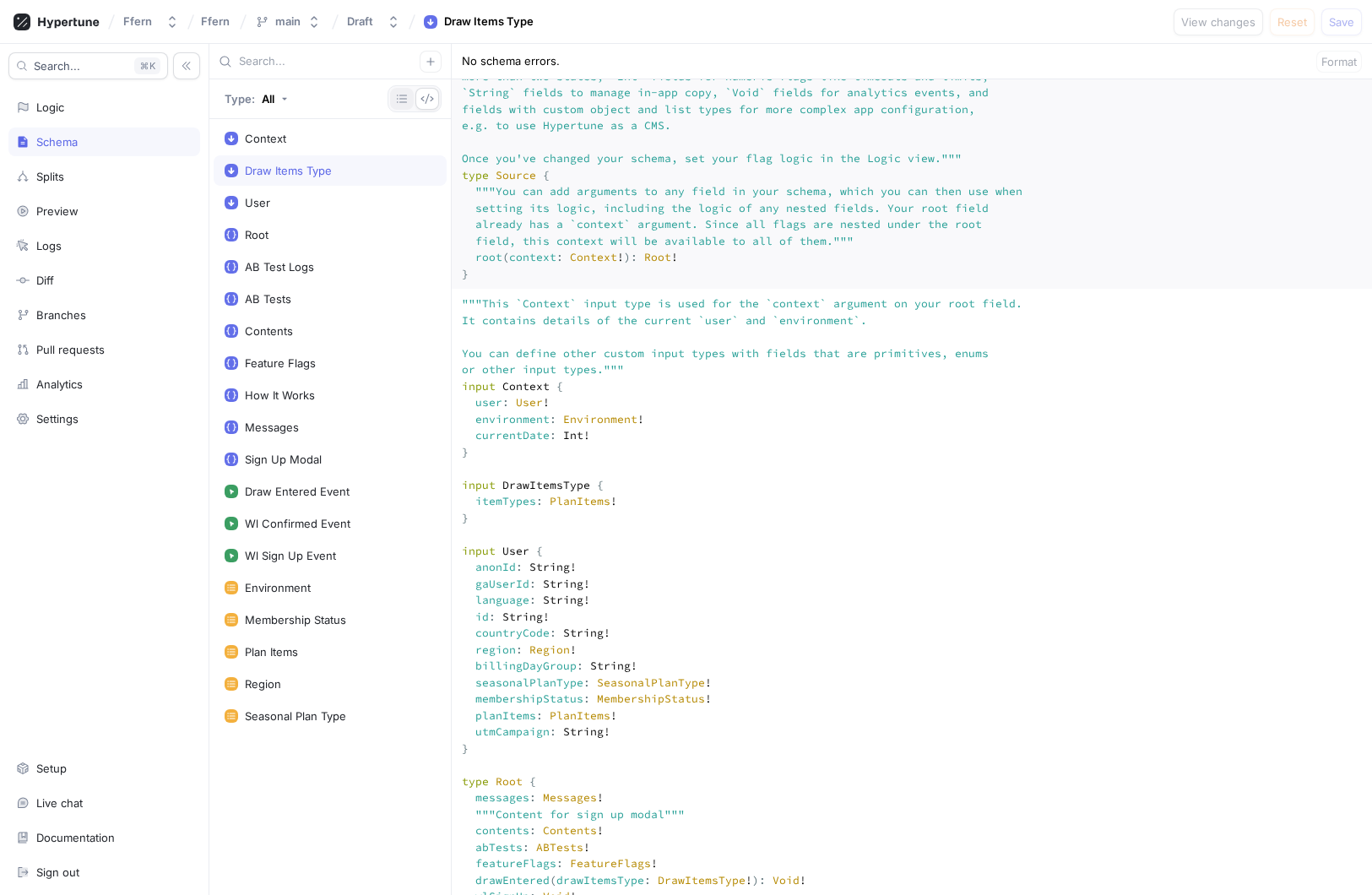 click 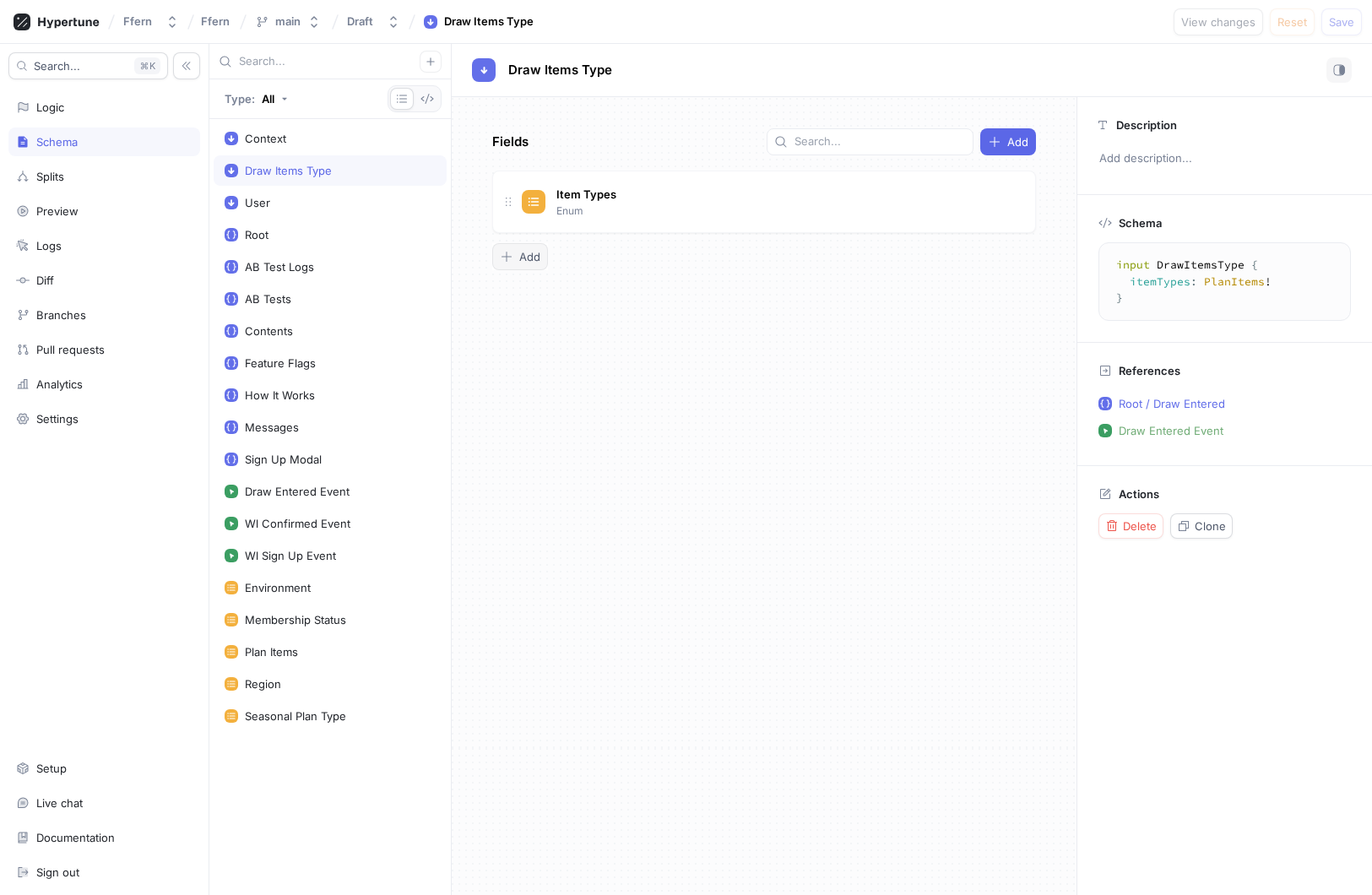 click on "Add" at bounding box center (520, 257) 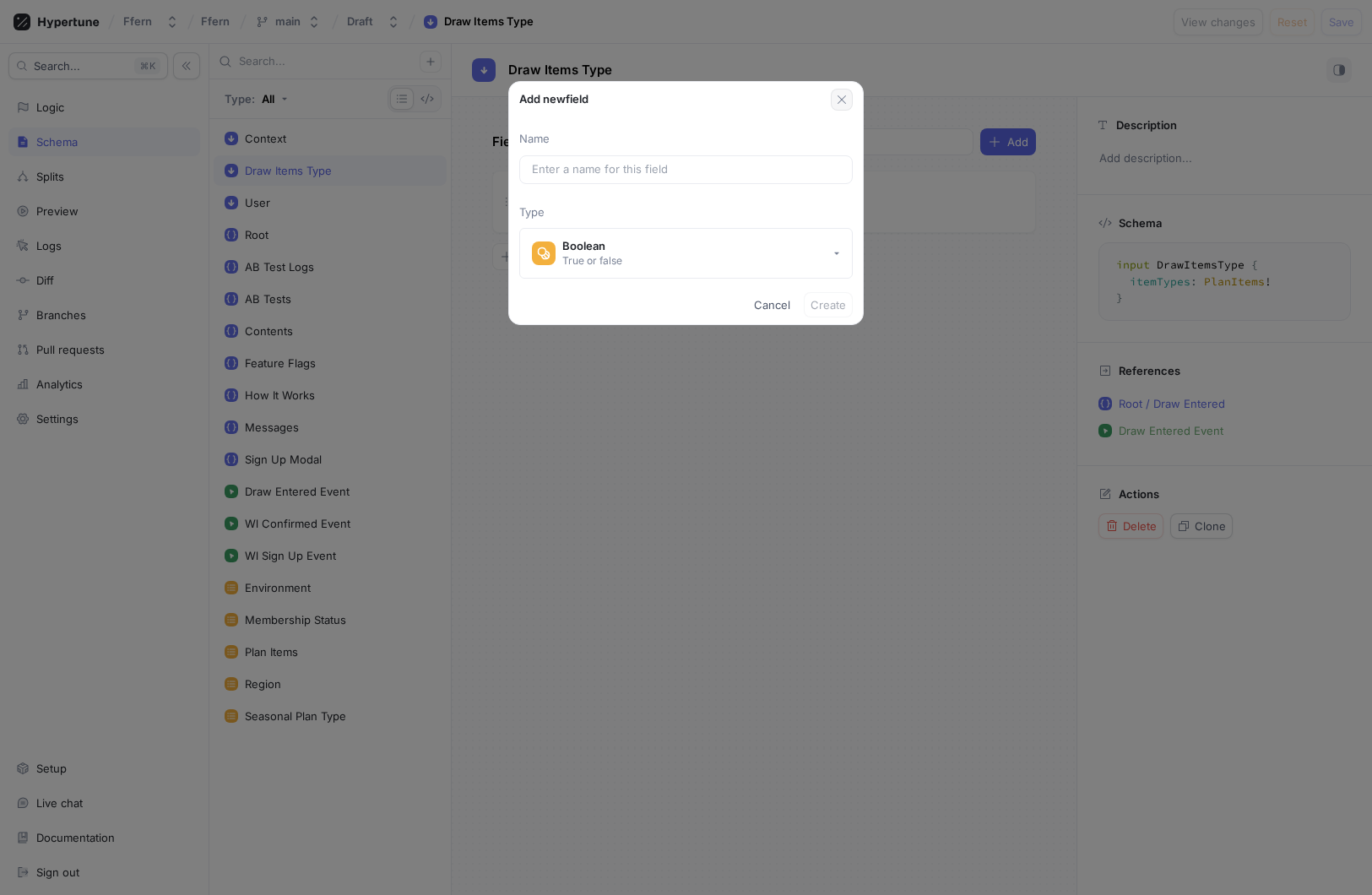 click 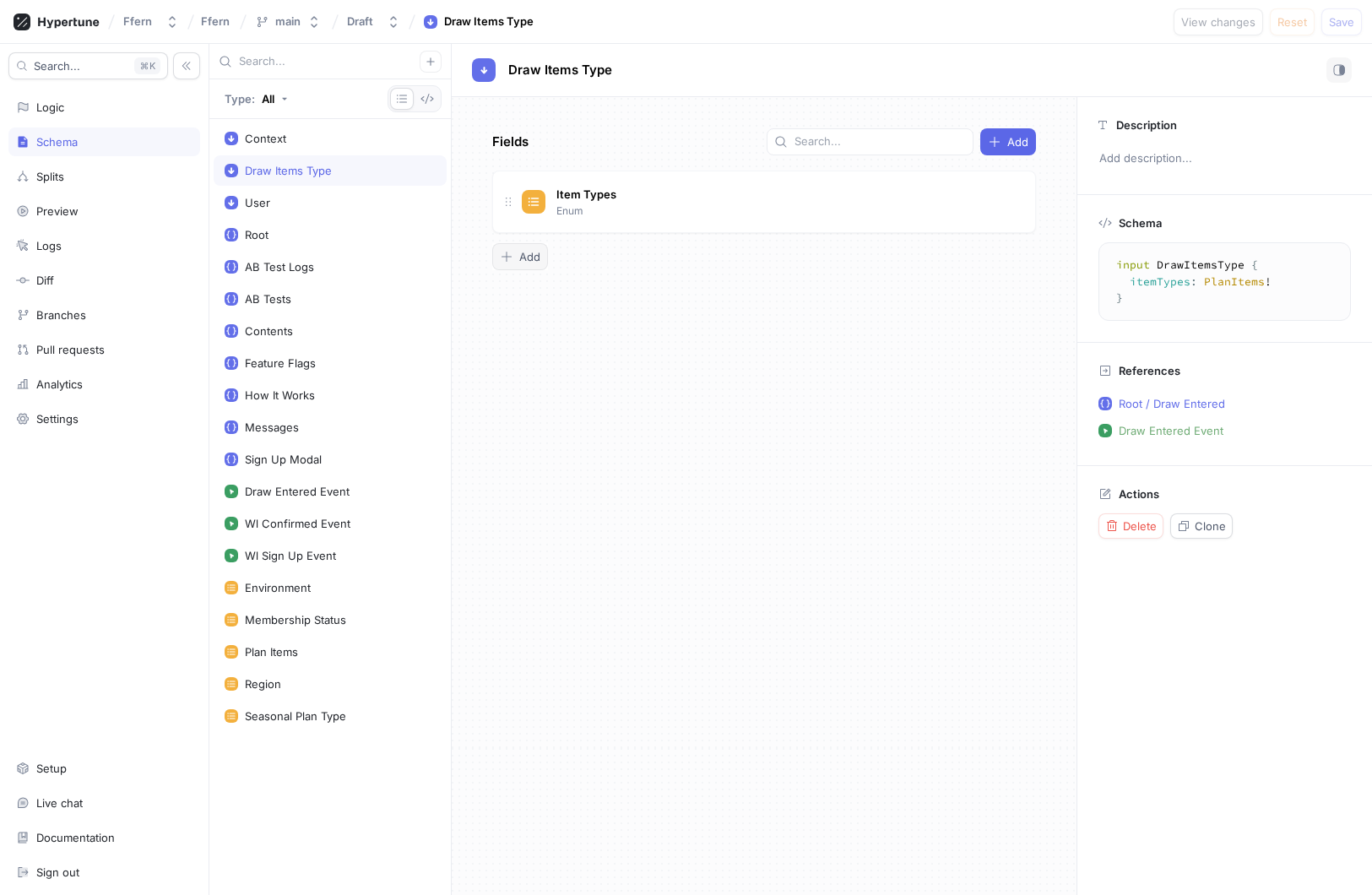click on "Add" at bounding box center (529, 257) 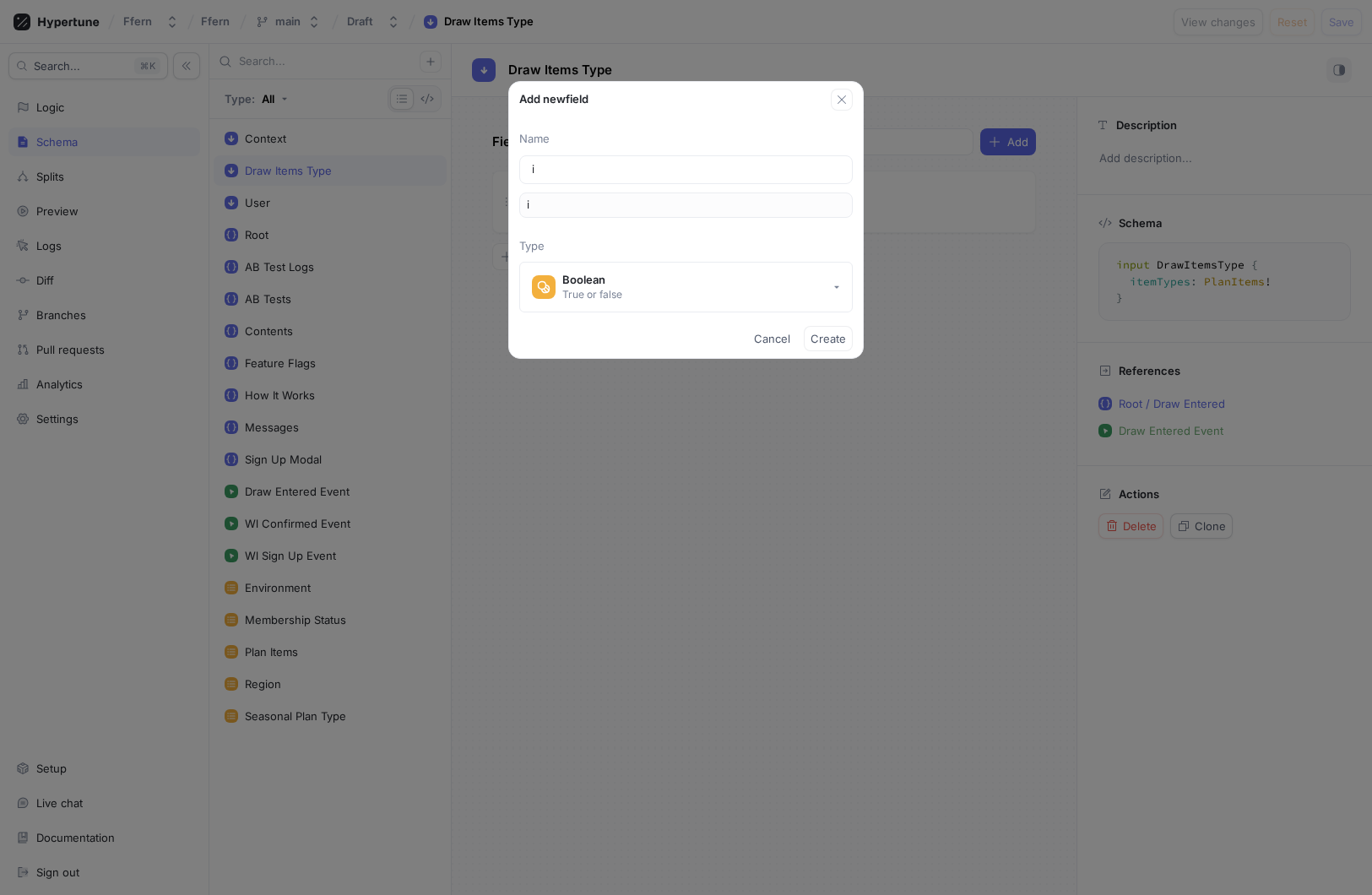 type on "it" 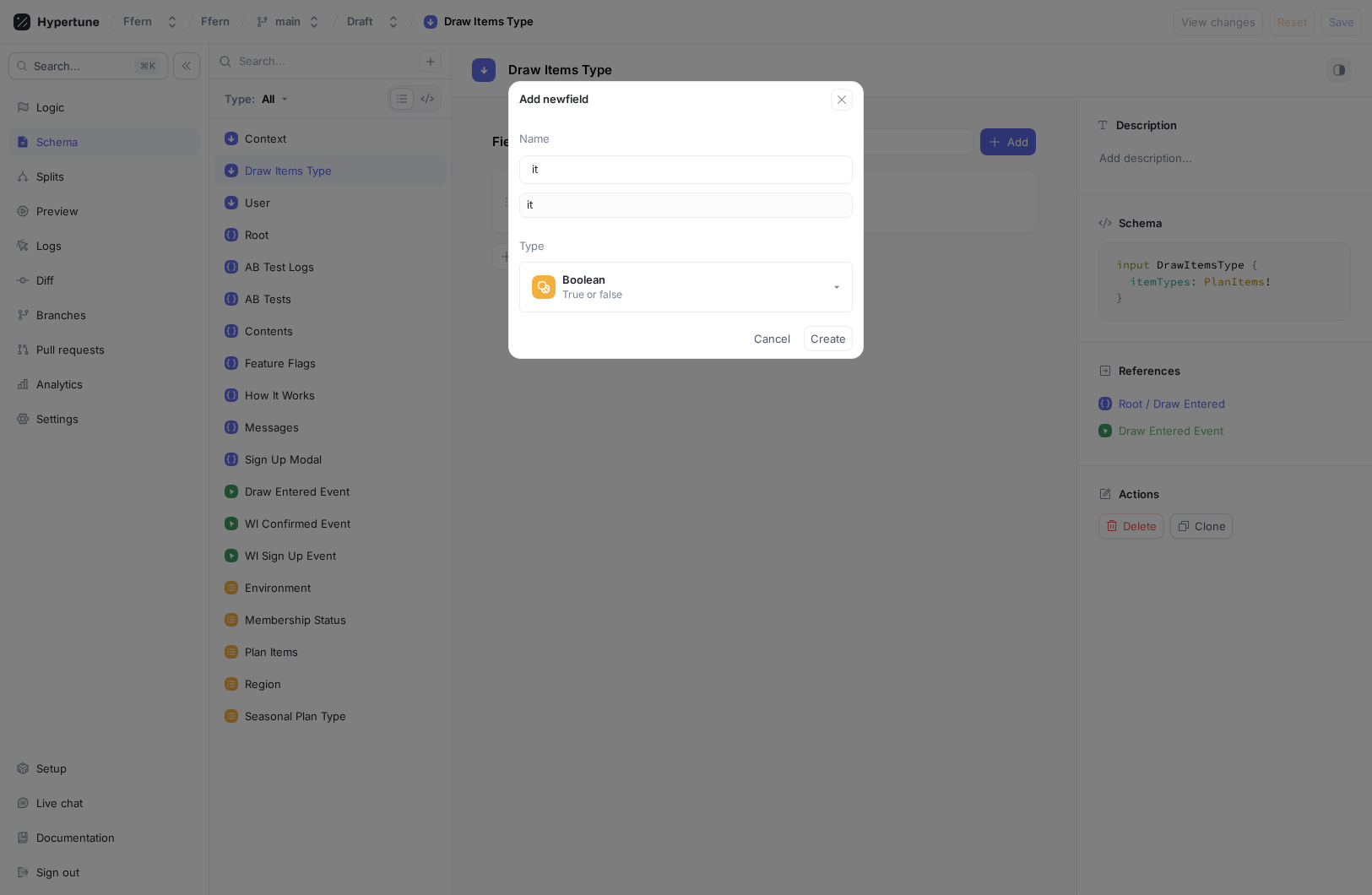 type on "ite" 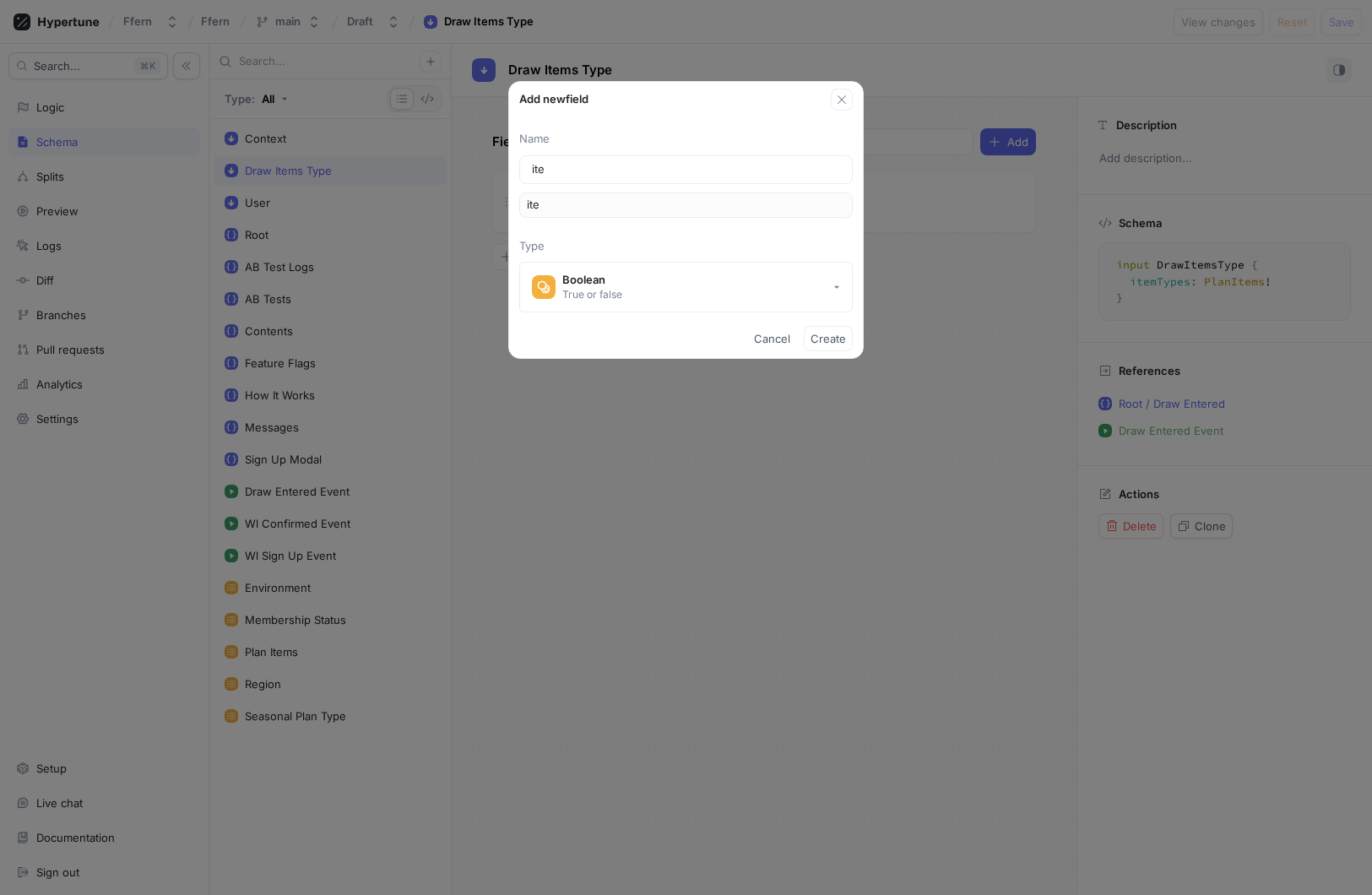 type on "item" 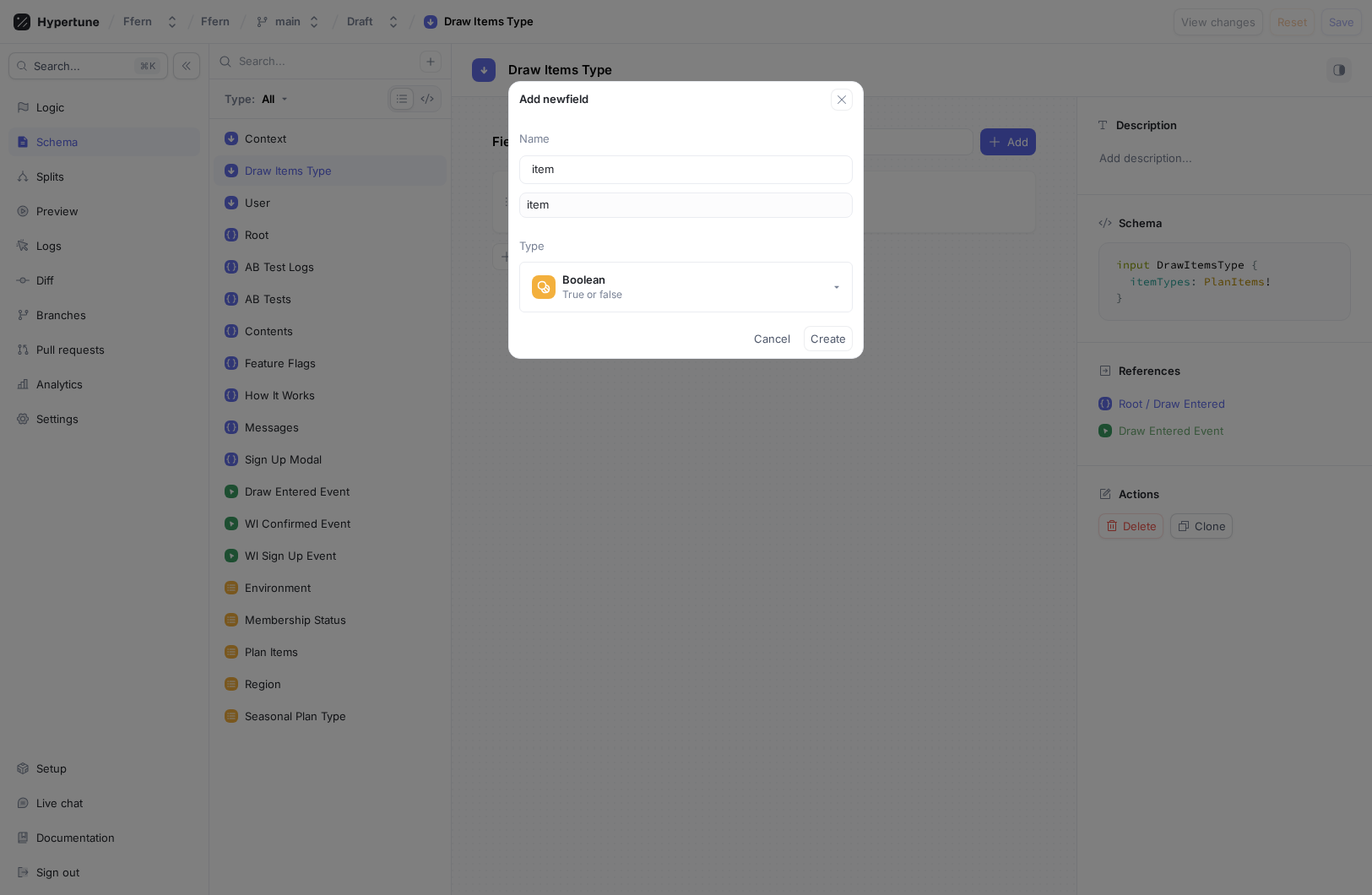 type on "itemT" 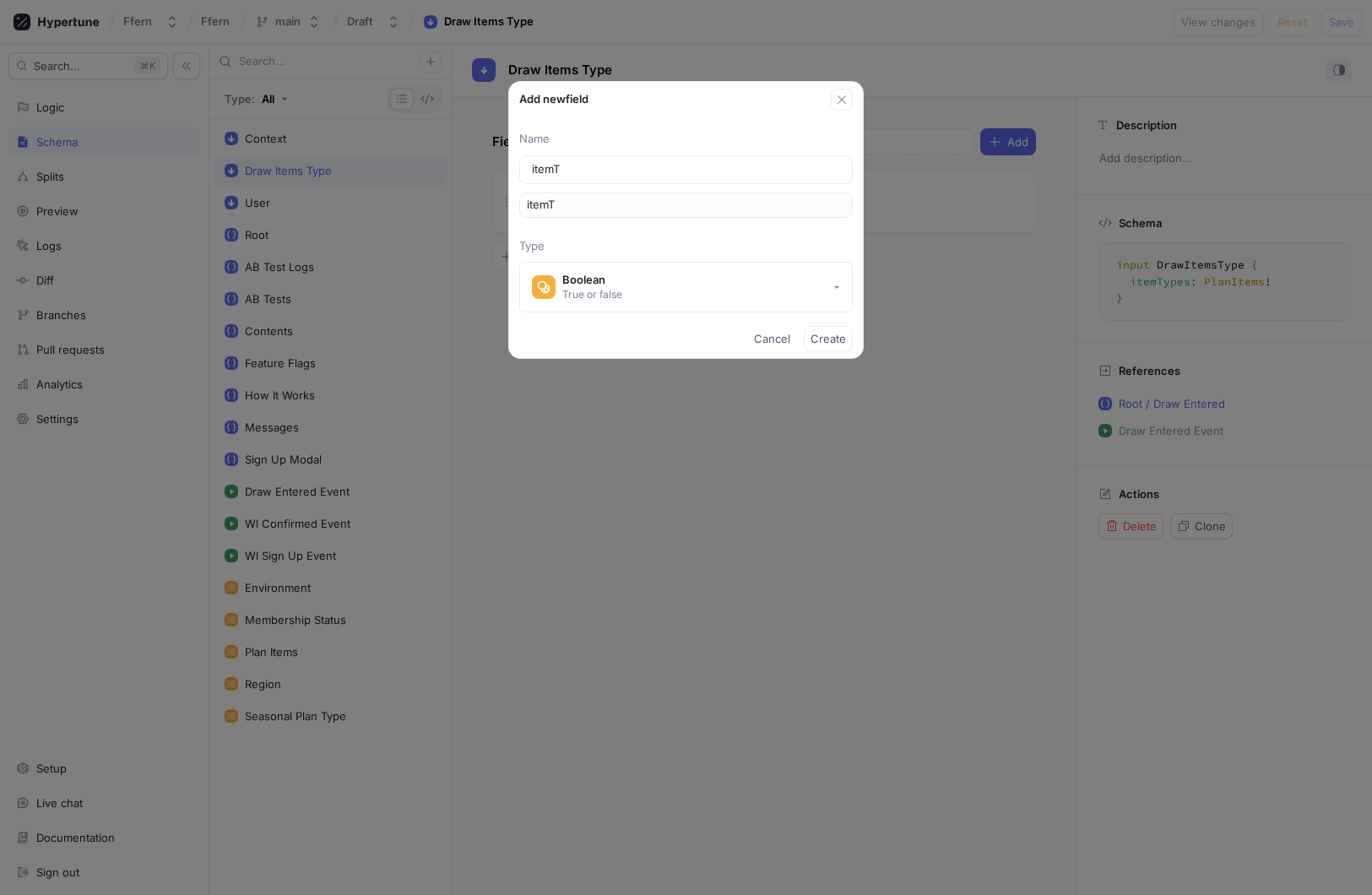 type on "itemTy" 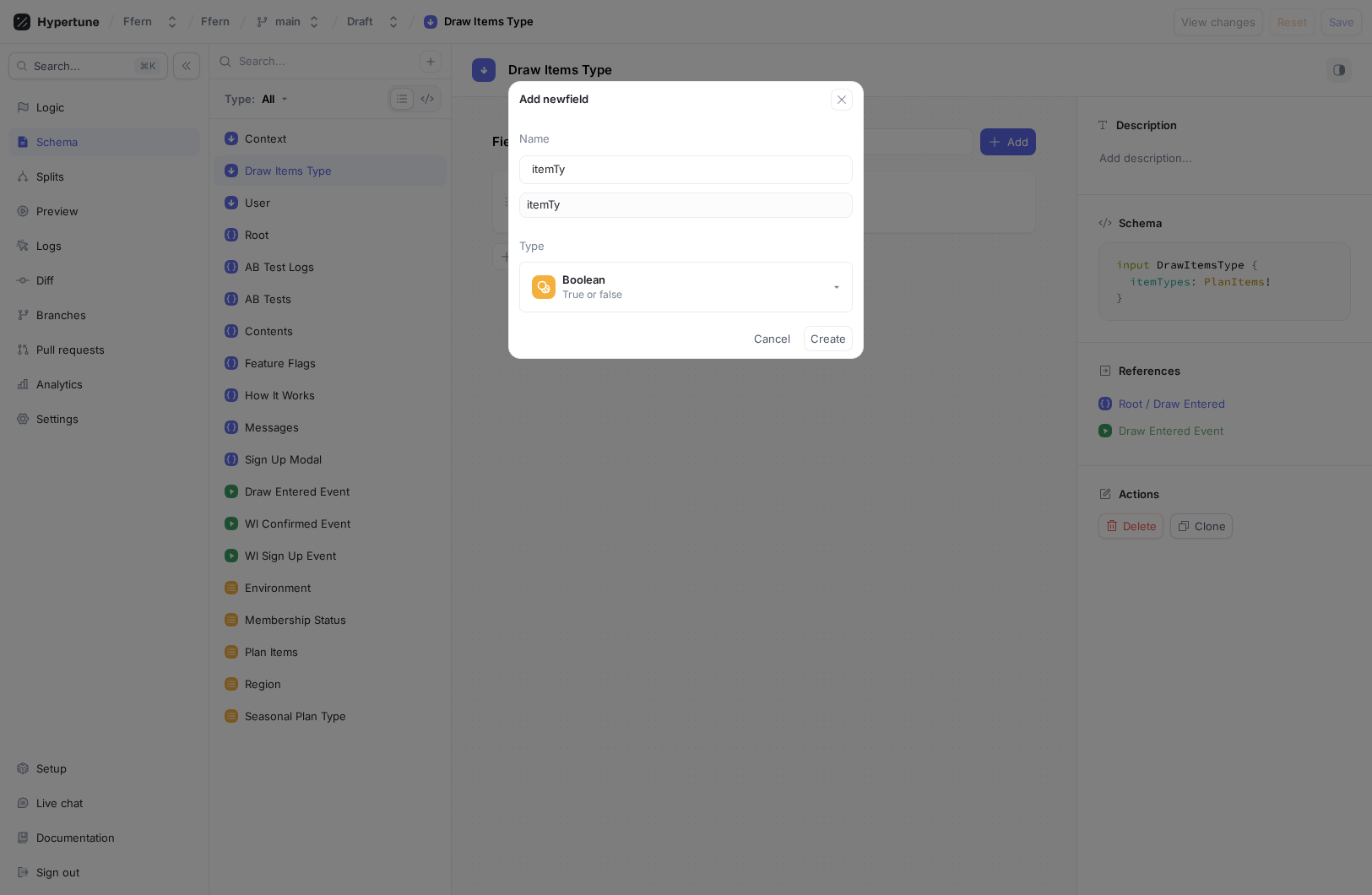 type on "itemTyp" 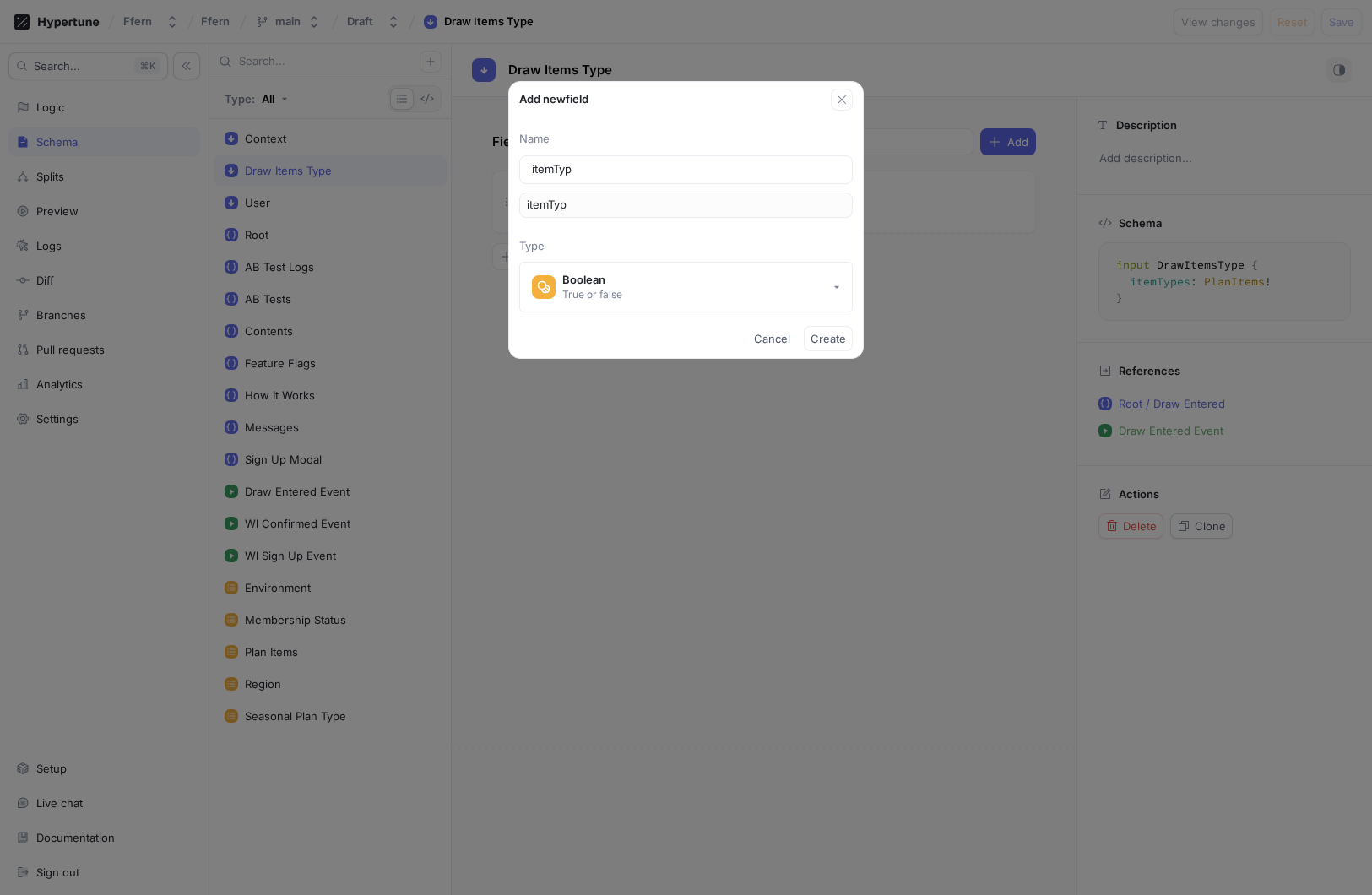 type on "itemType" 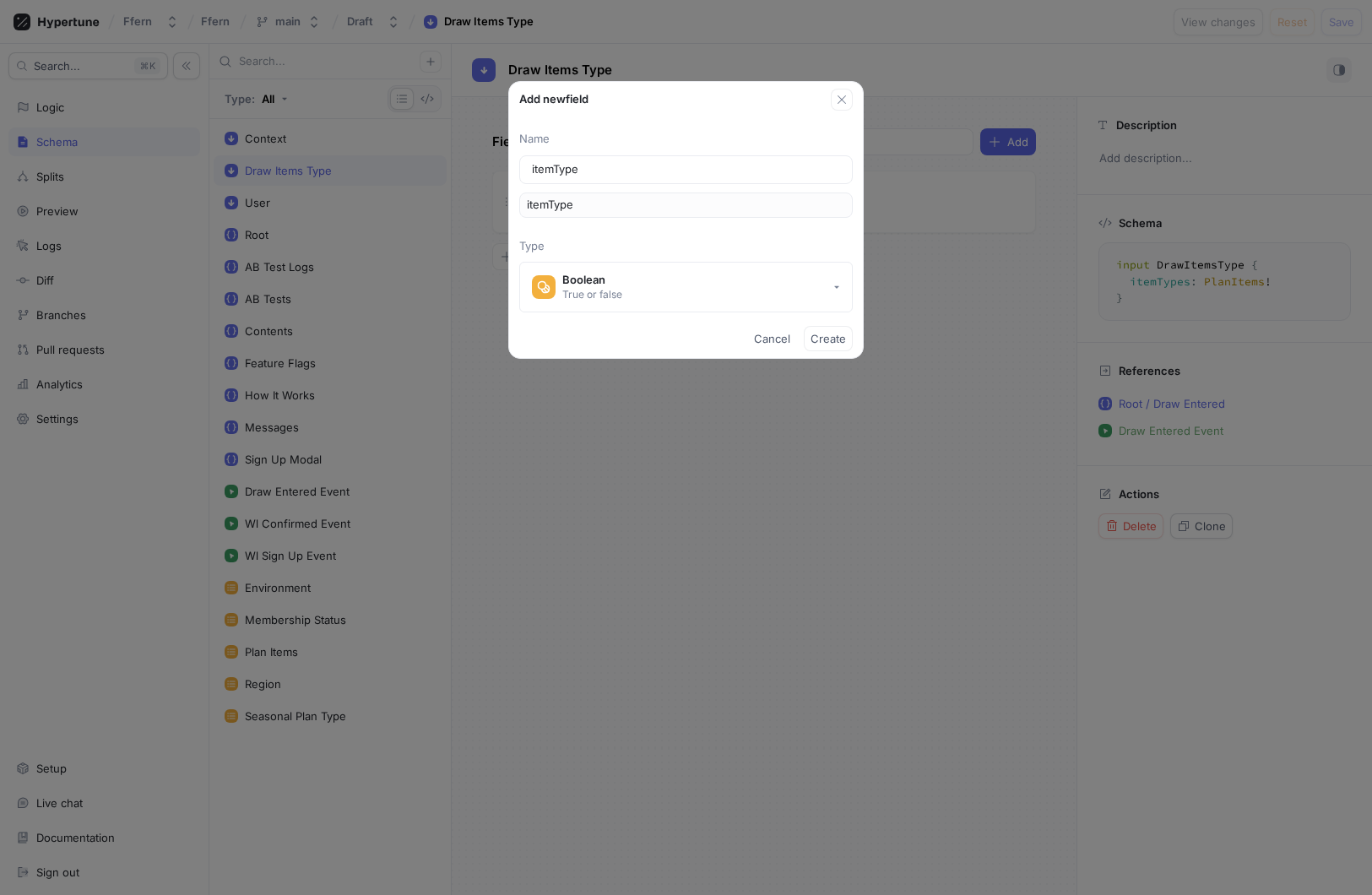 type on "itemTypes" 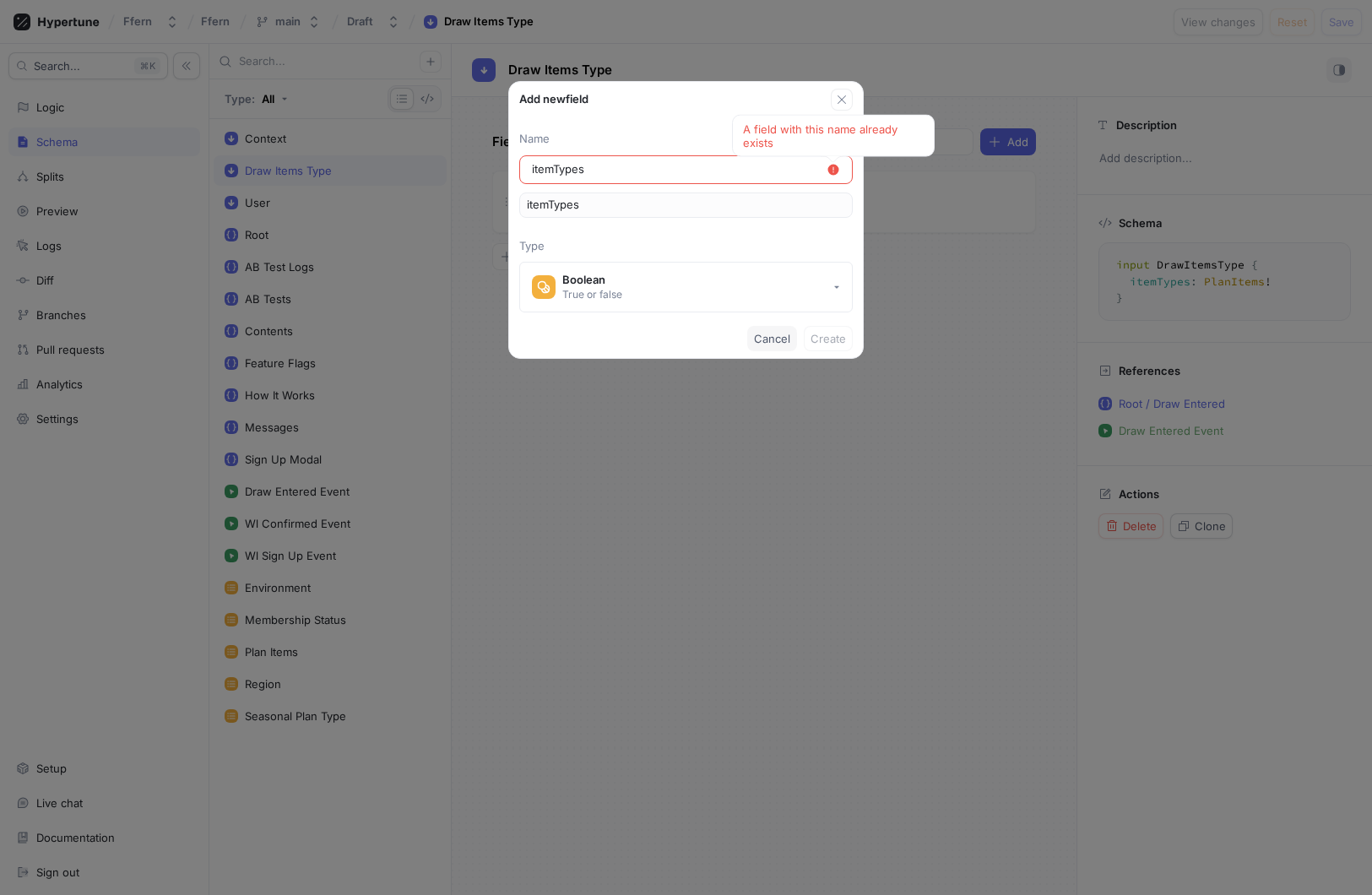 type on "itemTypes" 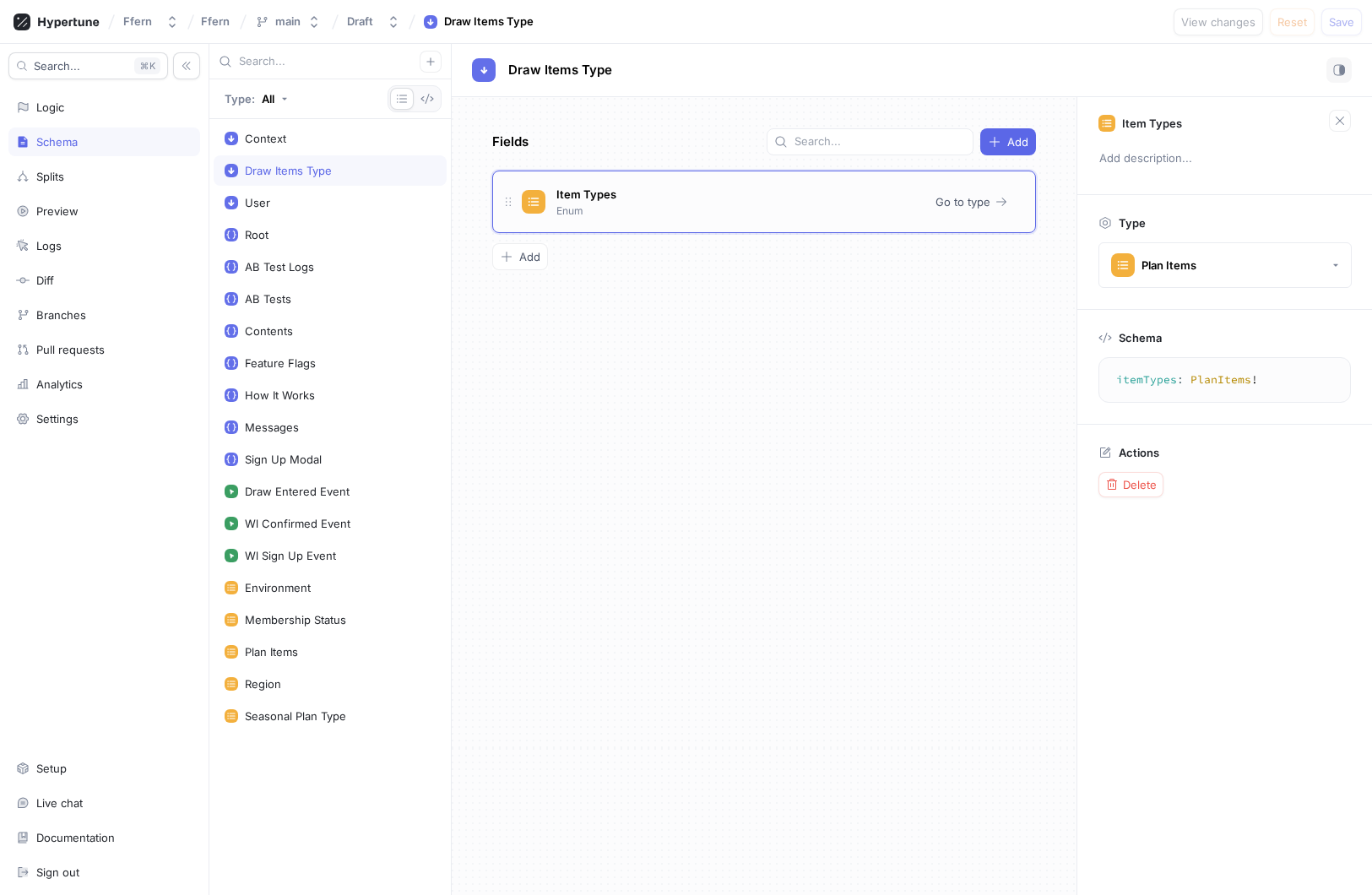 click 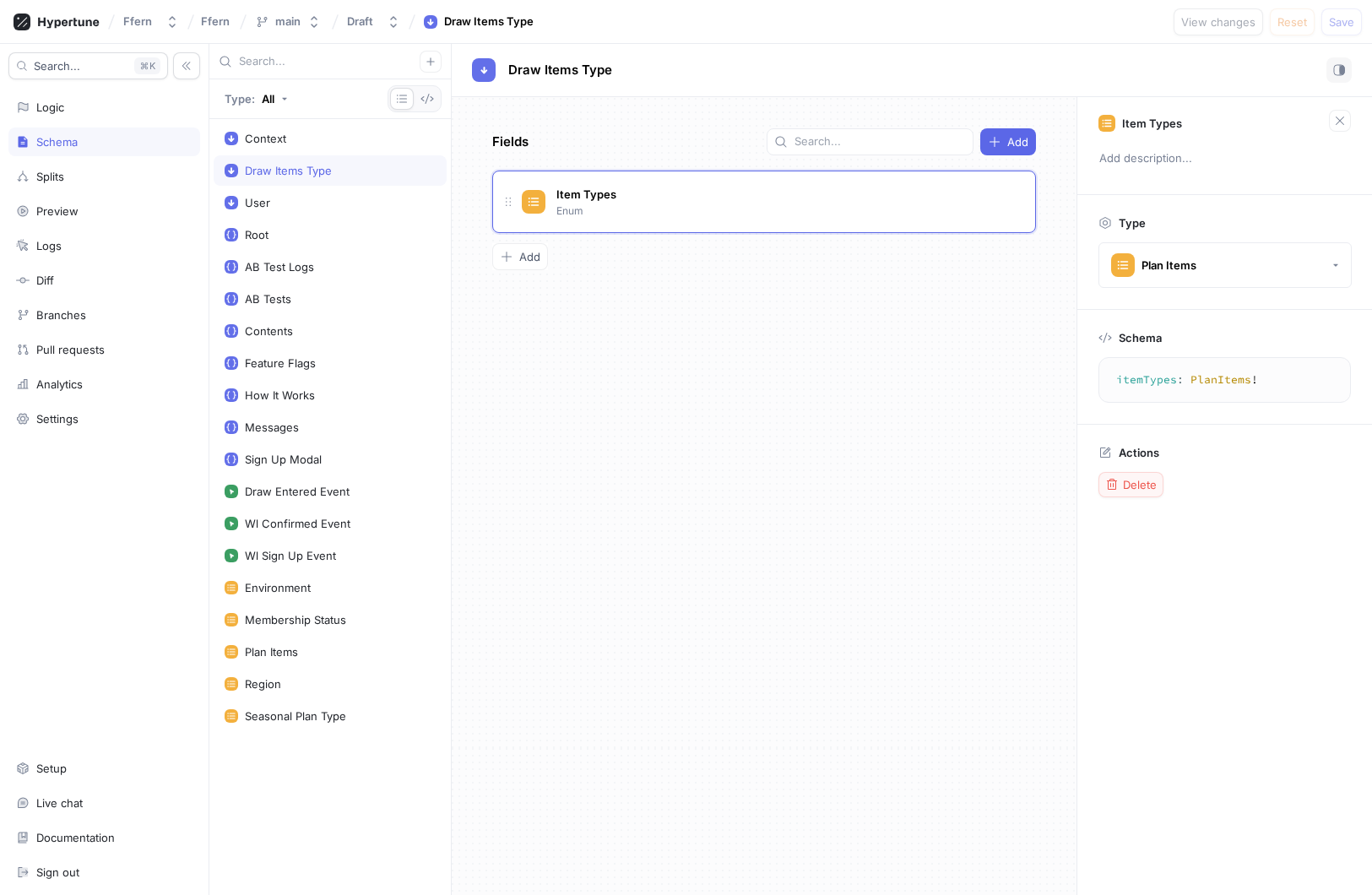 click 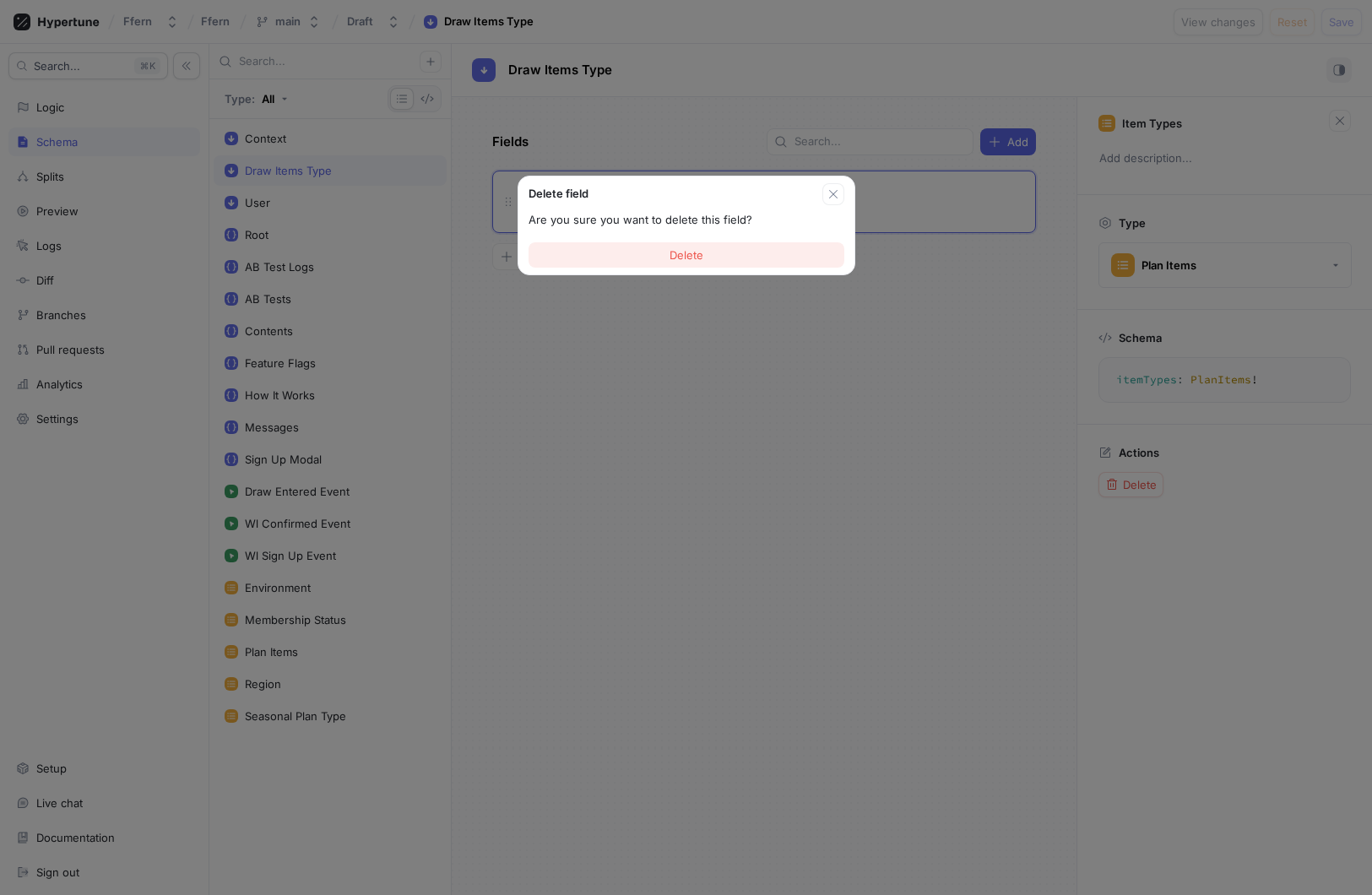 click on "Delete" at bounding box center (686, 255) 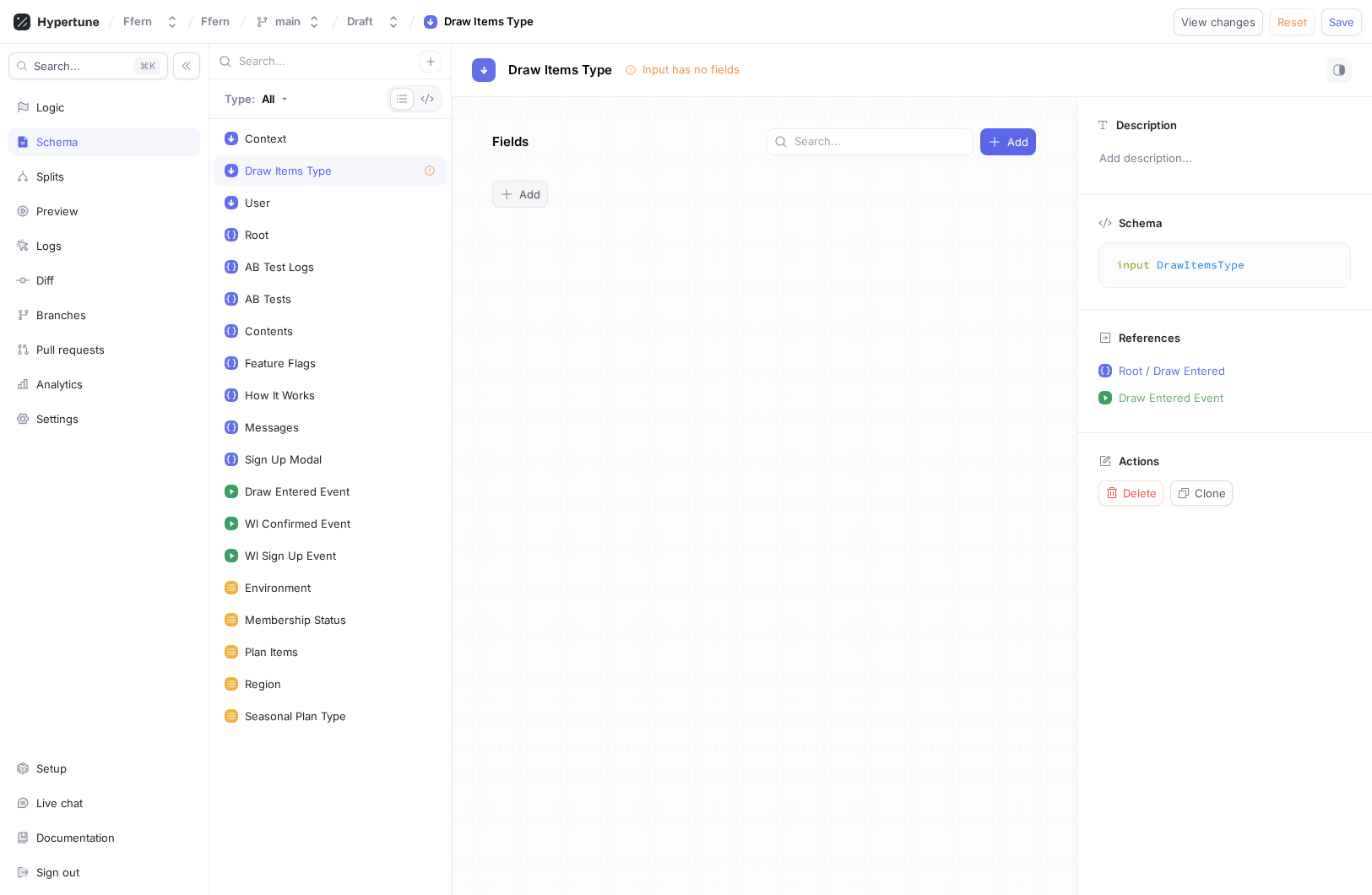 click on "Add" at bounding box center [520, 194] 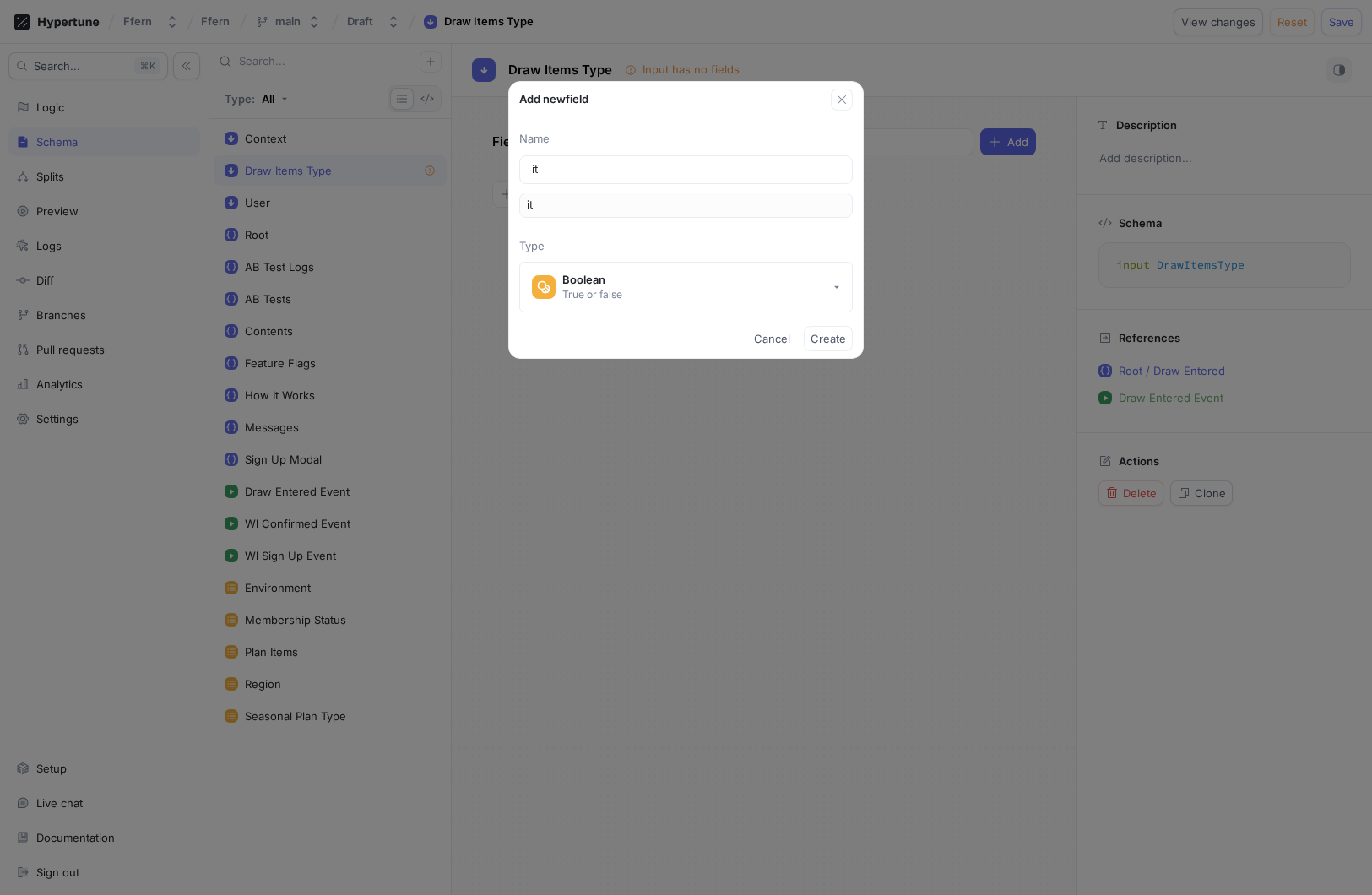 type on "itm" 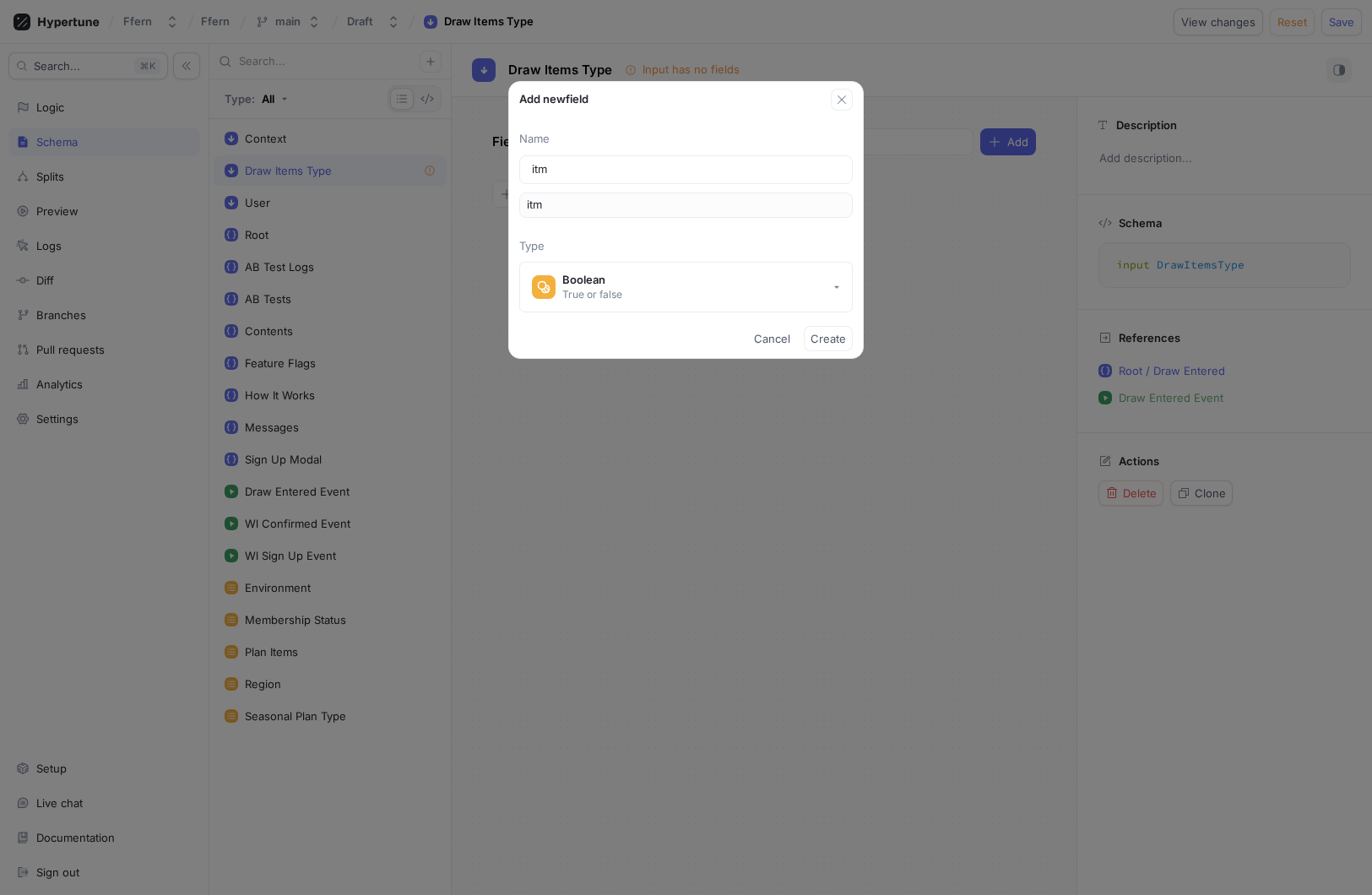 type on "itme" 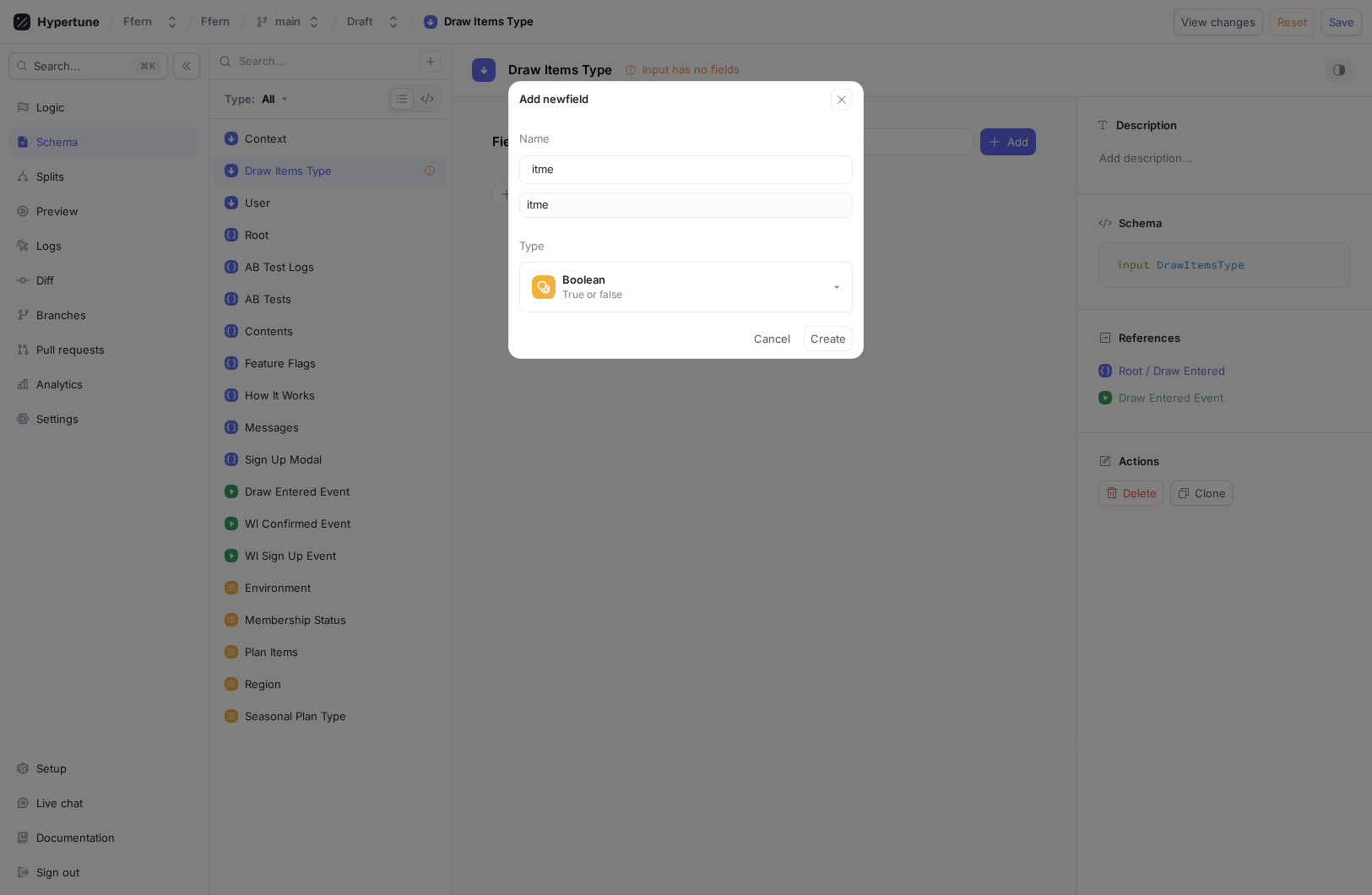 type on "itm" 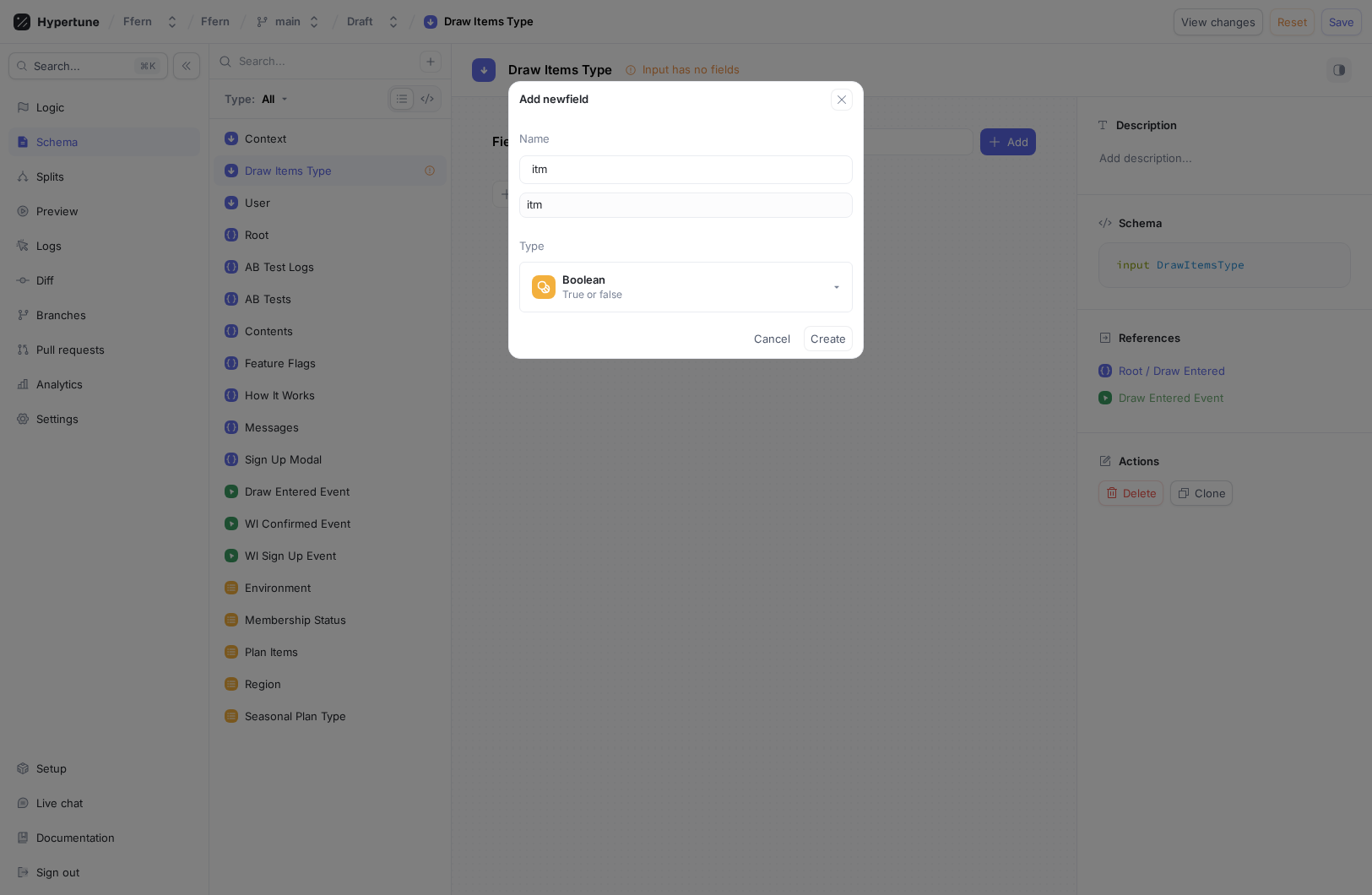 type on "it" 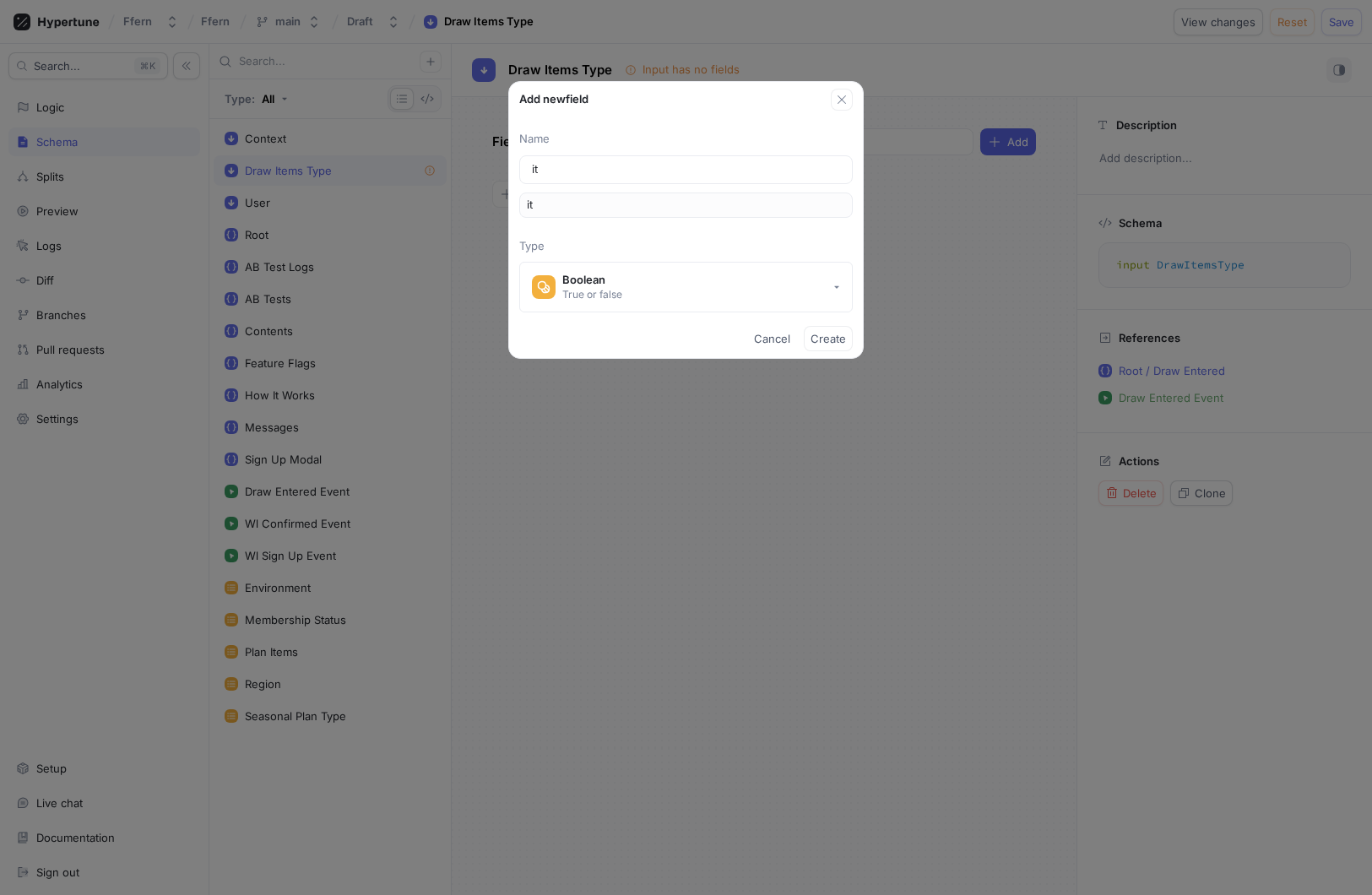 type on "ite" 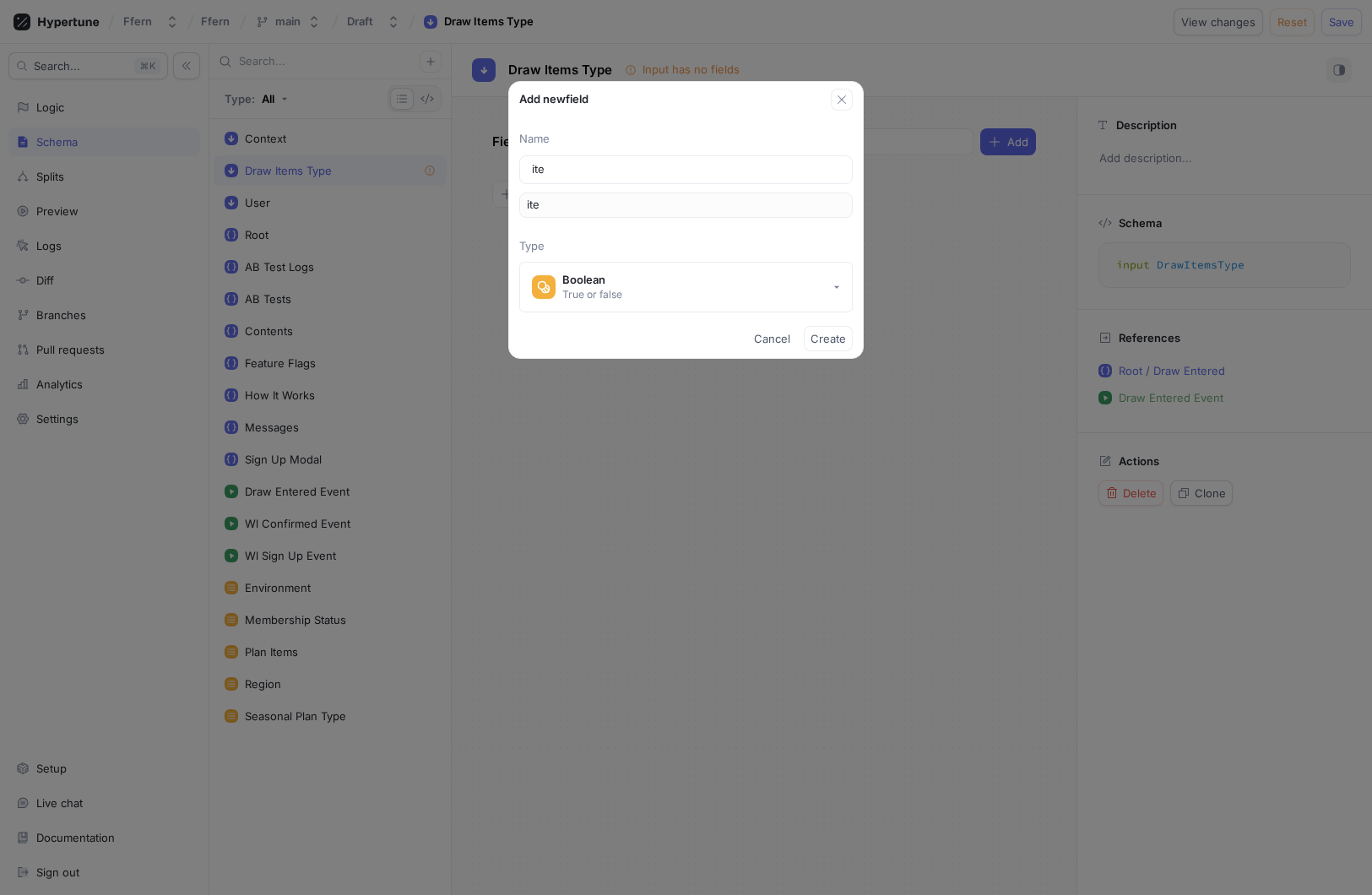 type on "ites" 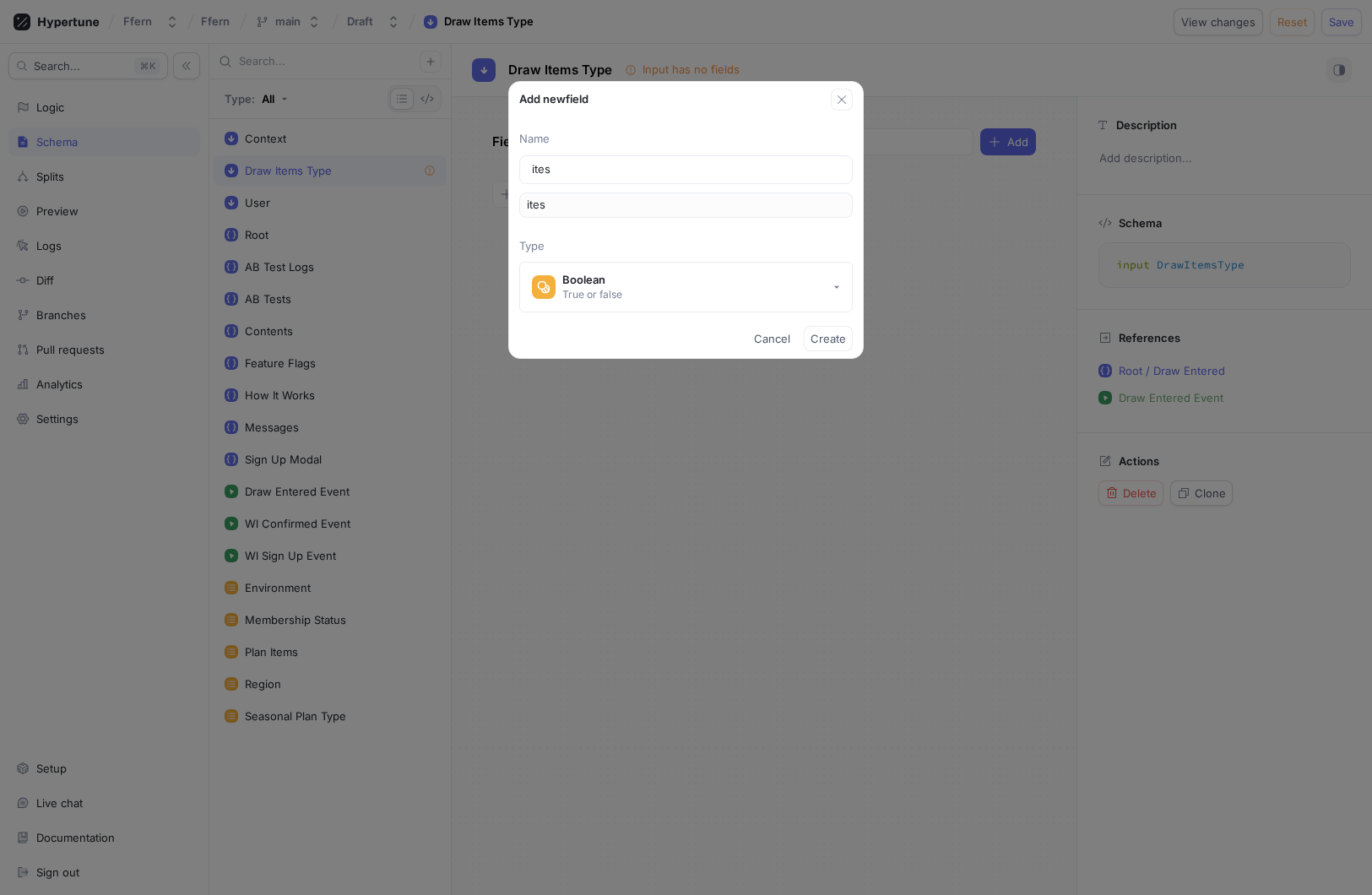 type on "ite" 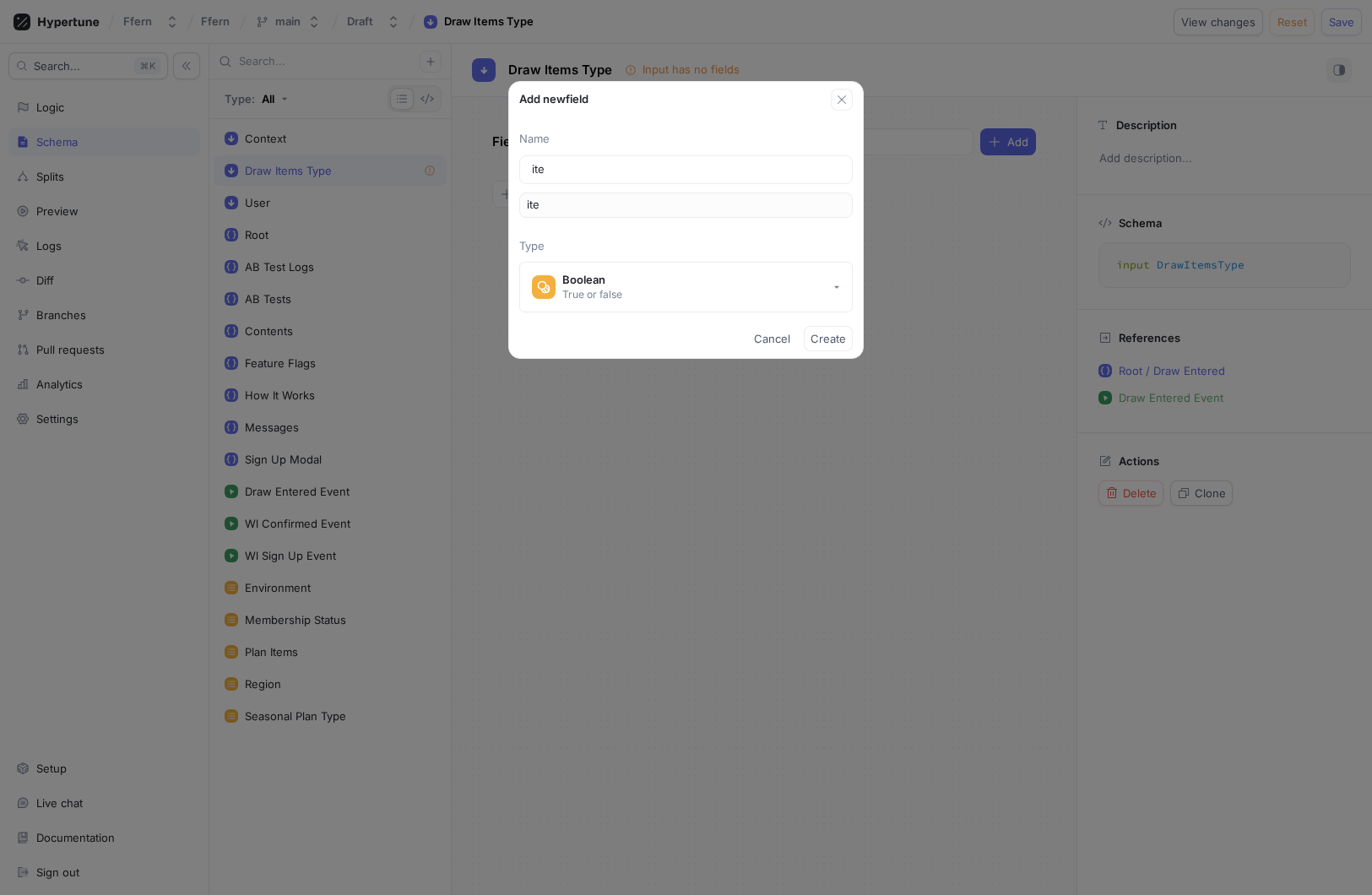 type on "item" 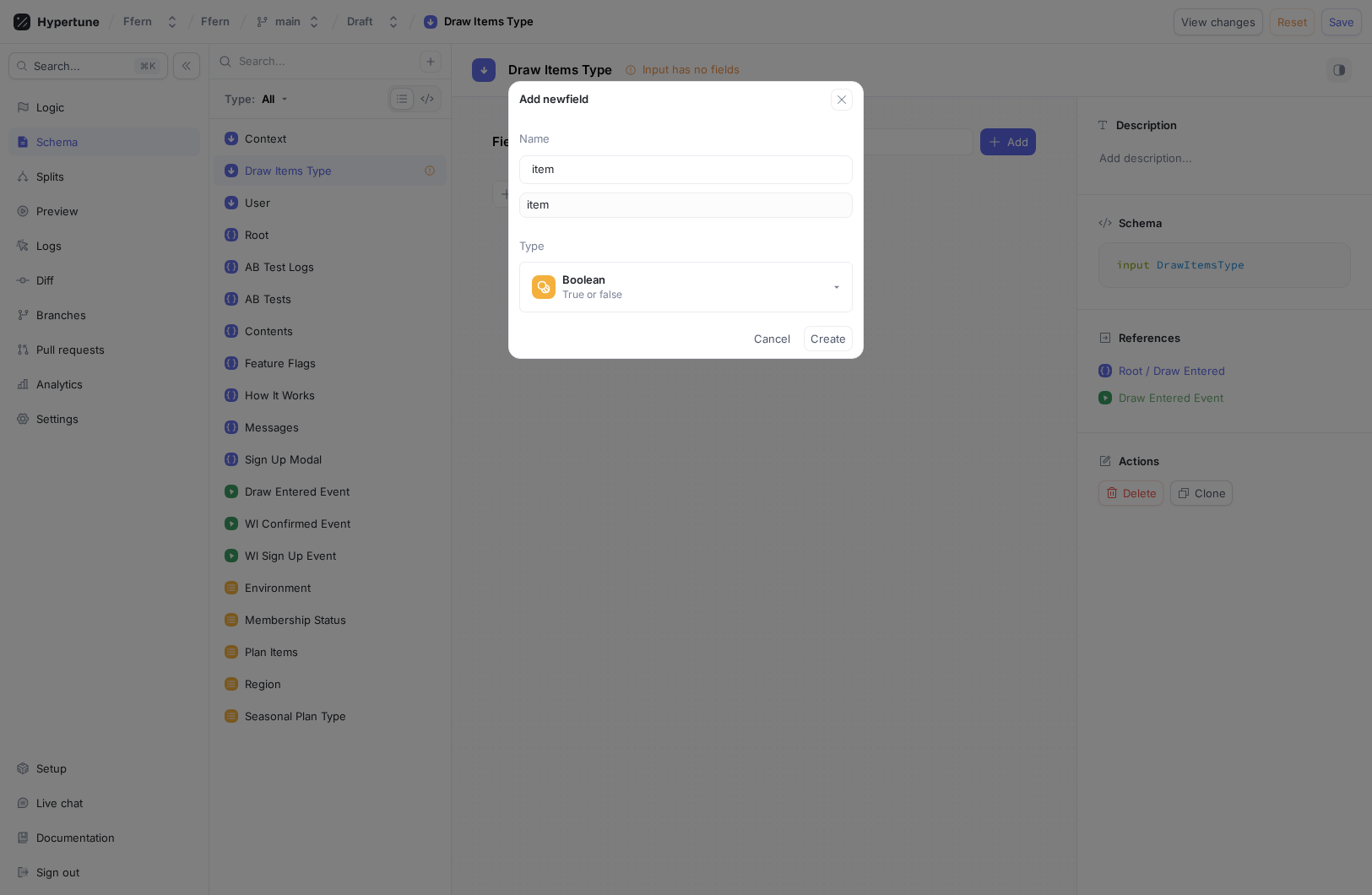 type on "items" 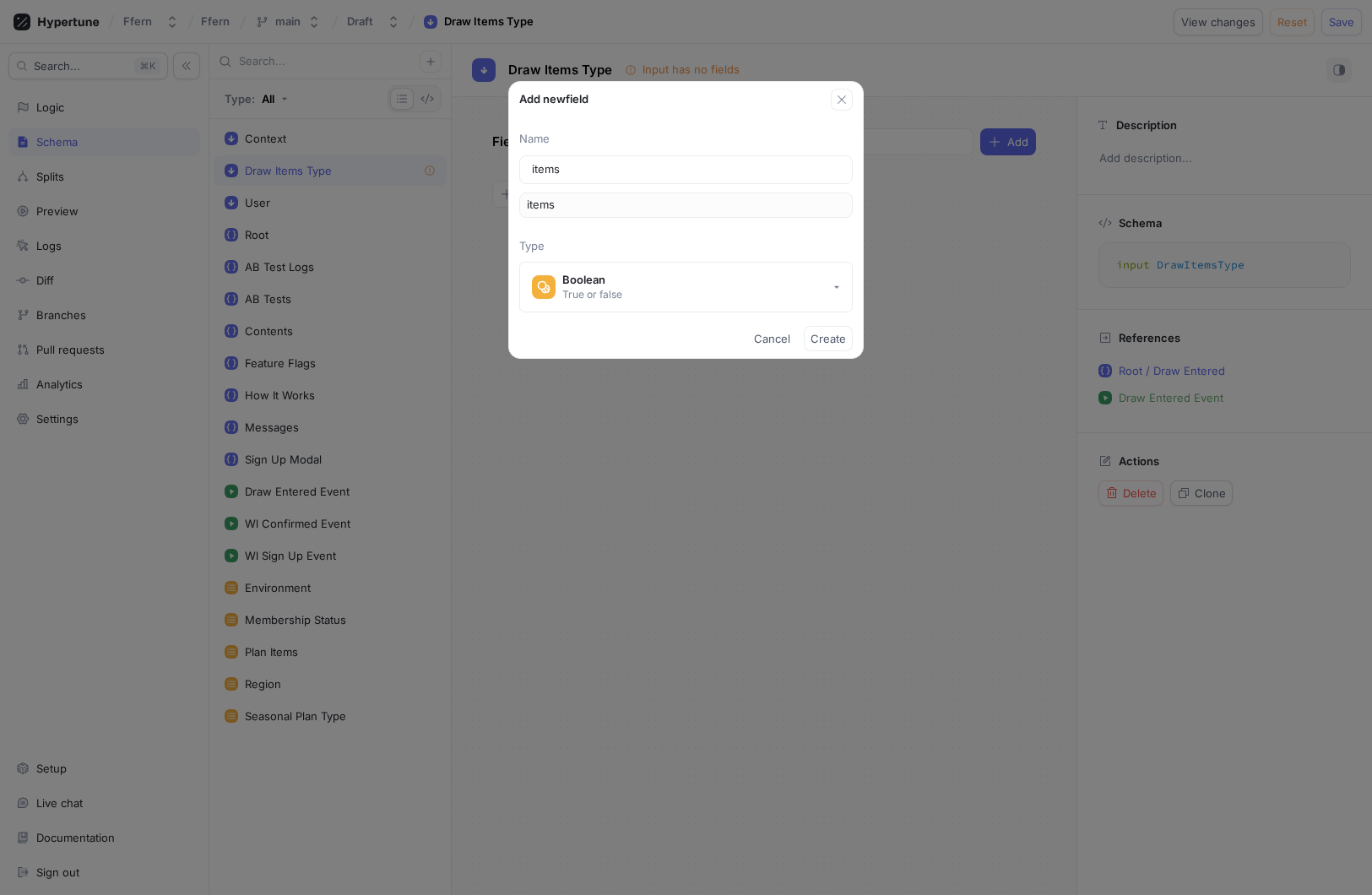 type on "itemsT" 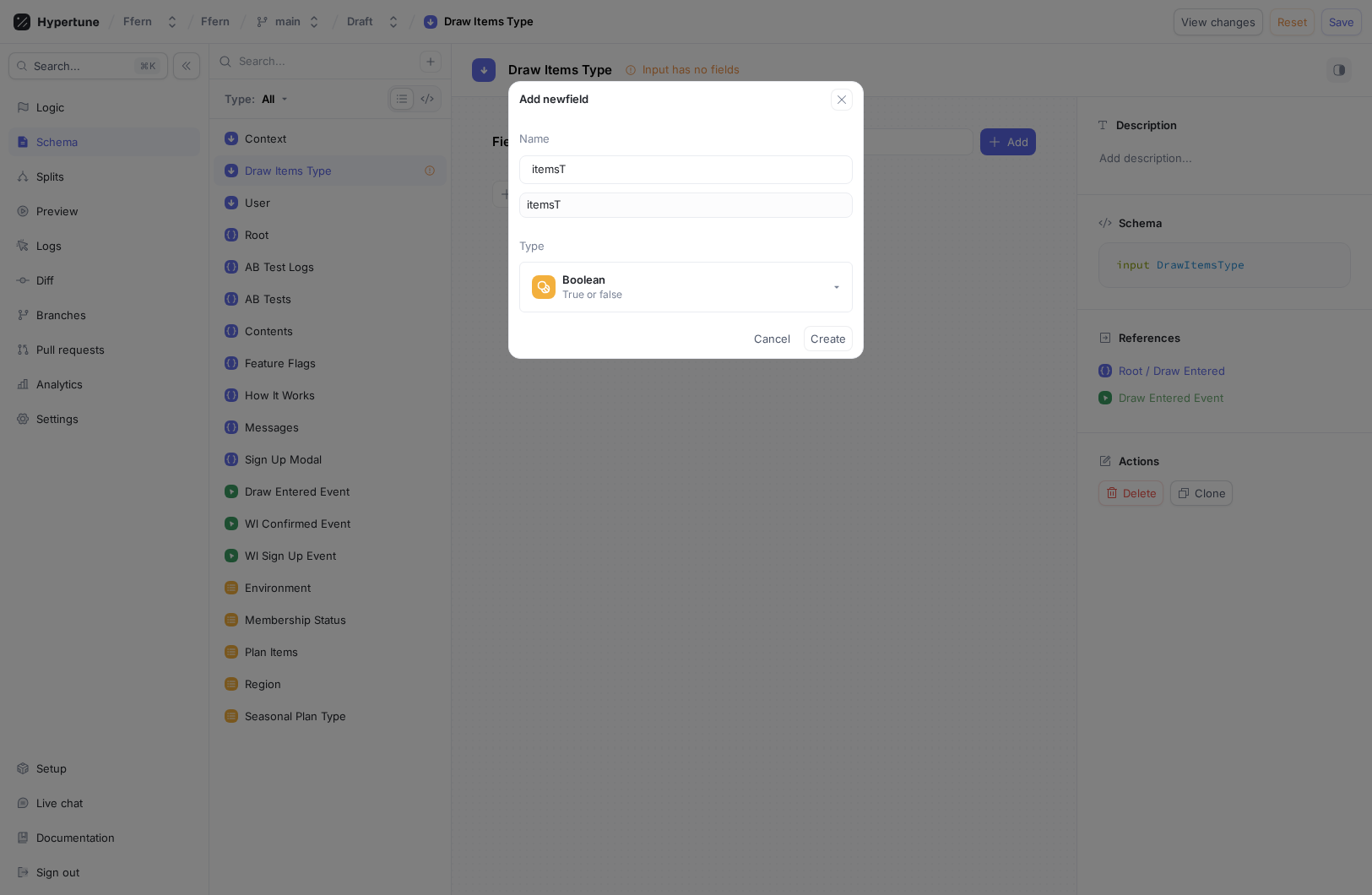 type on "itemsTy" 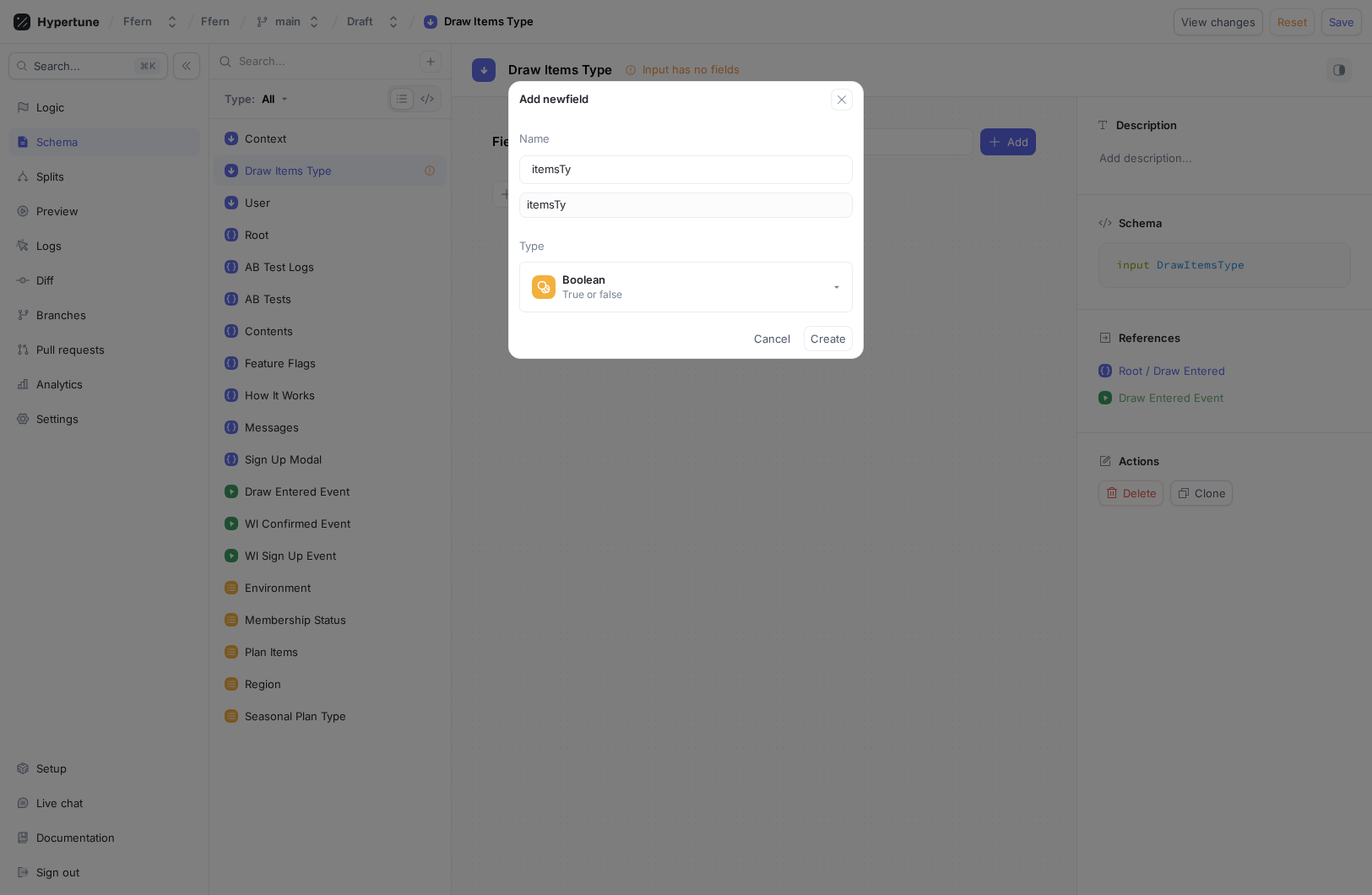 type on "itemsTyp" 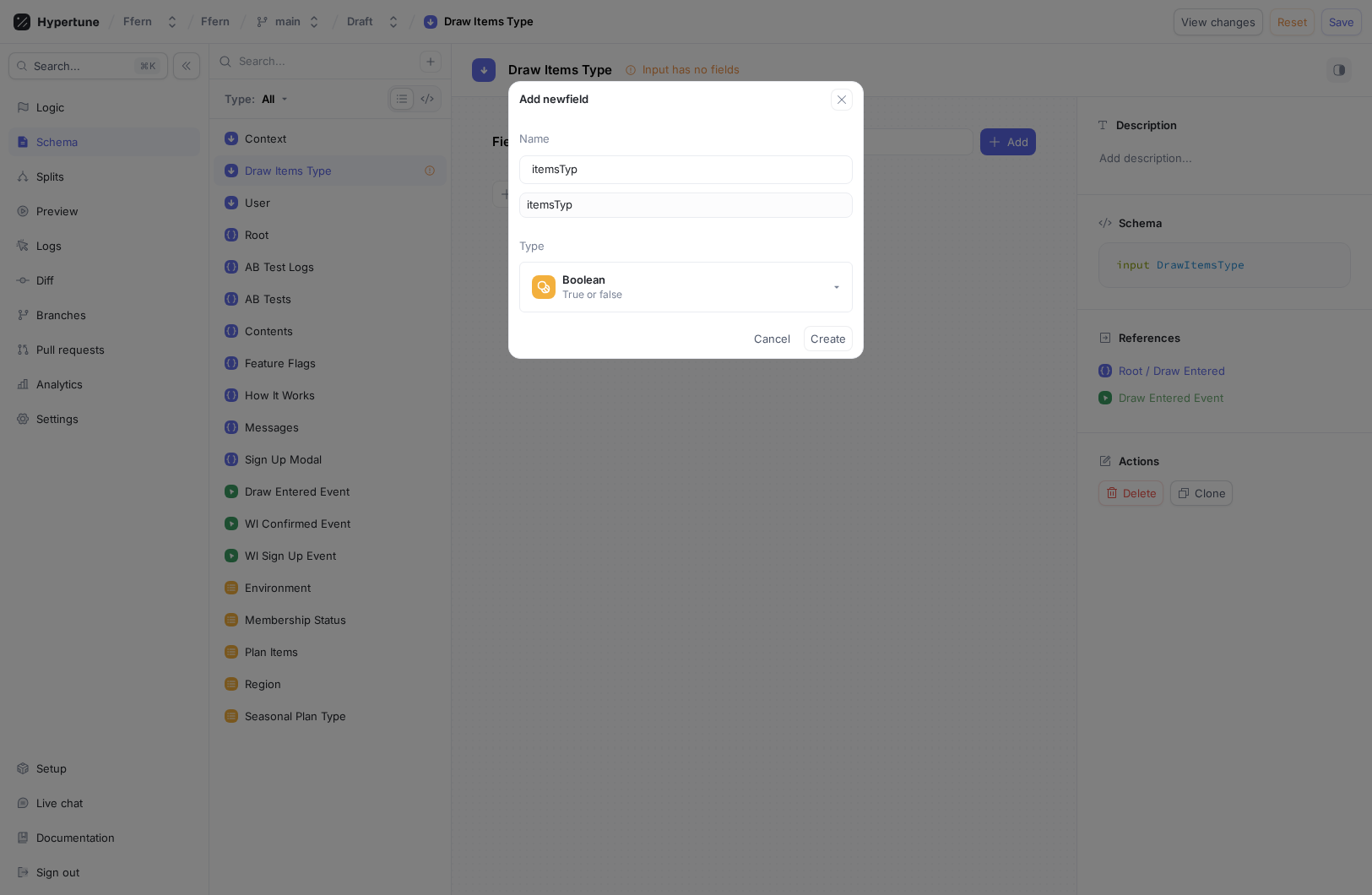 type on "itemsType" 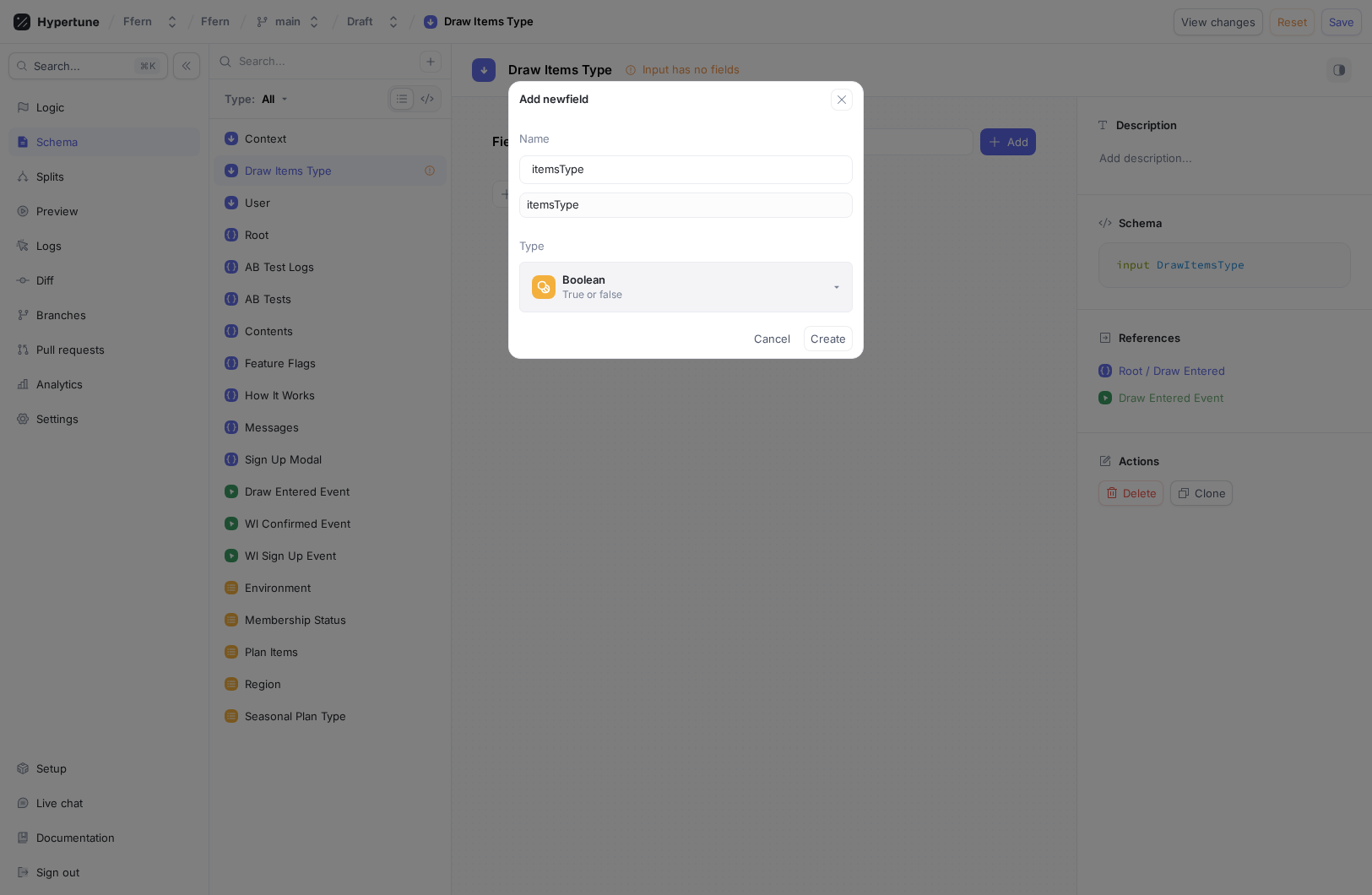 click on "Boolean True or false" at bounding box center [686, 287] 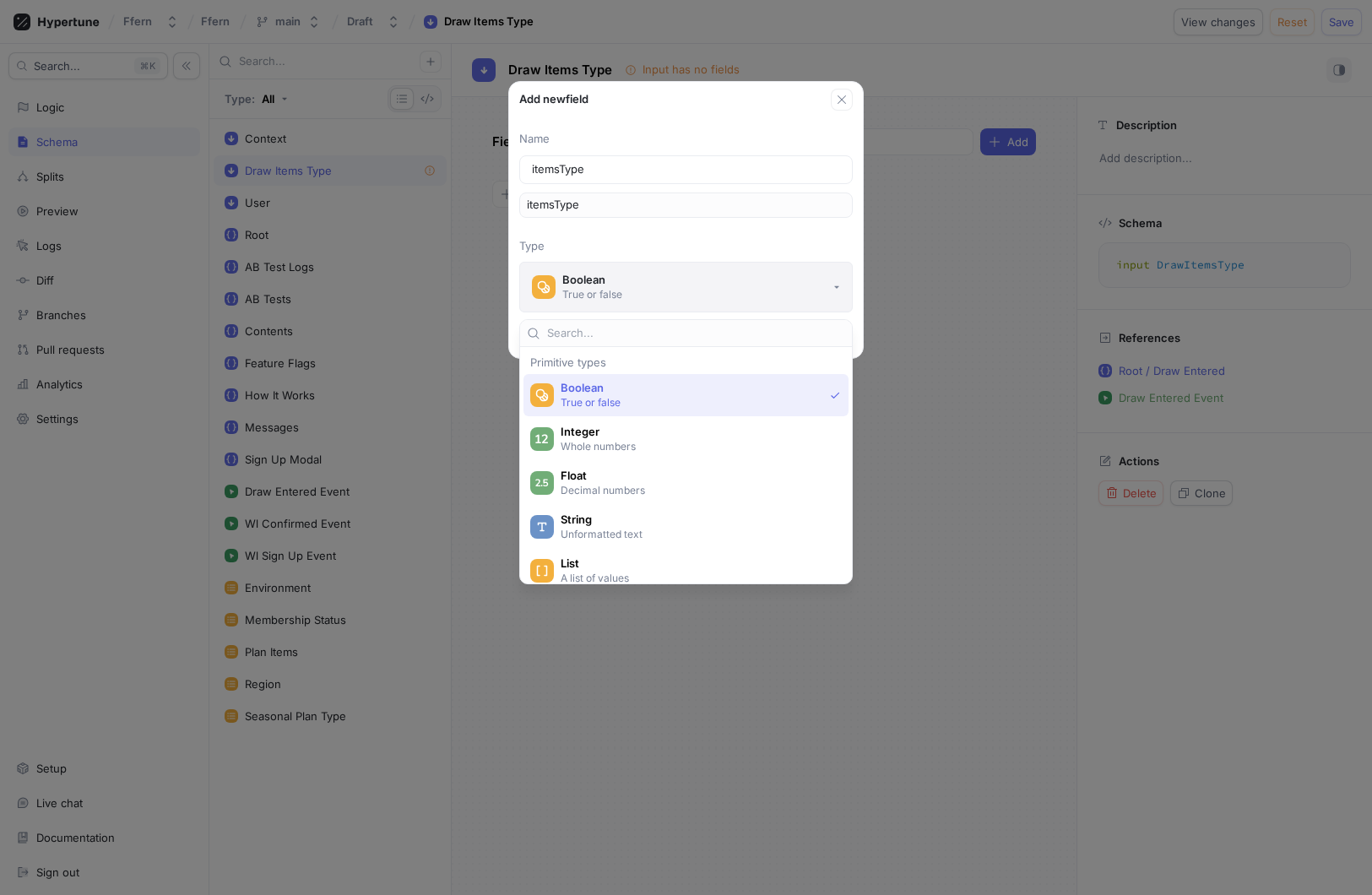 scroll, scrollTop: 0, scrollLeft: 0, axis: both 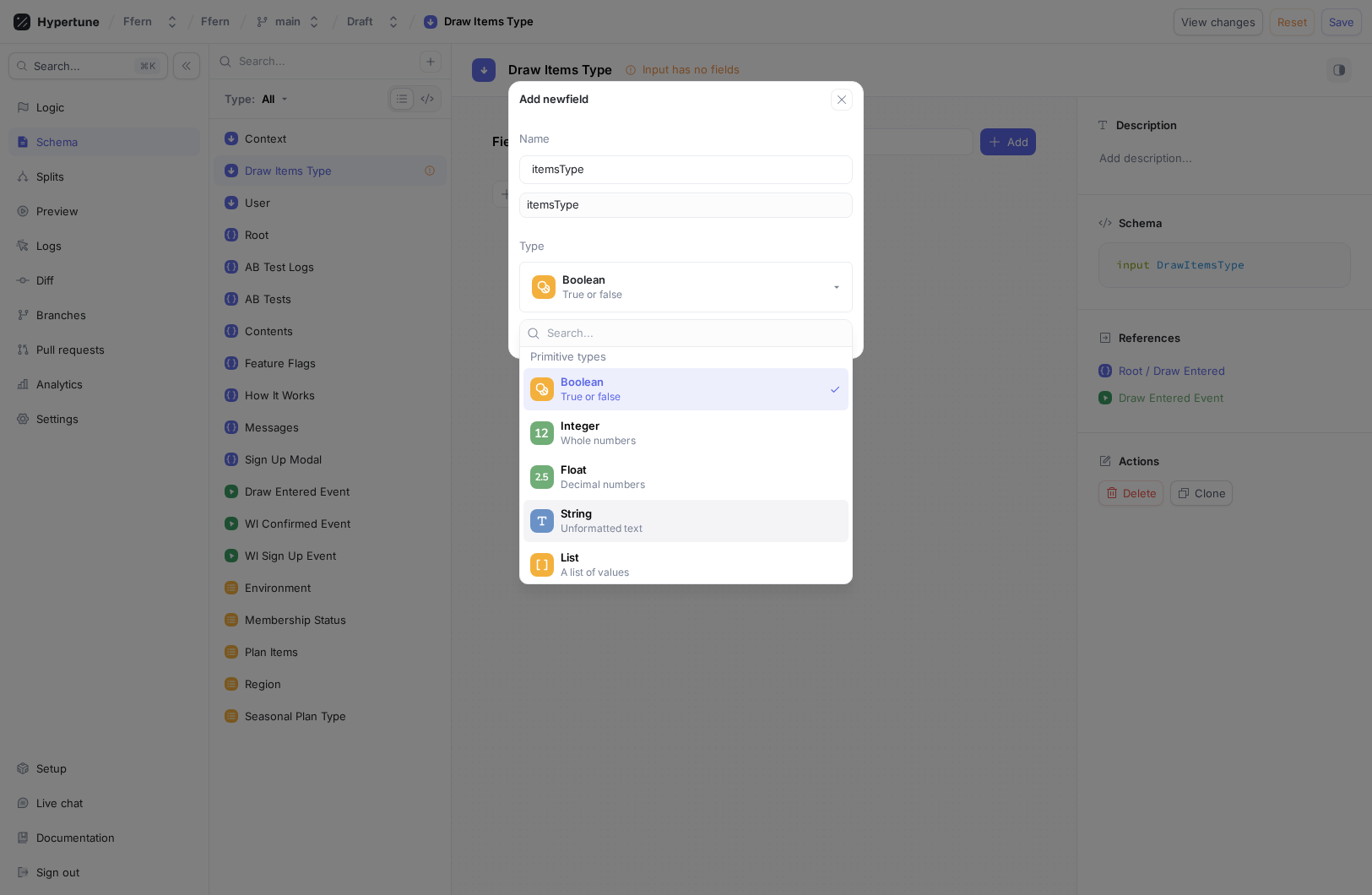 click on "String" at bounding box center (697, 513) 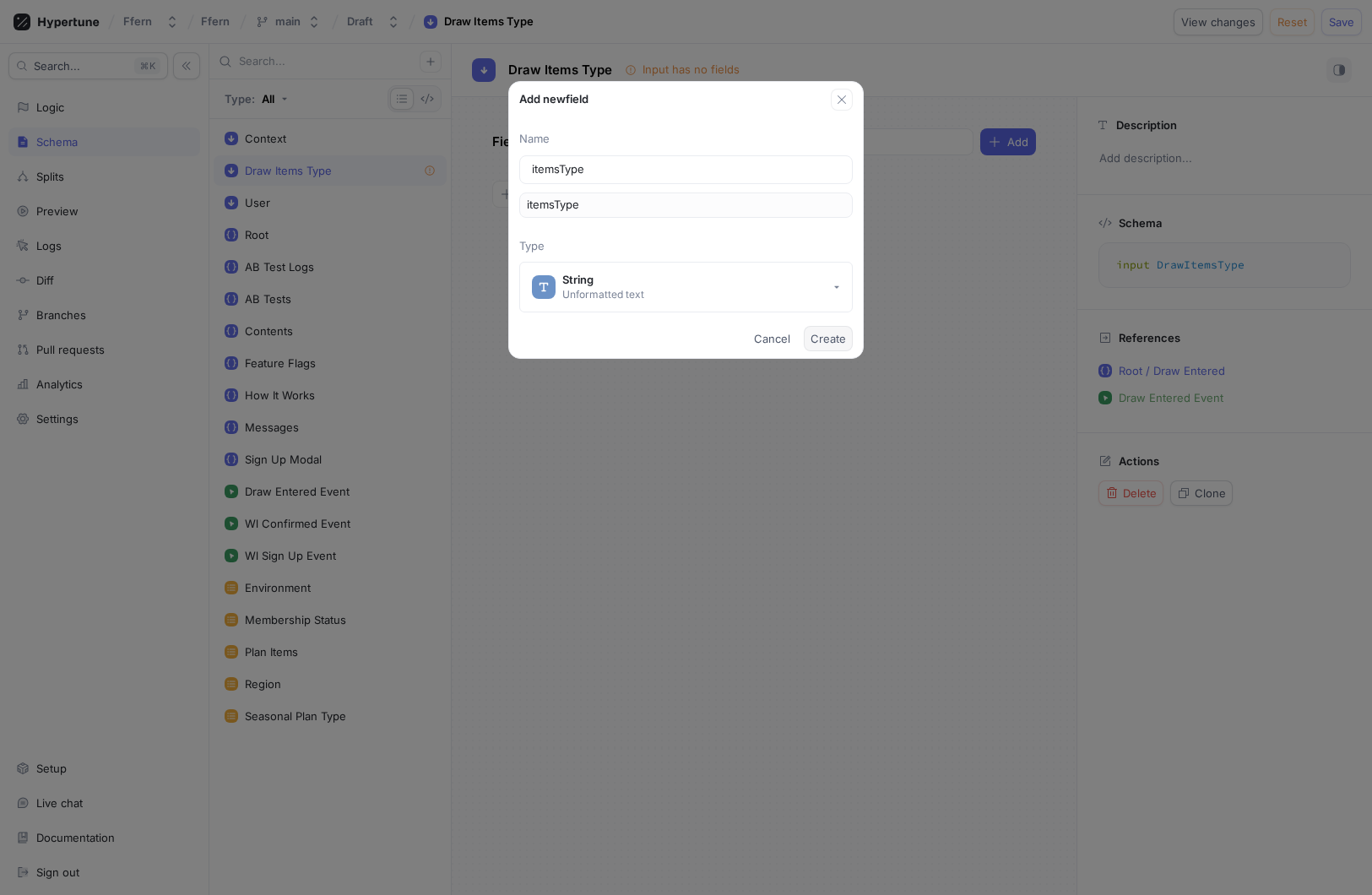 click on "Create" at bounding box center (828, 339) 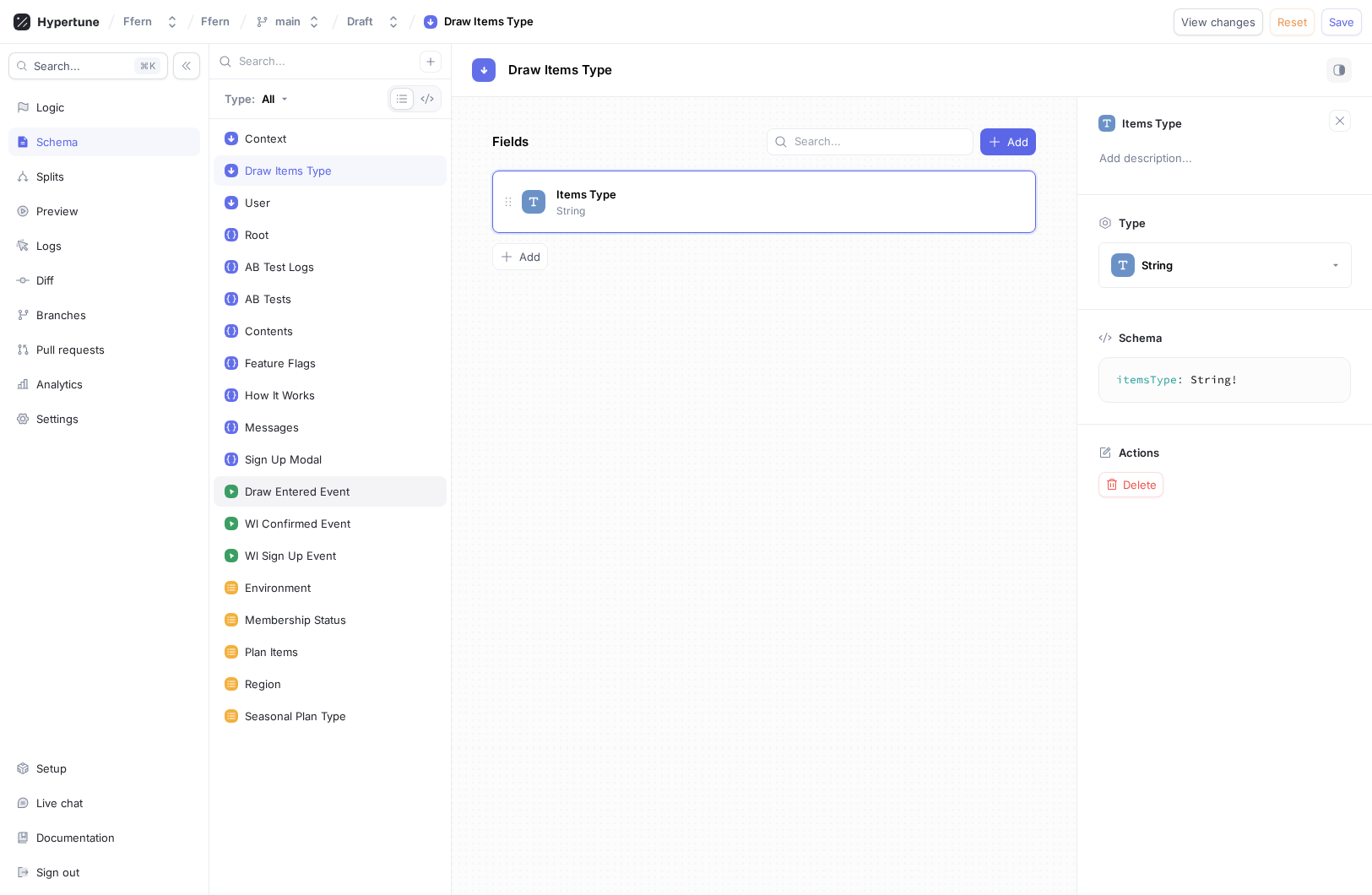click on "Draw Entered Event" at bounding box center (330, 491) 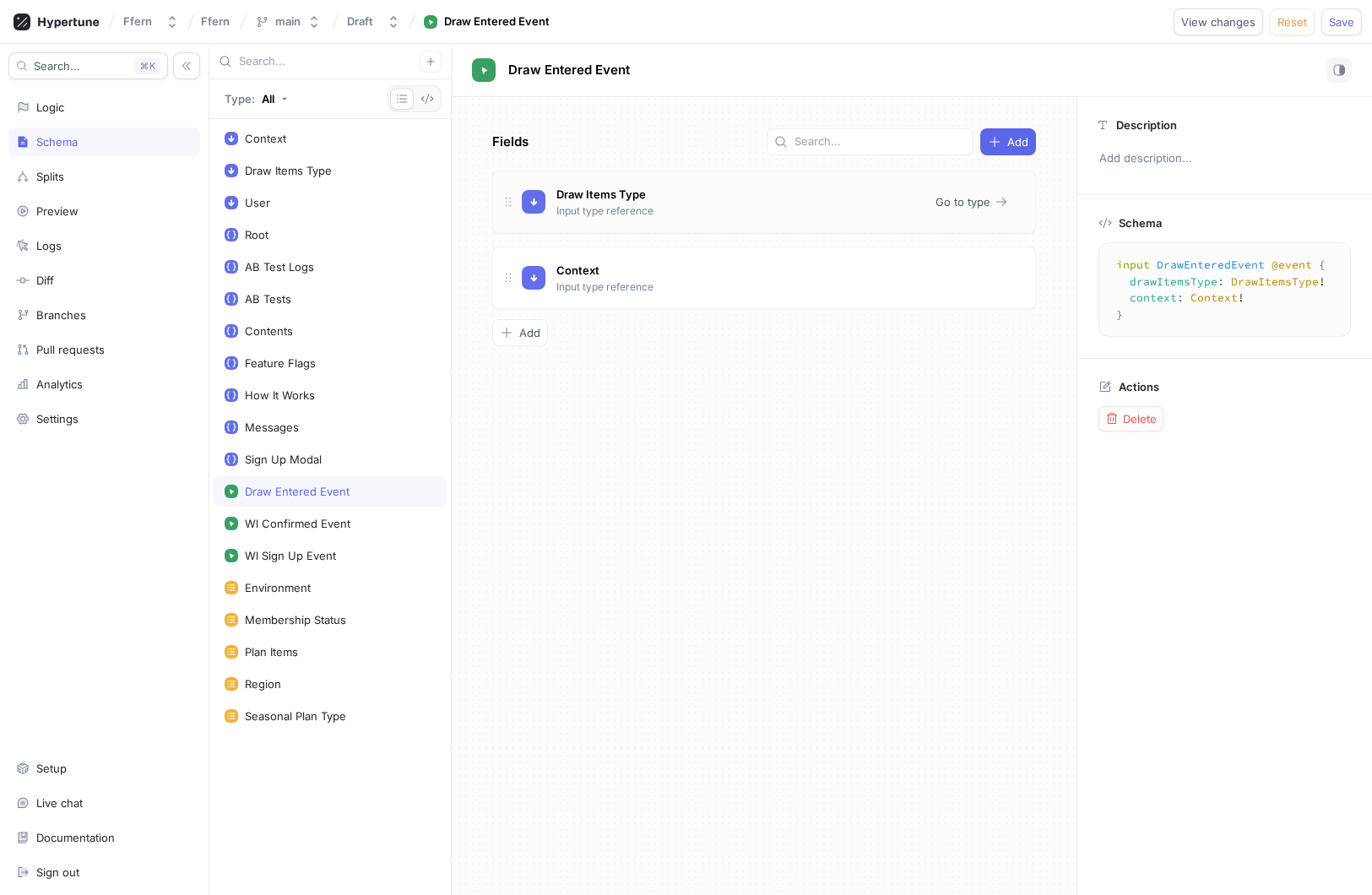 click on "Draw Items Type Input type reference" at bounding box center (722, 202) 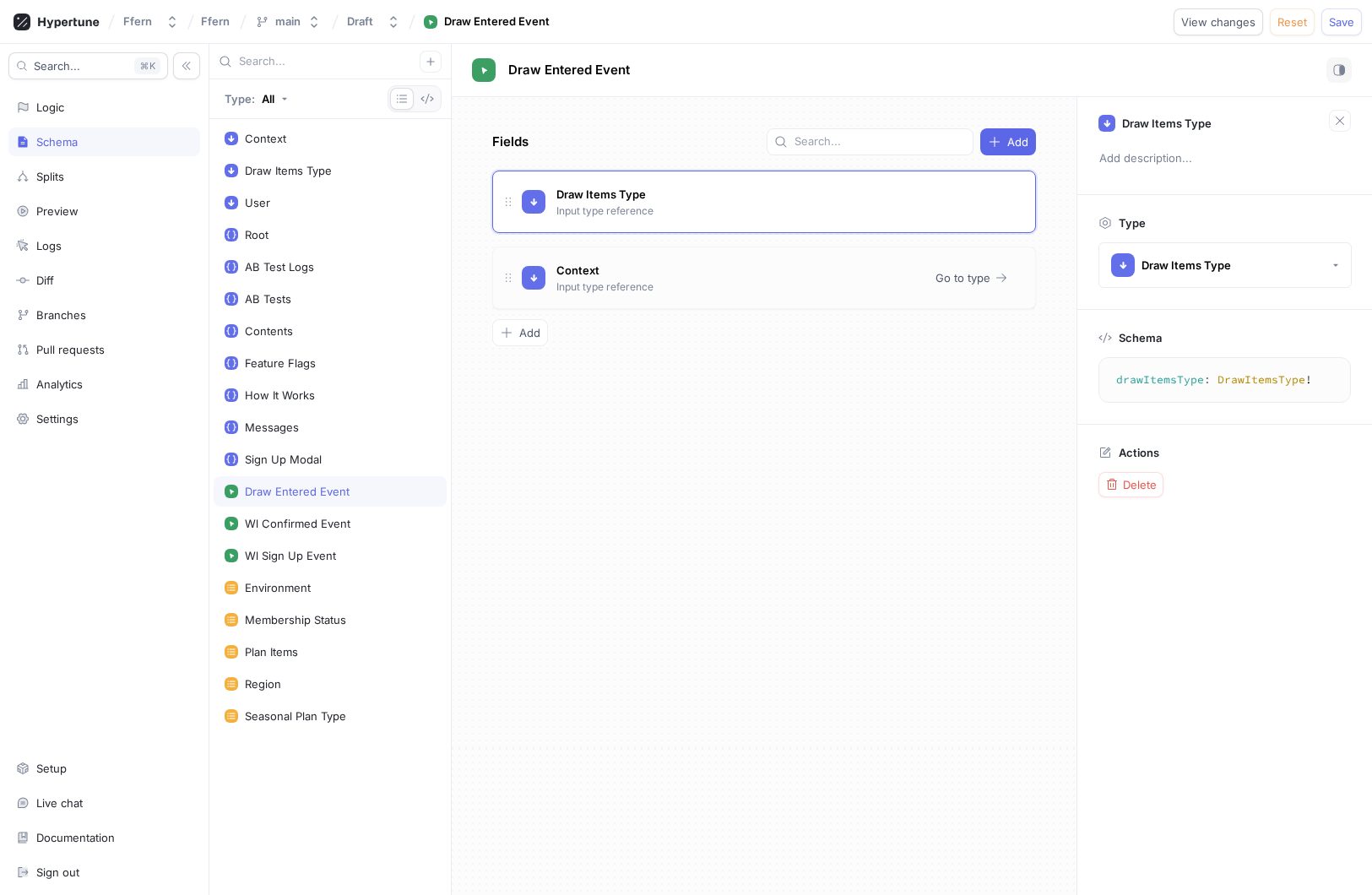 click on "Context Input type reference" at bounding box center (722, 278) 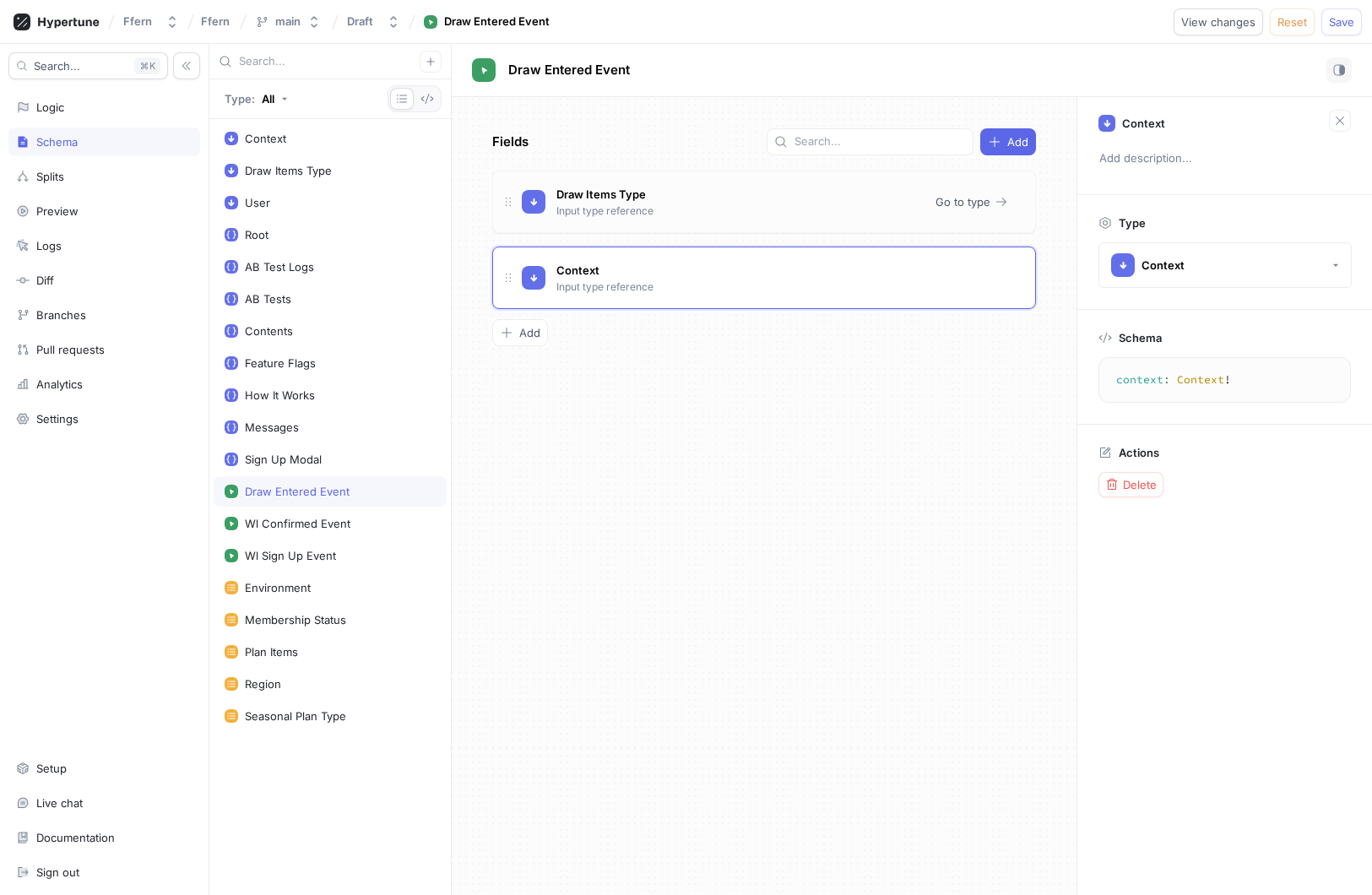 click on "Draw Items Type Input type reference" at bounding box center (722, 202) 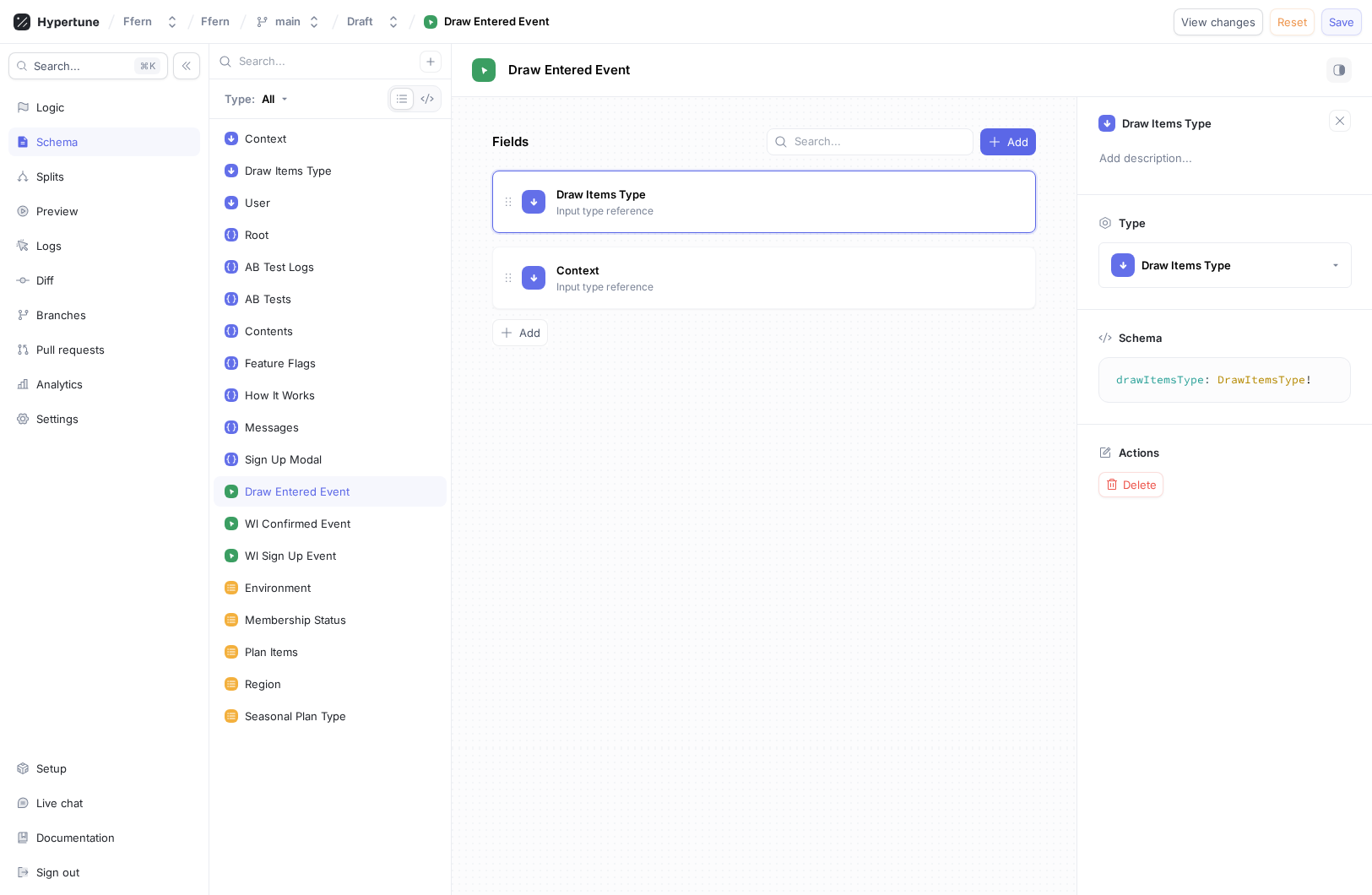 click on "Save" at bounding box center [1342, 22] 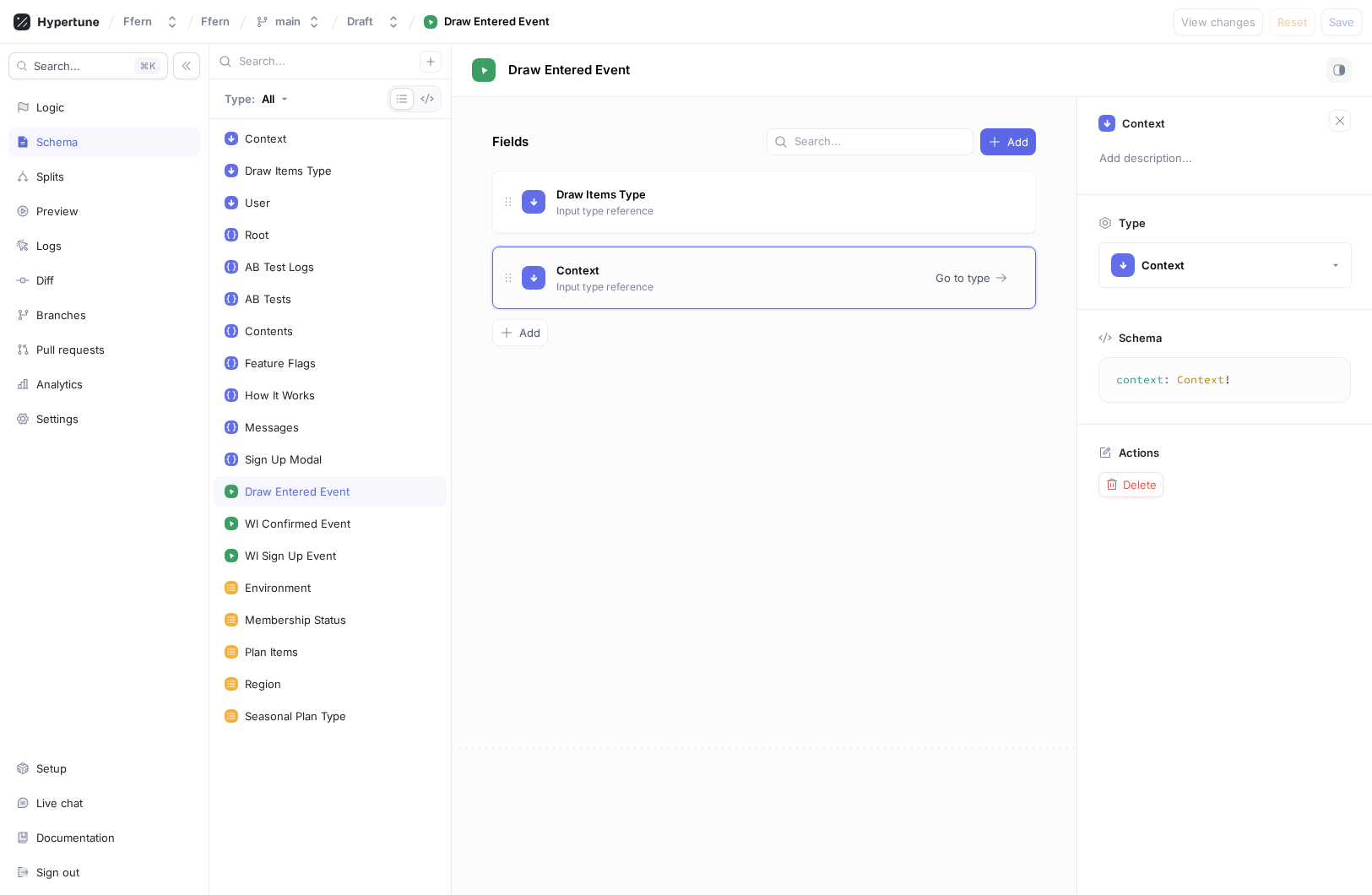 click on "Context Input type reference" at bounding box center [722, 278] 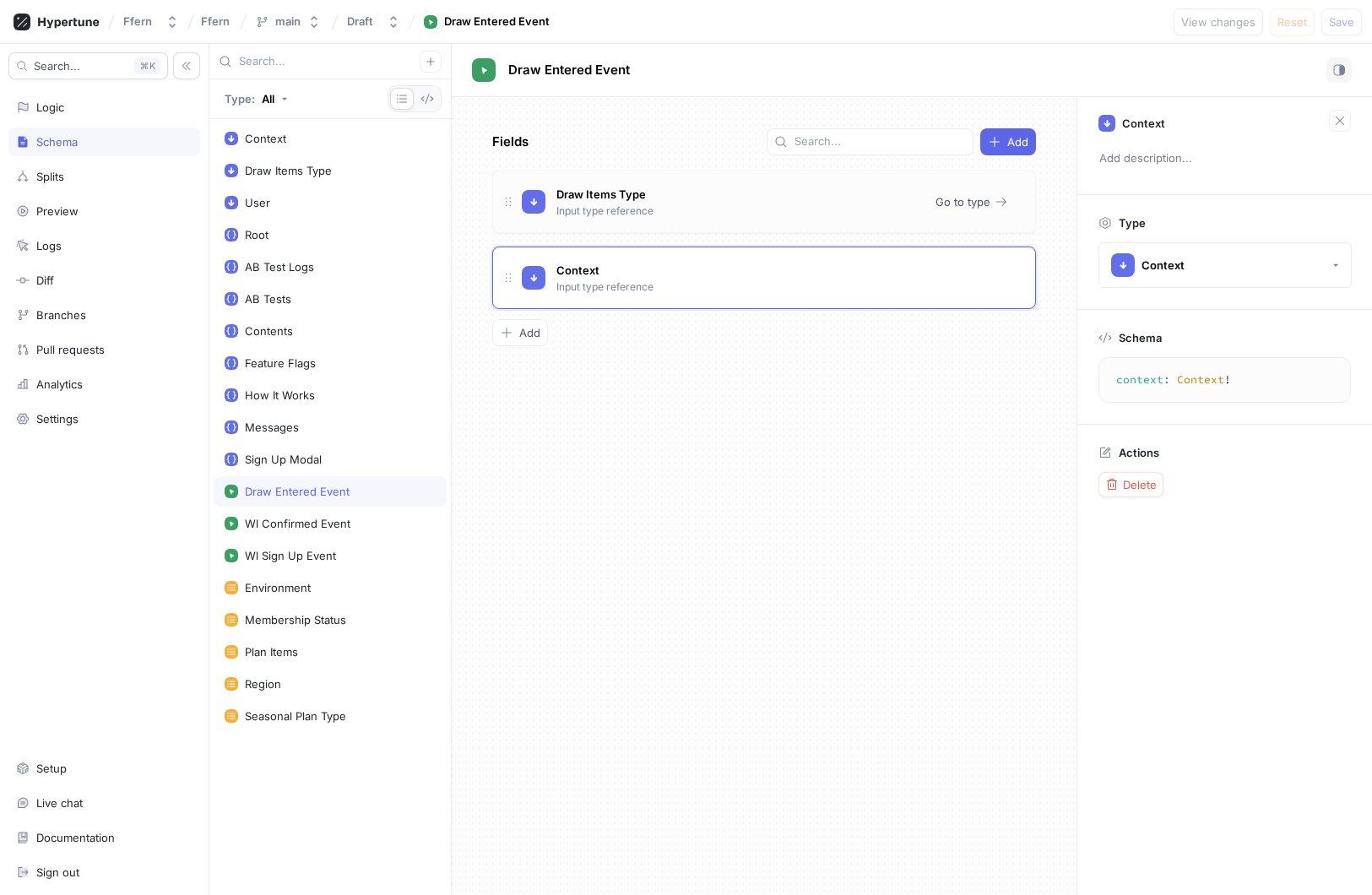 type on "drawItemsType: DrawItemsType!" 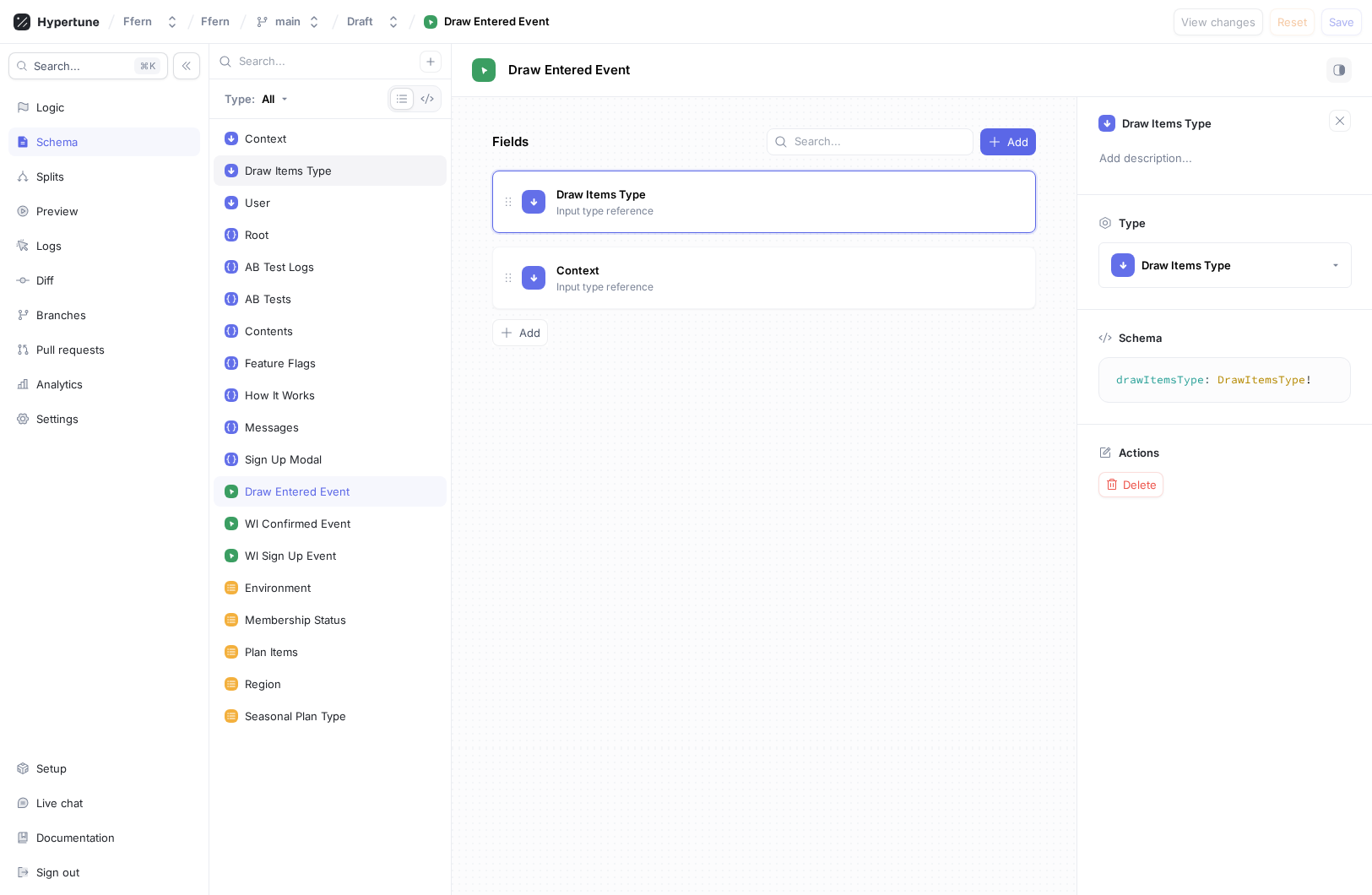 click on "Draw Items Type" at bounding box center [330, 171] 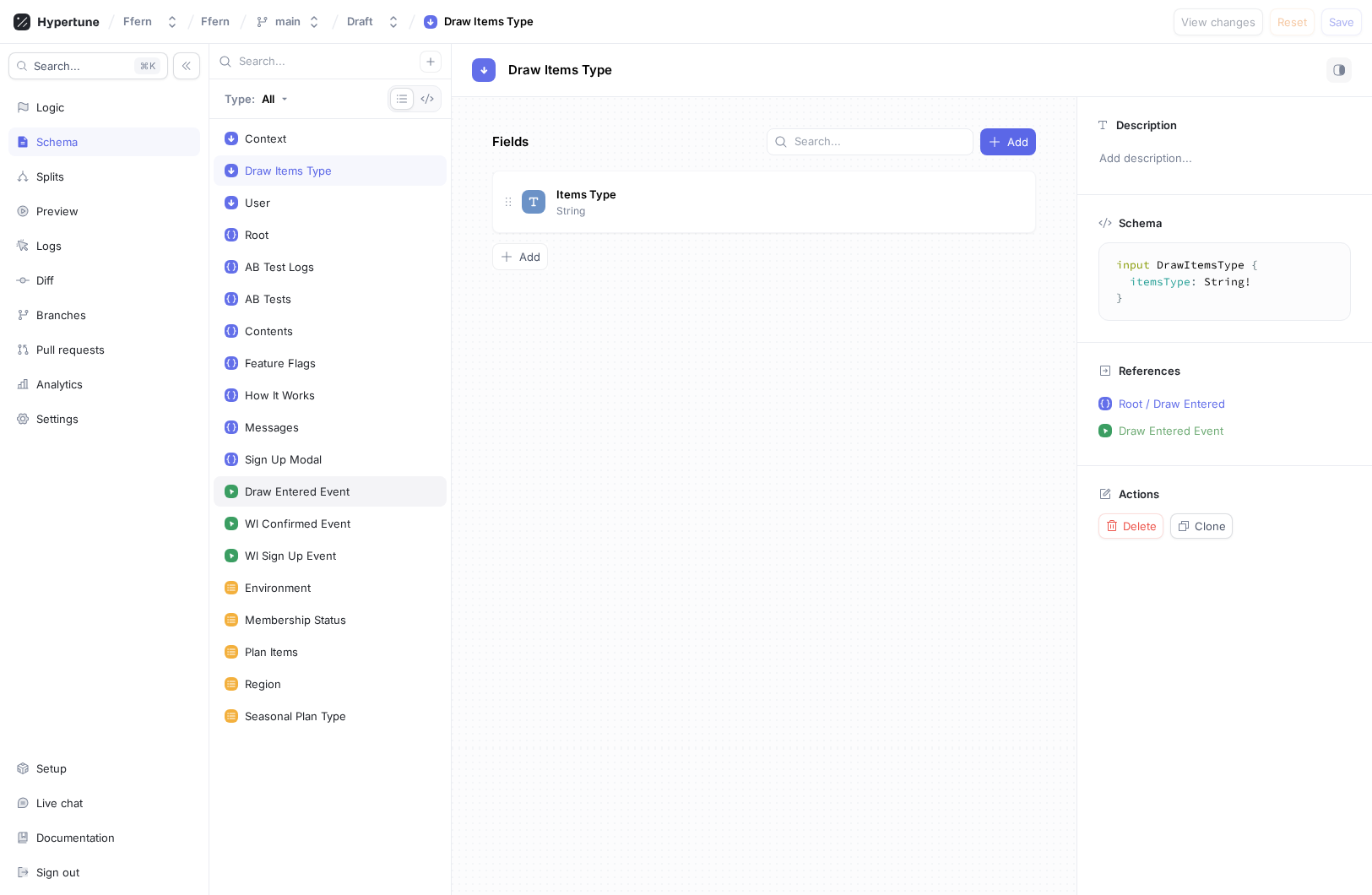 click on "Draw Entered Event" at bounding box center (330, 491) 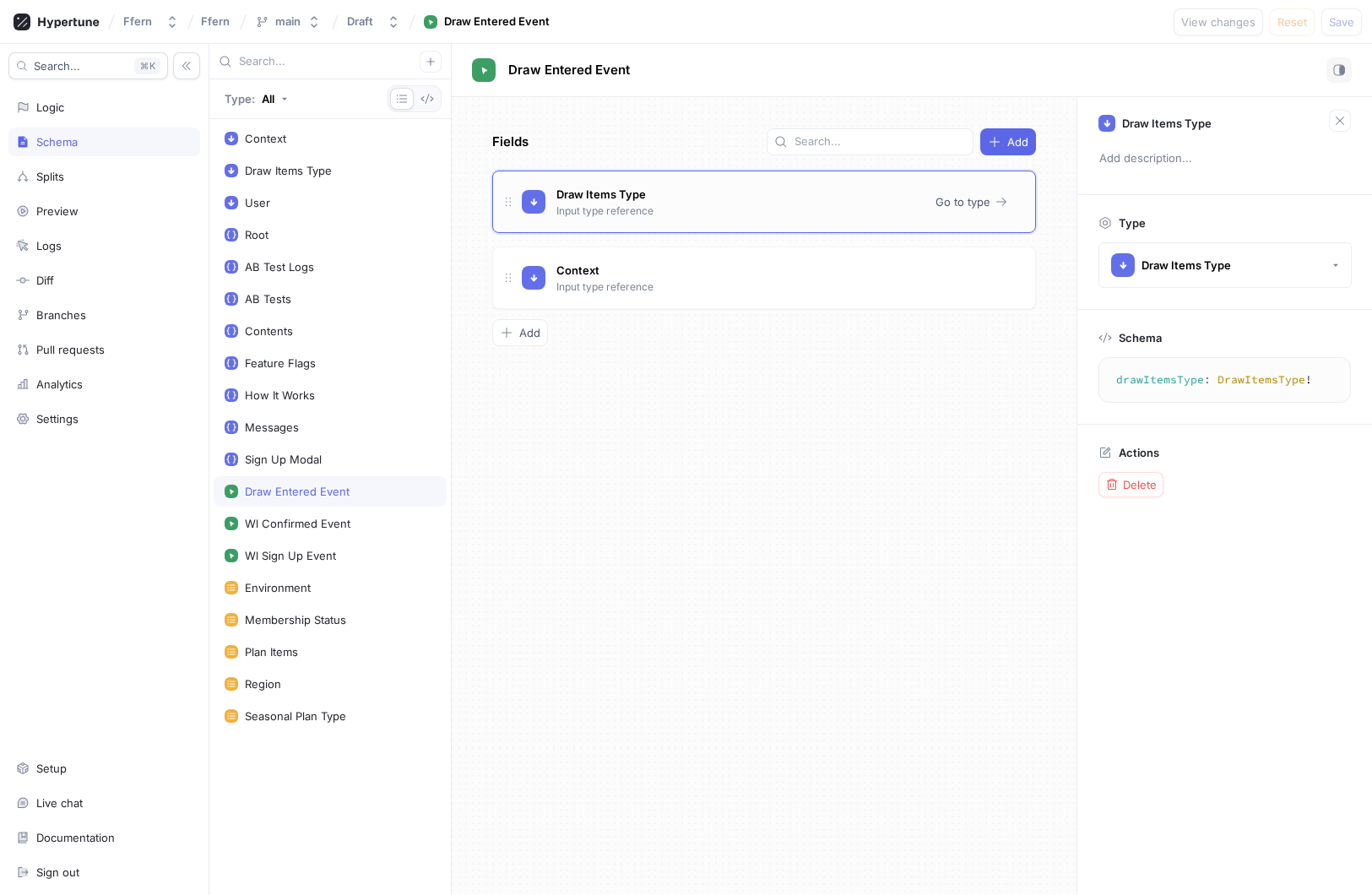 click on "Draw Items Type Input type reference" at bounding box center (722, 202) 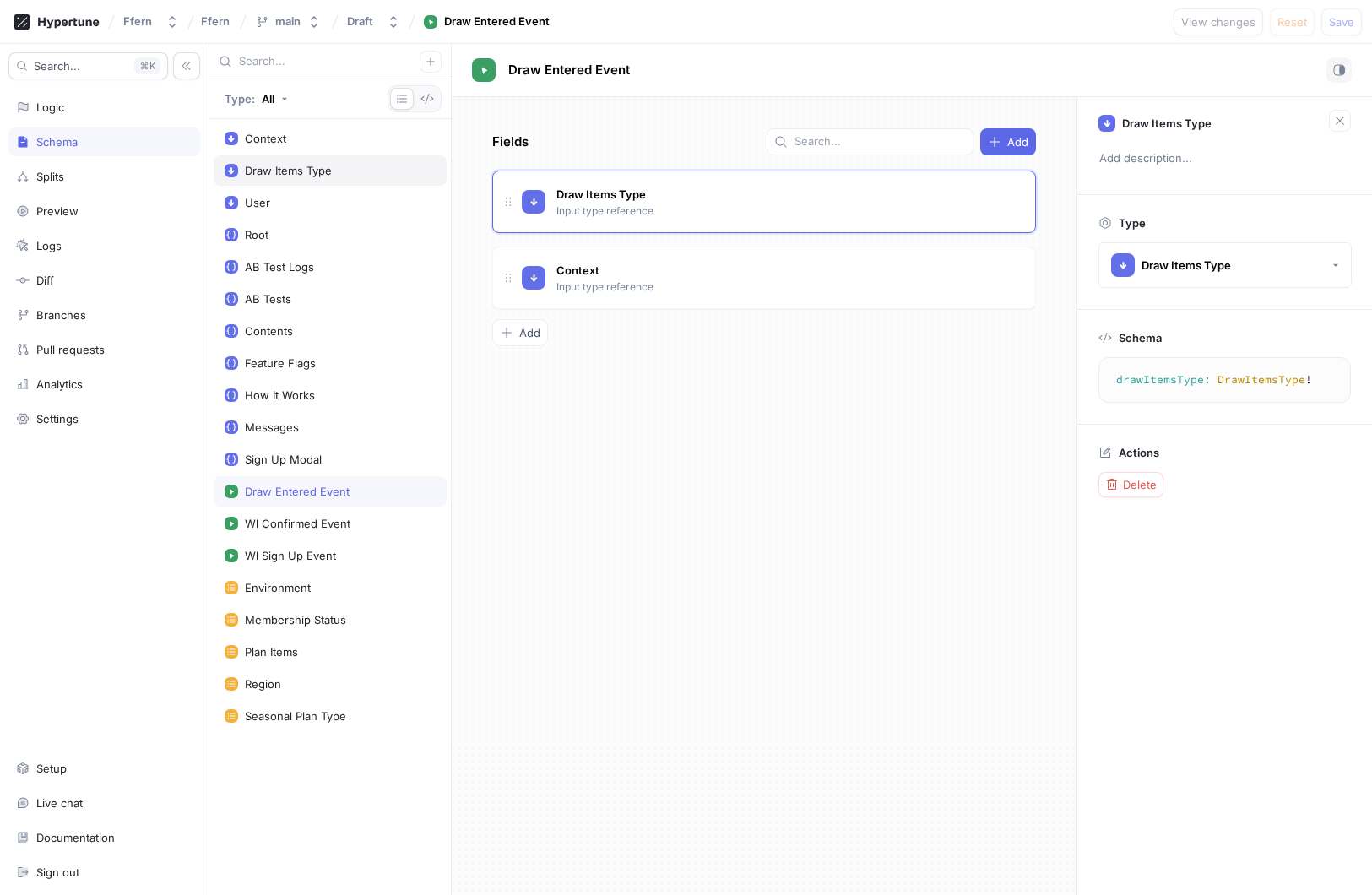 click on "Draw Items Type" at bounding box center (330, 171) 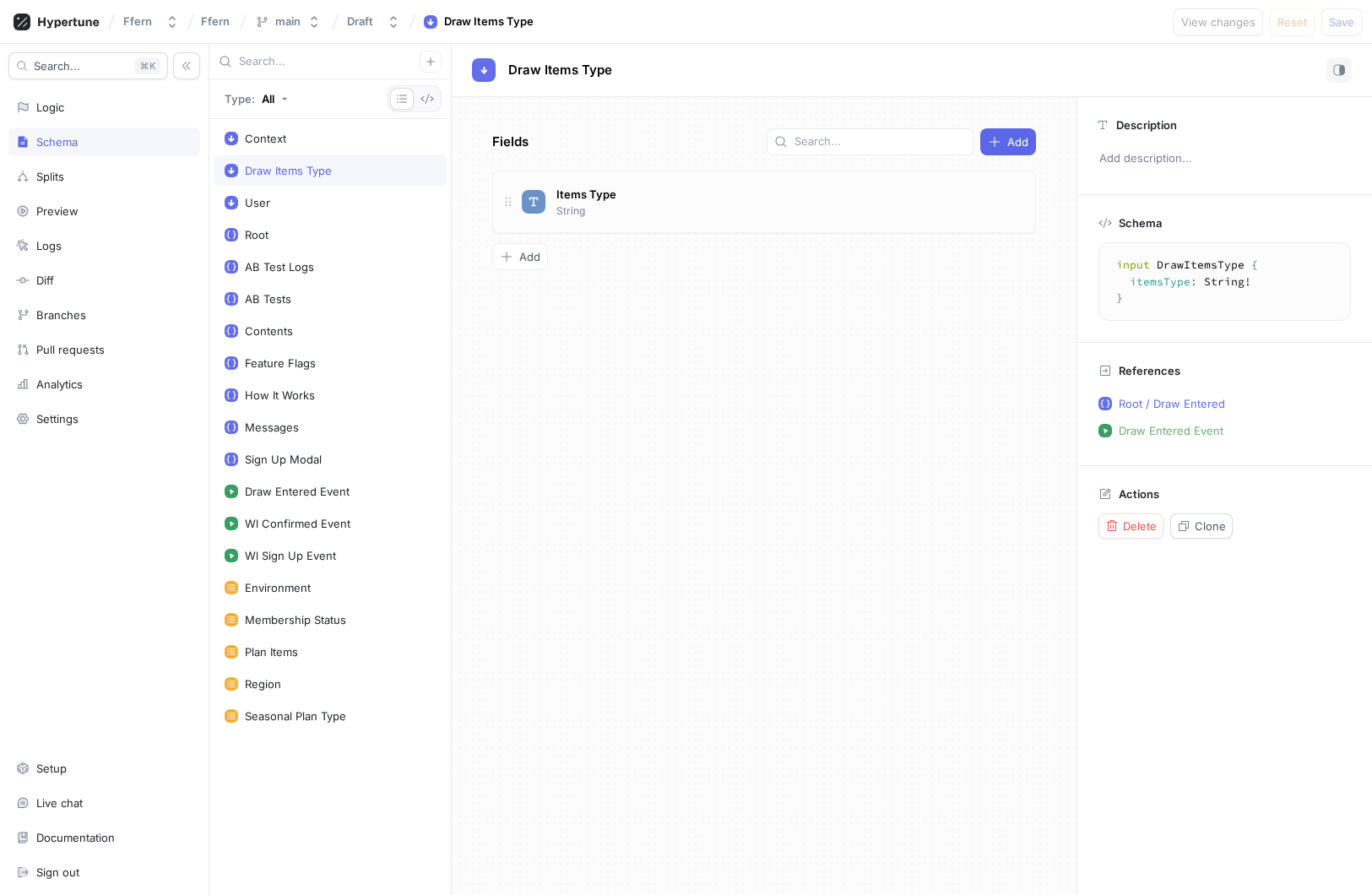 click on "Items Type String" at bounding box center (772, 202) 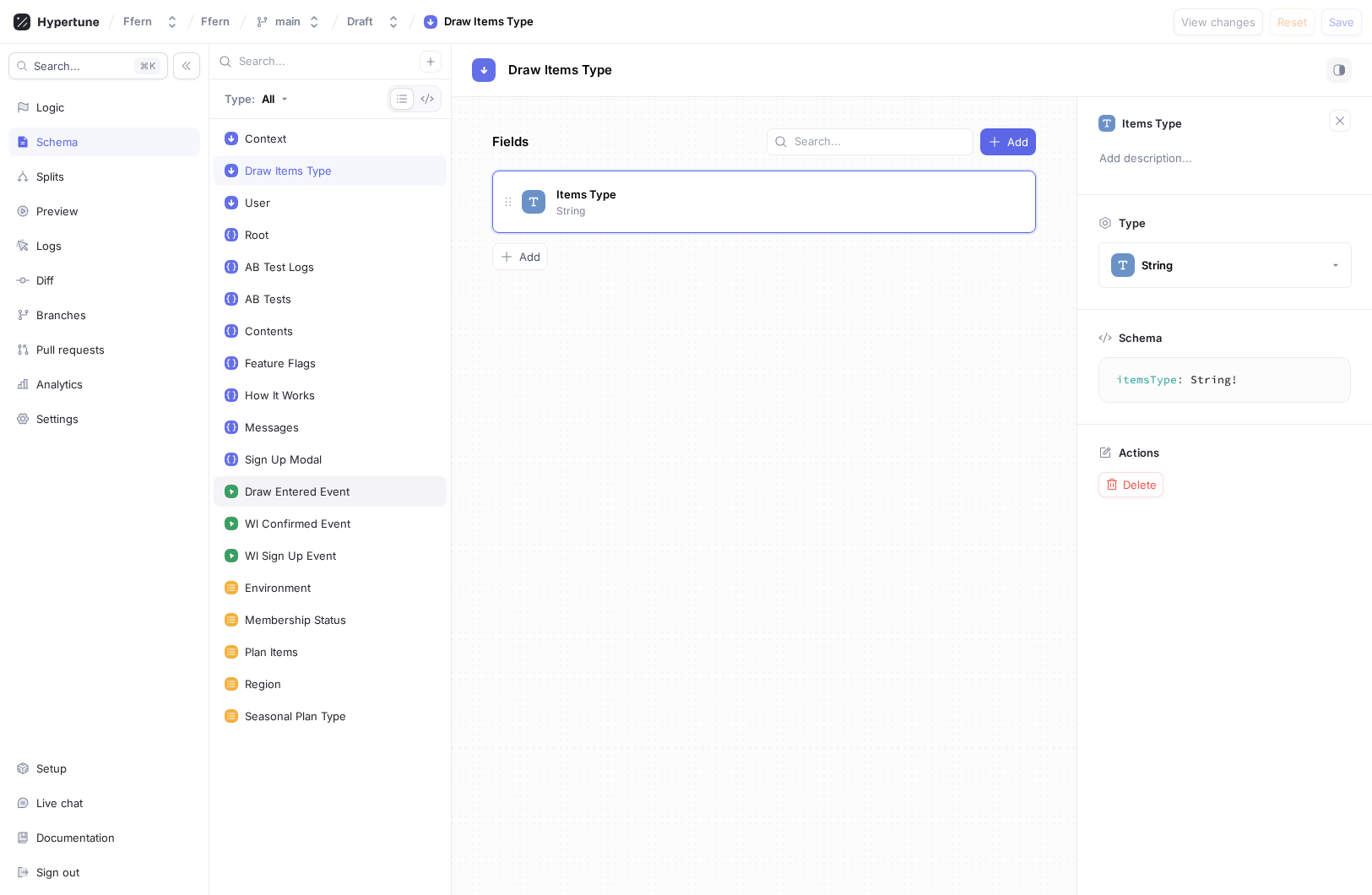 click on "Draw Entered Event" at bounding box center [330, 491] 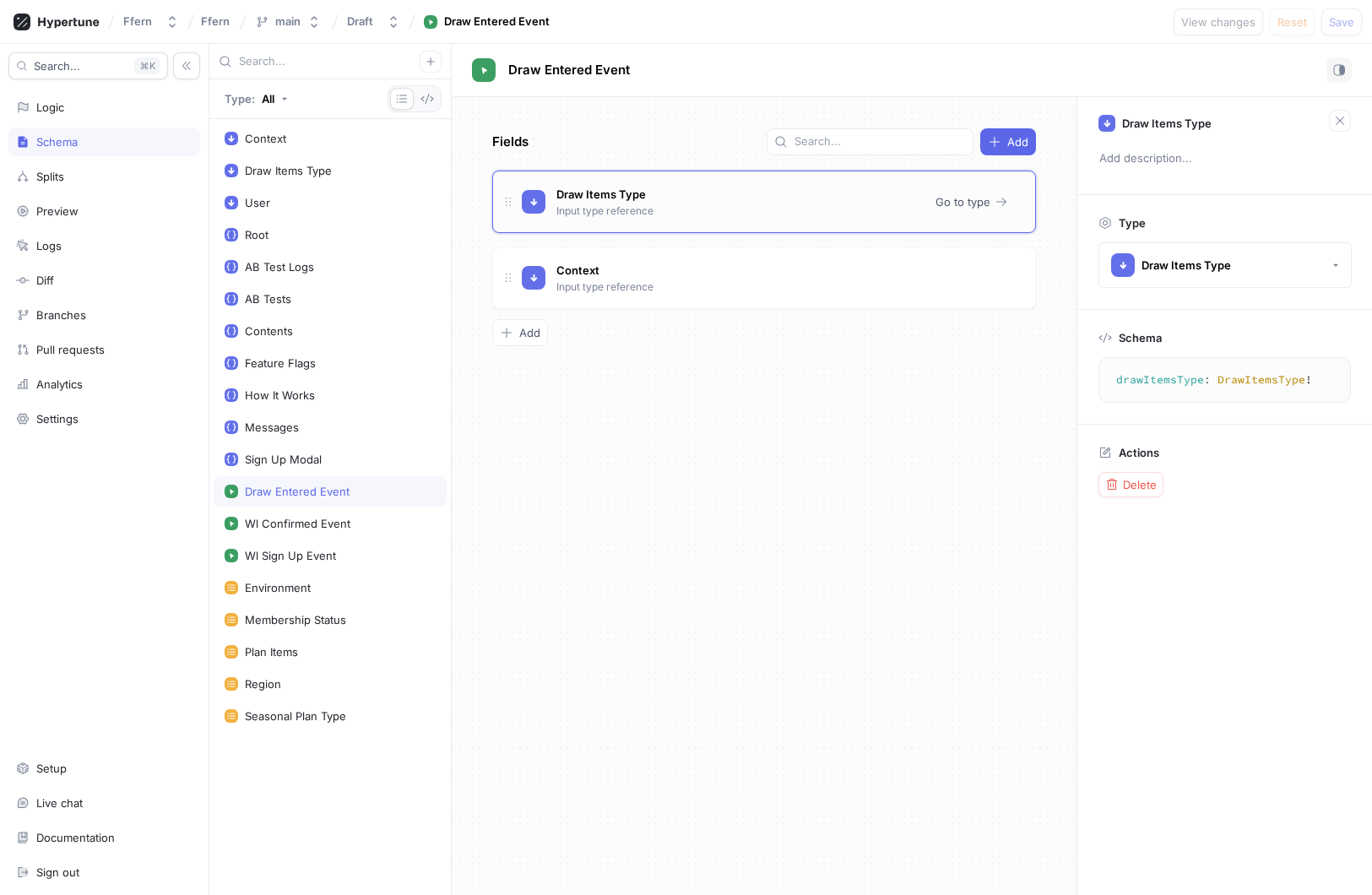 click on "Draw Items Type Input type reference Go to type" at bounding box center (764, 202) 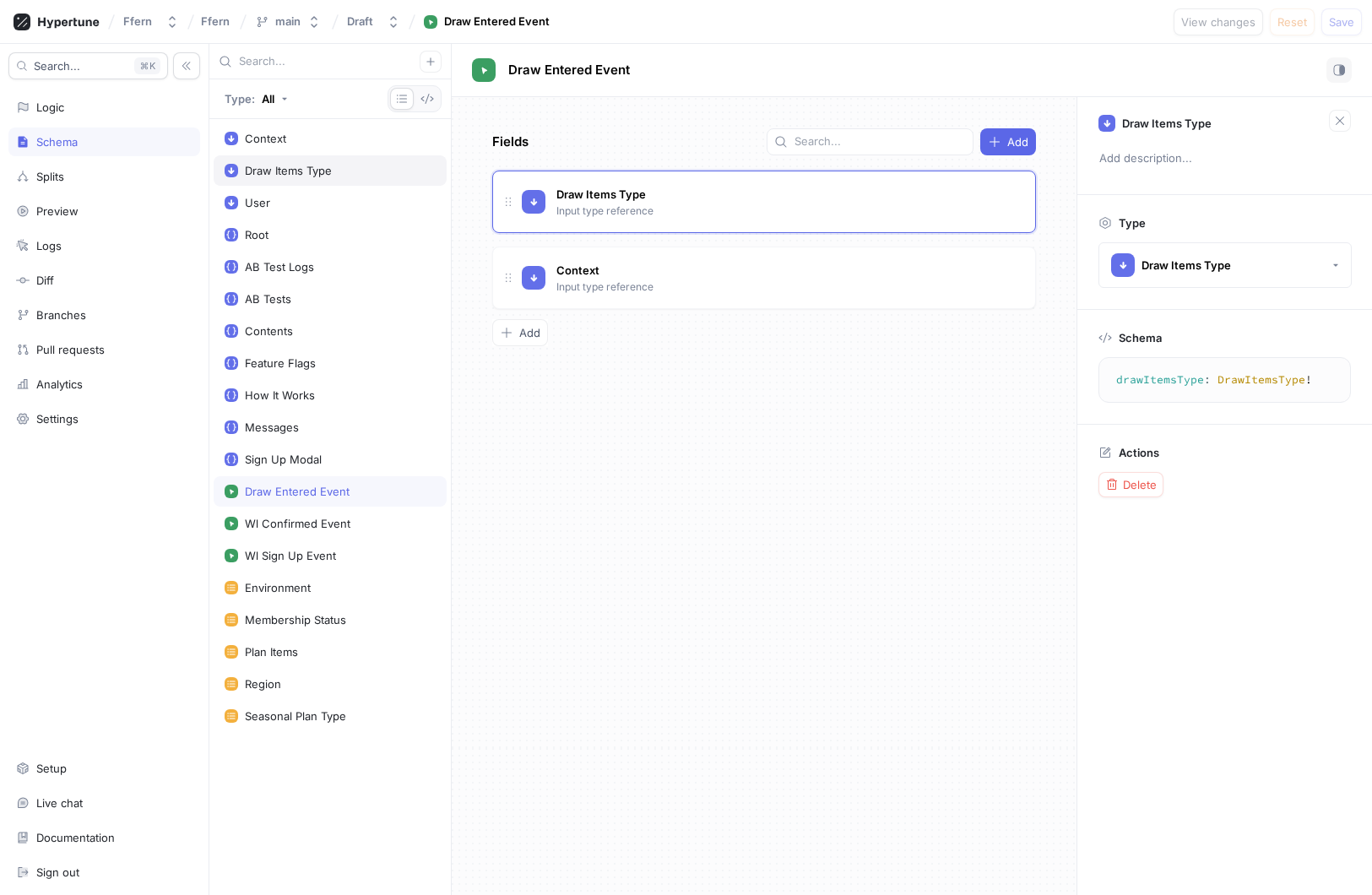 click on "Draw Items Type" at bounding box center [330, 171] 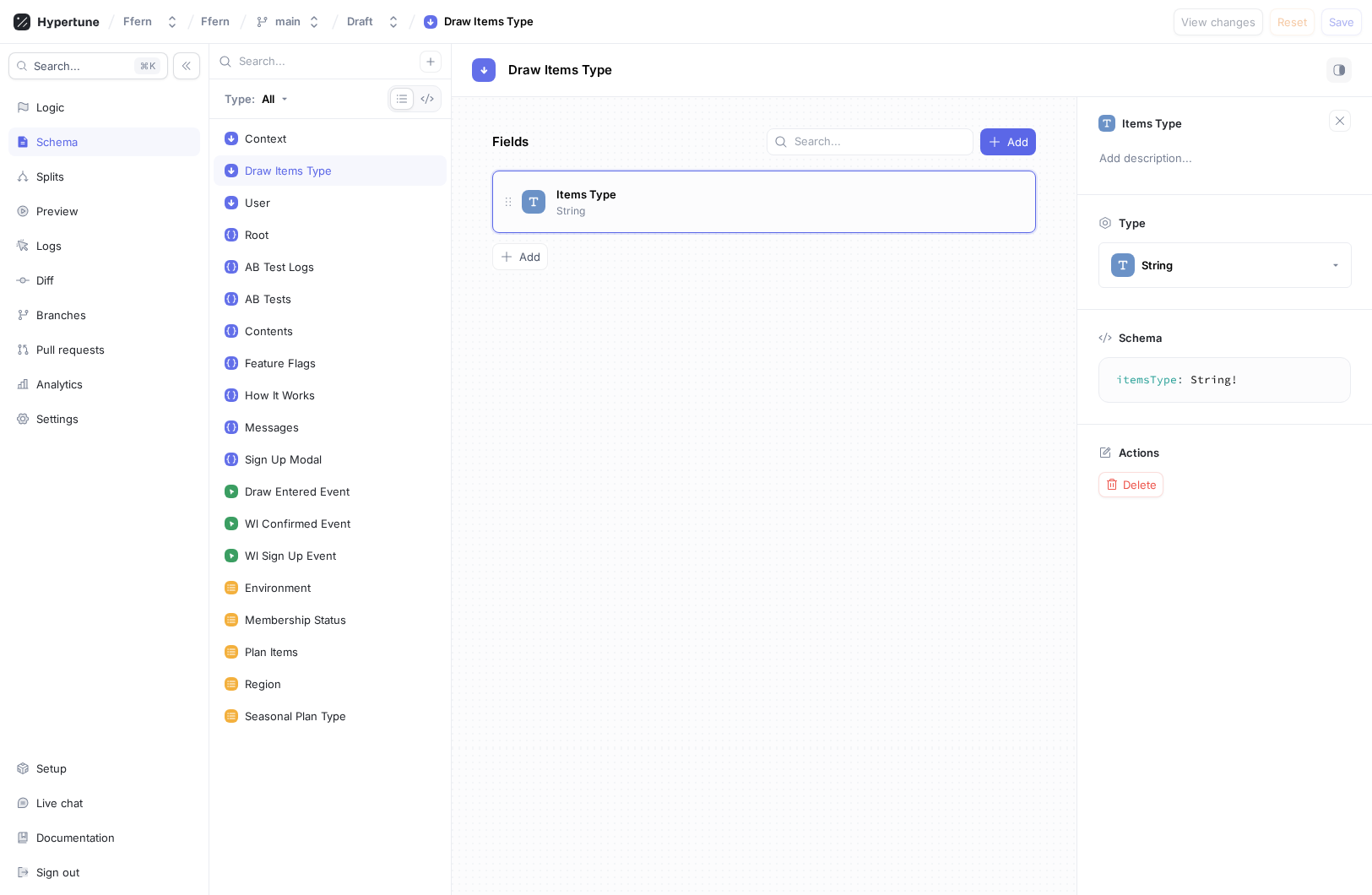 click on "Items Type String" at bounding box center (772, 202) 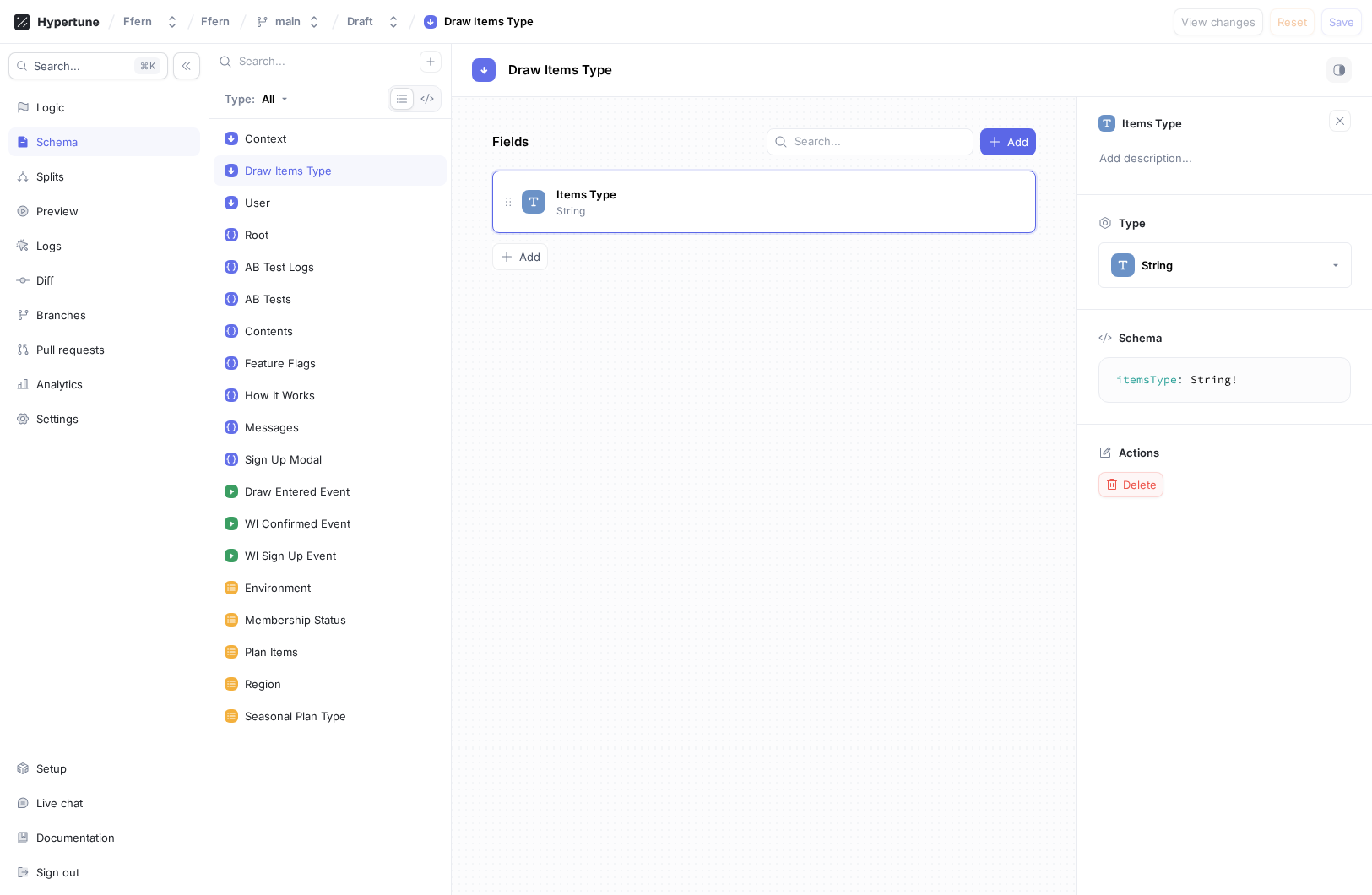click on "Delete" at bounding box center [1140, 485] 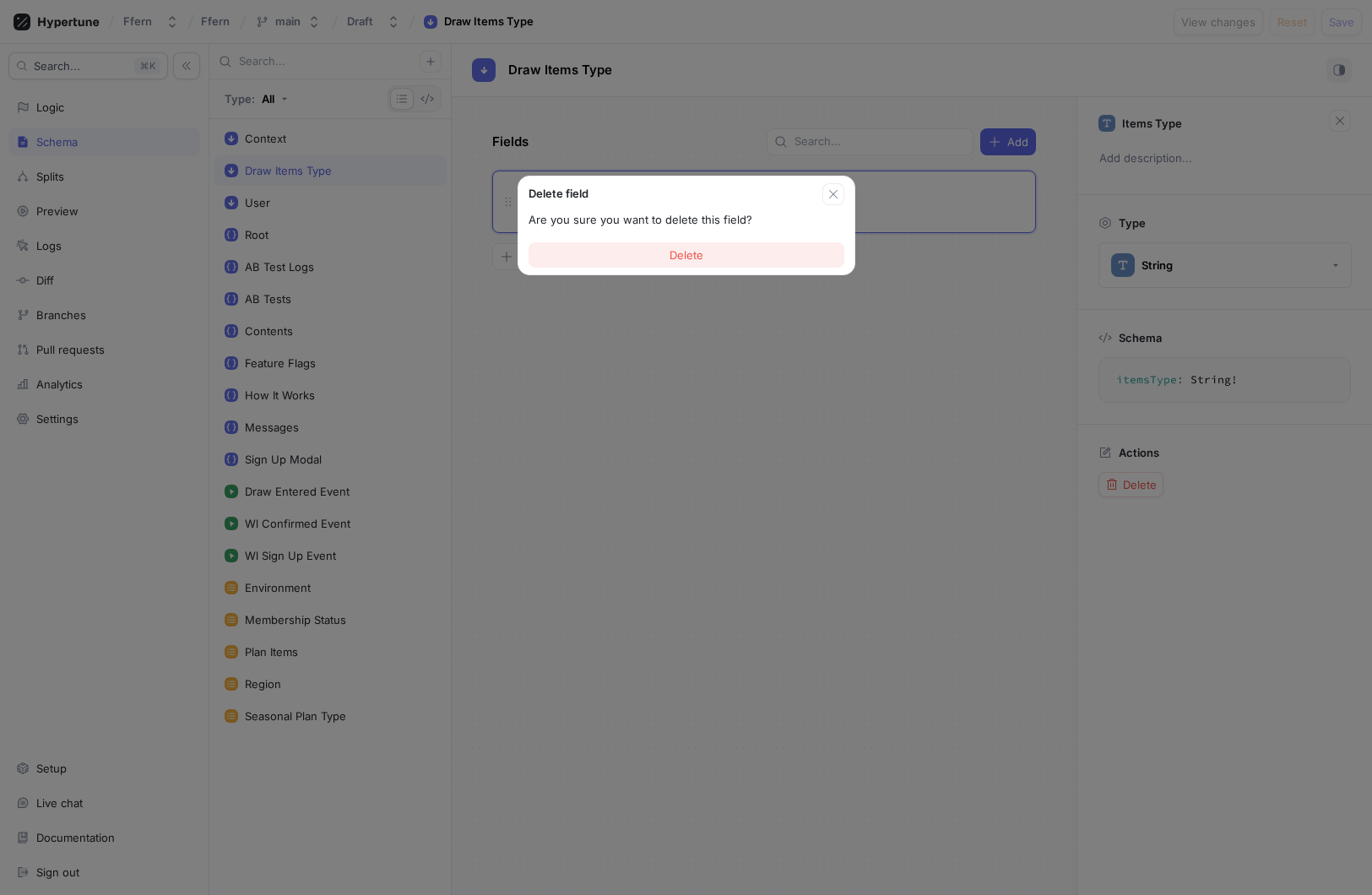 click on "Delete" at bounding box center [686, 255] 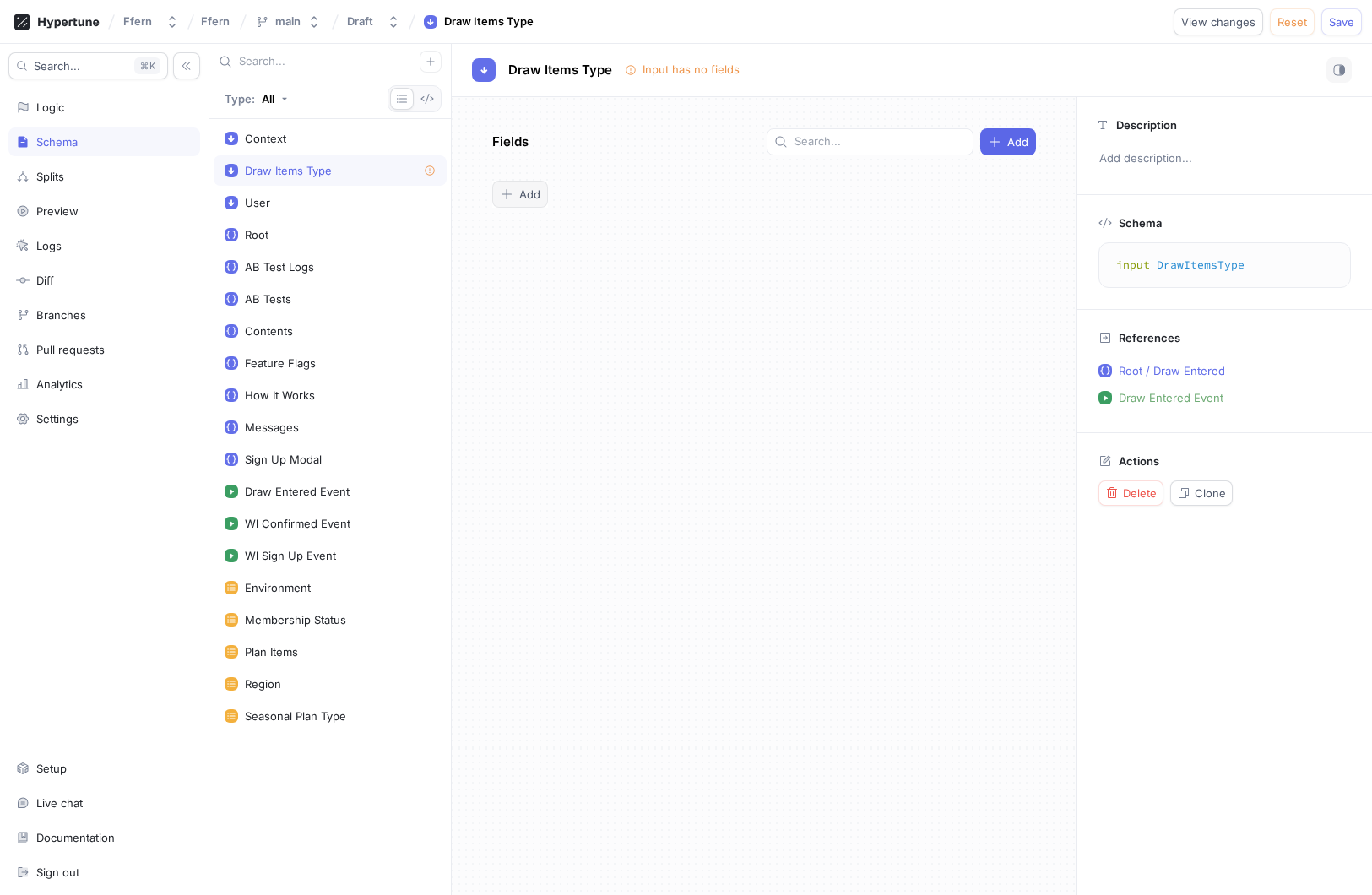 click on "Add" at bounding box center [520, 194] 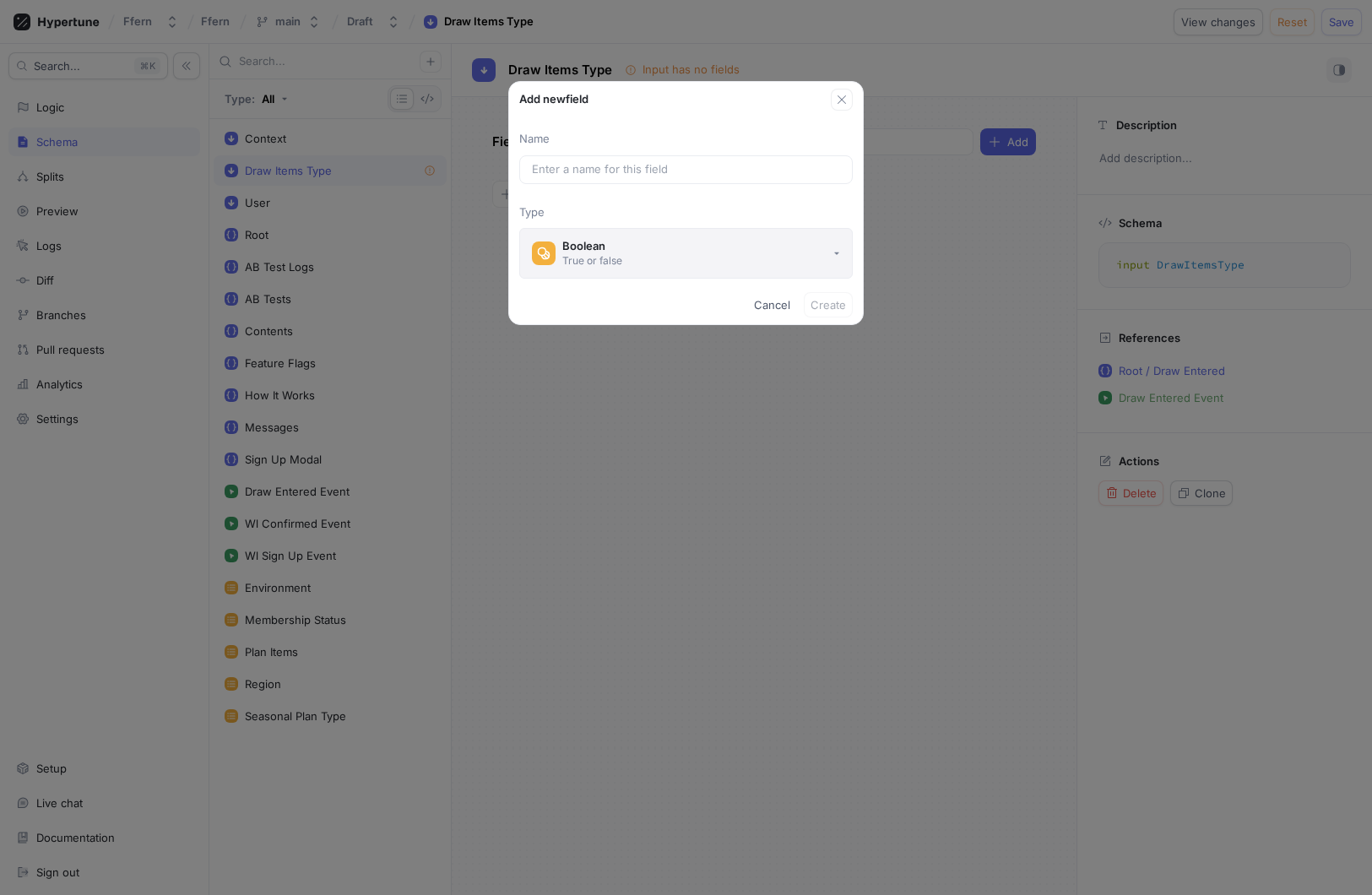 click on "Boolean True or false" at bounding box center (686, 253) 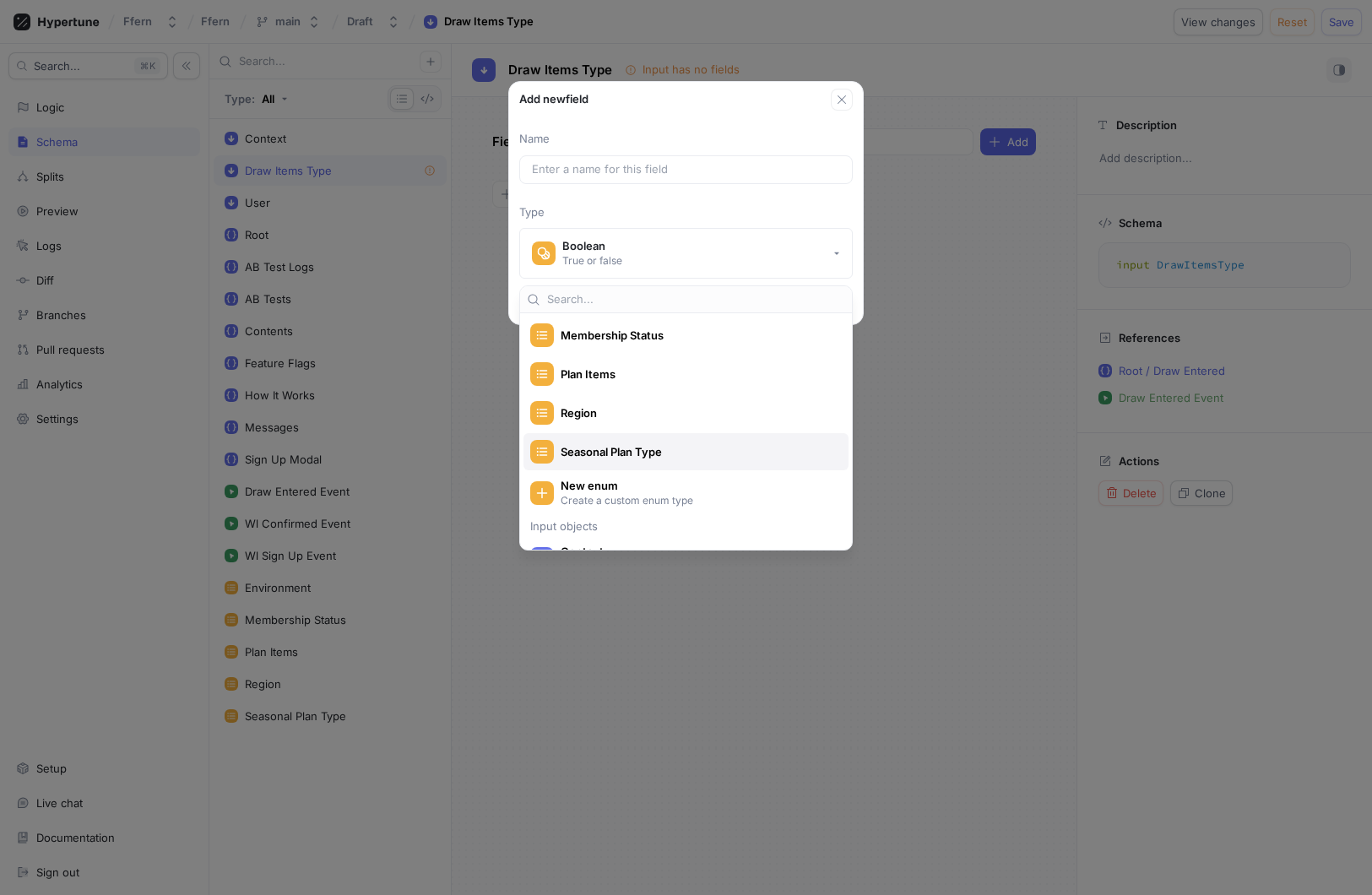 scroll, scrollTop: 280, scrollLeft: 0, axis: vertical 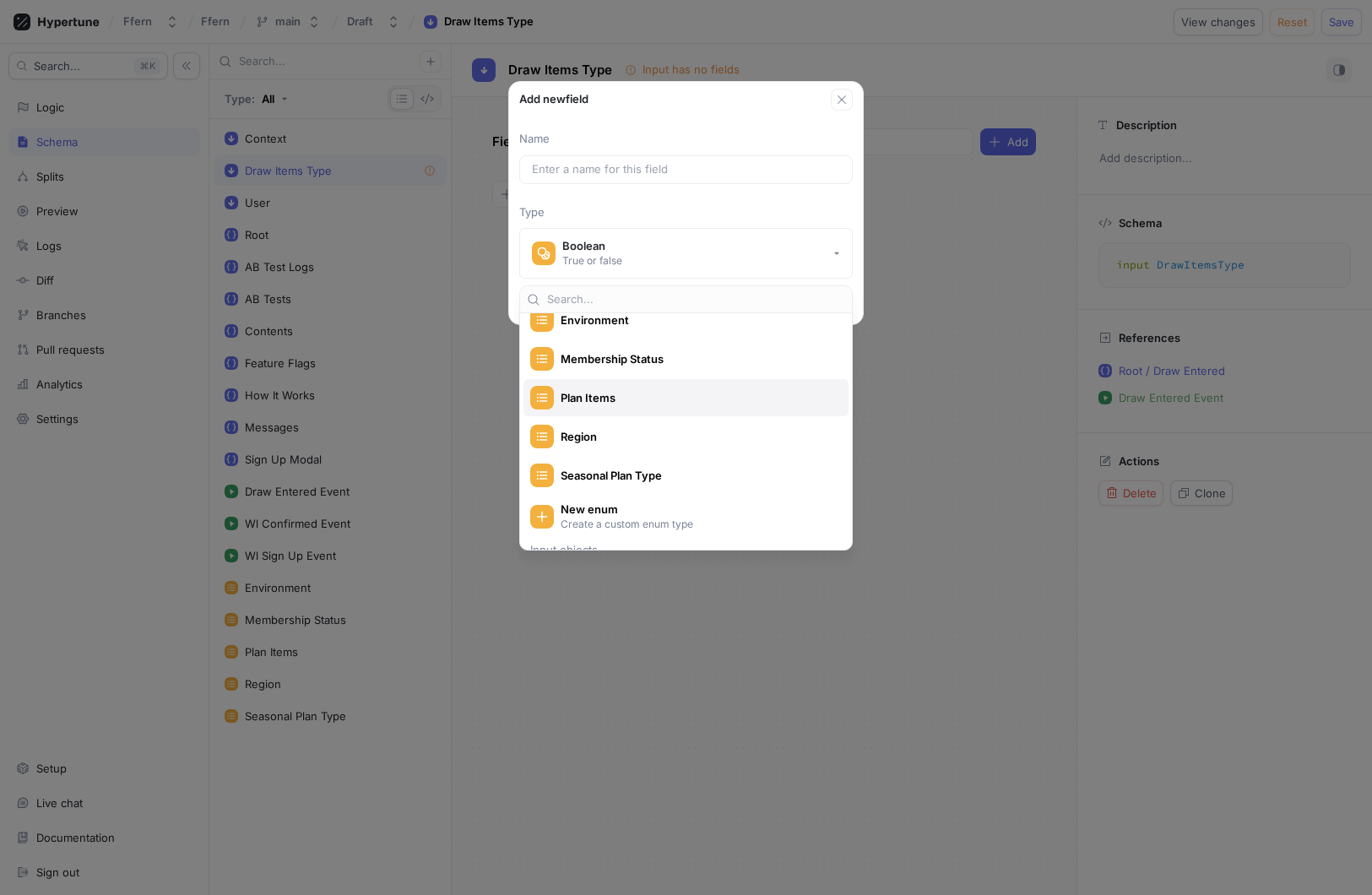 click on "Plan Items" at bounding box center [681, 398] 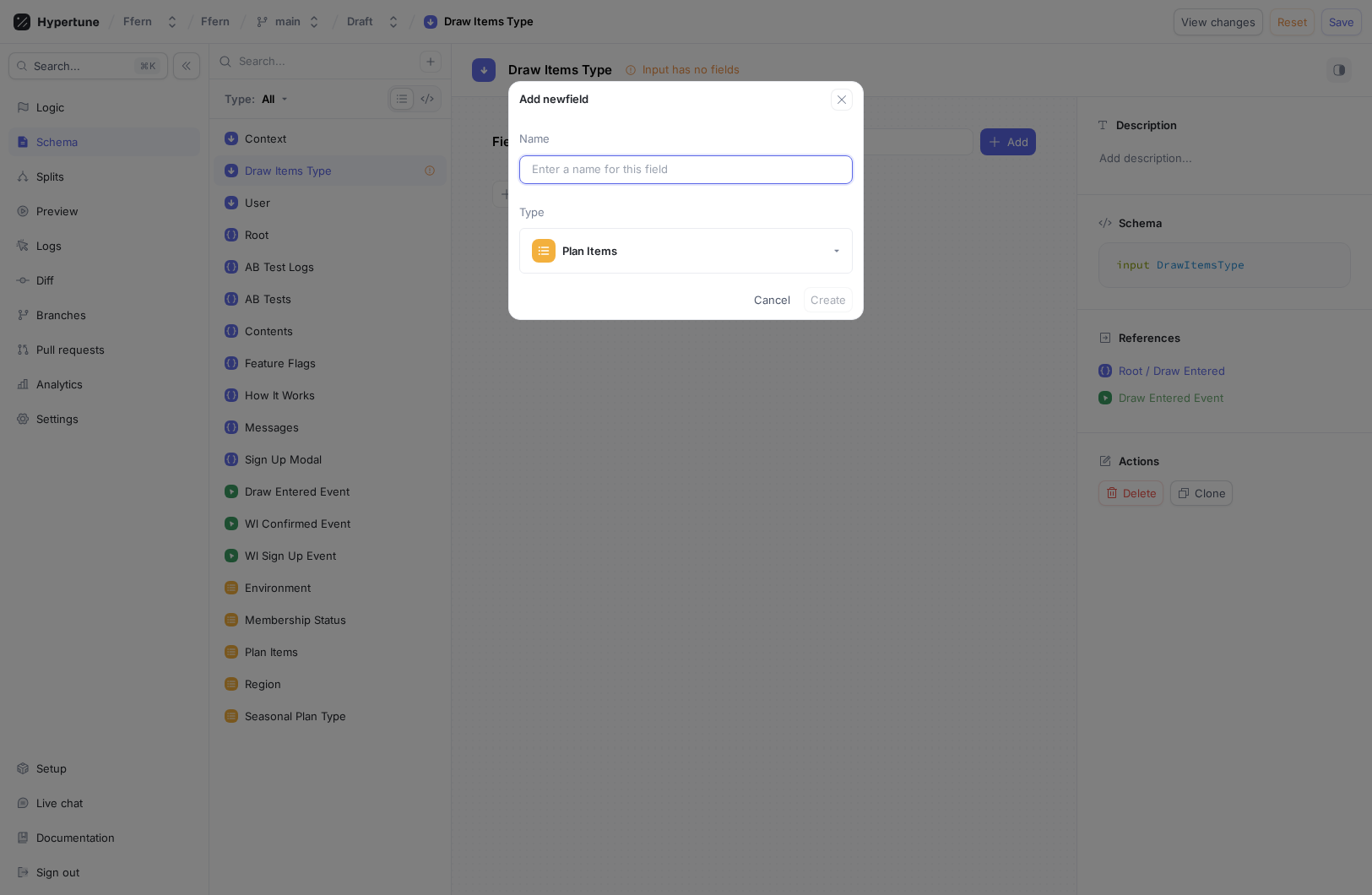 click at bounding box center [686, 170] 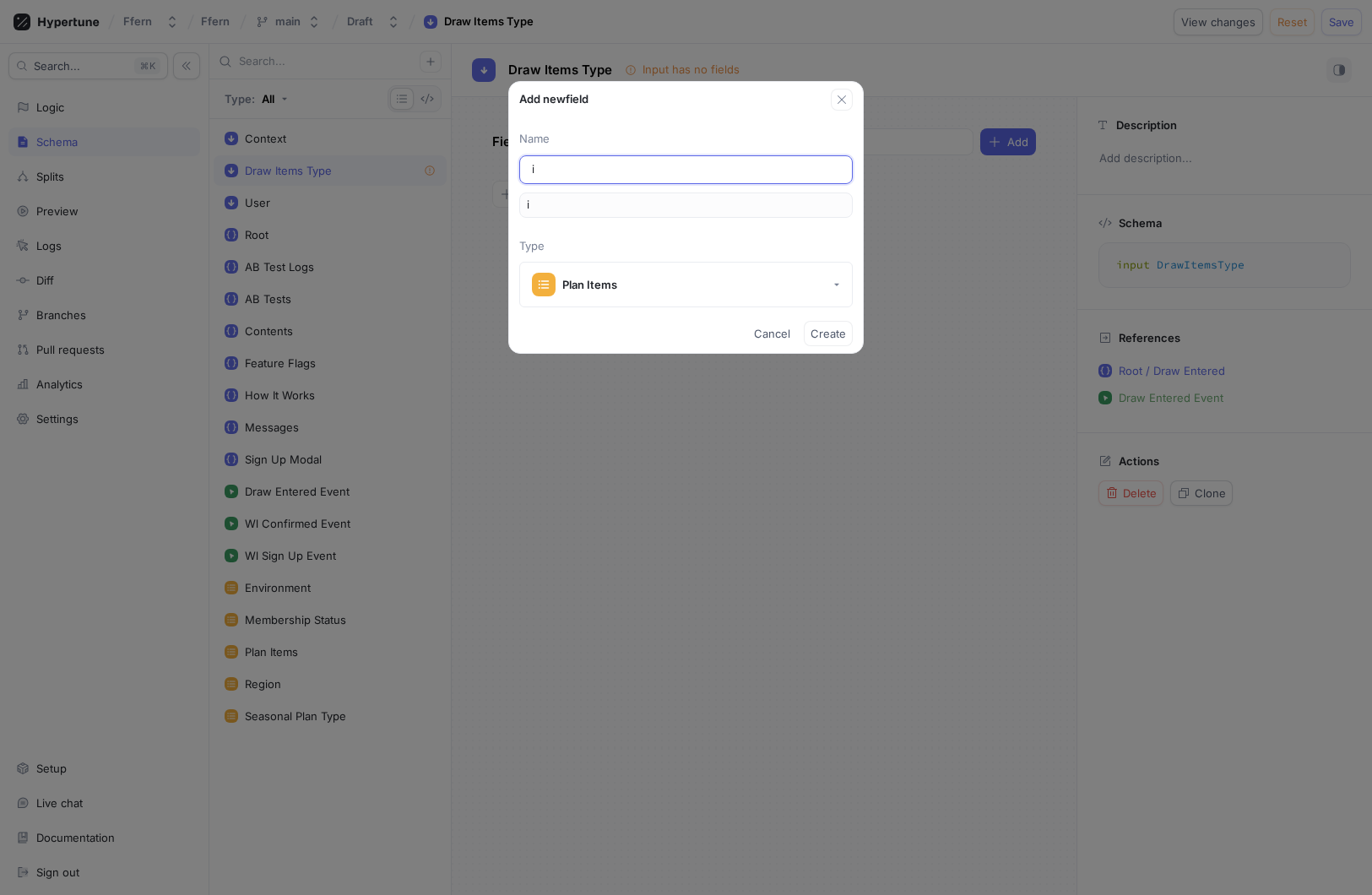 type on "it" 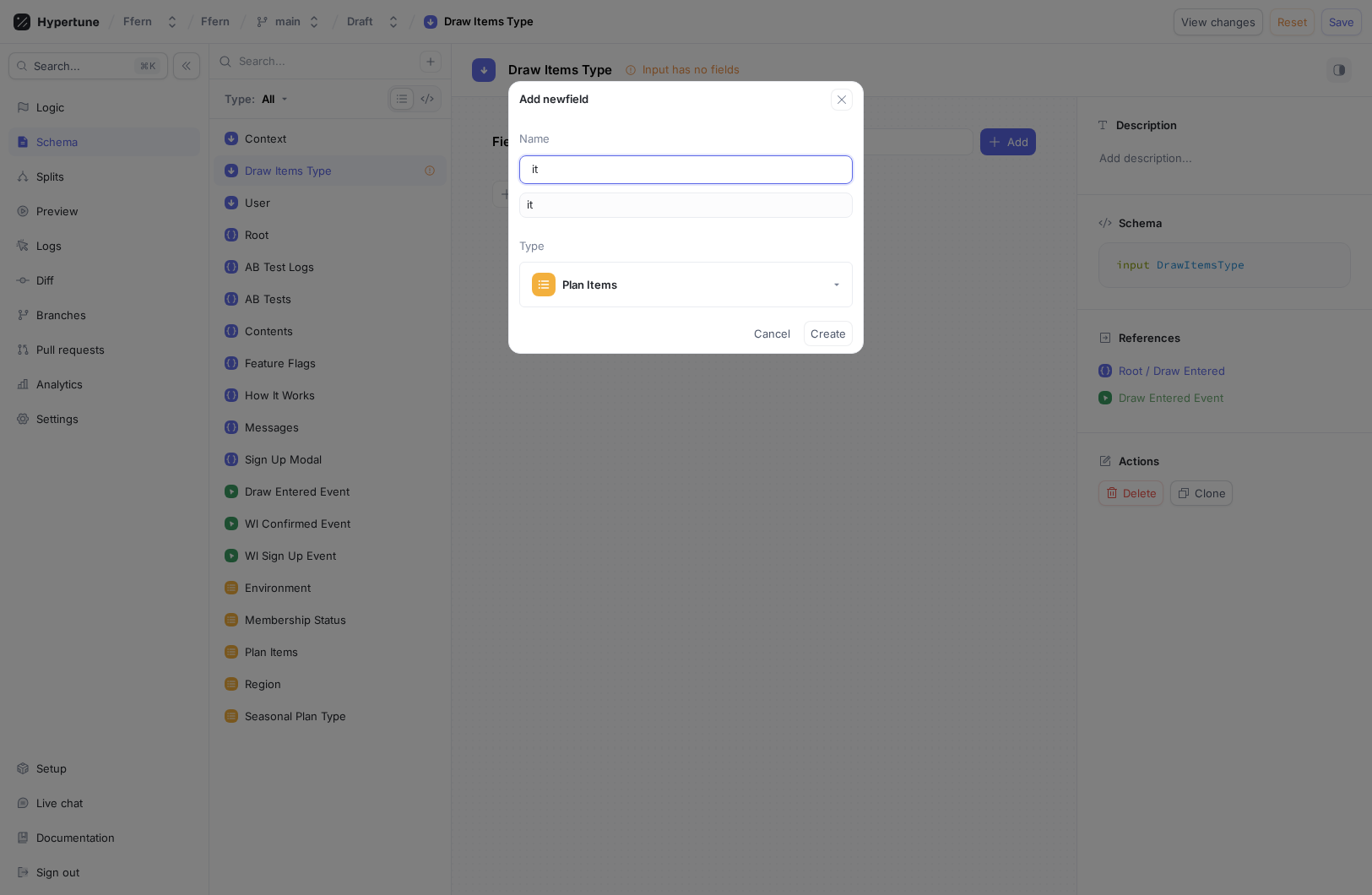 type on "itm" 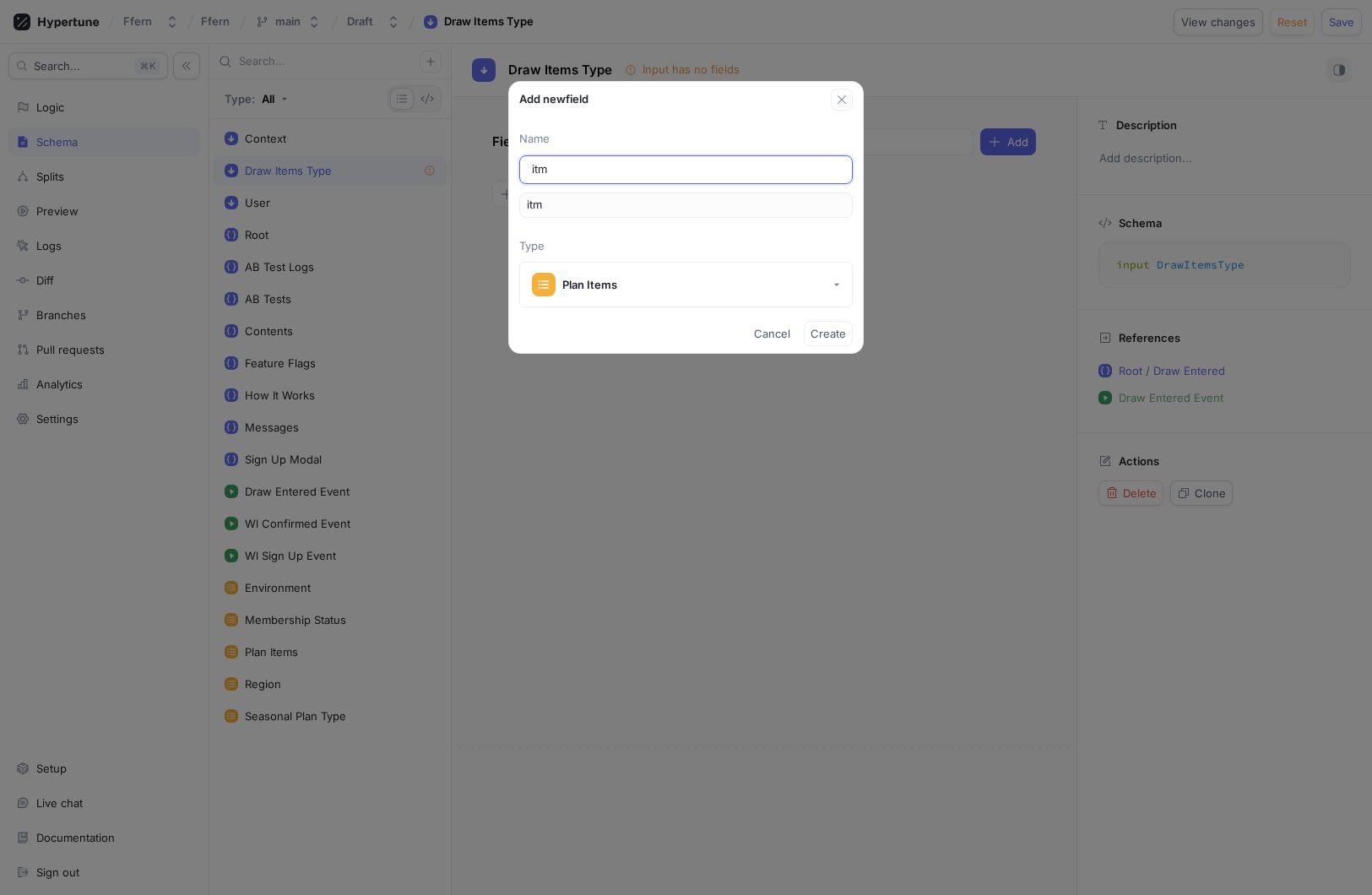 type on "itme" 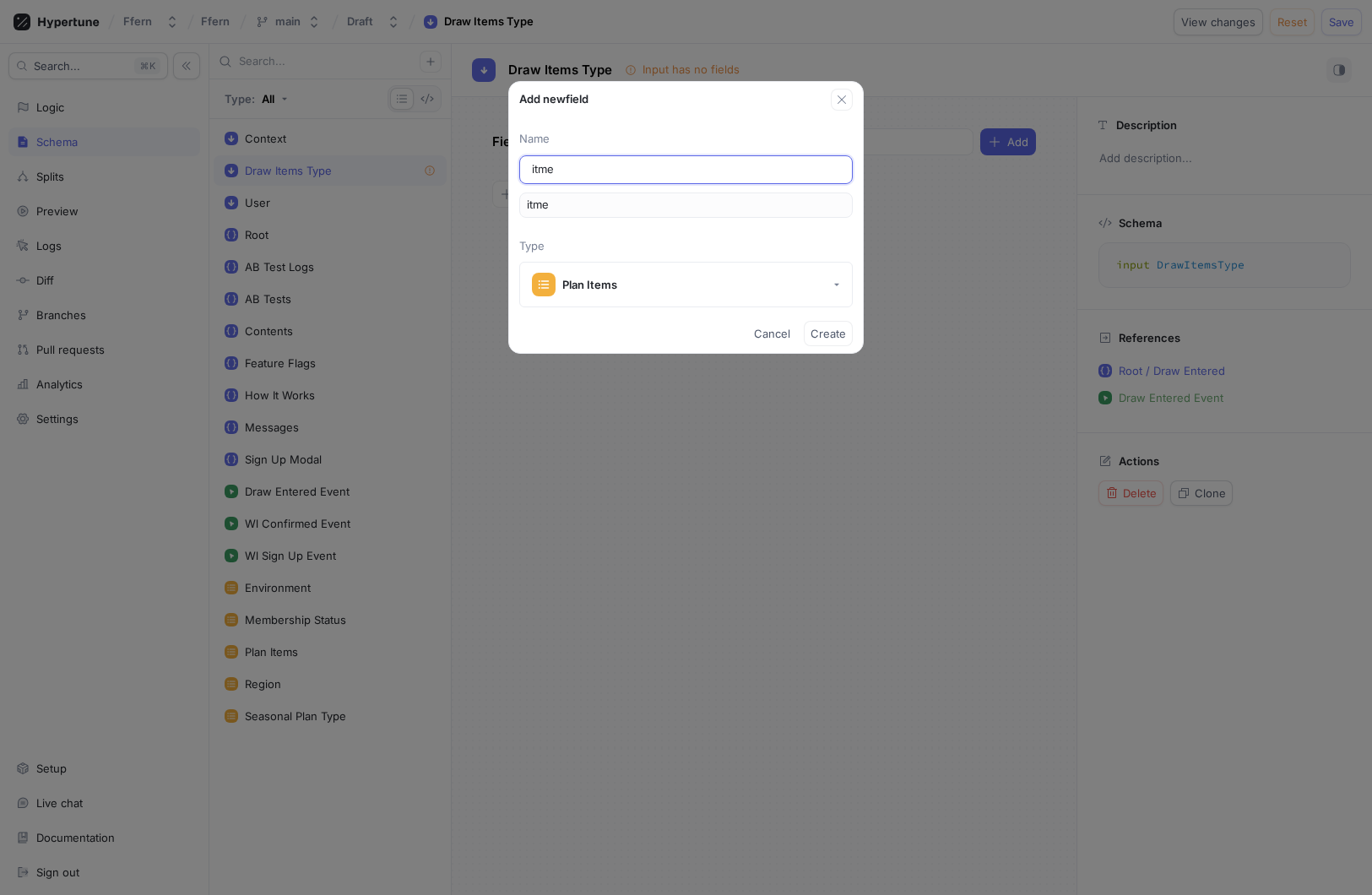 type on "itm" 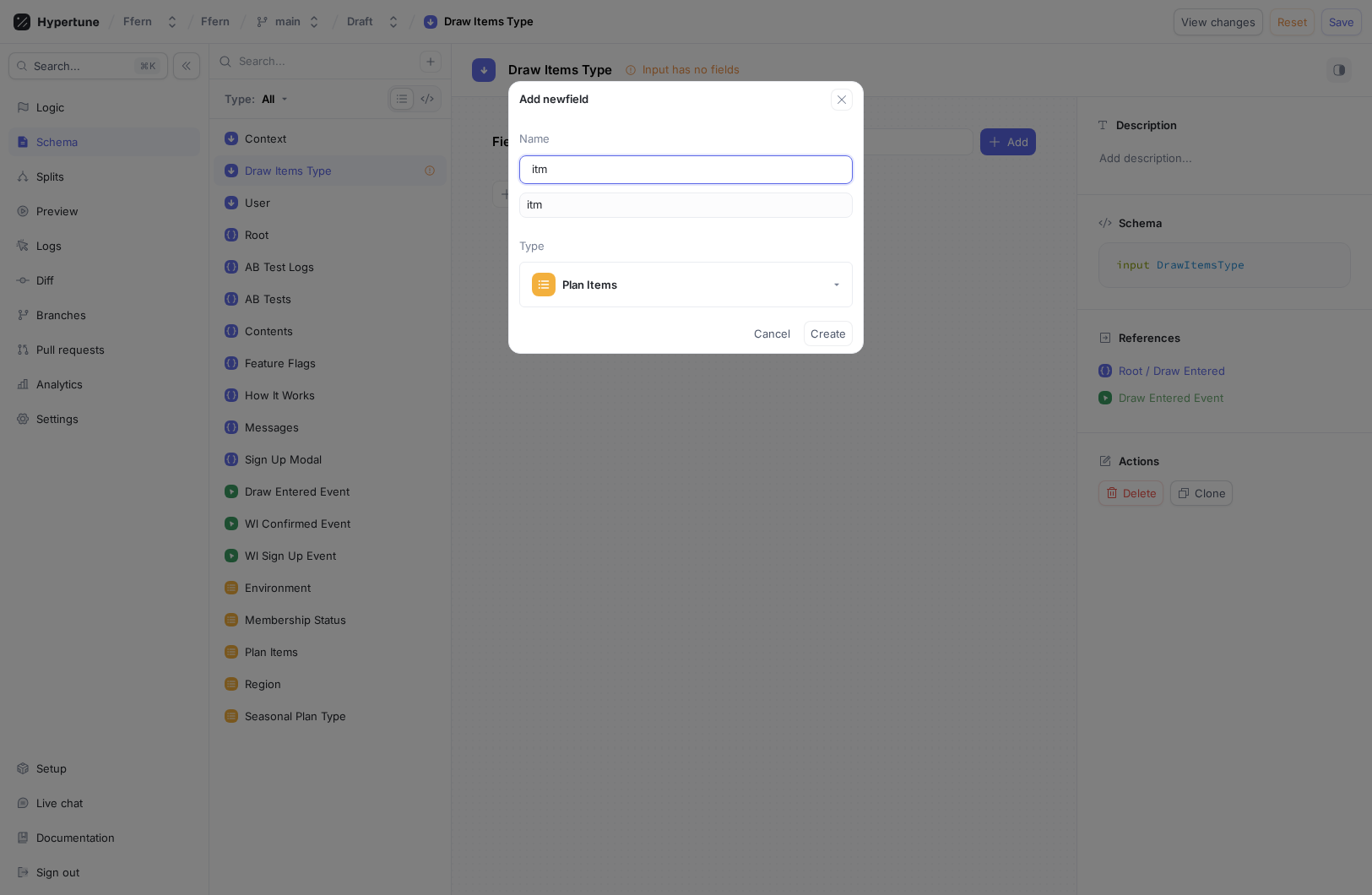 type on "it" 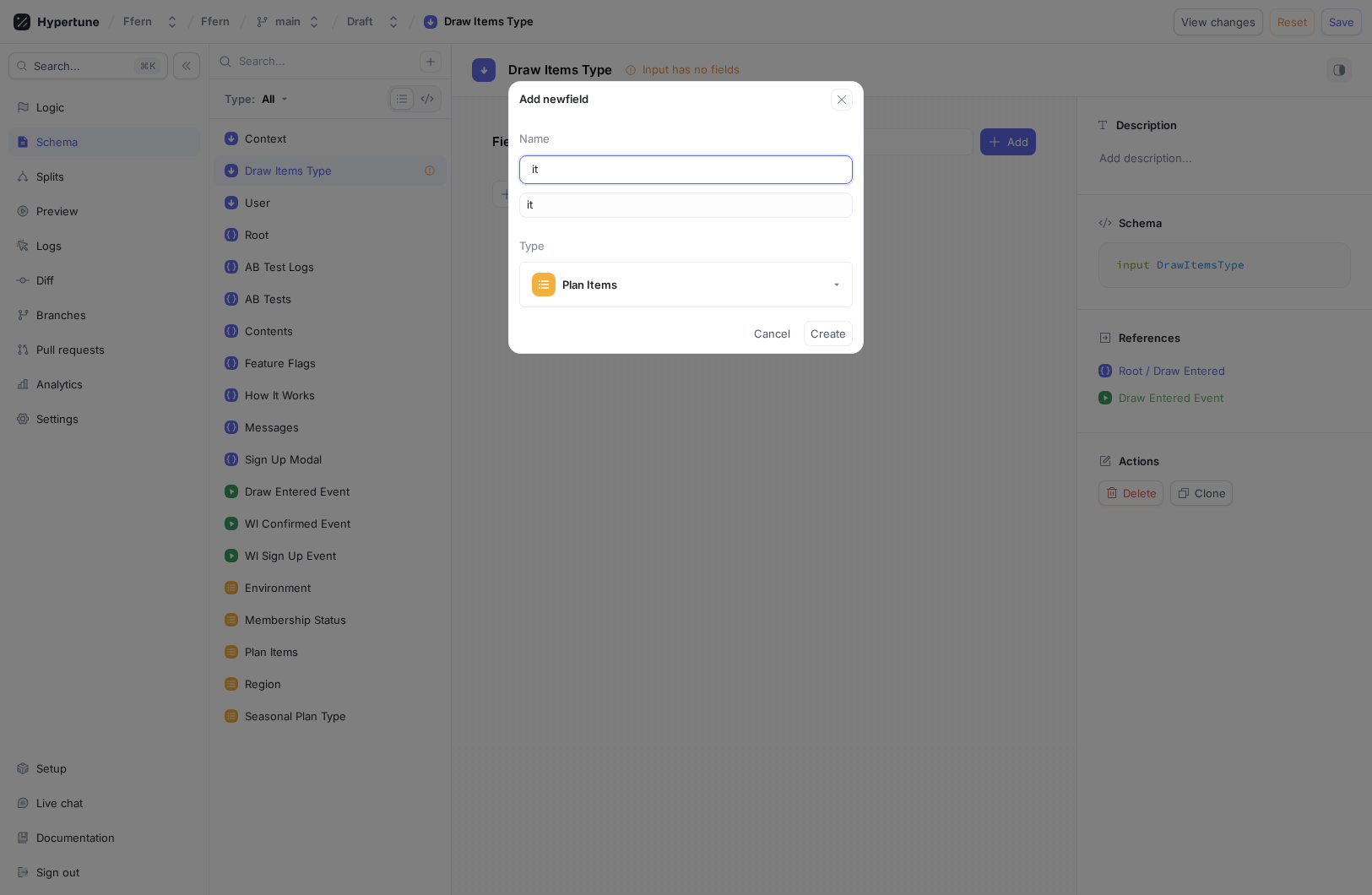 type on "ite" 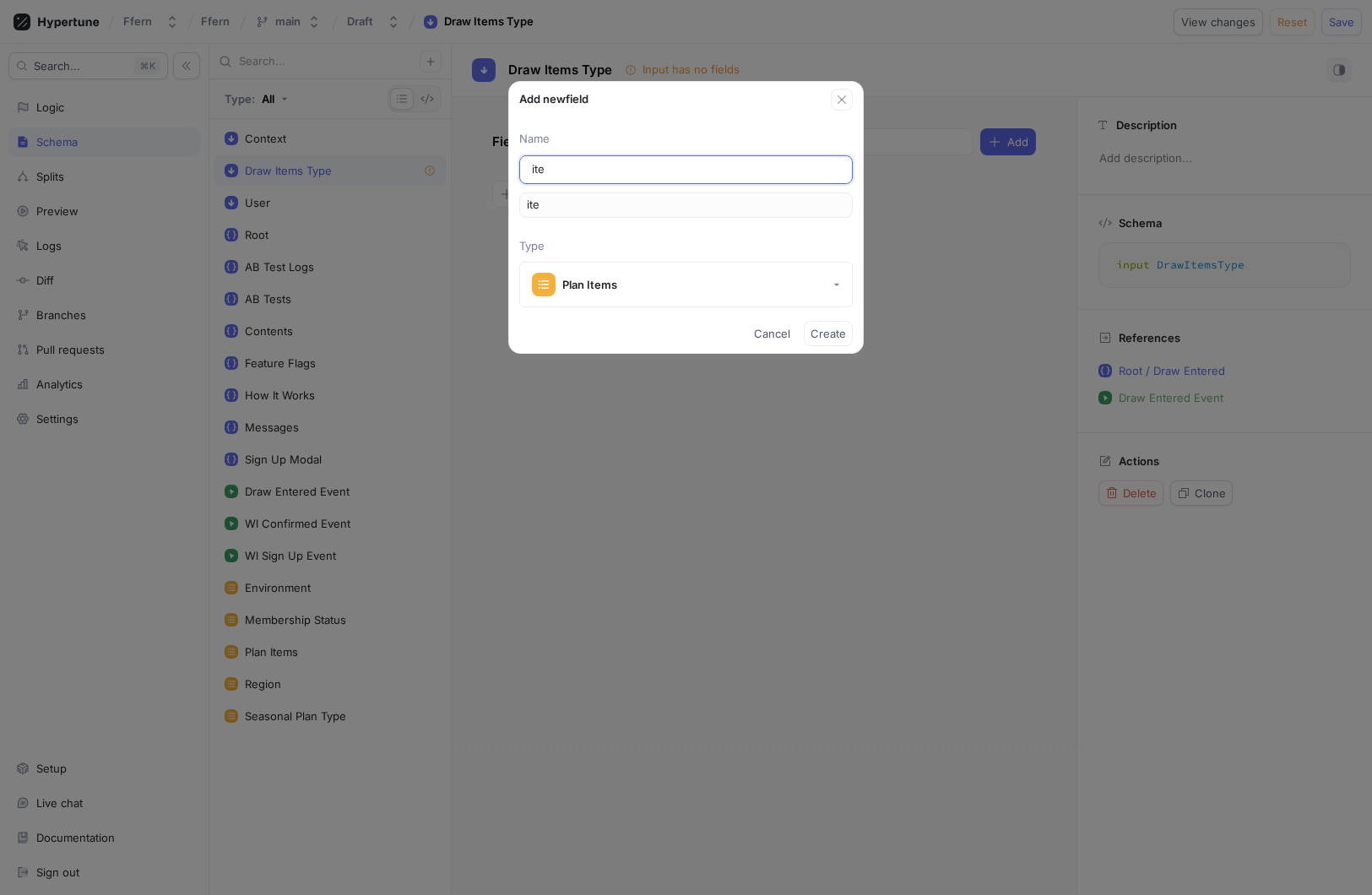 type on "item" 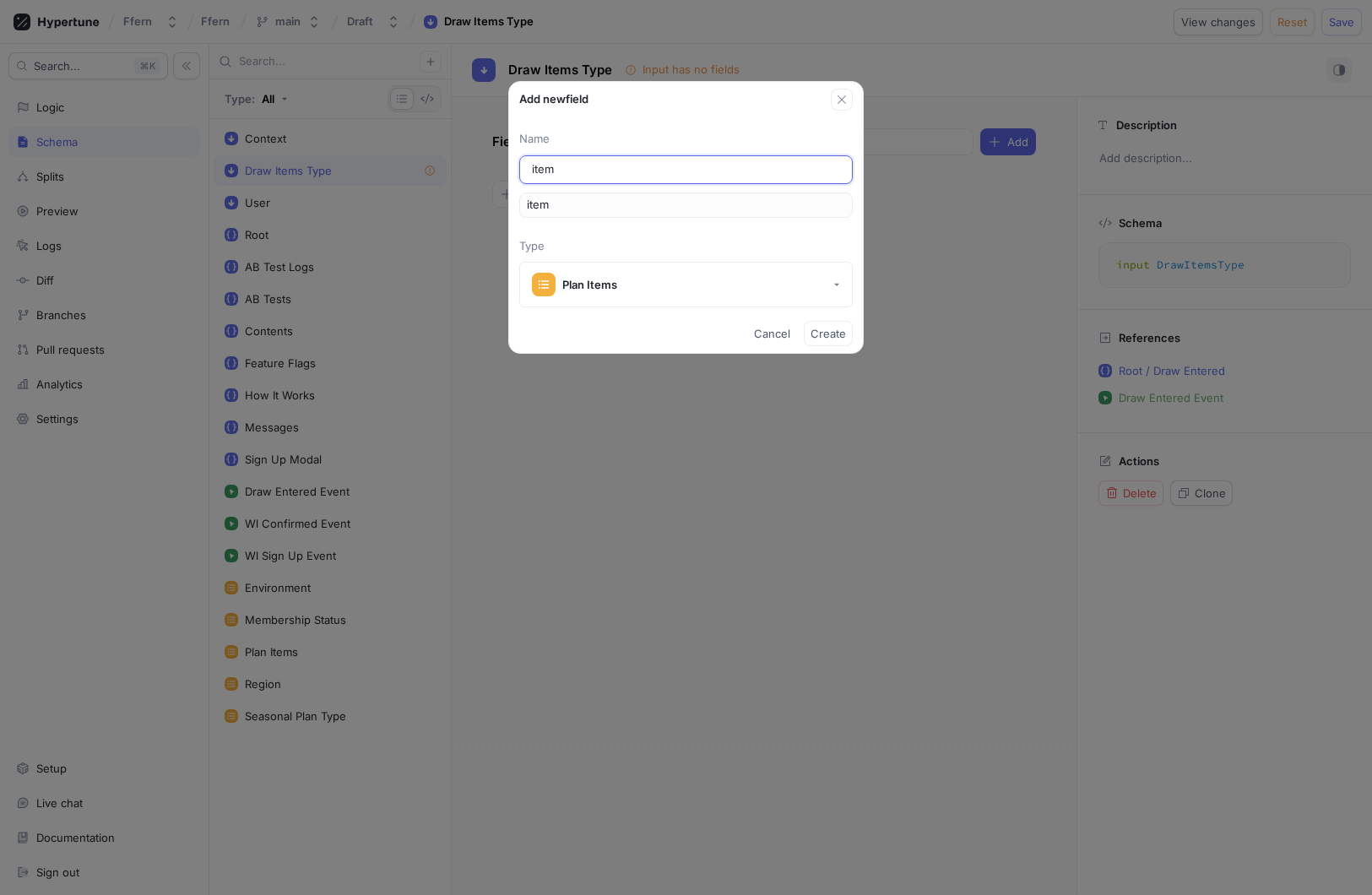 type on "items" 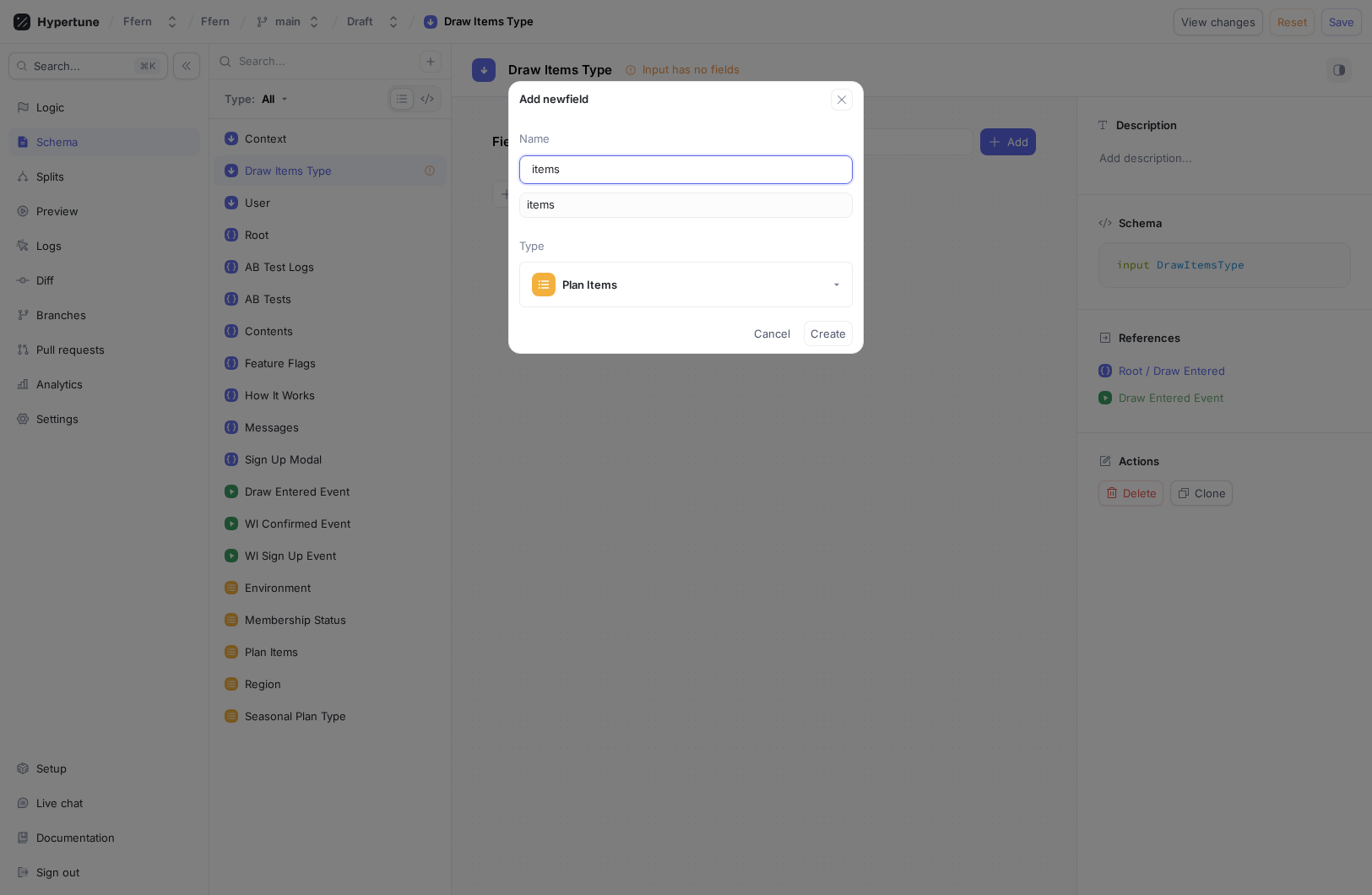 type on "itemsT" 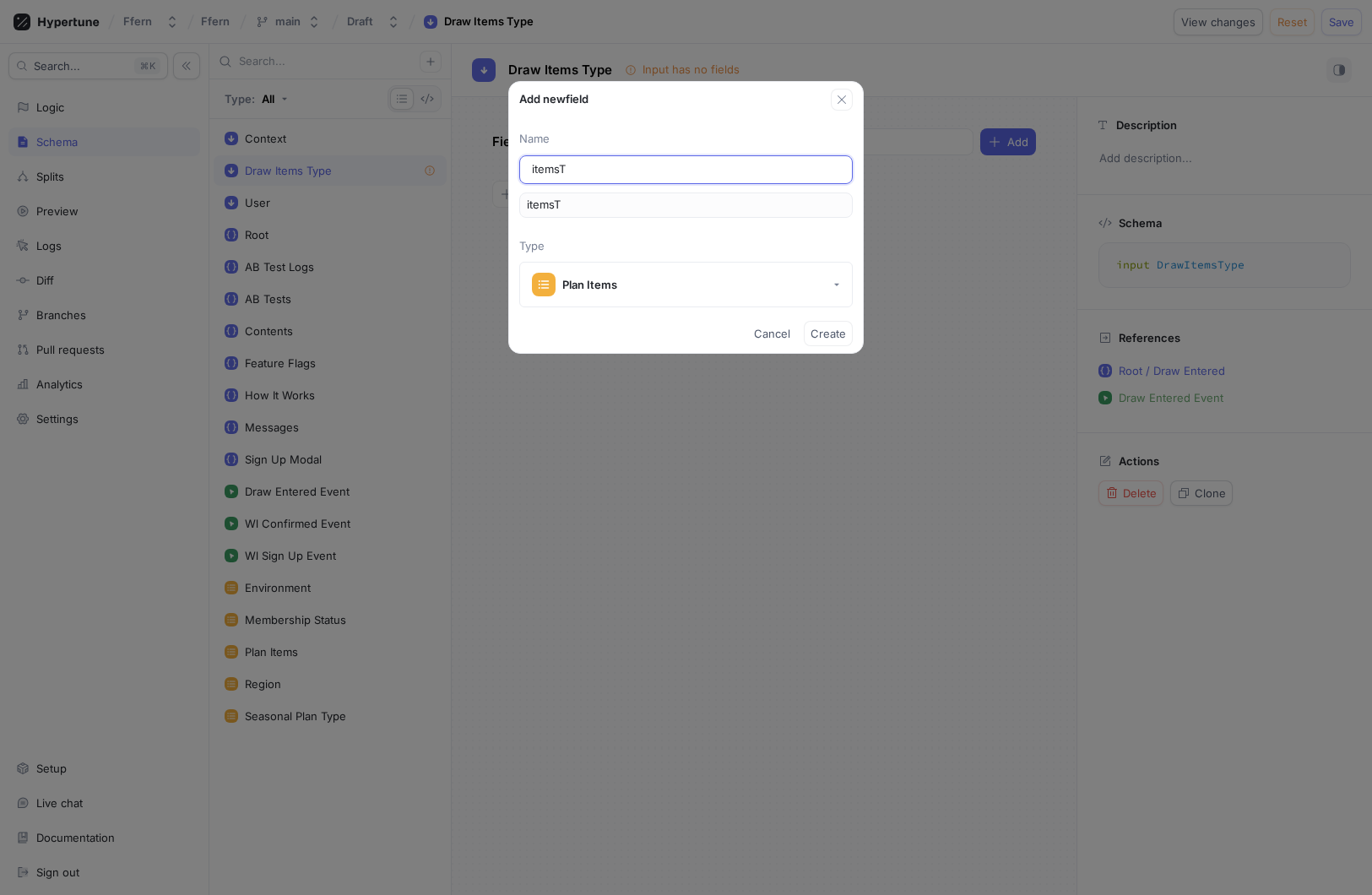 type on "itemsTy" 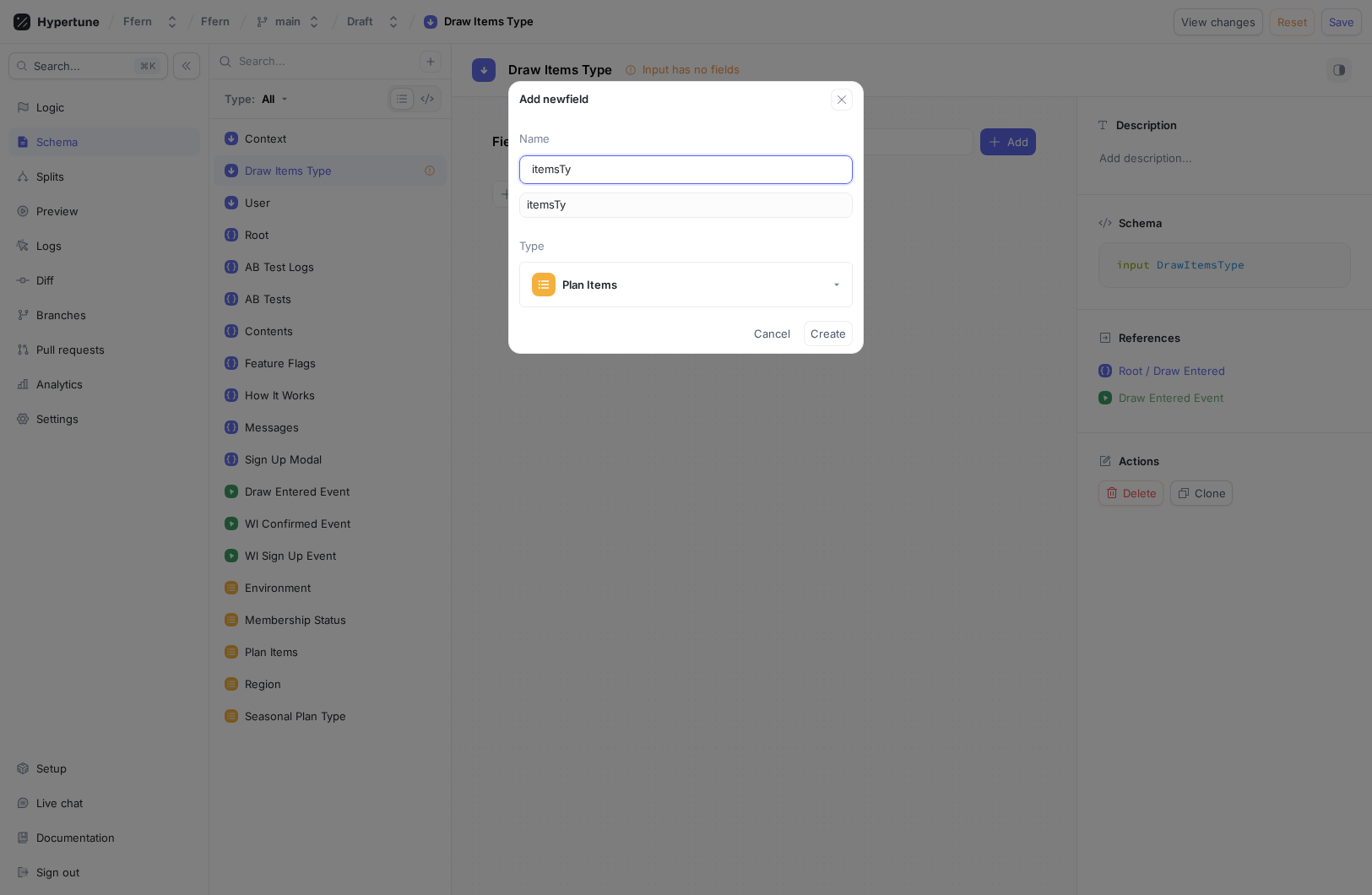 type on "itemsTyp" 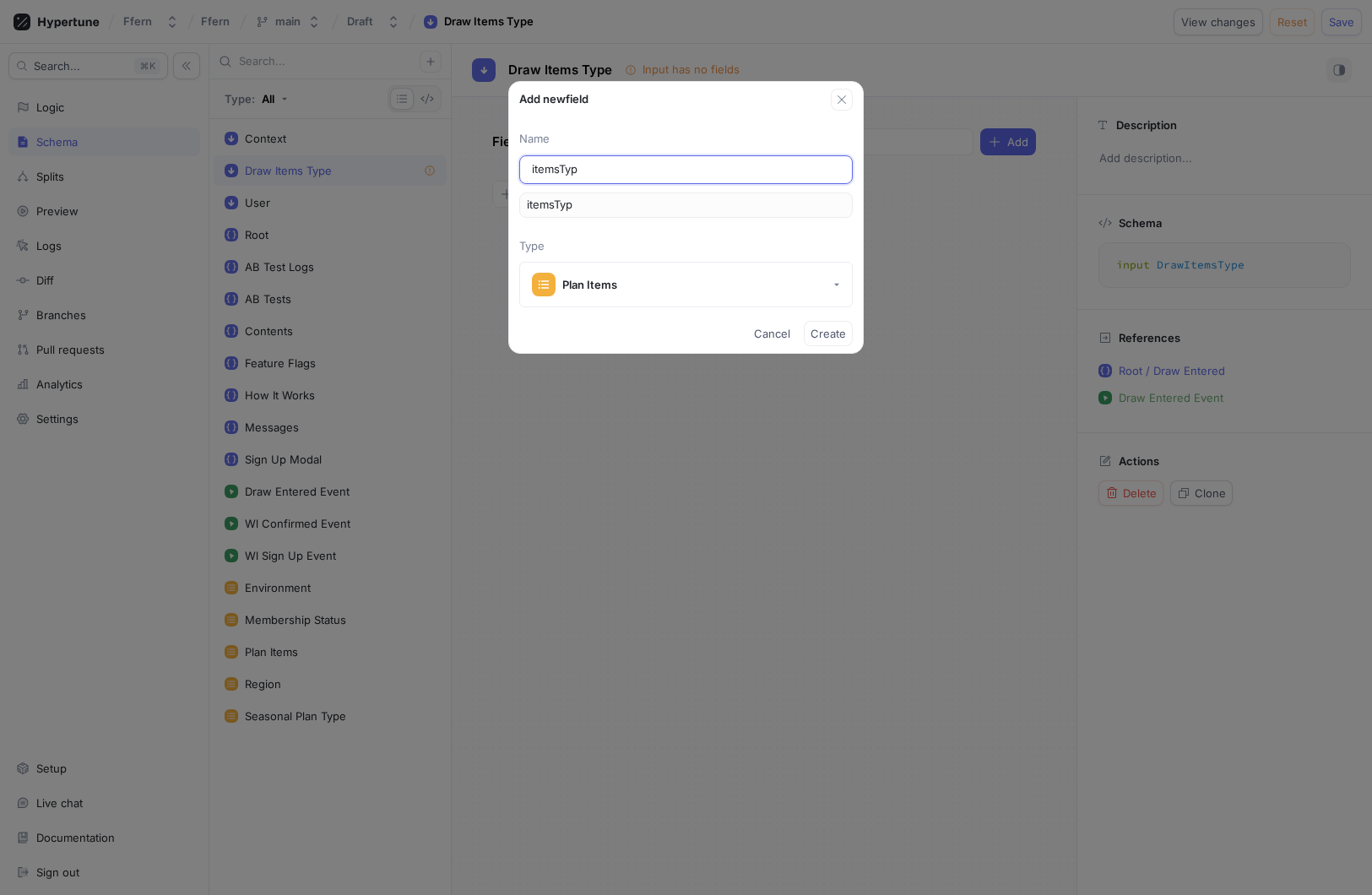 type on "itemsType" 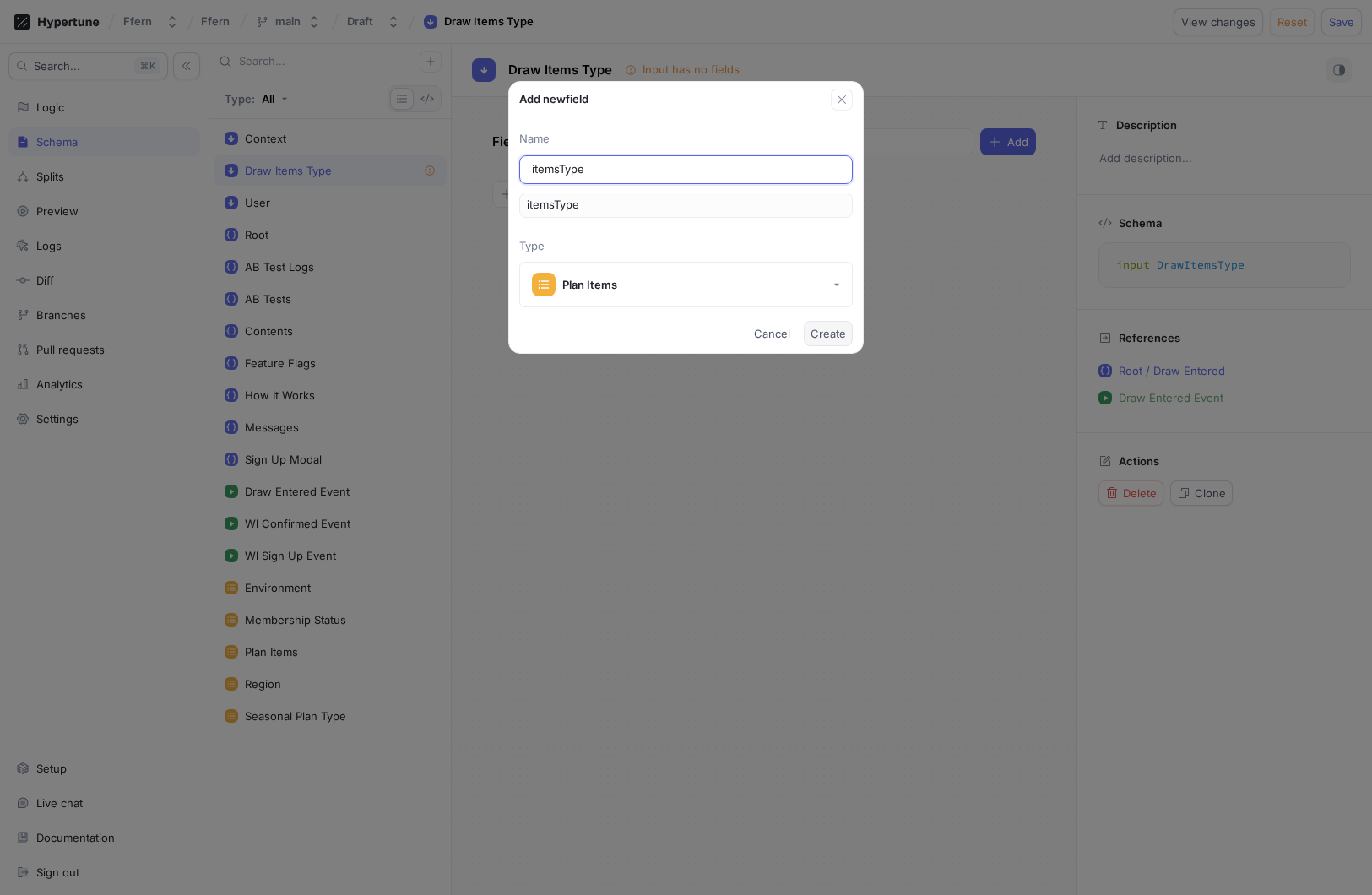 type on "itemsType" 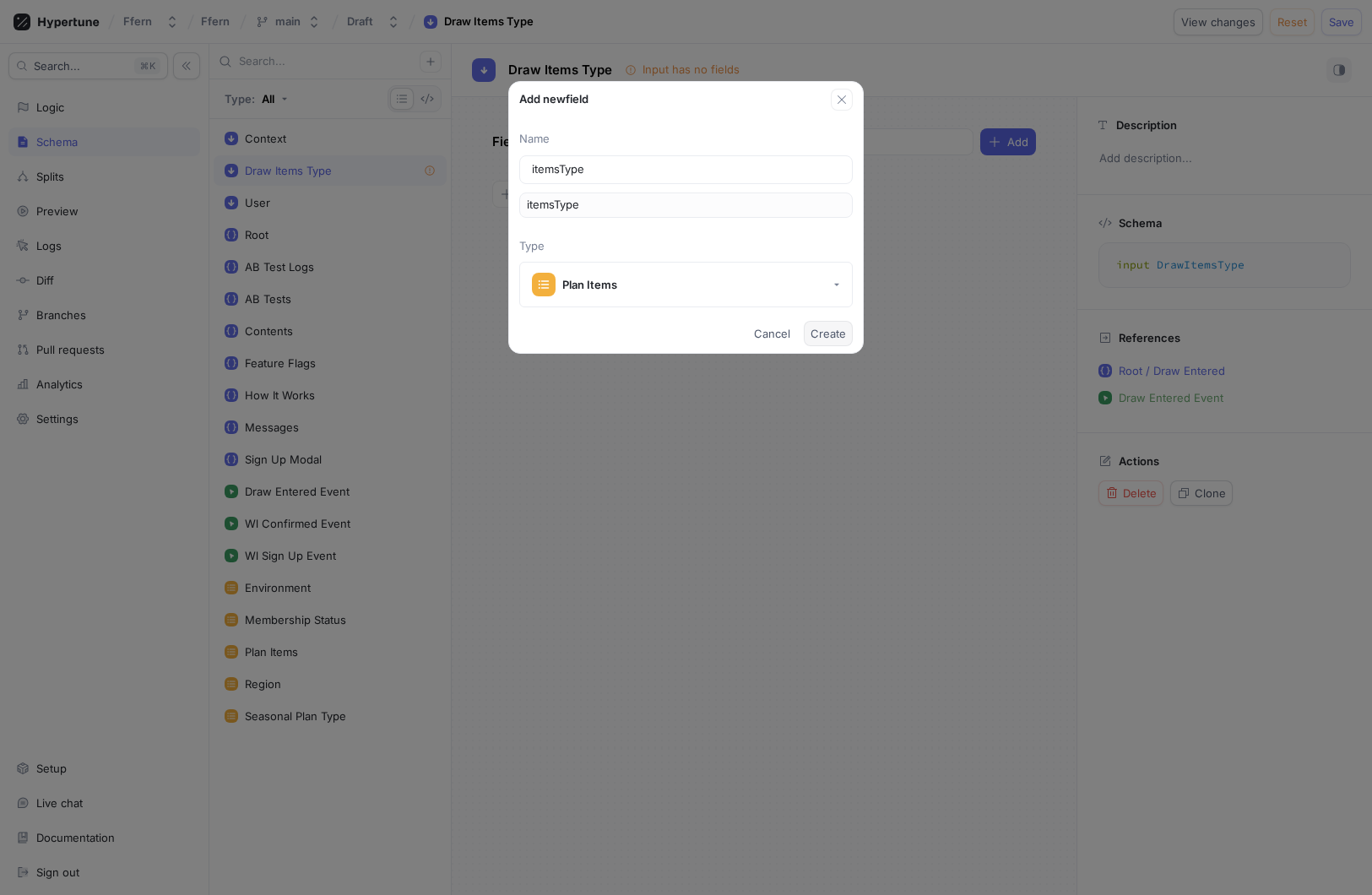 click on "Create" at bounding box center [828, 334] 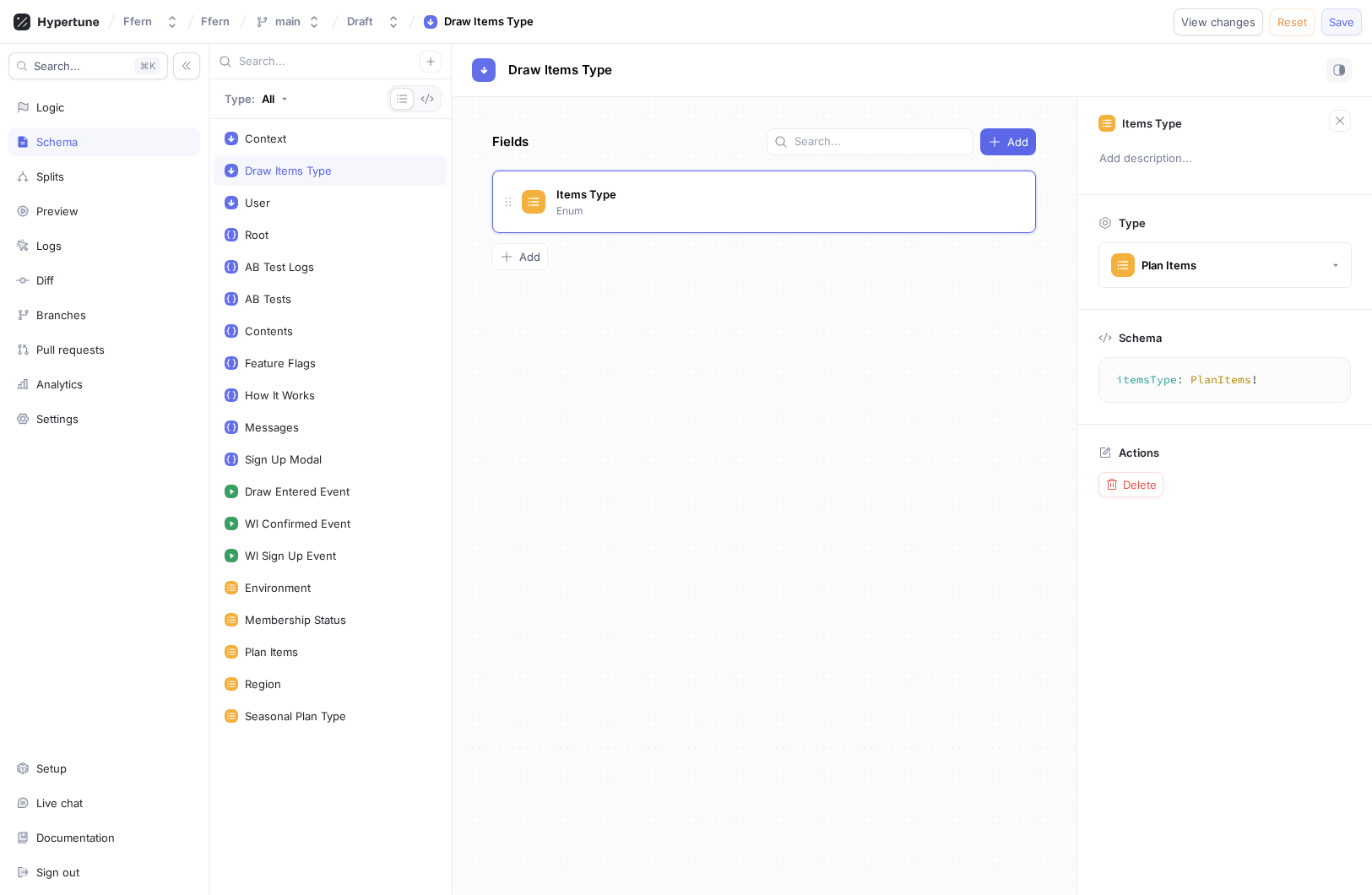 click on "Save" at bounding box center [1342, 22] 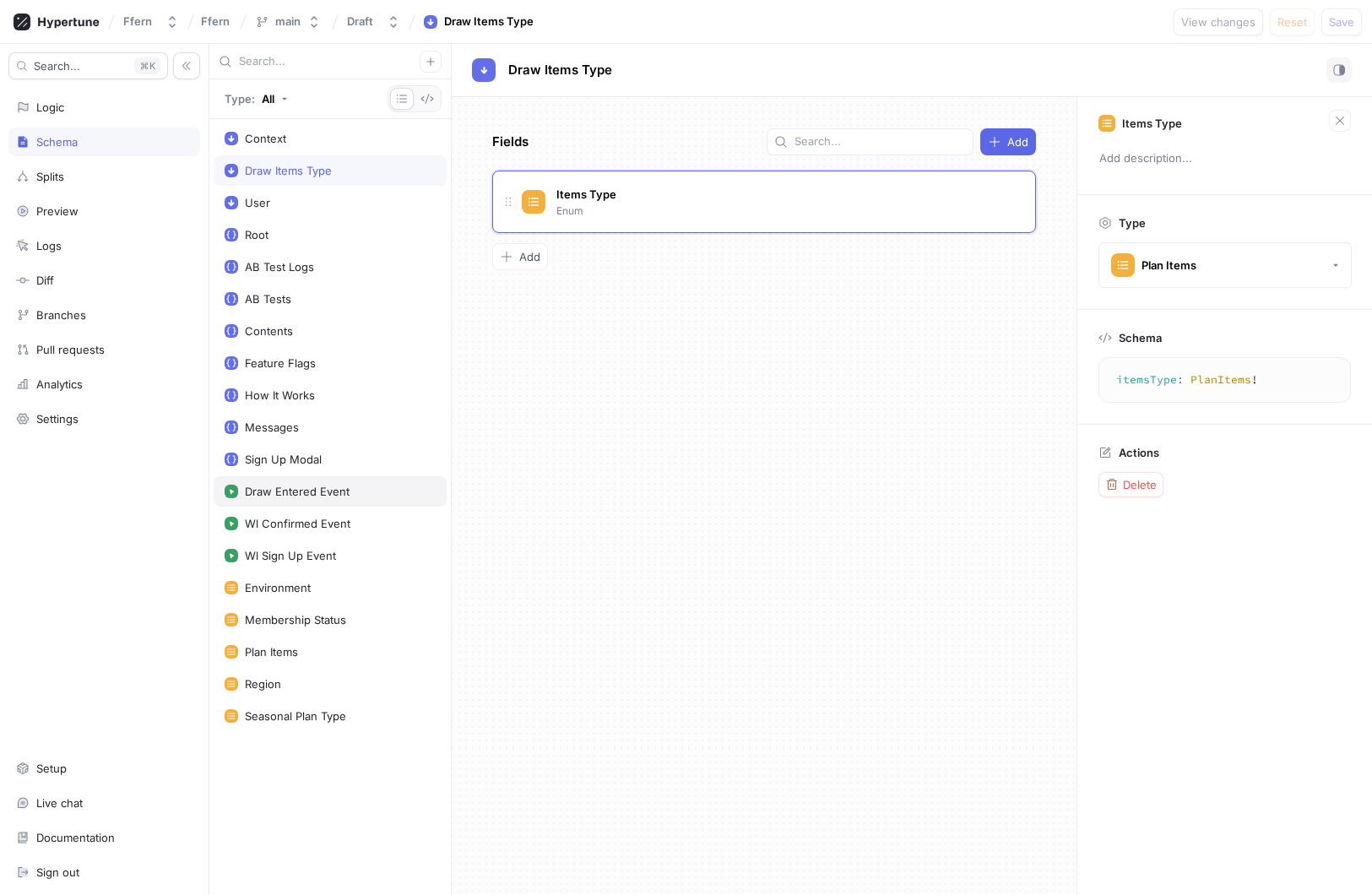 click on "Draw Entered Event" at bounding box center [330, 491] 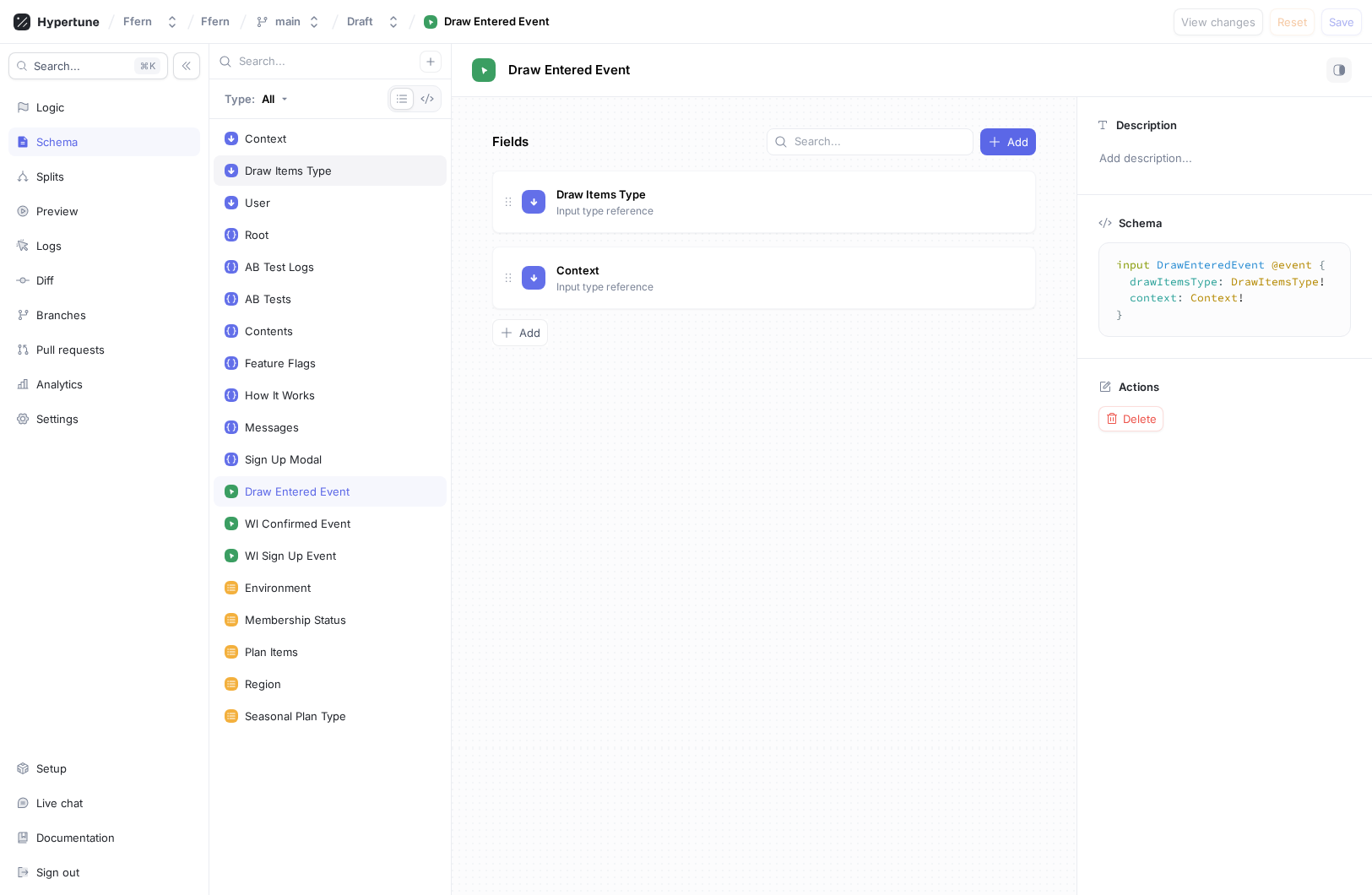 click on "Draw Items Type" at bounding box center (330, 171) 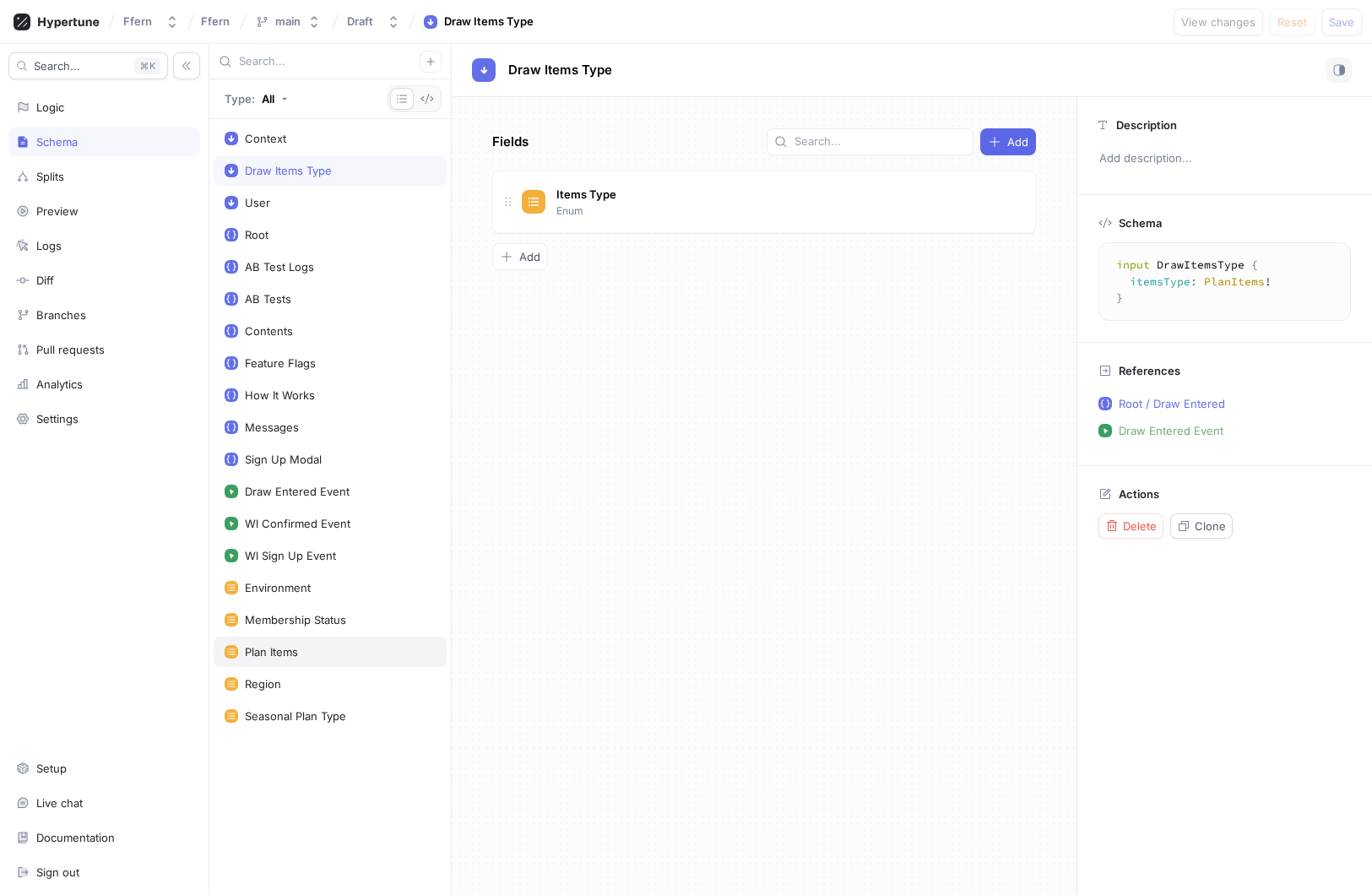 click on "Plan Items" at bounding box center [330, 652] 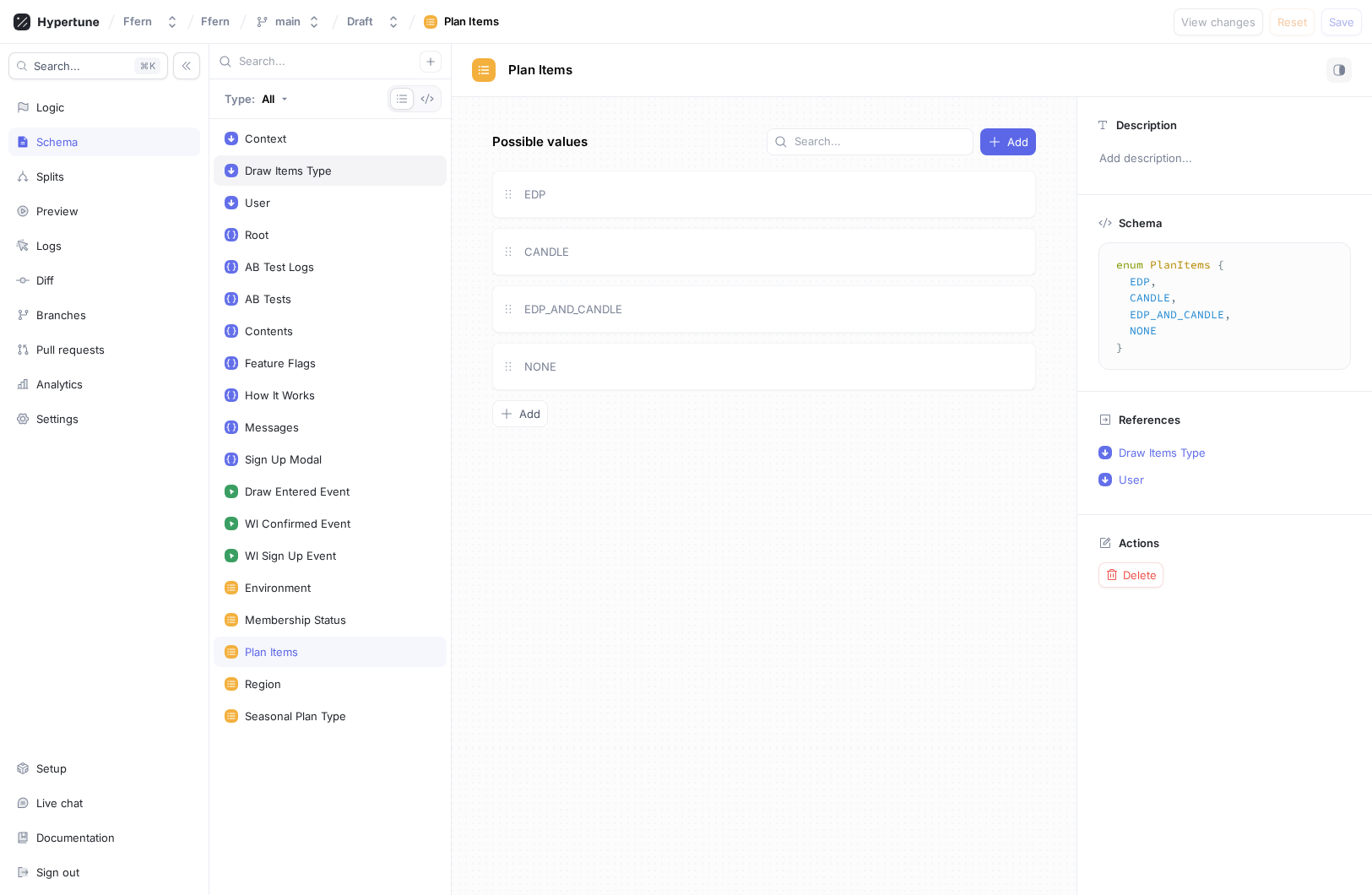 click on "Draw Items Type" at bounding box center [330, 171] 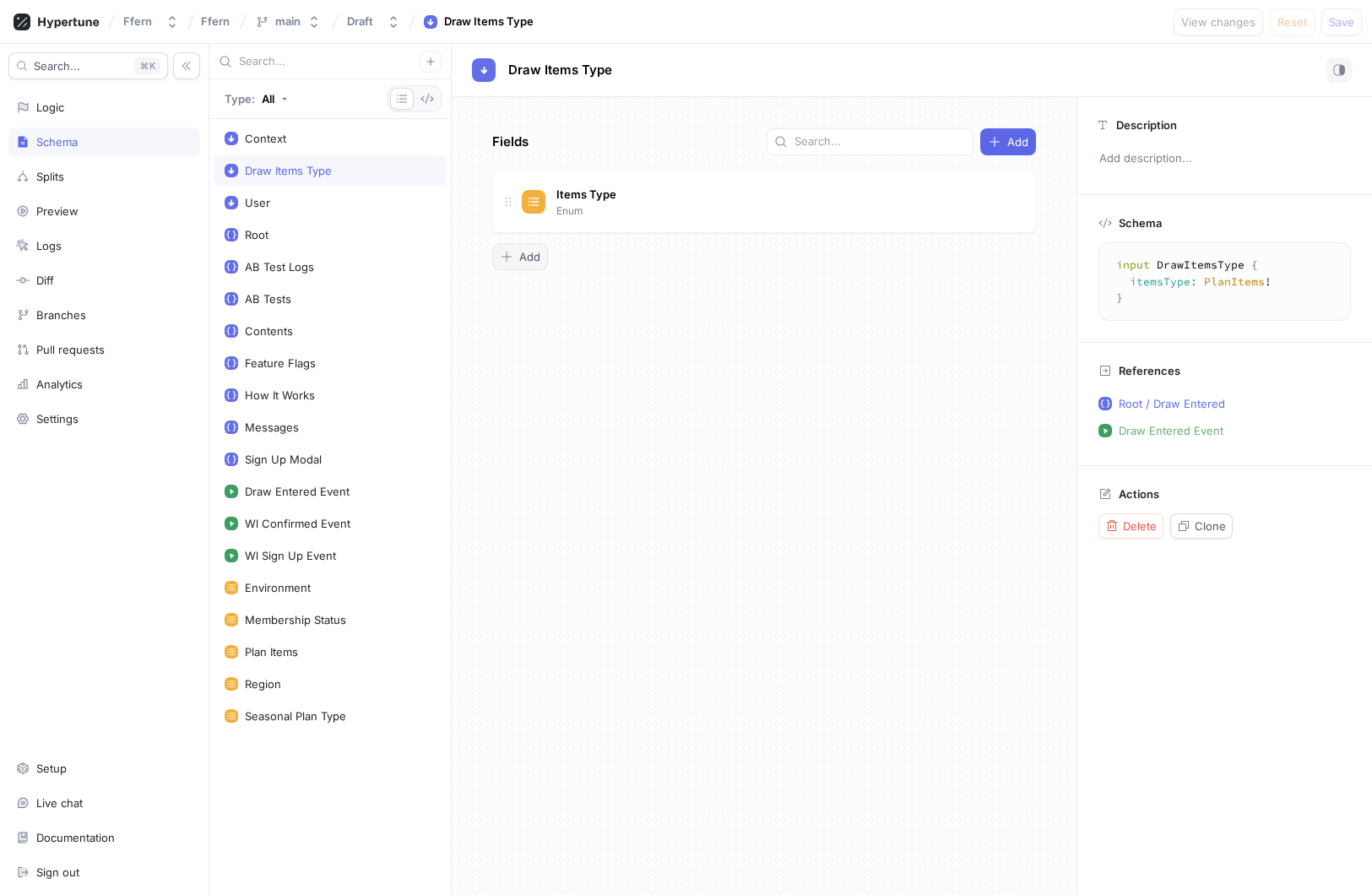 click on "Add" at bounding box center [520, 257] 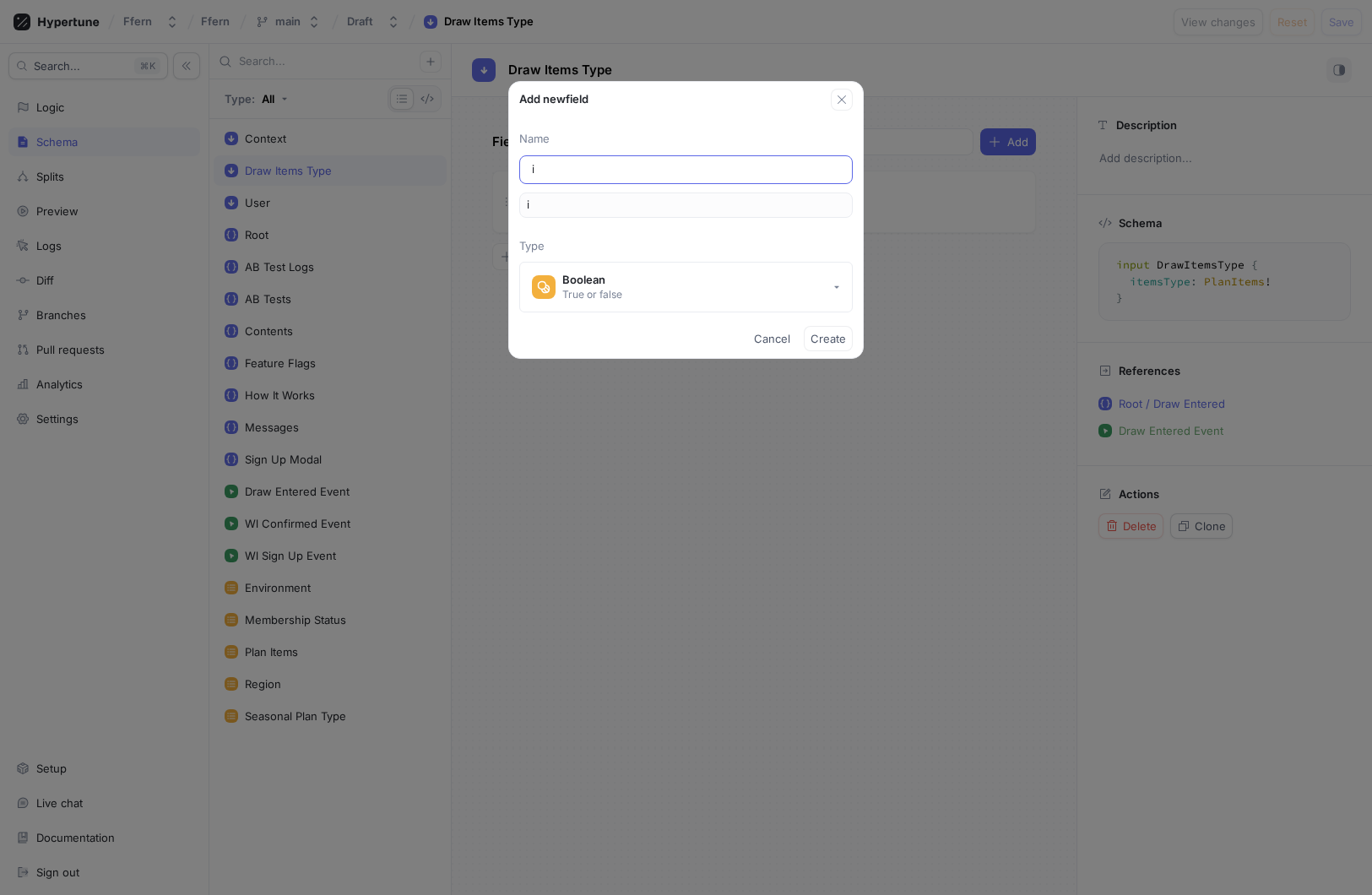 type on "it" 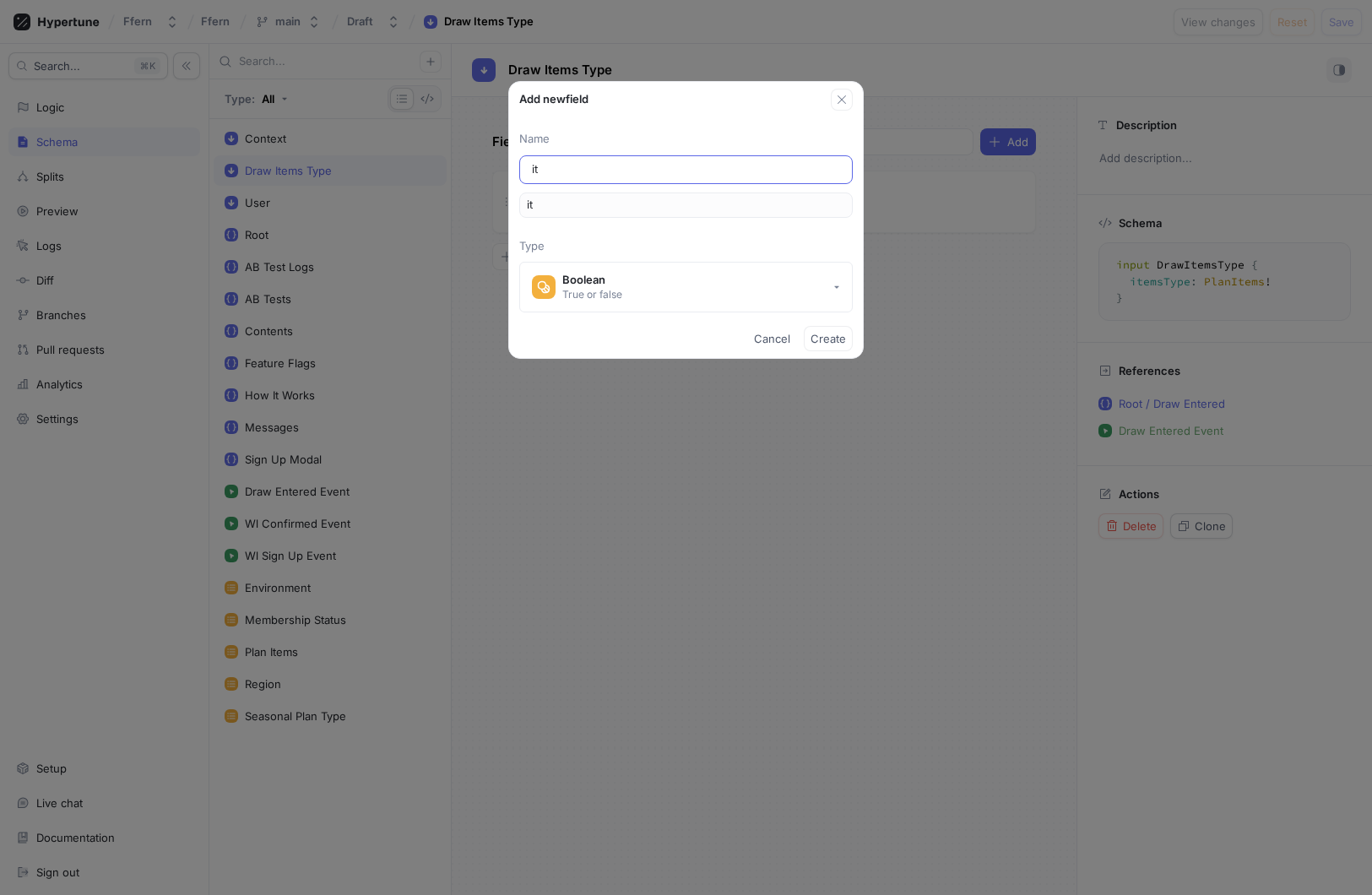 type on "ite" 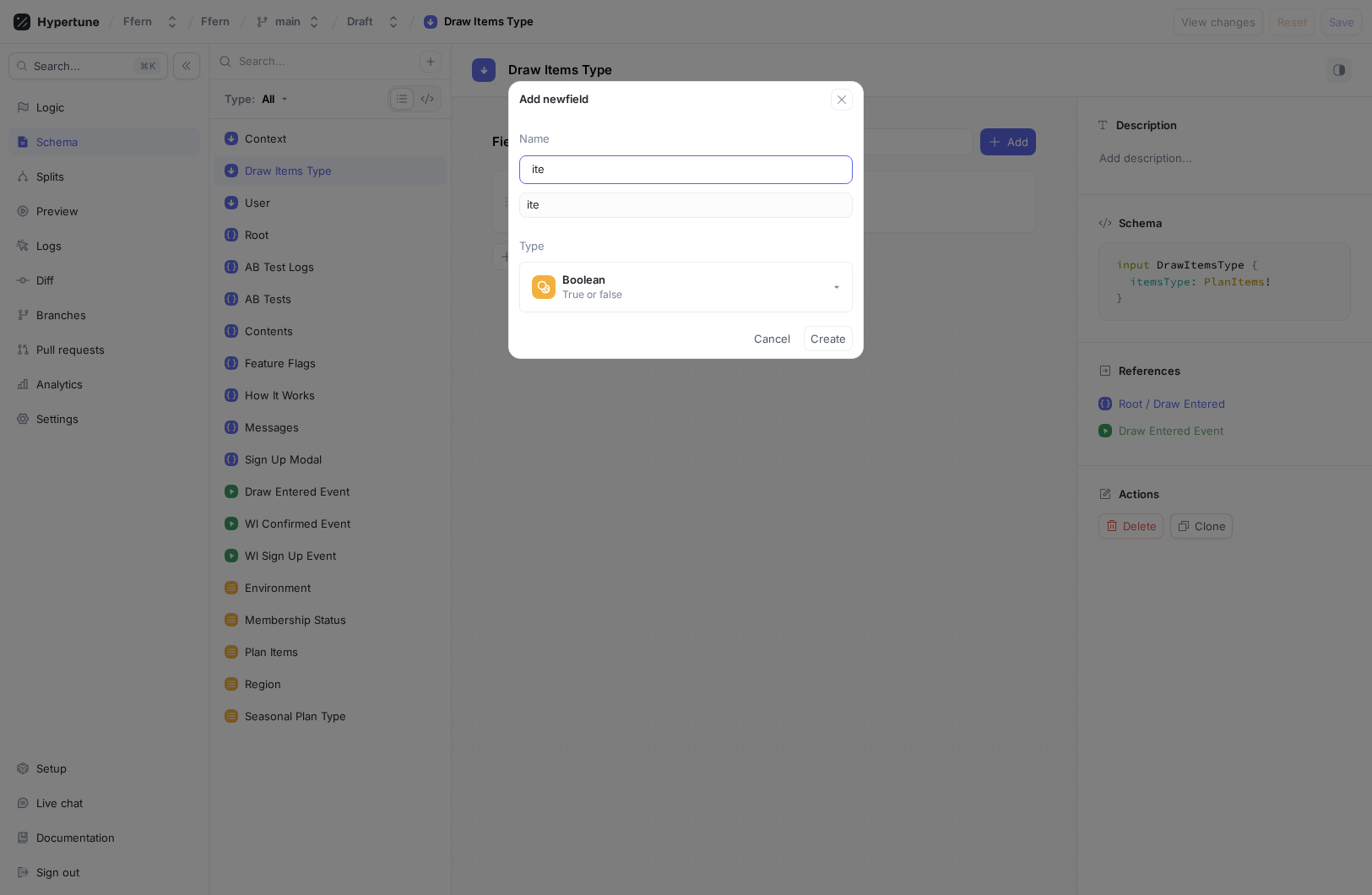 type on "item" 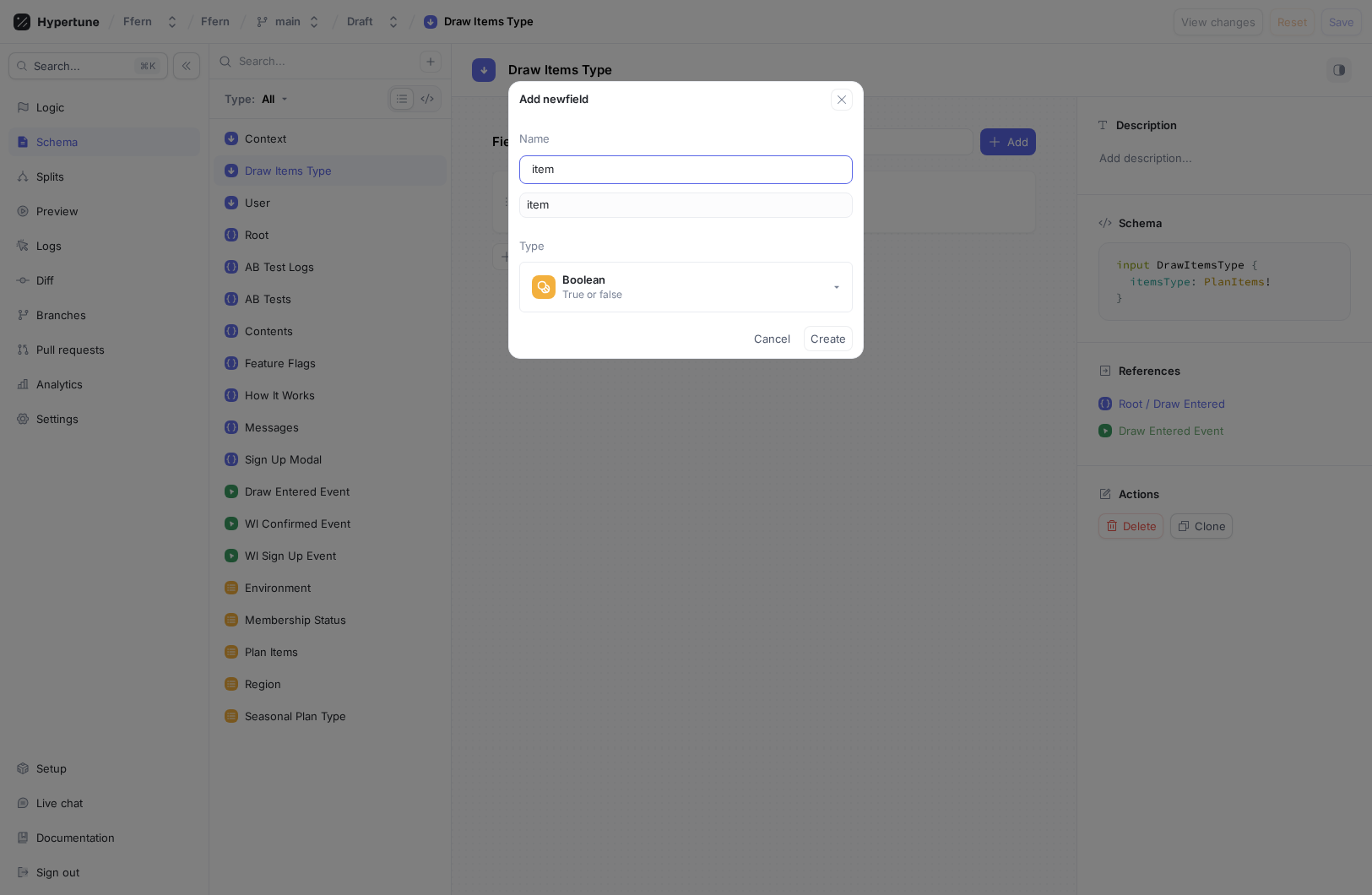 type on "items" 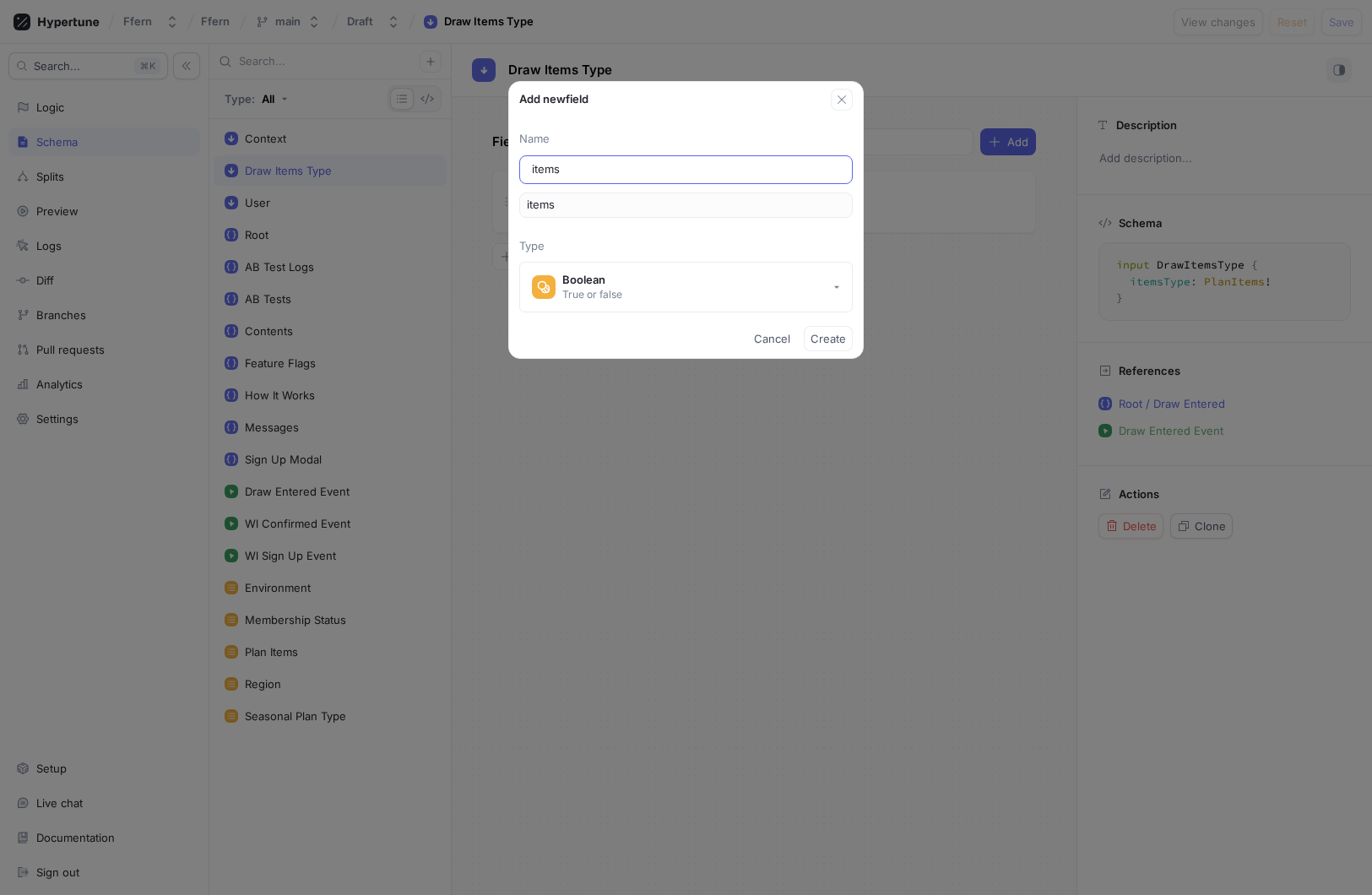 type on "itemsT" 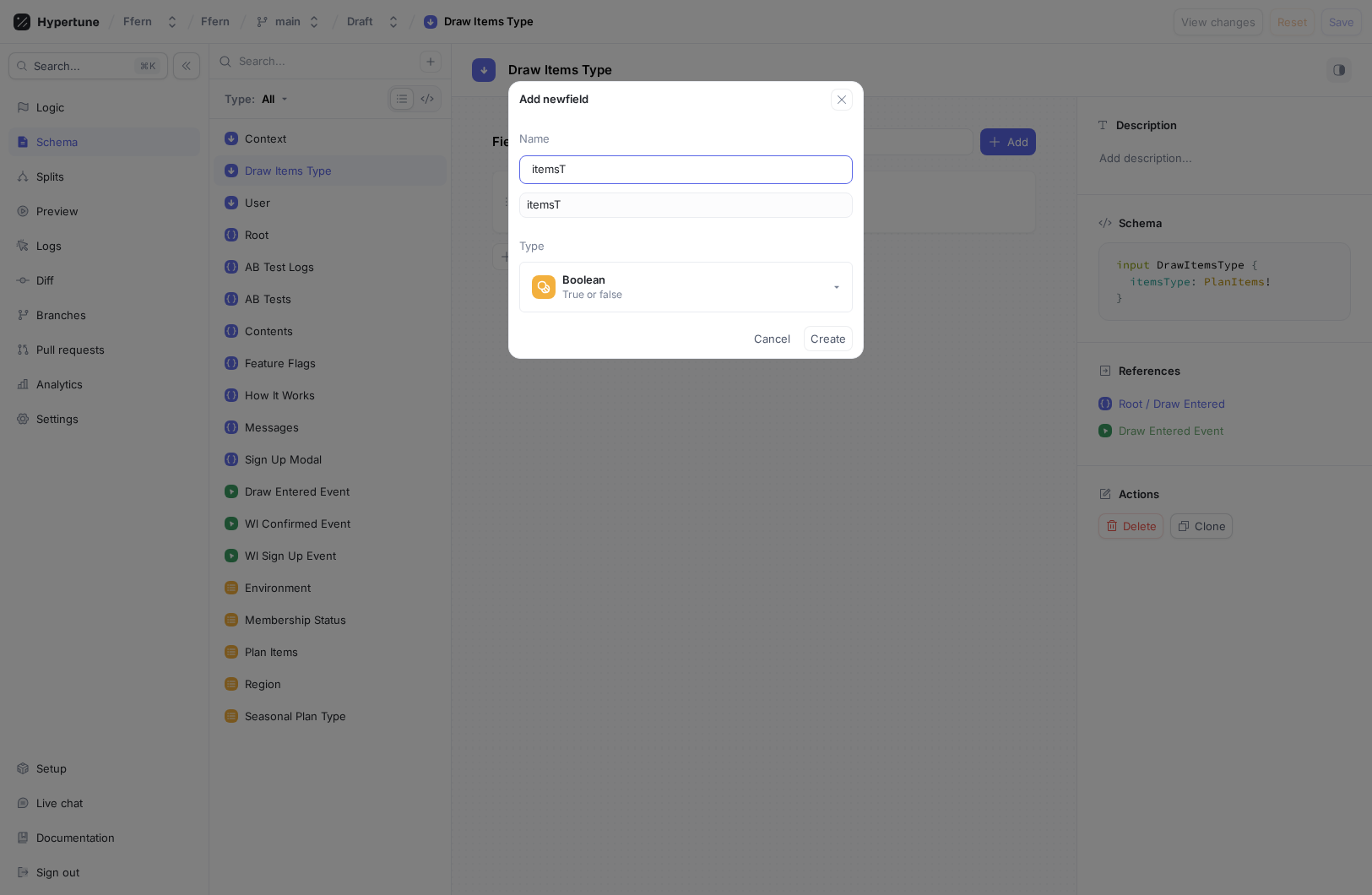 type on "itemsTy" 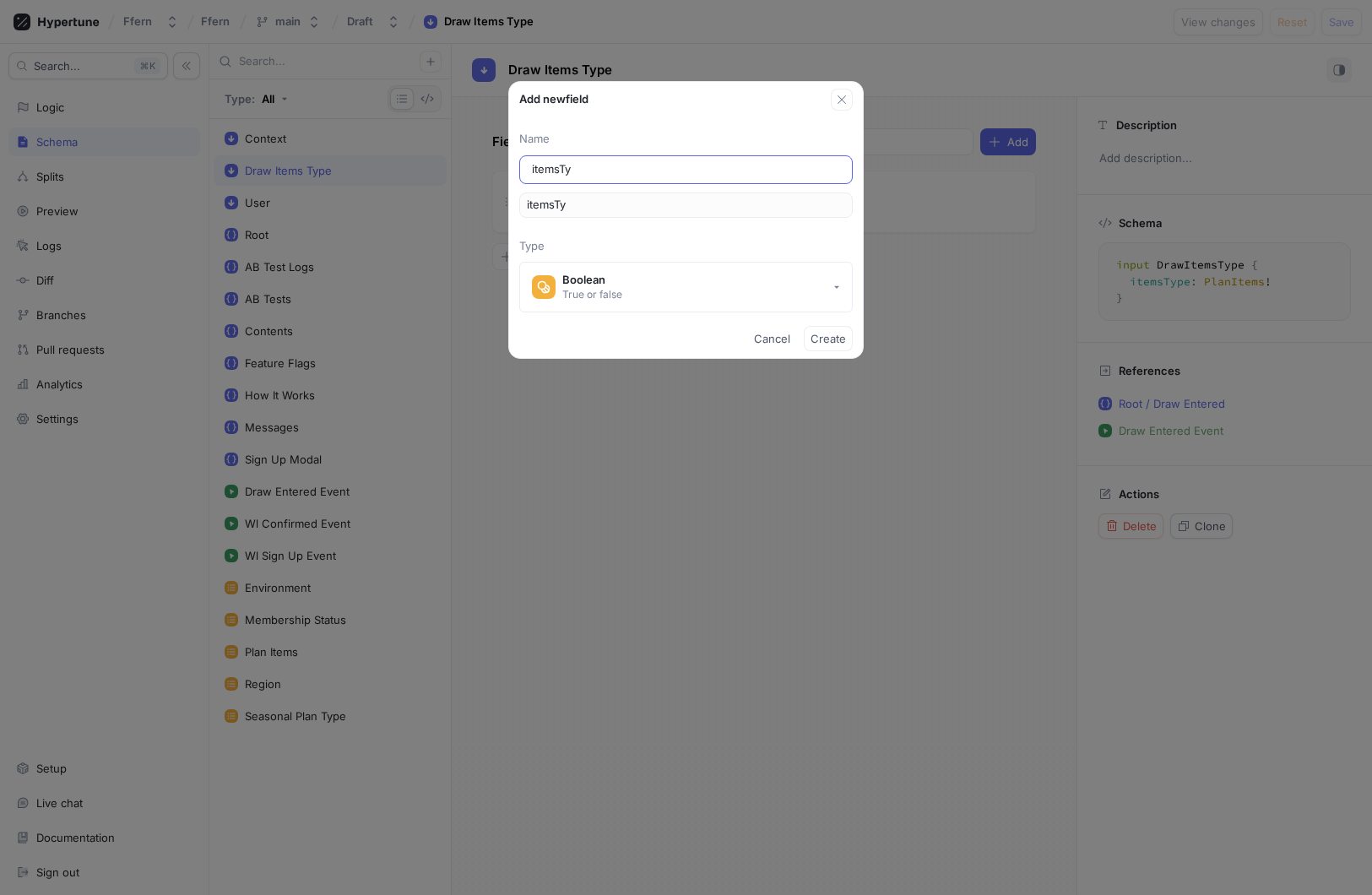 type on "itemsTyp" 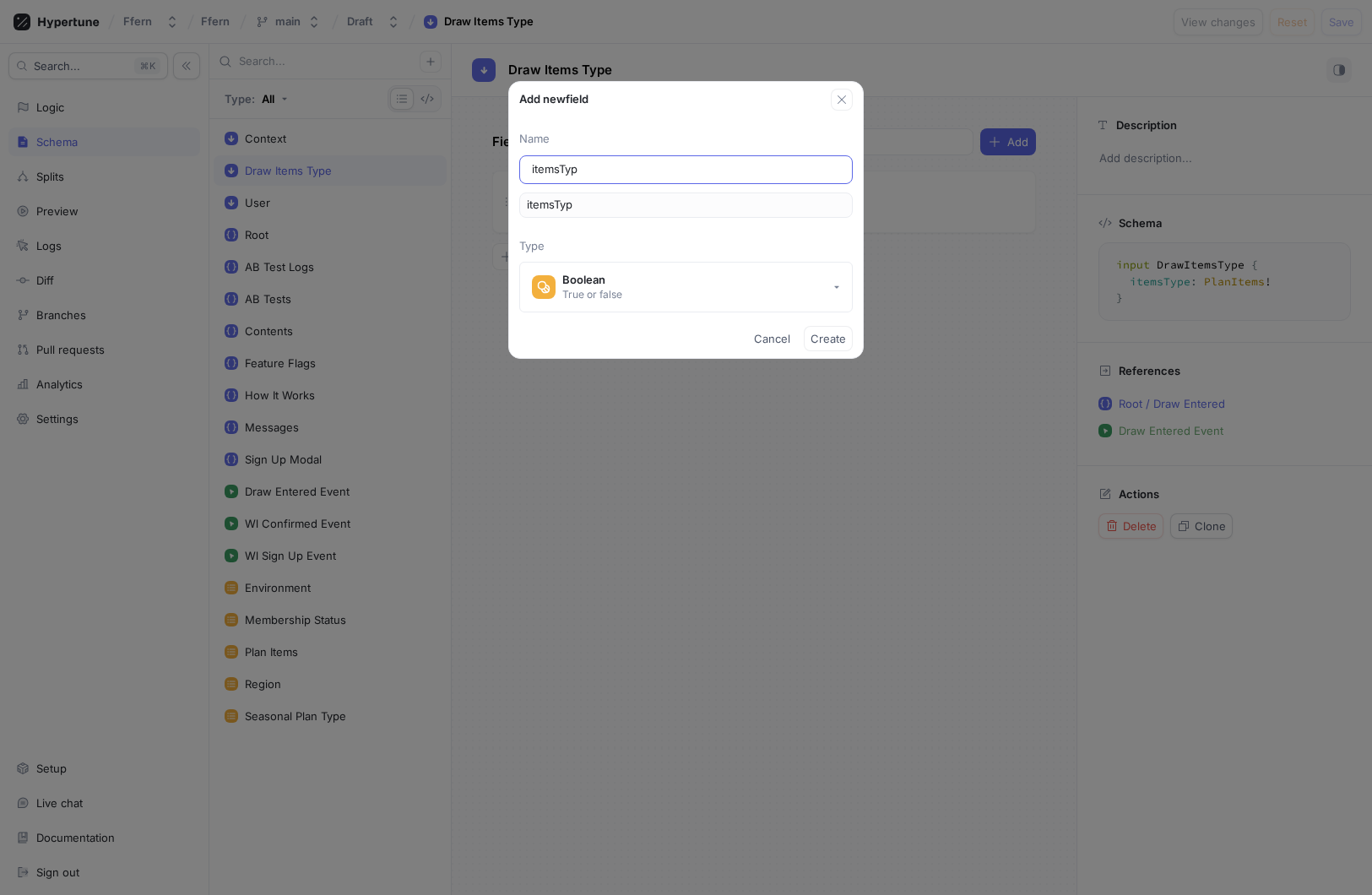 type on "itemsType" 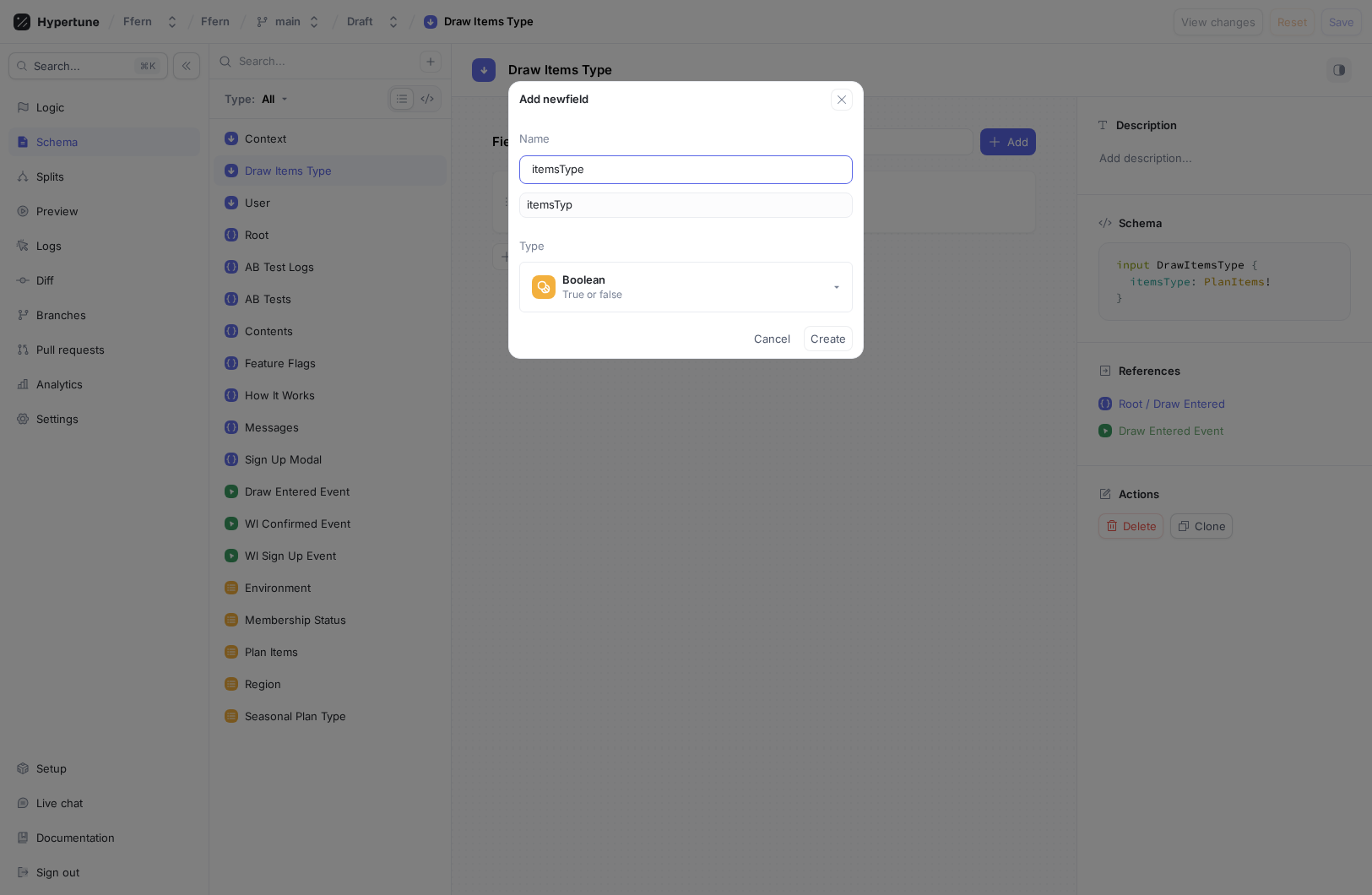 type on "itemsType" 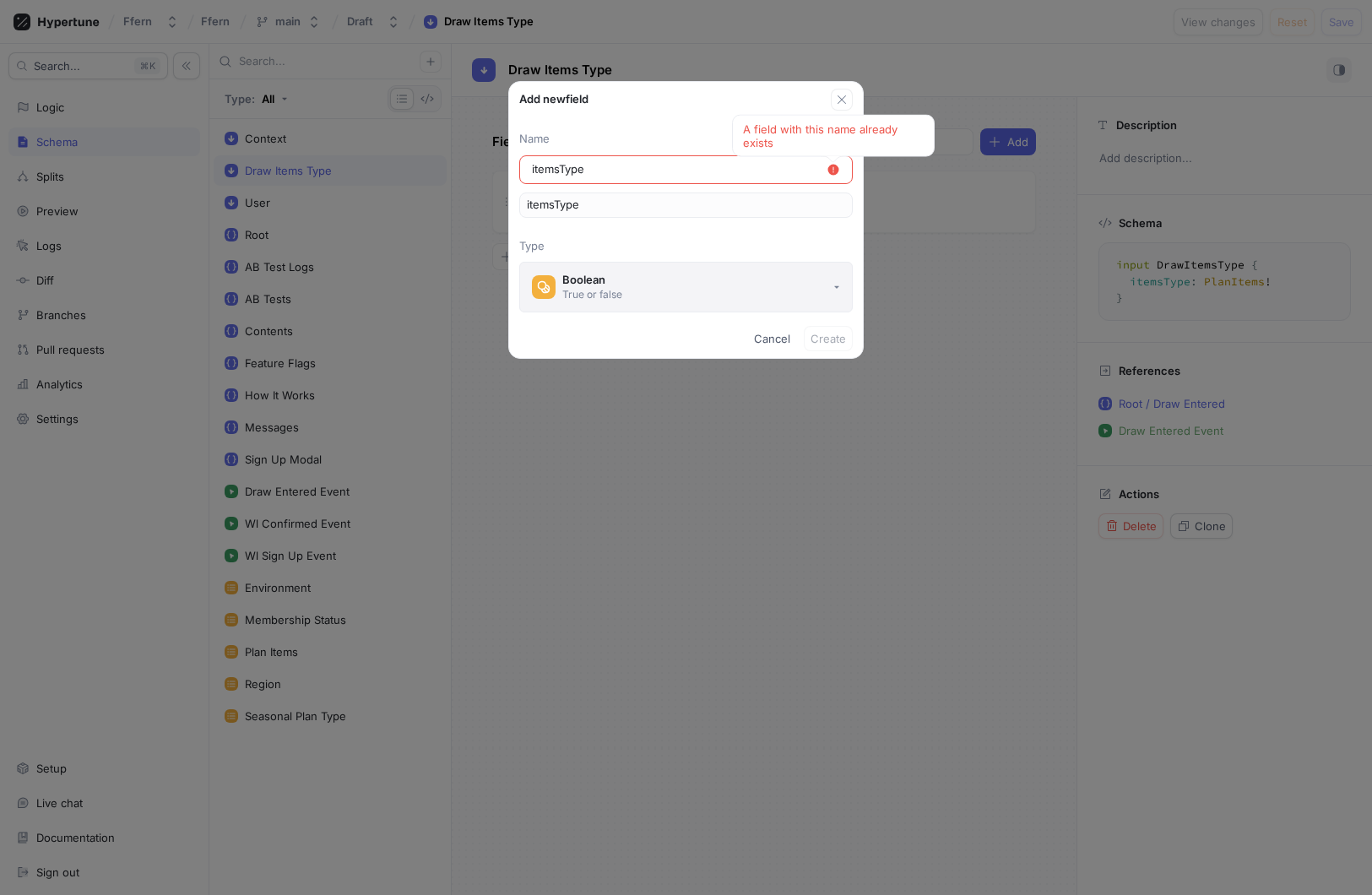 click on "Boolean True or false" at bounding box center (686, 287) 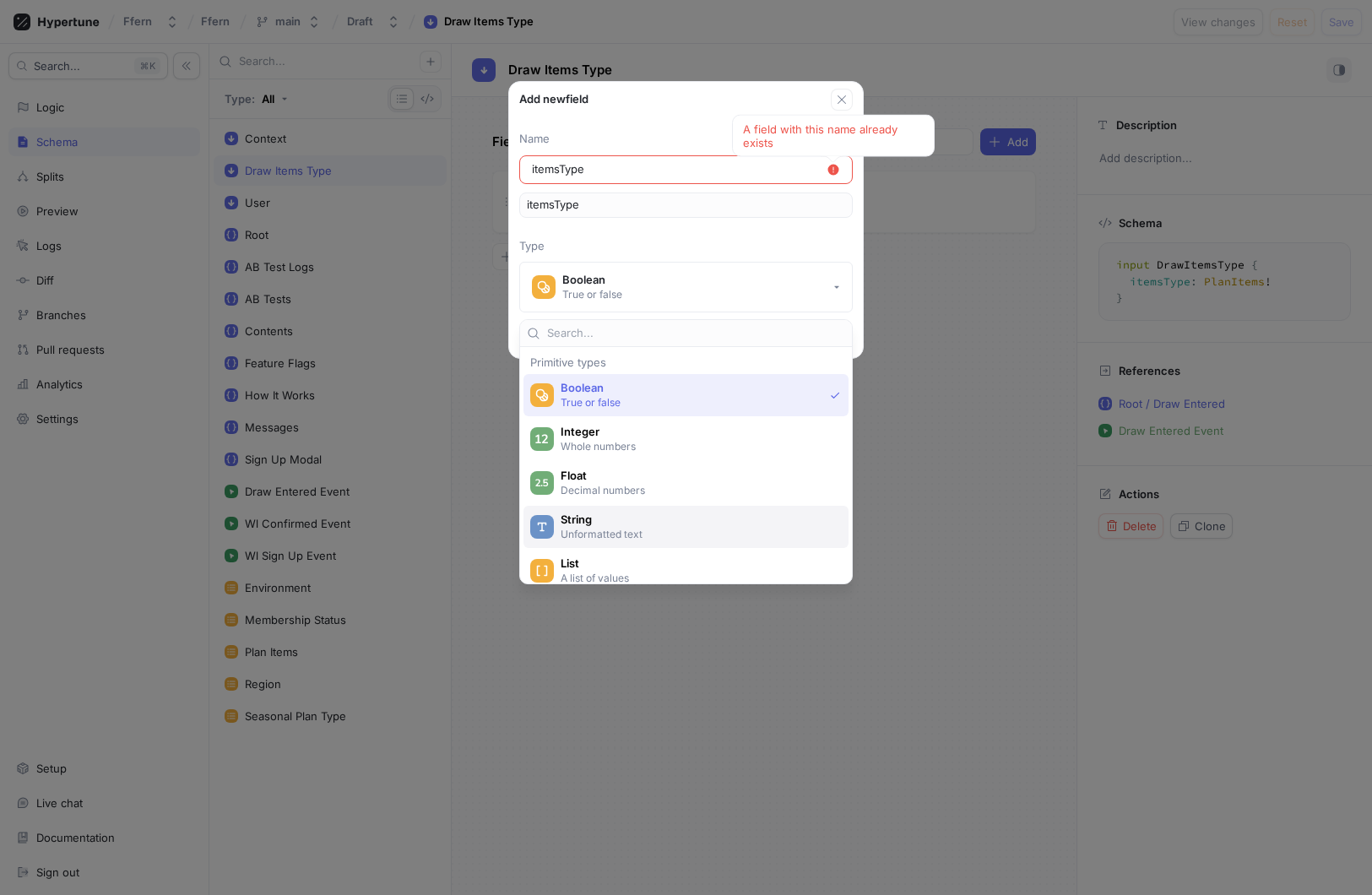 click on "String Unformatted text" at bounding box center [686, 527] 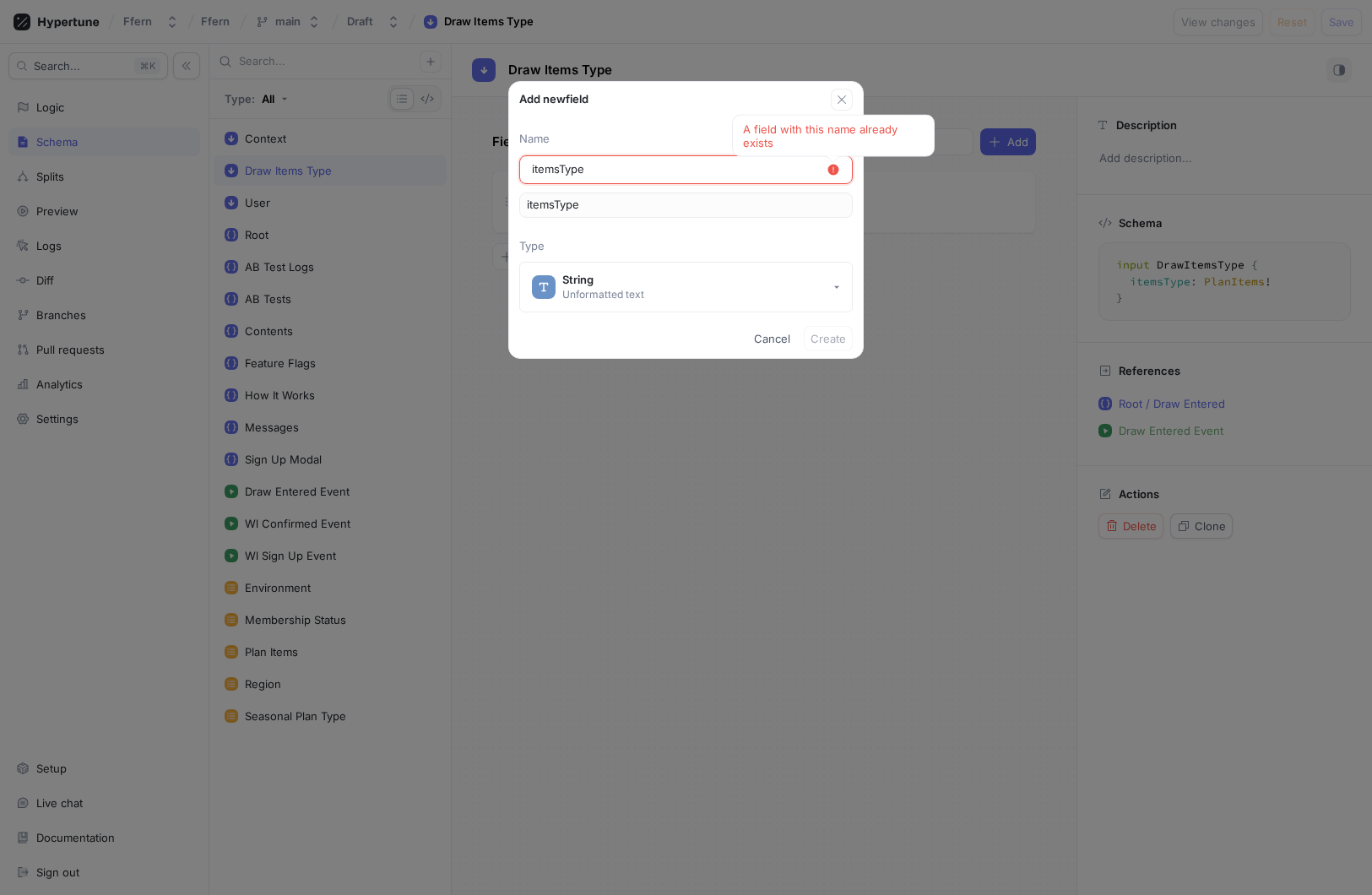 click on "itemsType" at bounding box center [679, 170] 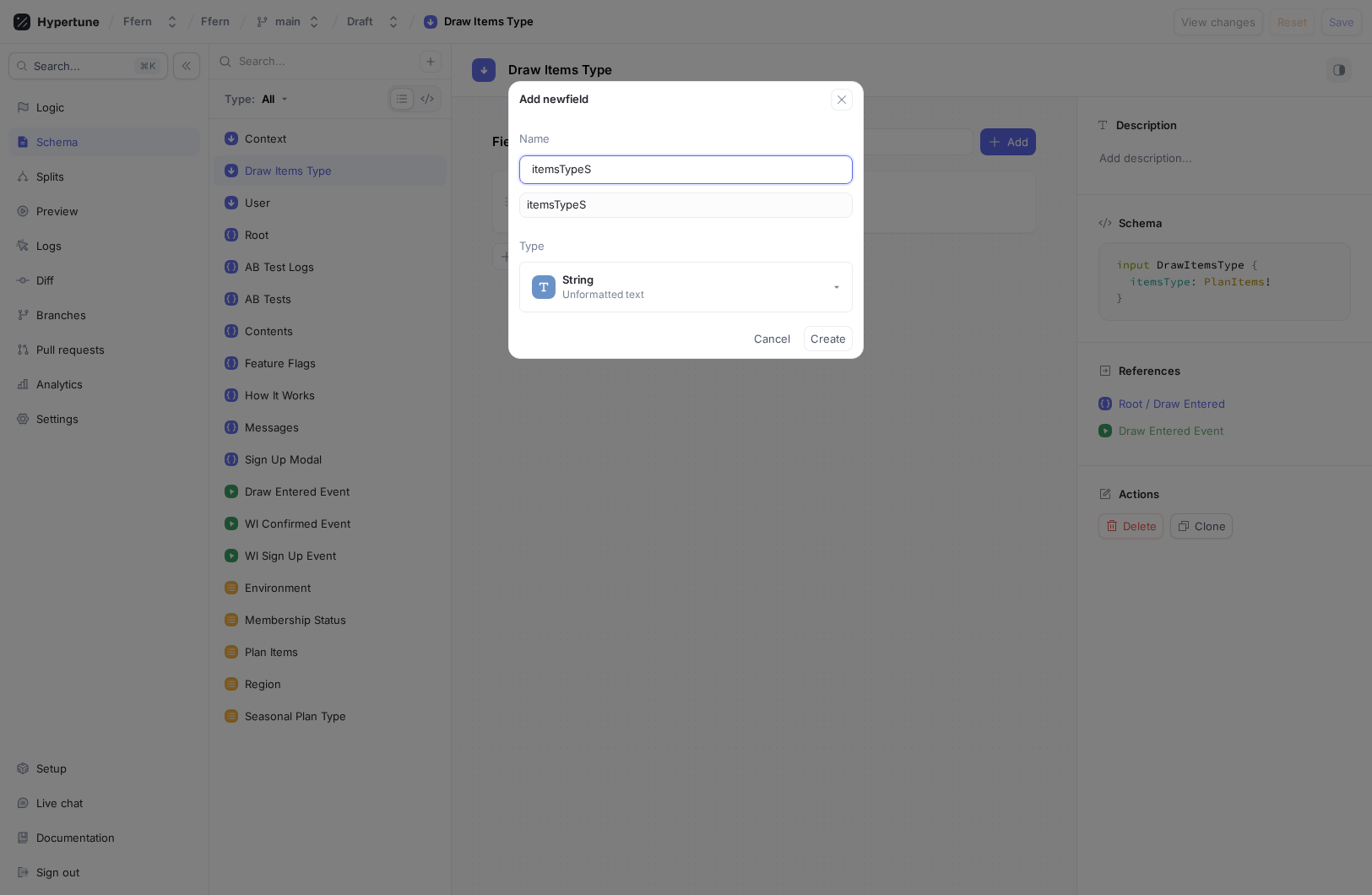 type on "itemsTypeSt" 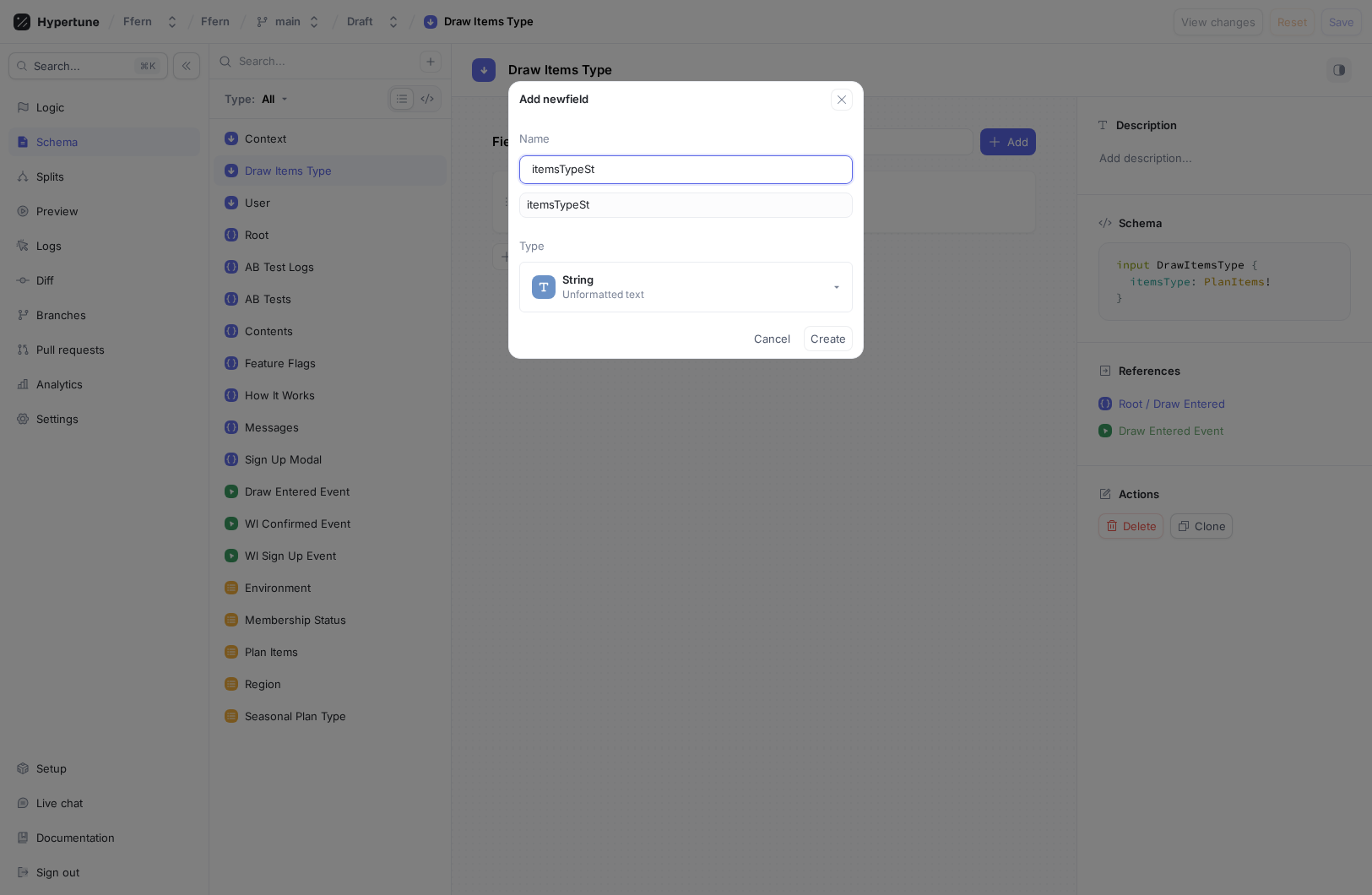 type on "itemsTypeStr" 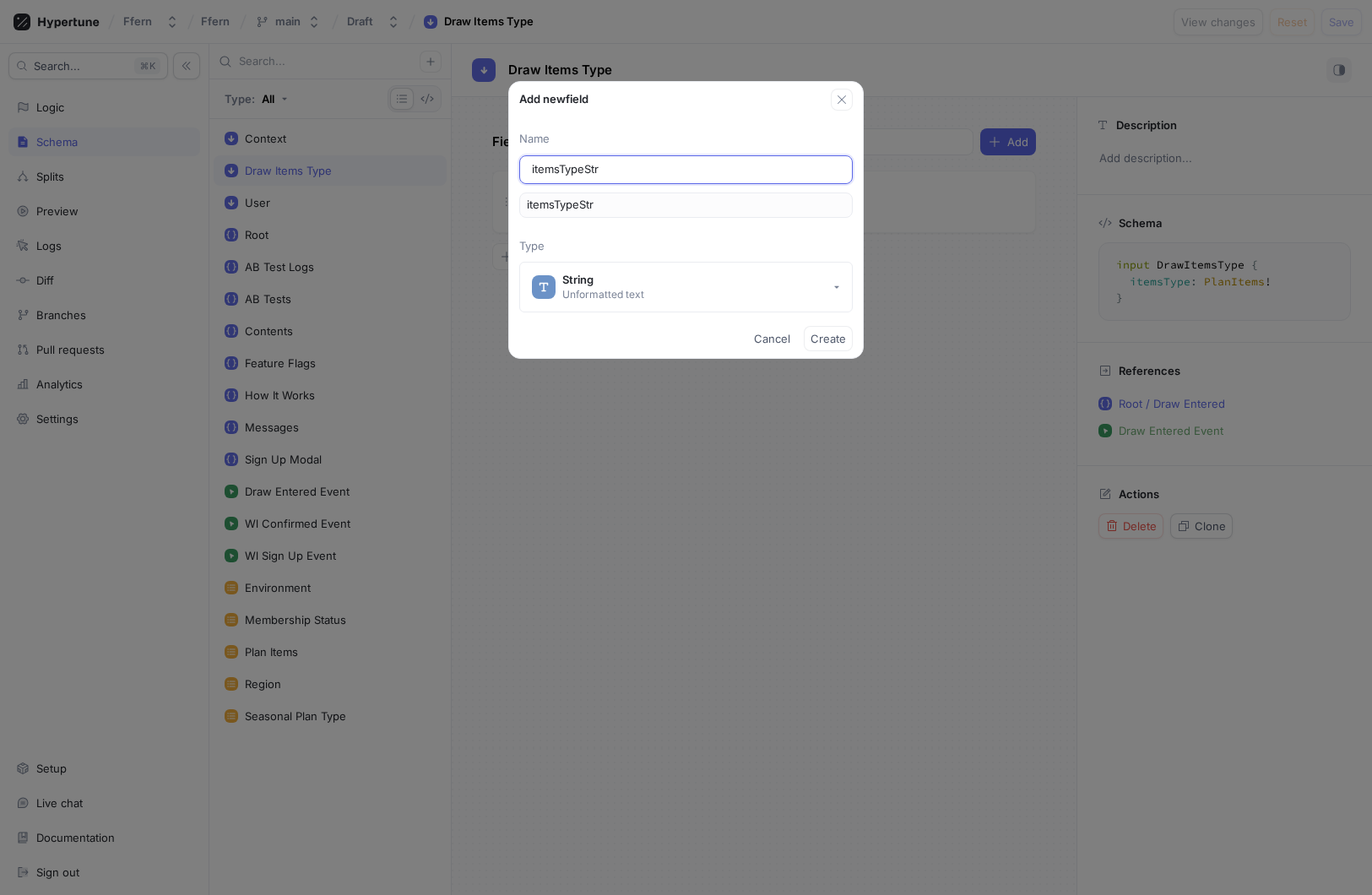 type on "itemsTypeStri" 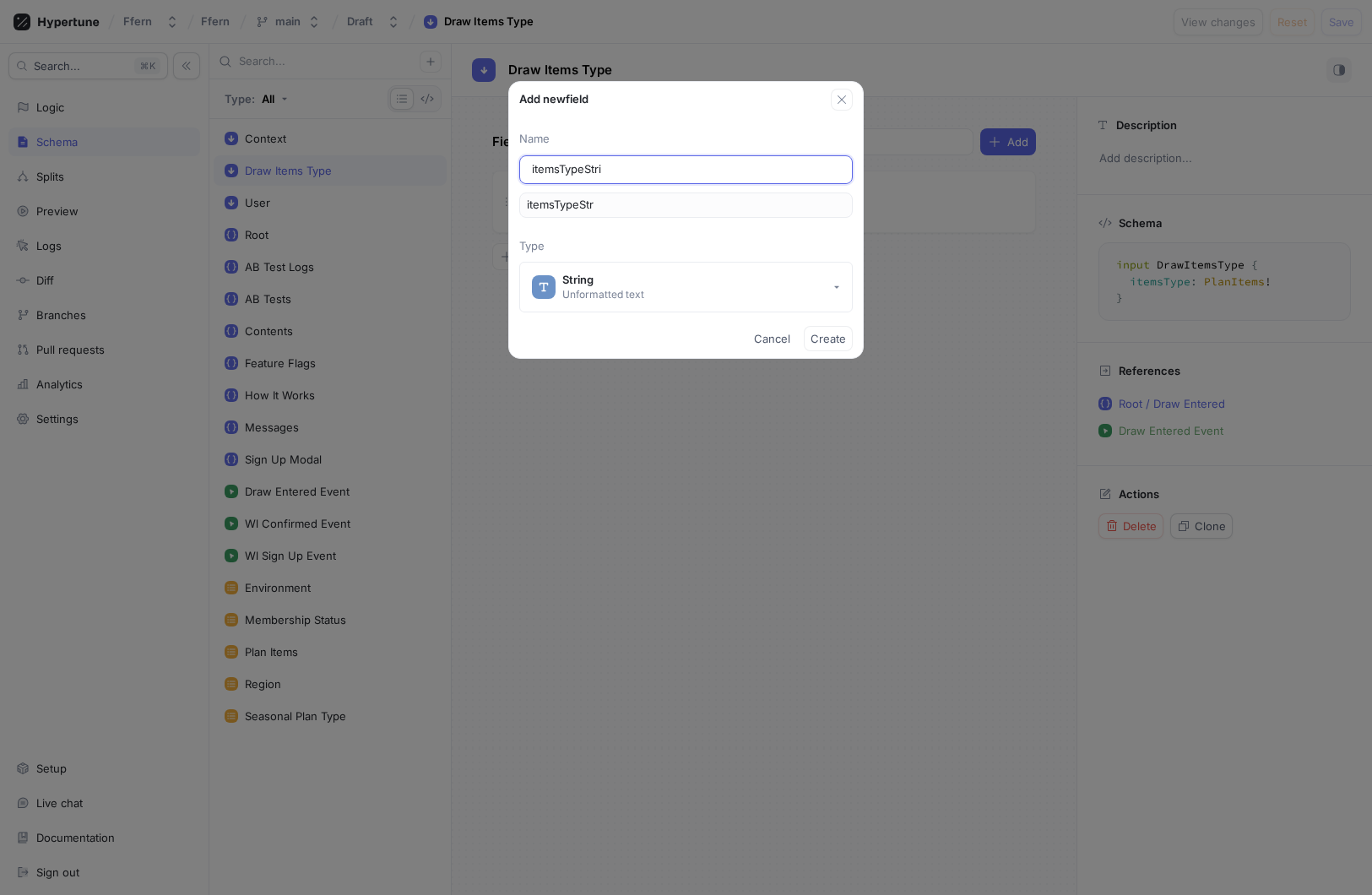 type on "itemsTypeStri" 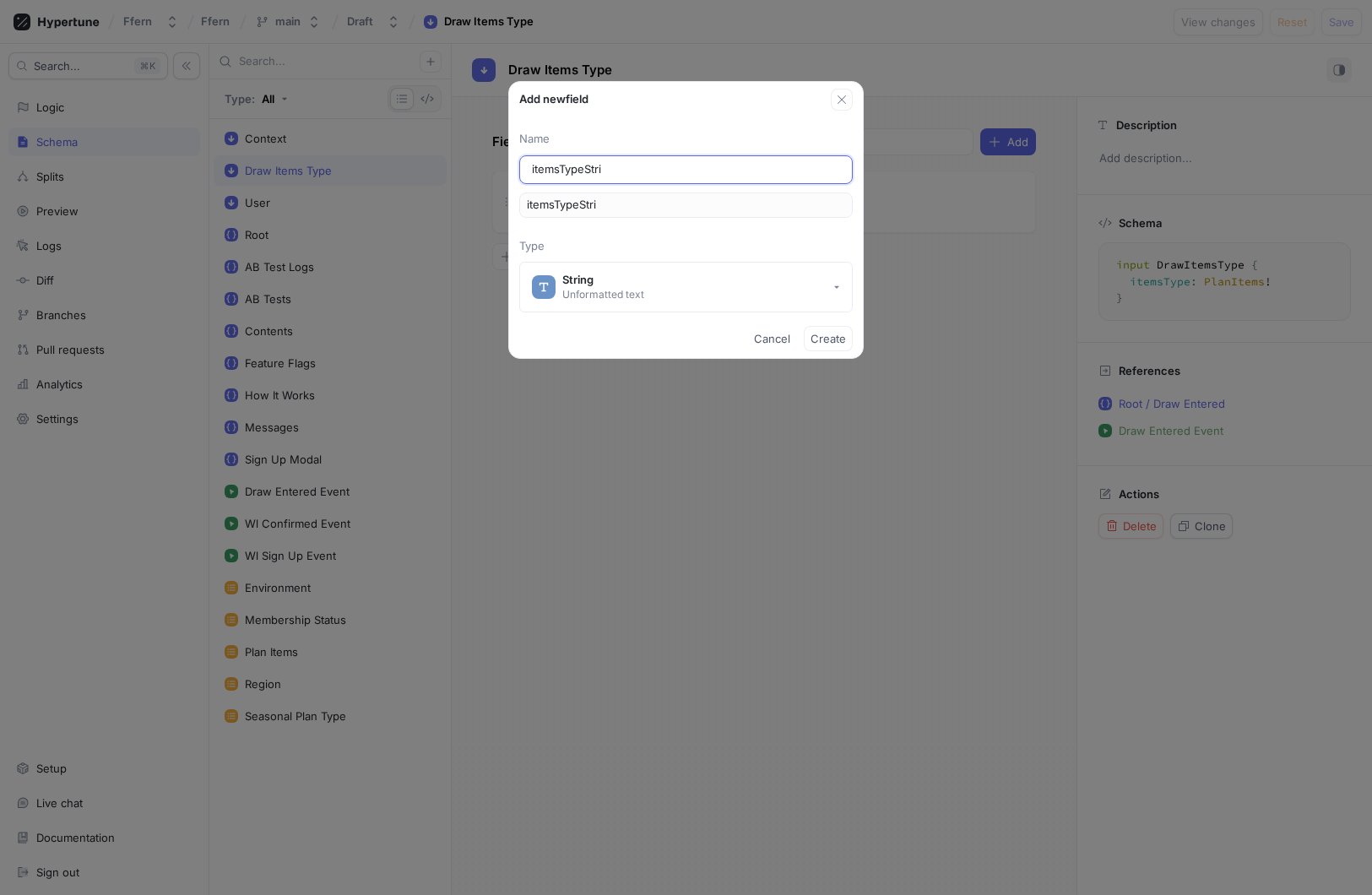 type on "itemsTypeStrin" 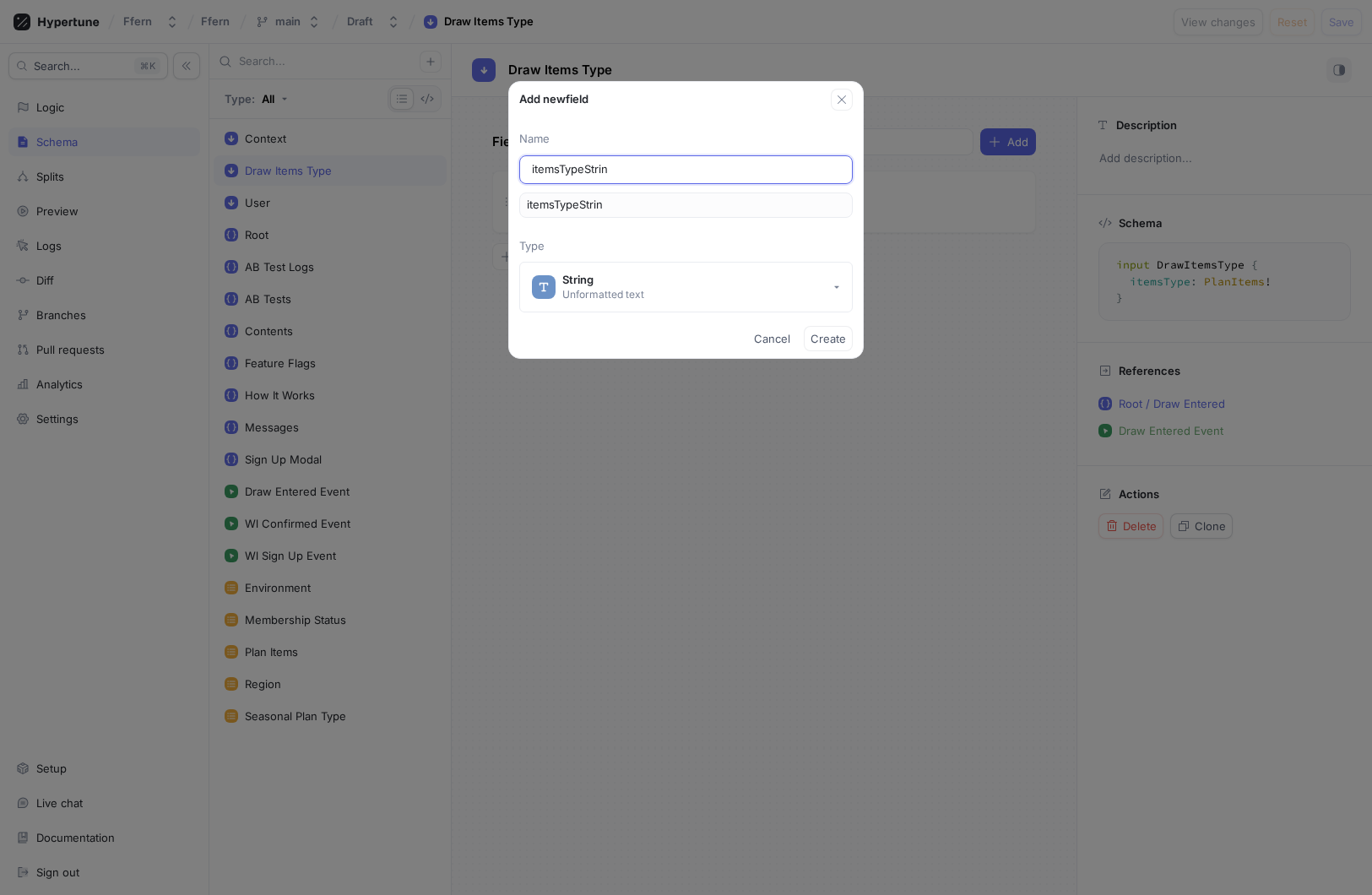 type on "itemsTypeString" 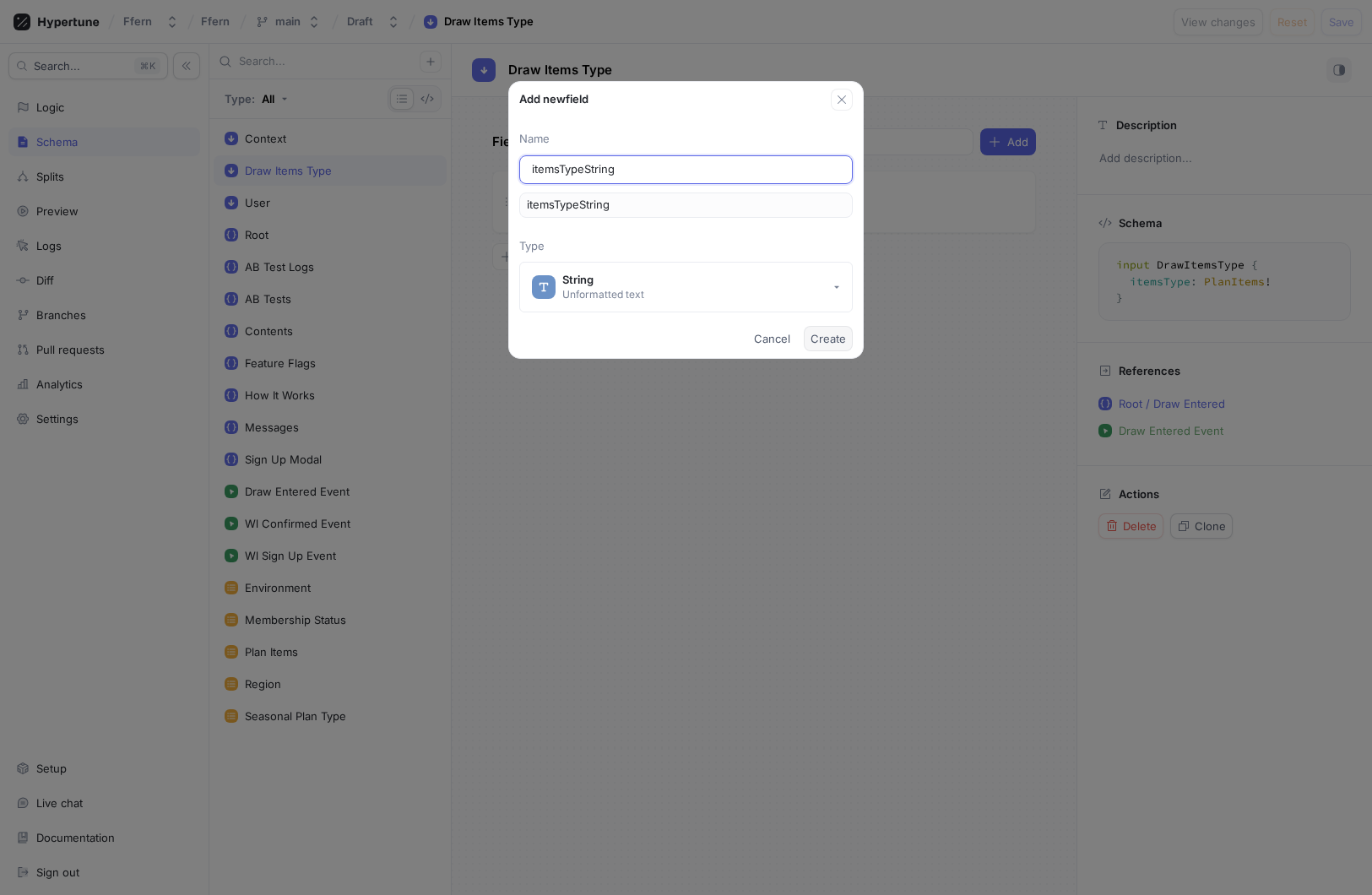 type on "itemsTypeString" 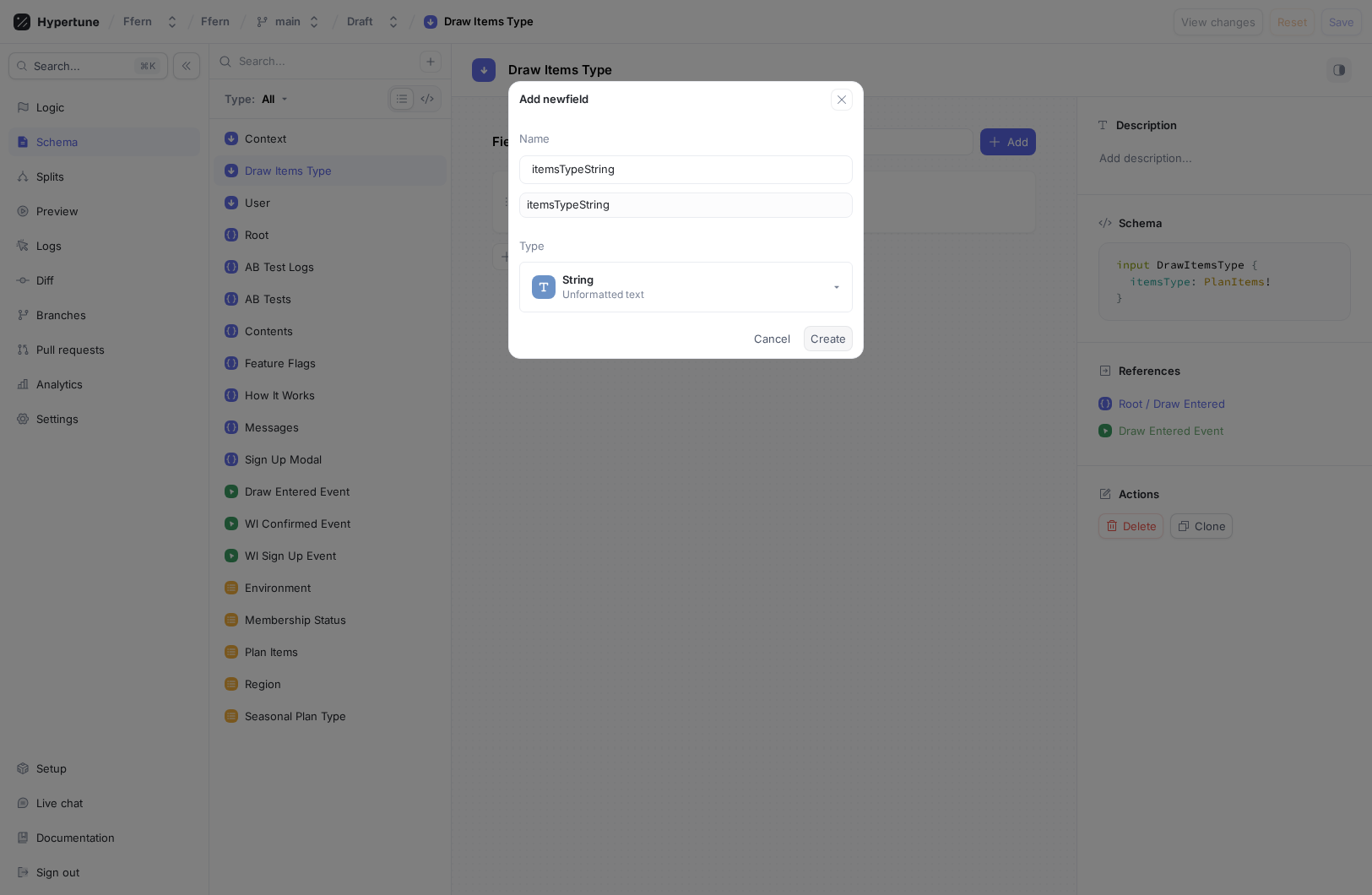 click on "Create" at bounding box center (828, 339) 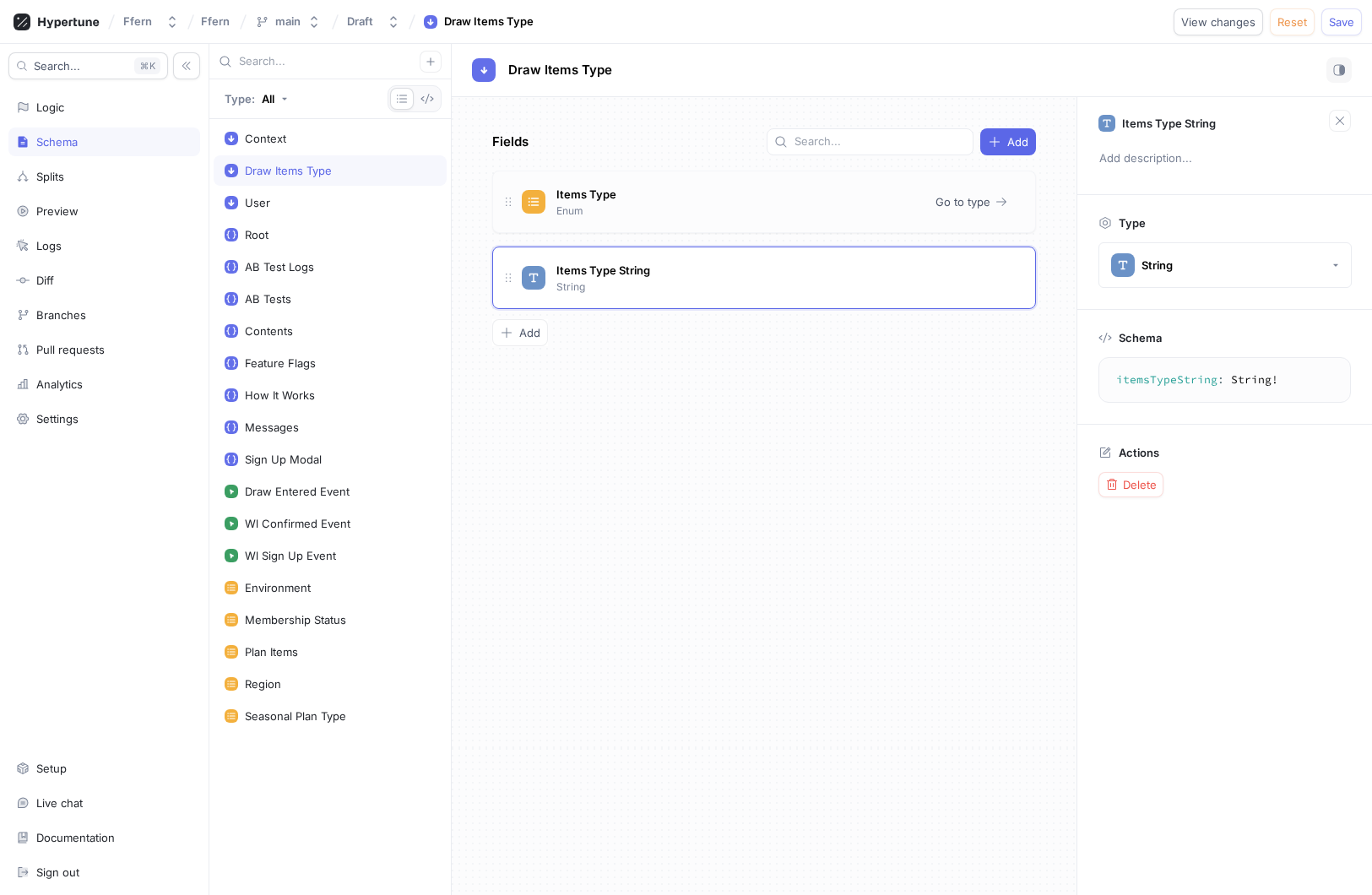 type on "itemsType: PlanItems!" 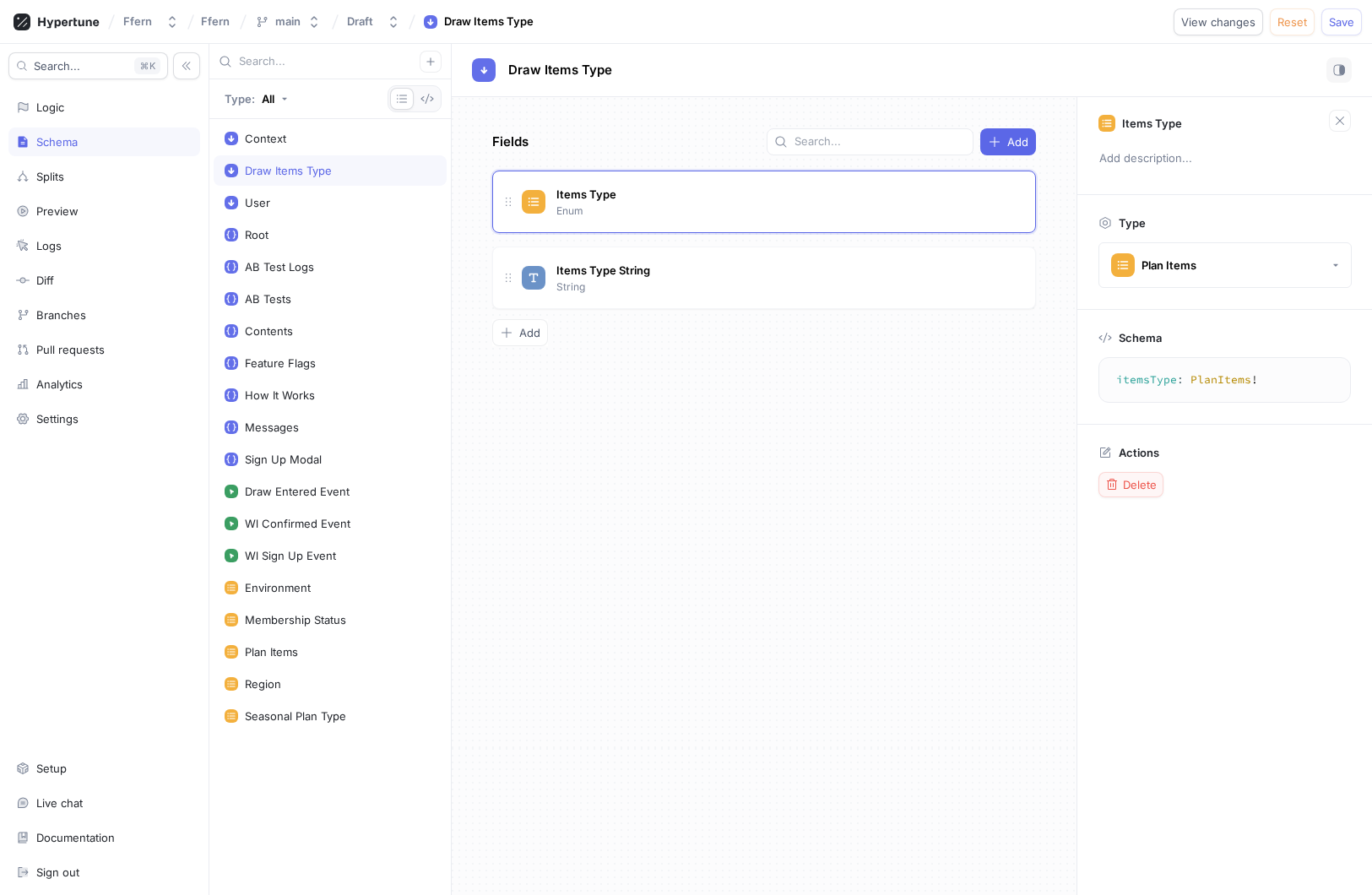 click on "Delete" at bounding box center (1140, 485) 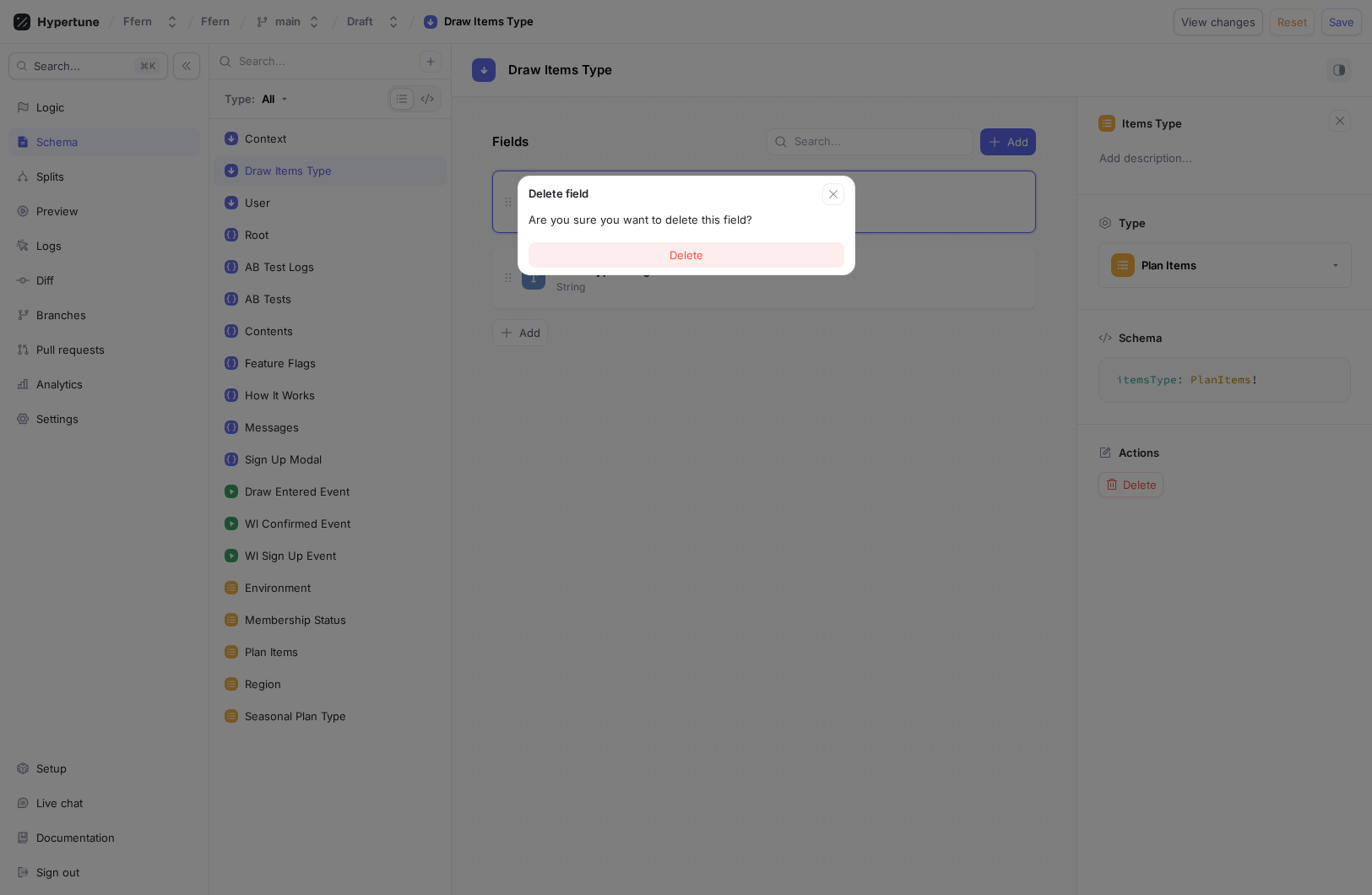 click on "Delete" at bounding box center [686, 255] 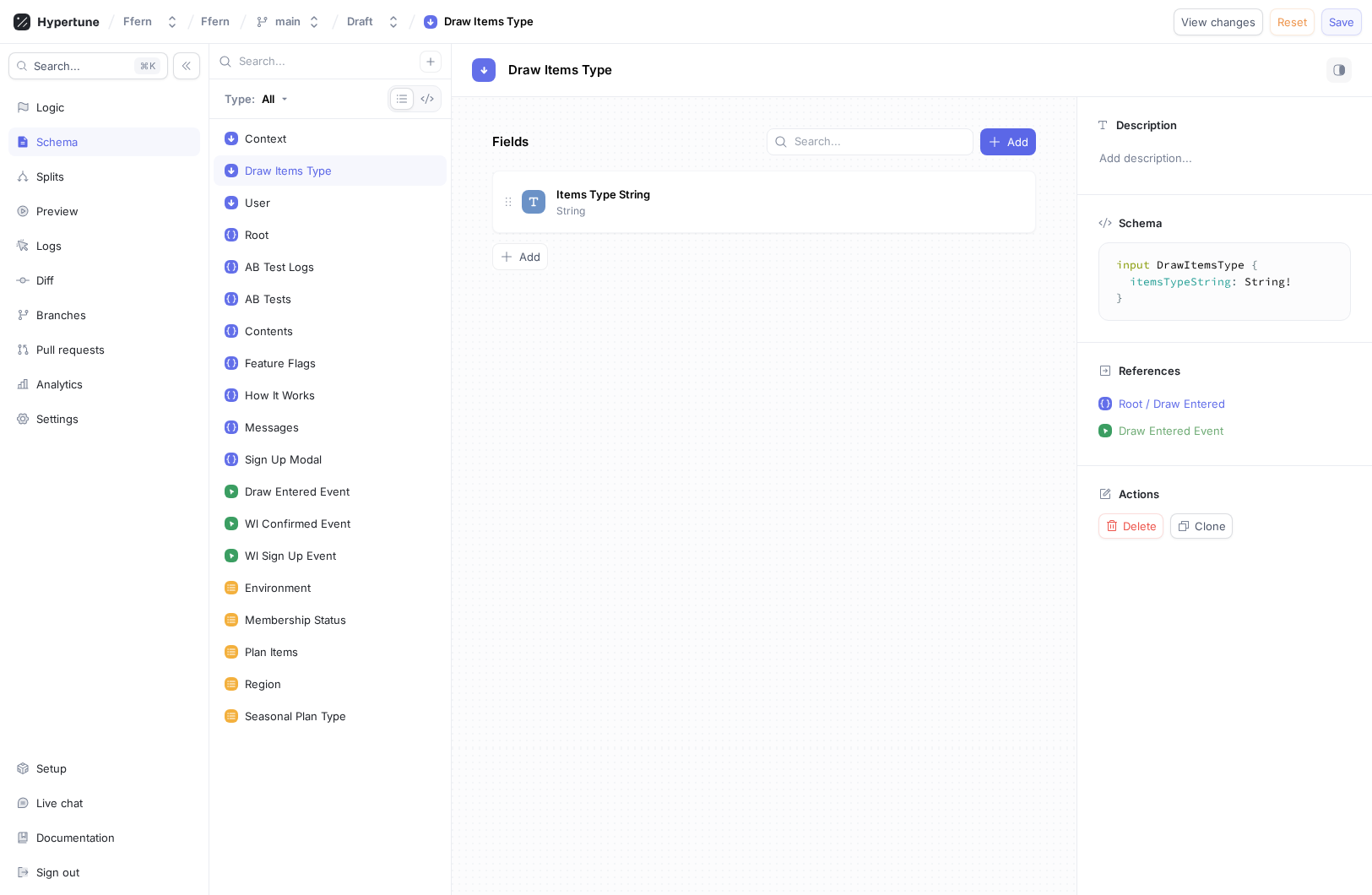 click on "Save" at bounding box center [1342, 22] 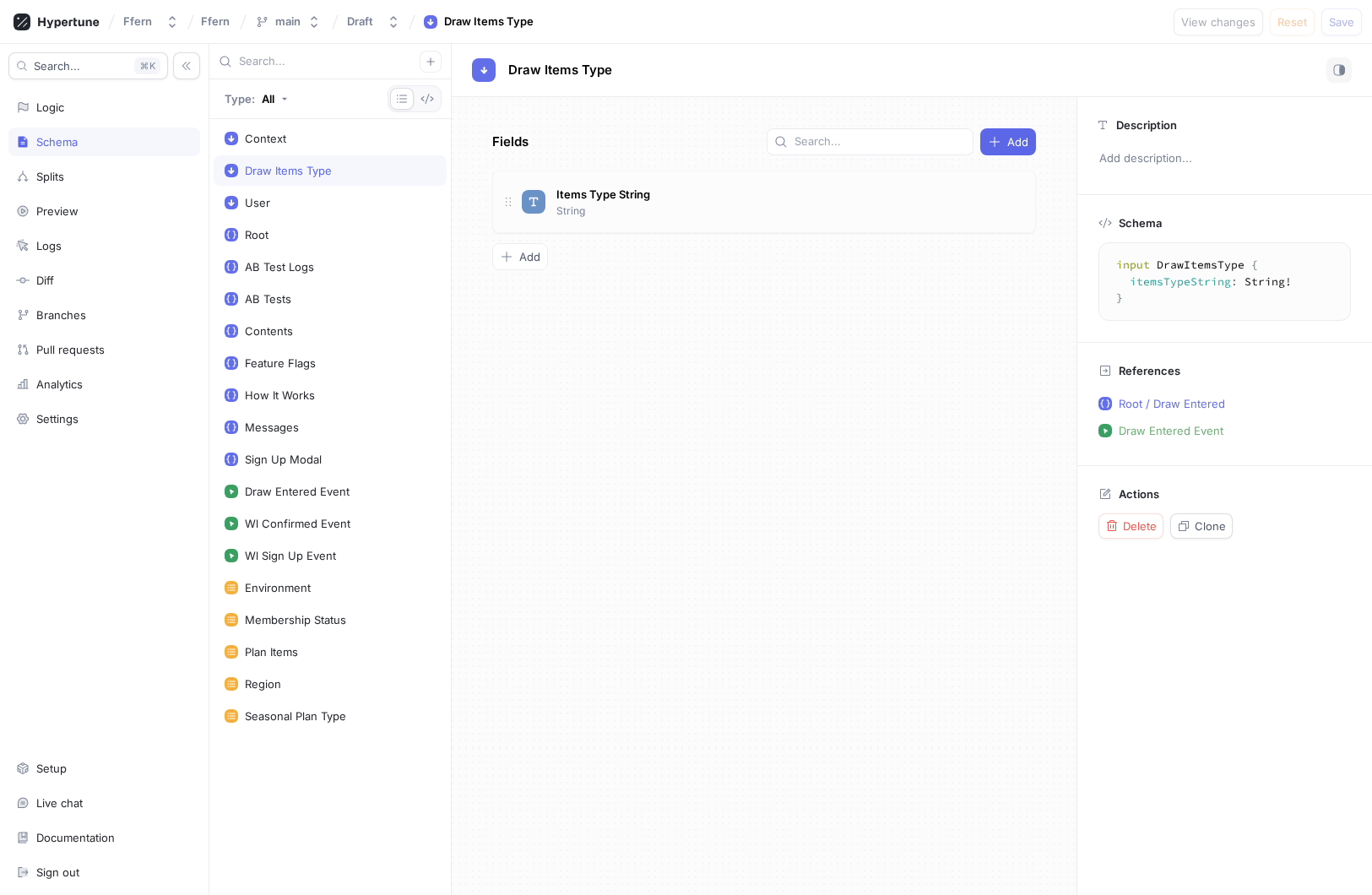 click on "Items Type String String" at bounding box center (772, 202) 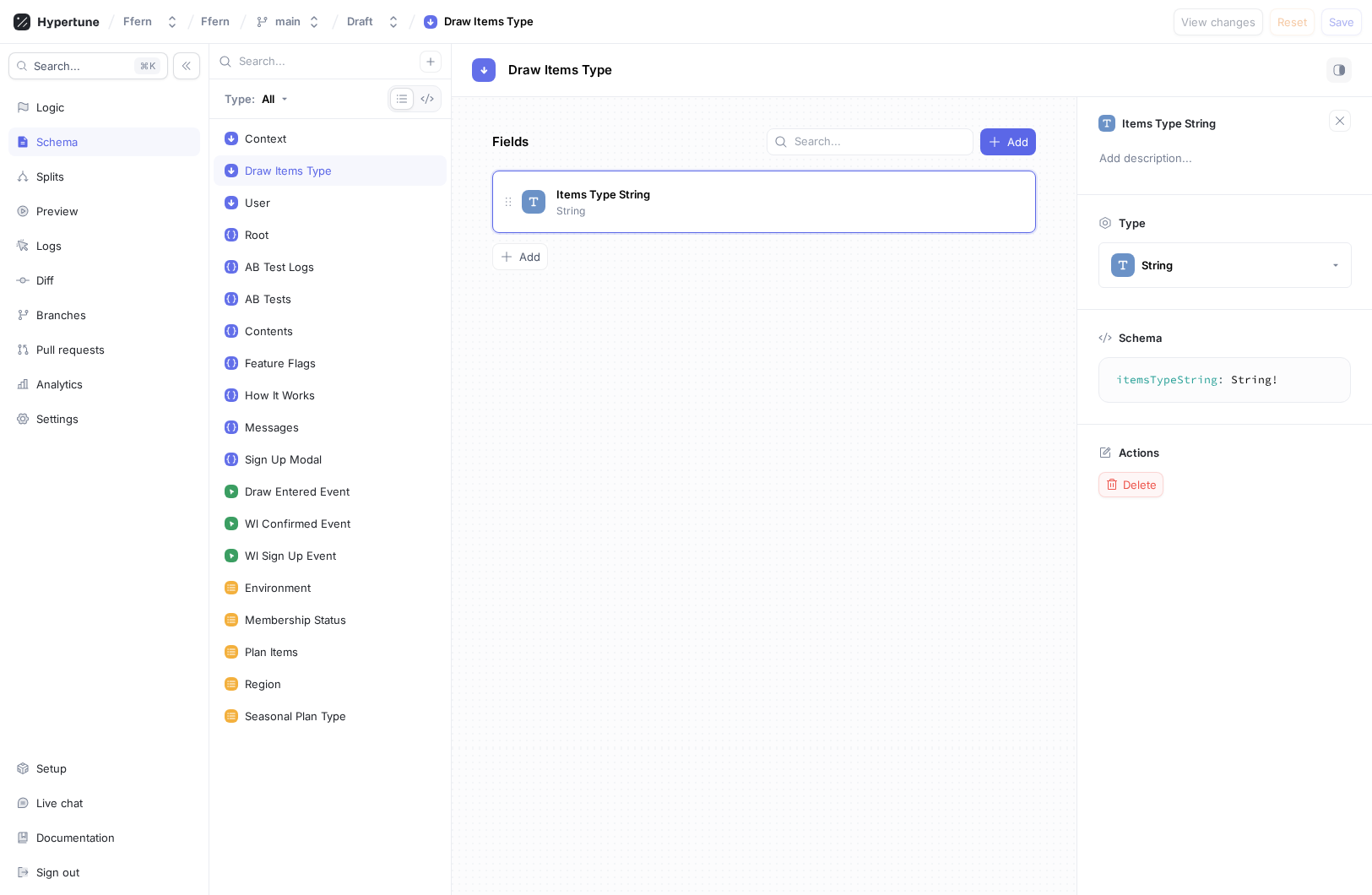 click on "Delete" at bounding box center (1131, 485) 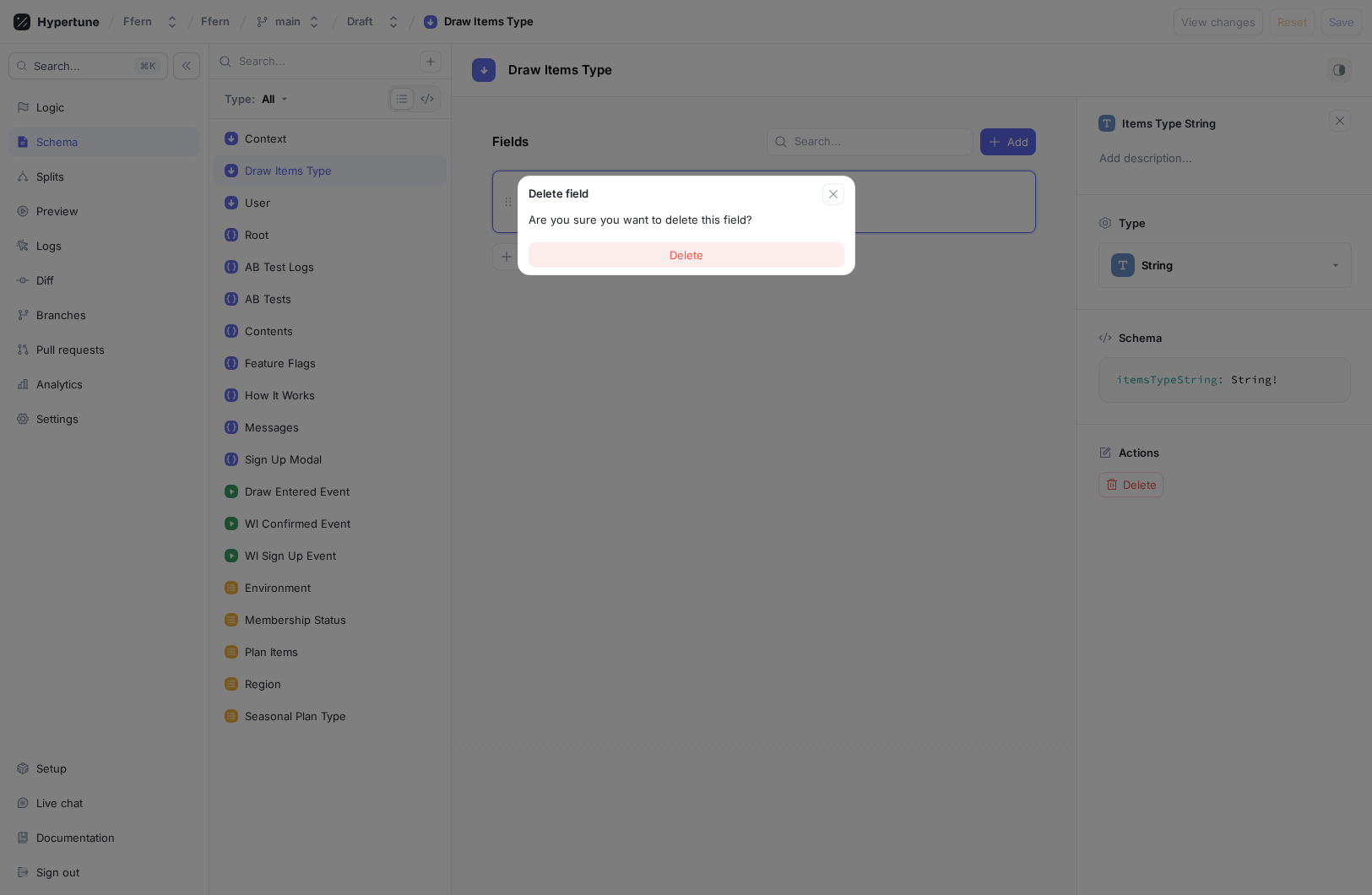click on "Delete" at bounding box center [686, 255] 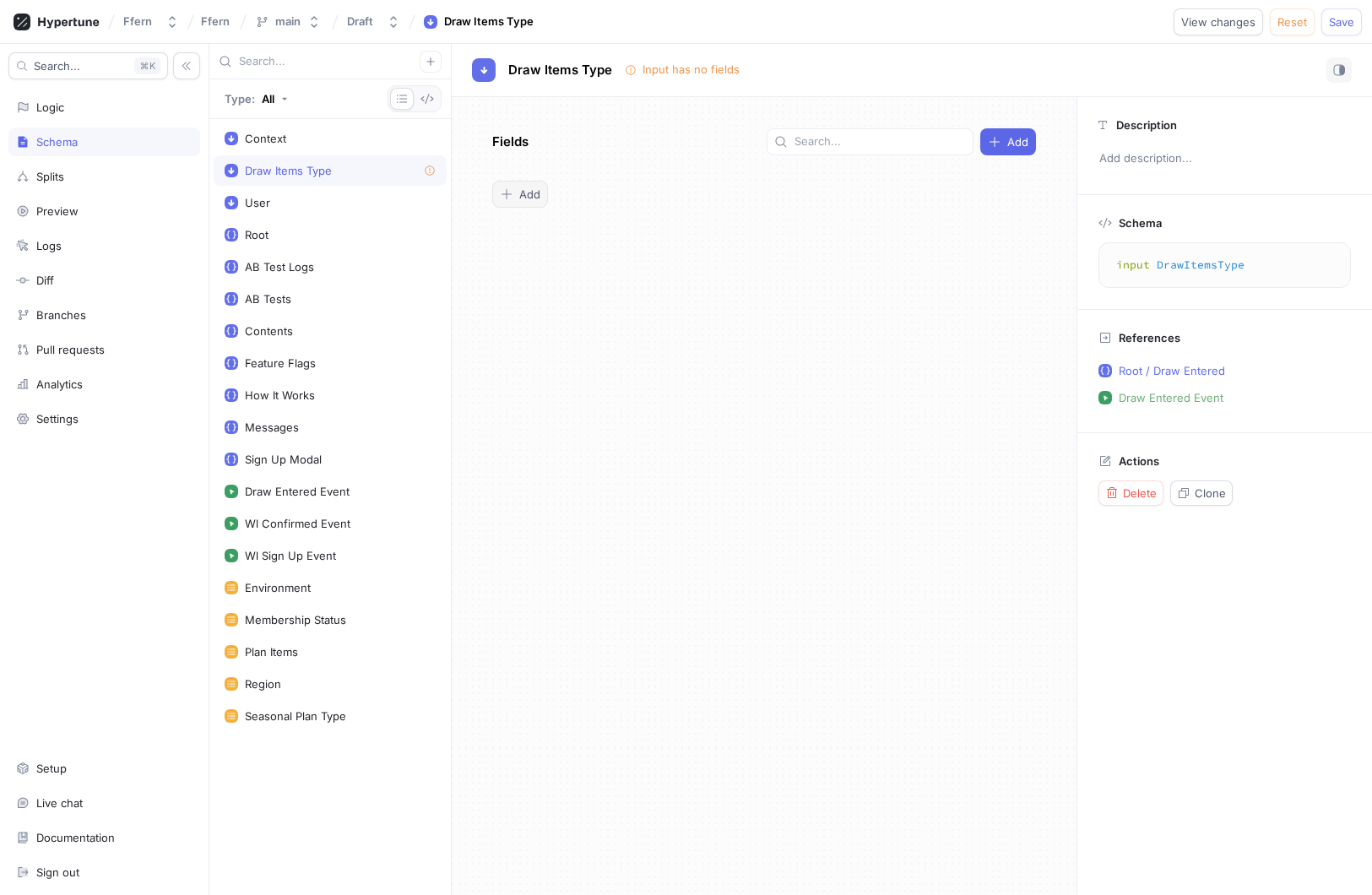 click on "Add" at bounding box center [529, 194] 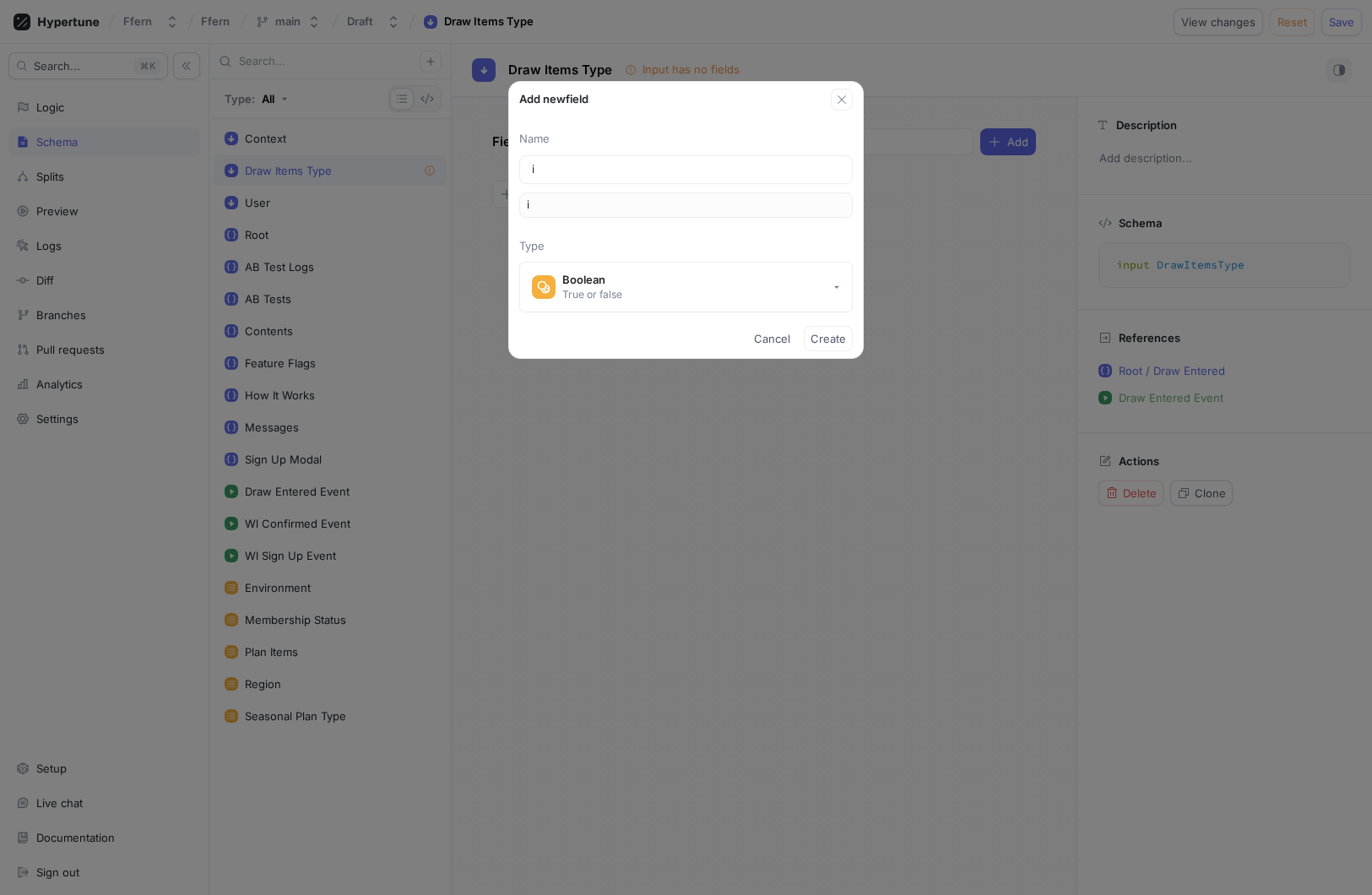 type on "it" 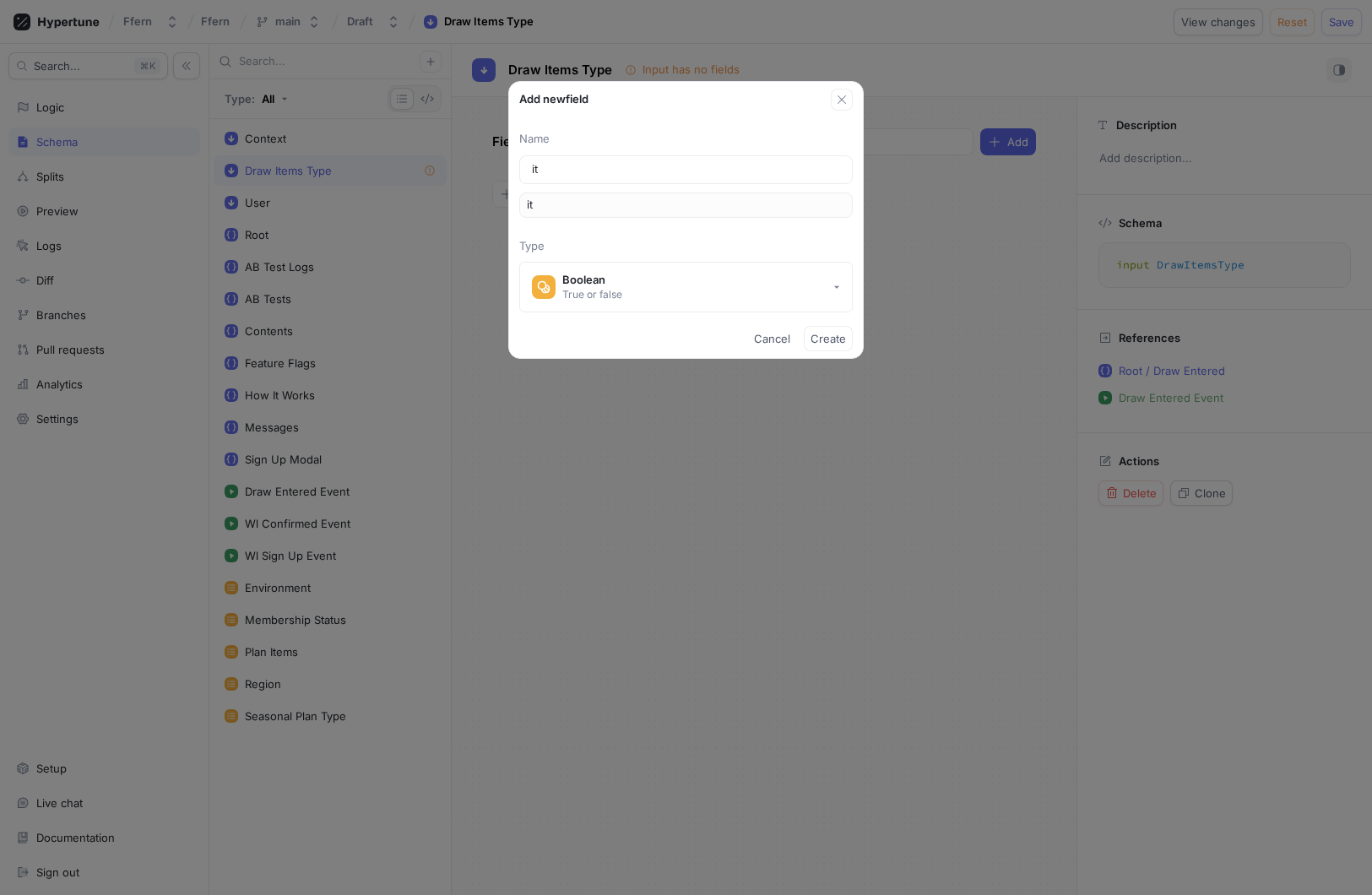 type on "itm" 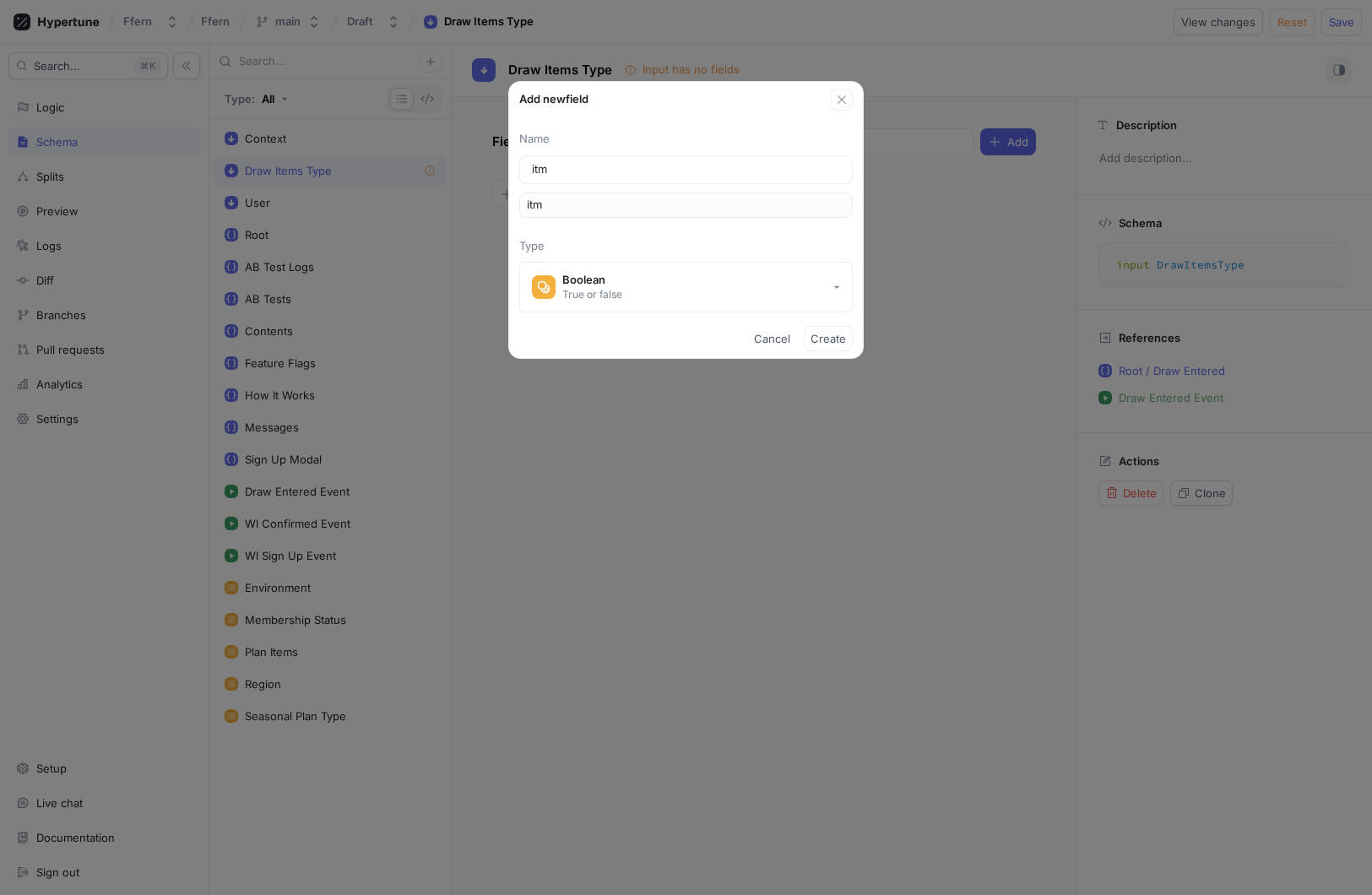 type on "itme" 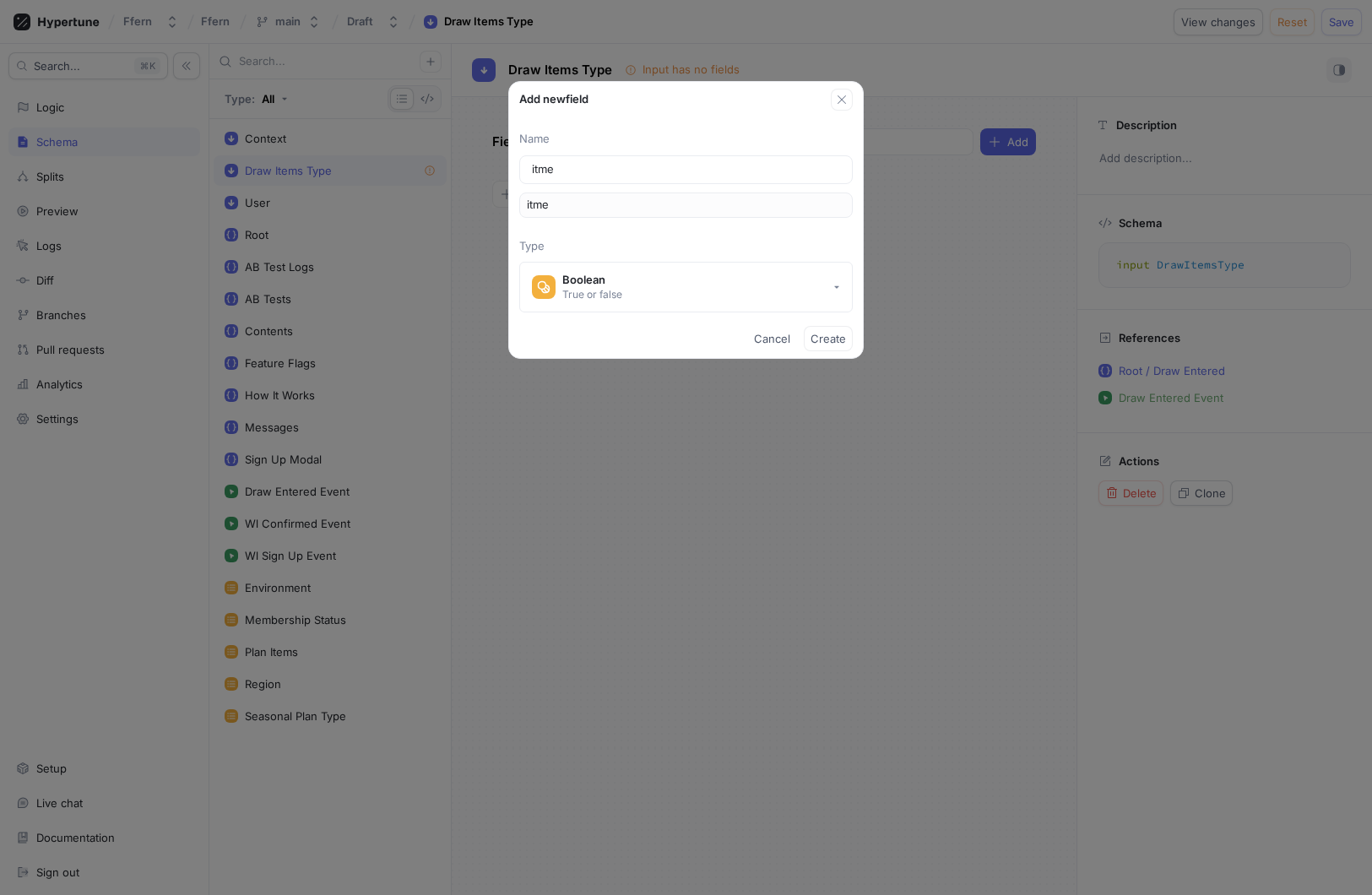type on "itm" 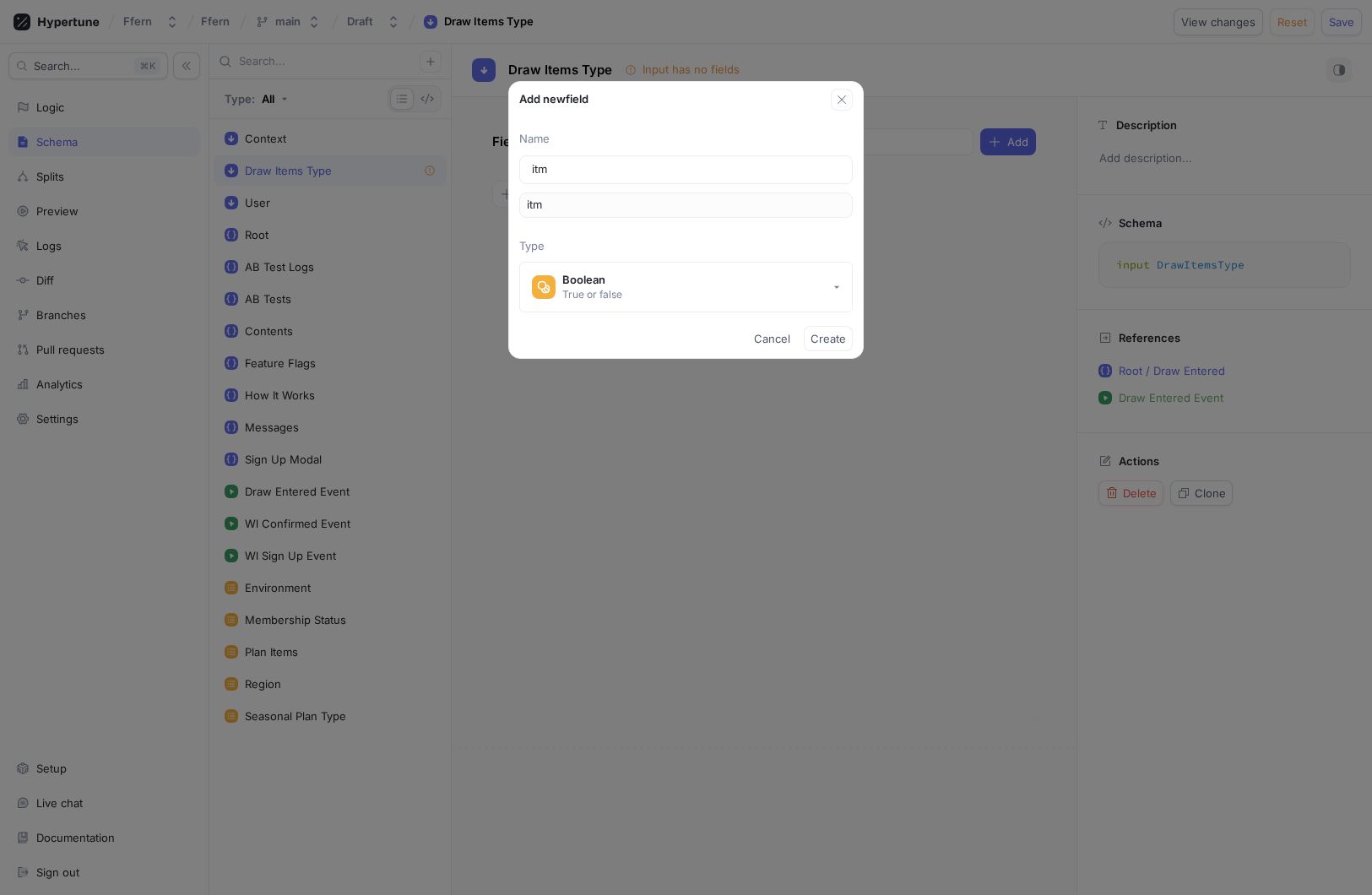 type on "it" 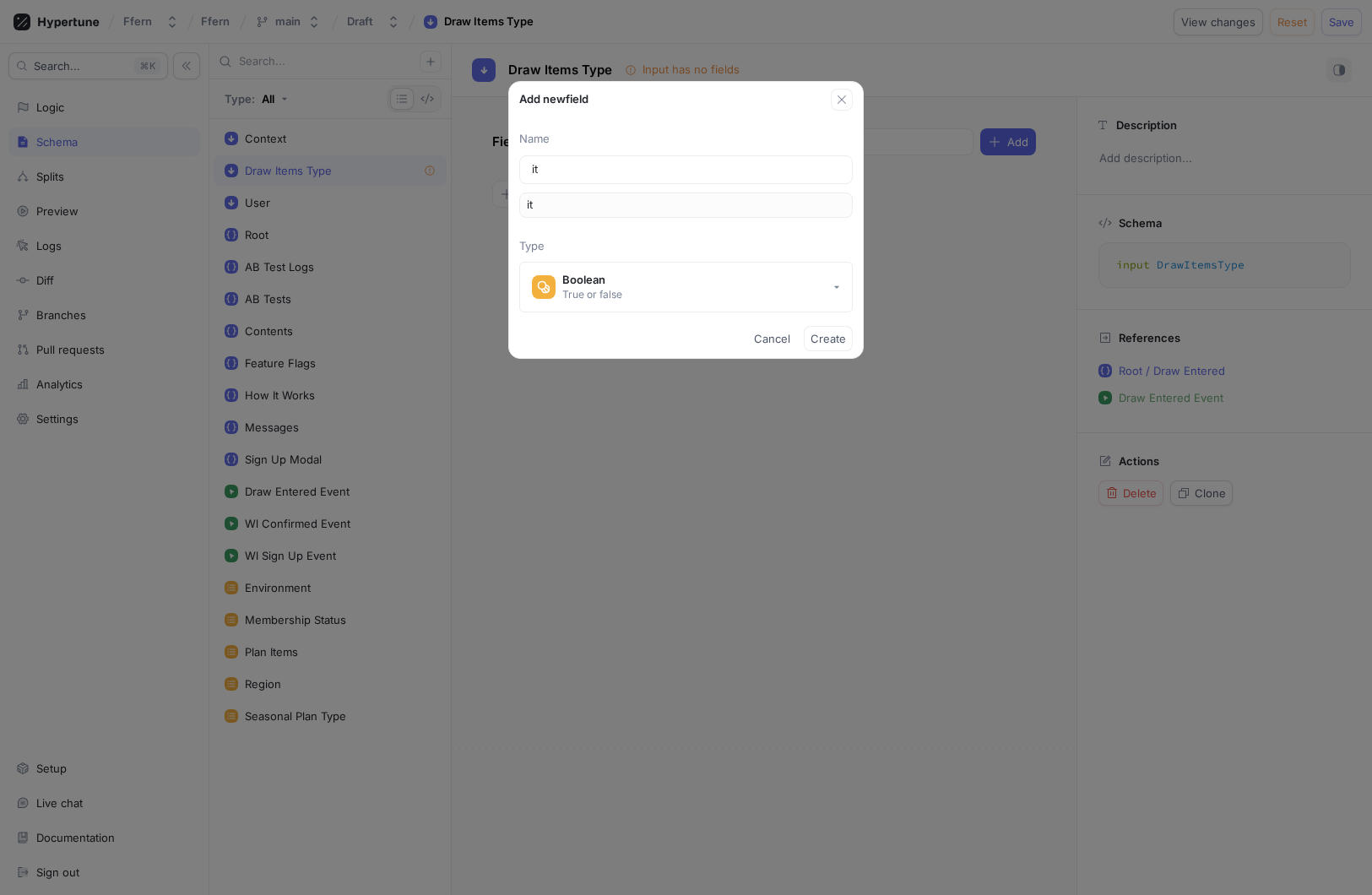 type on "ite" 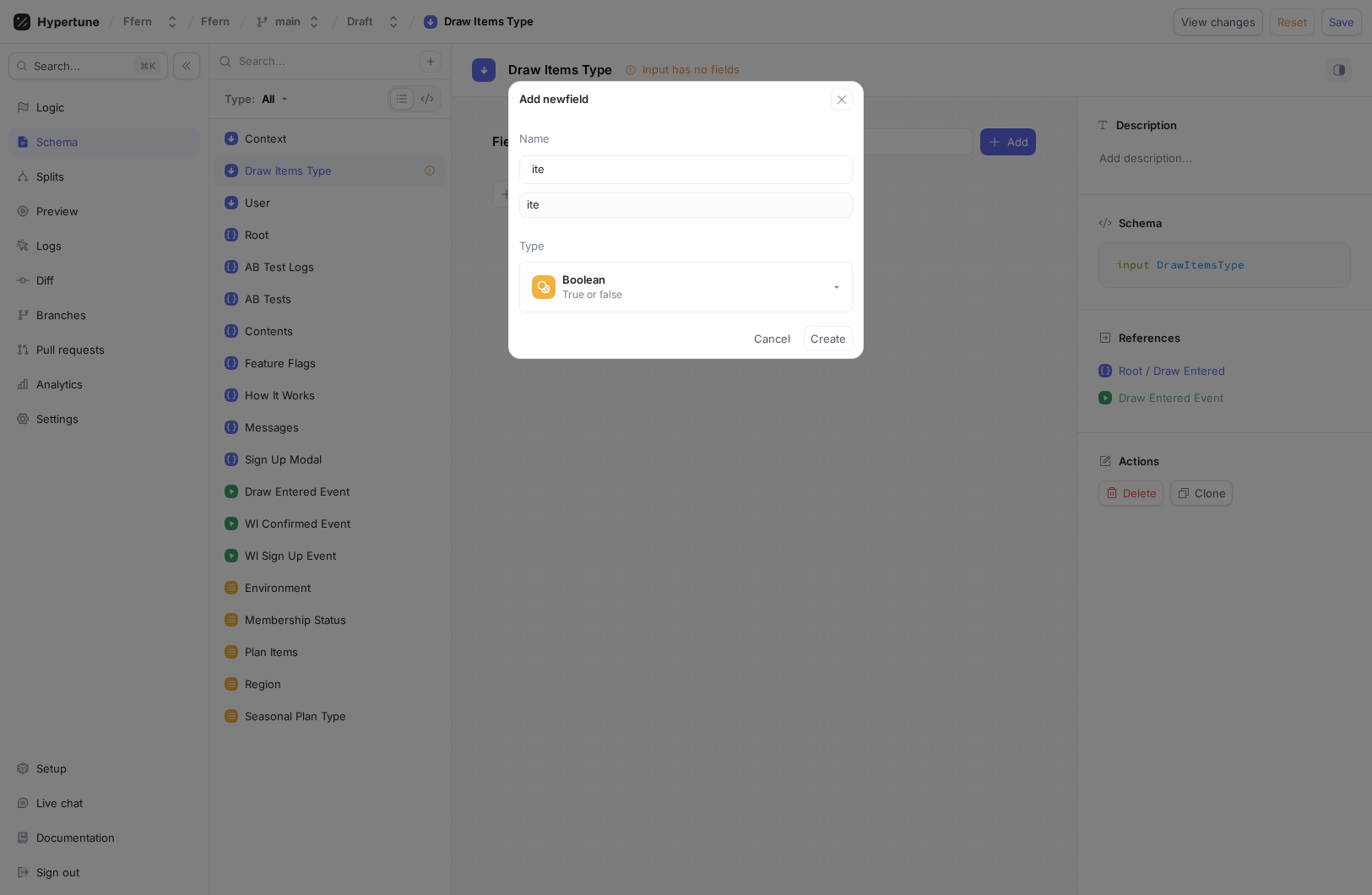 type on "item" 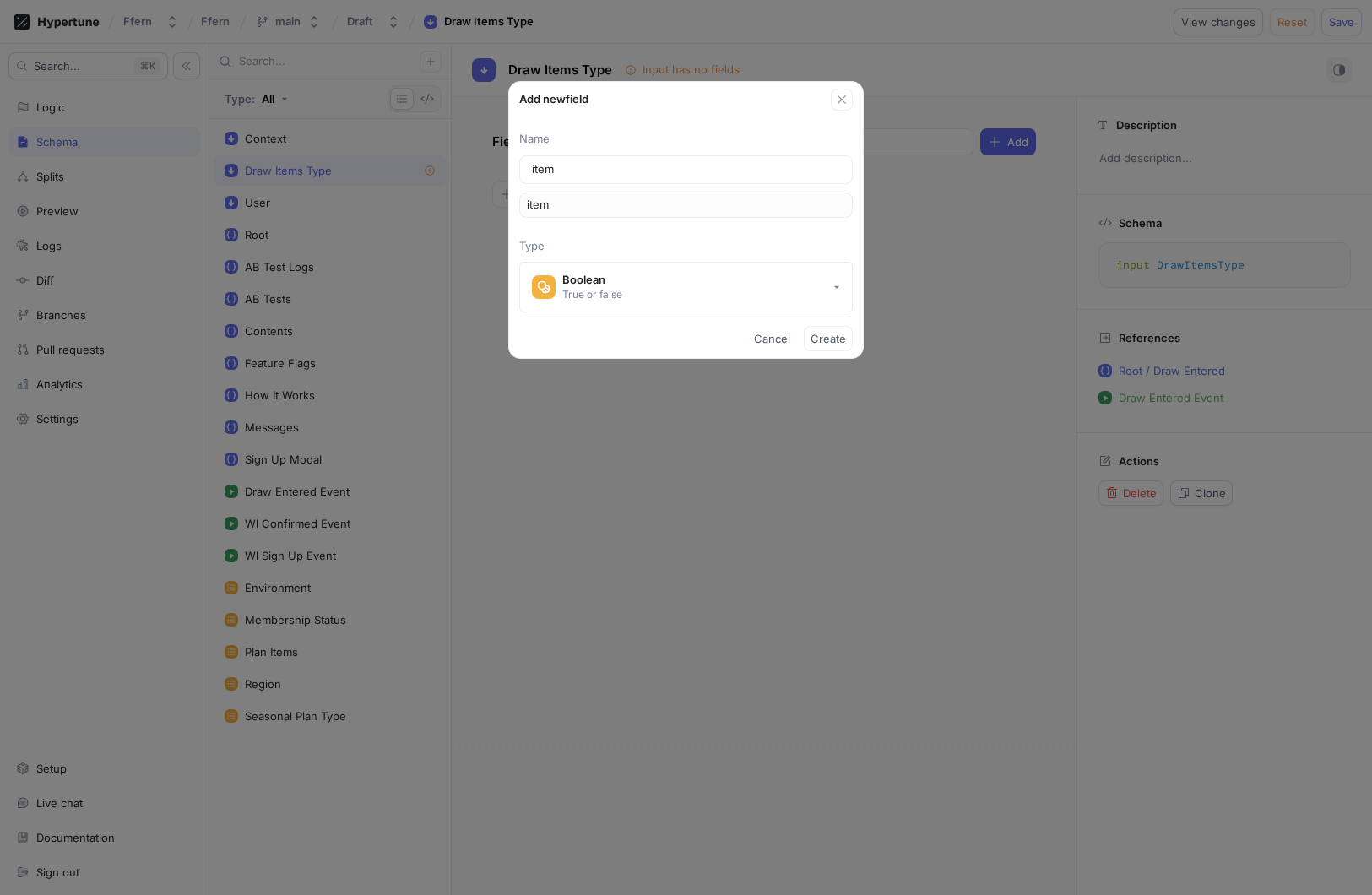type on "items" 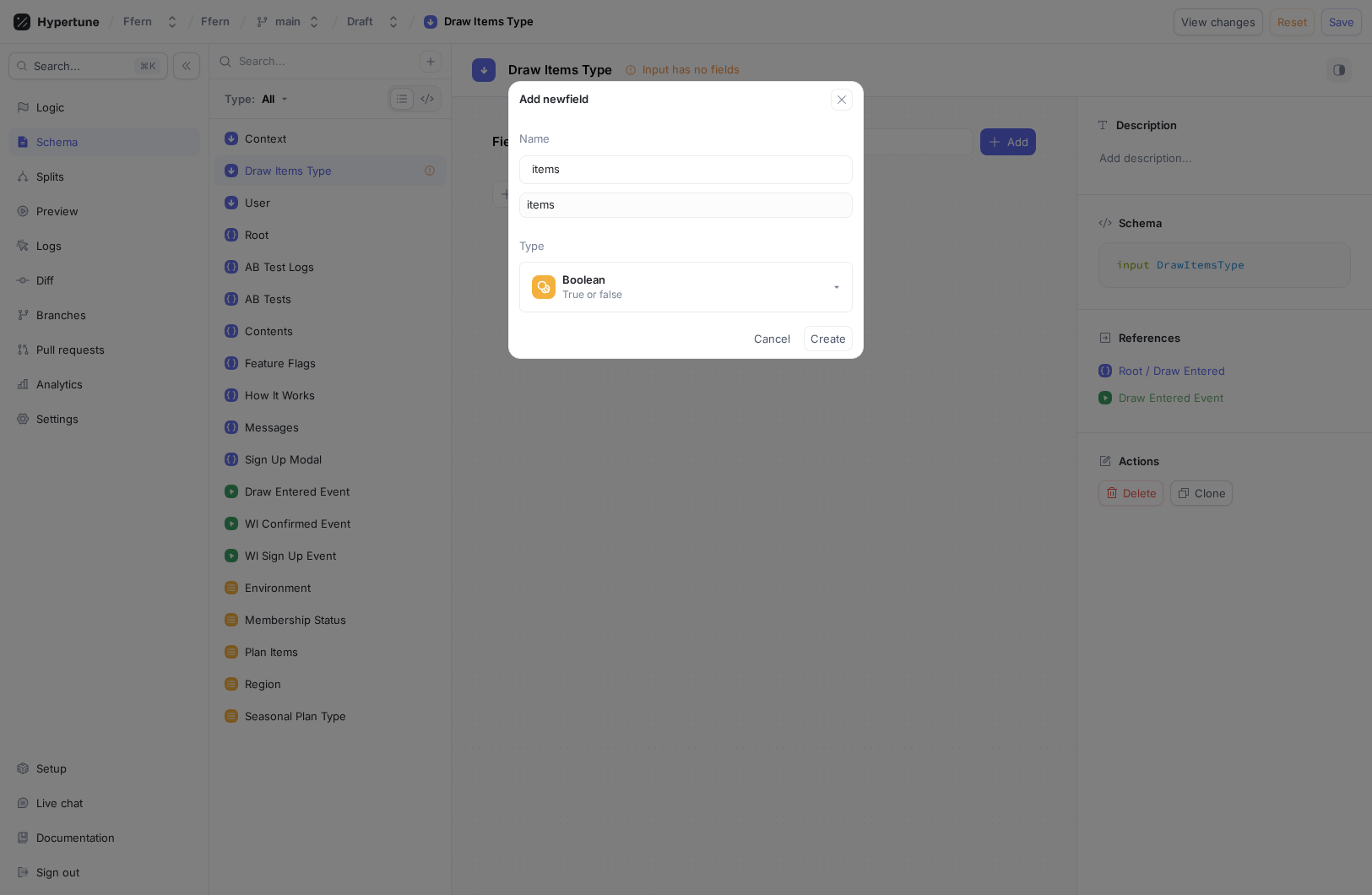 type on "itemsT" 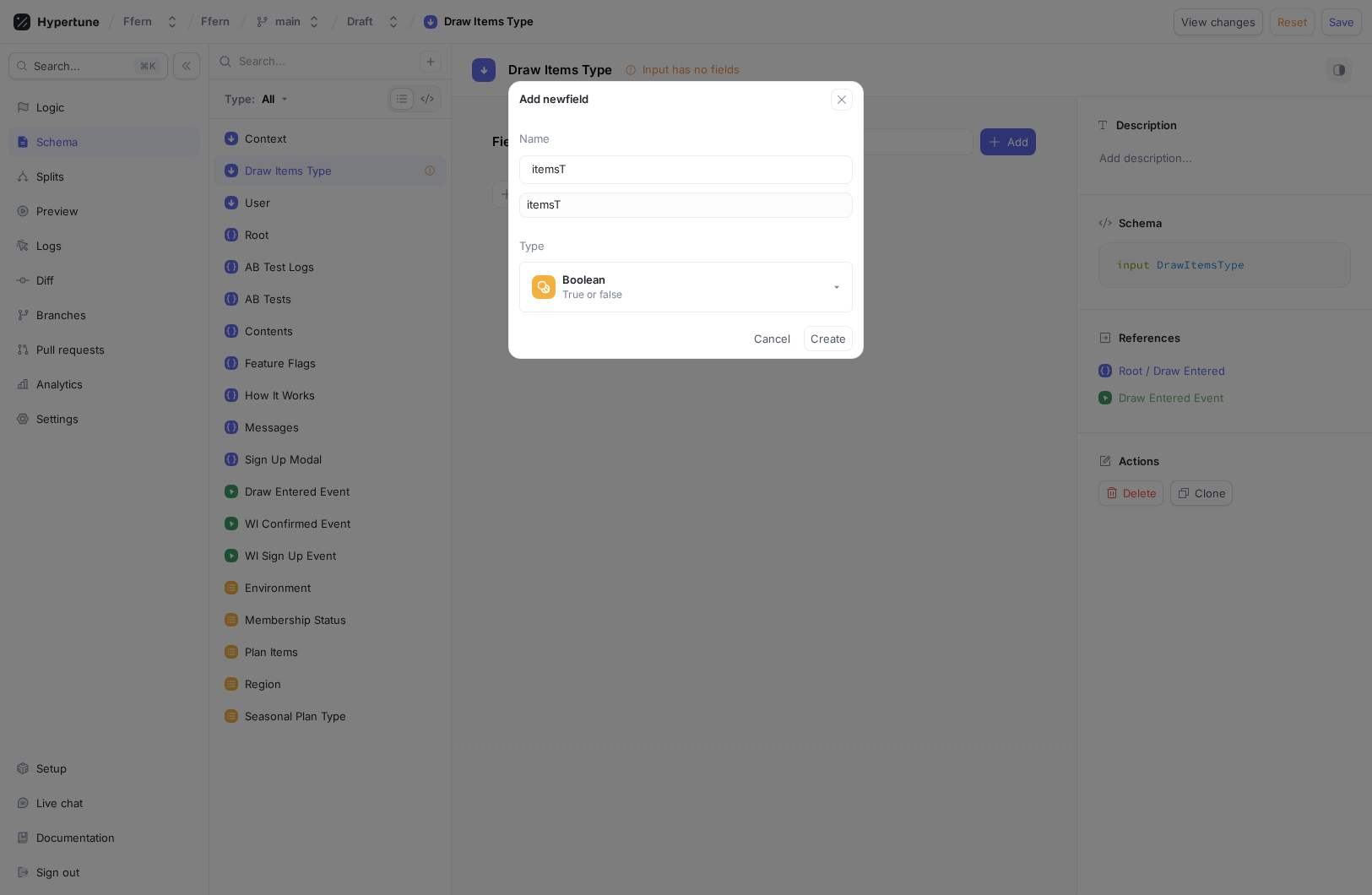 type on "itemsTy" 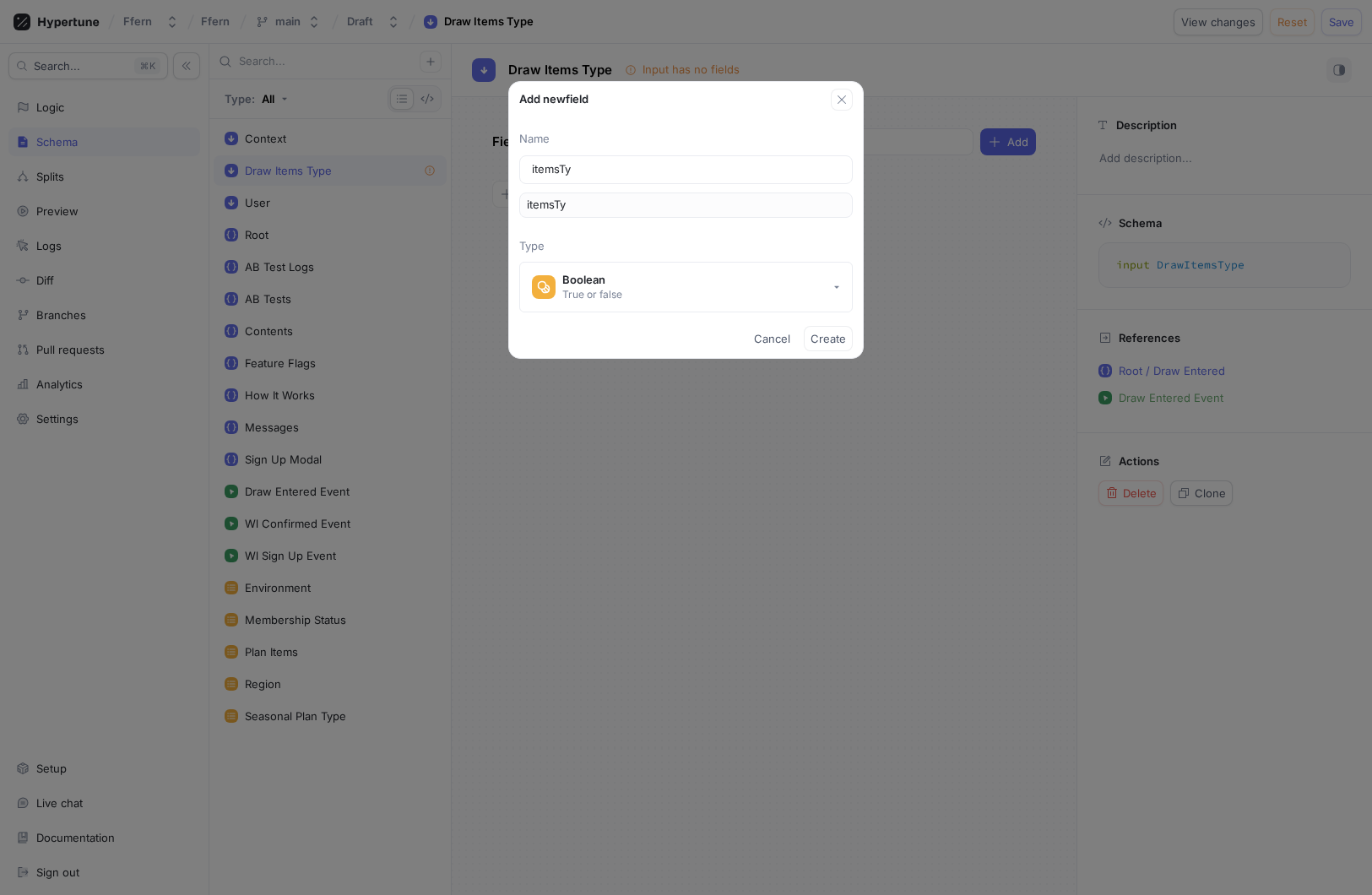 type on "itemsTyp" 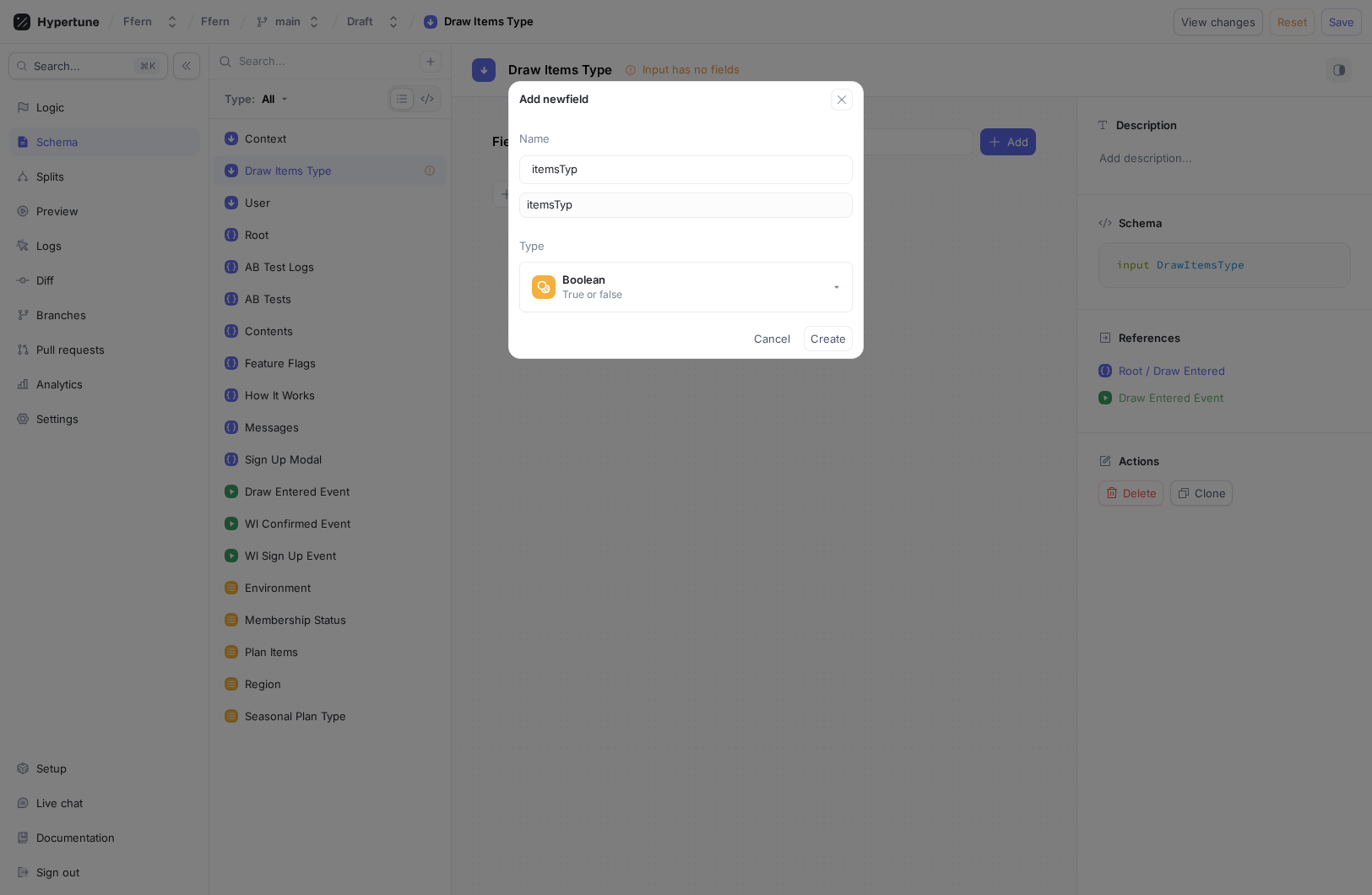 type on "itemsType" 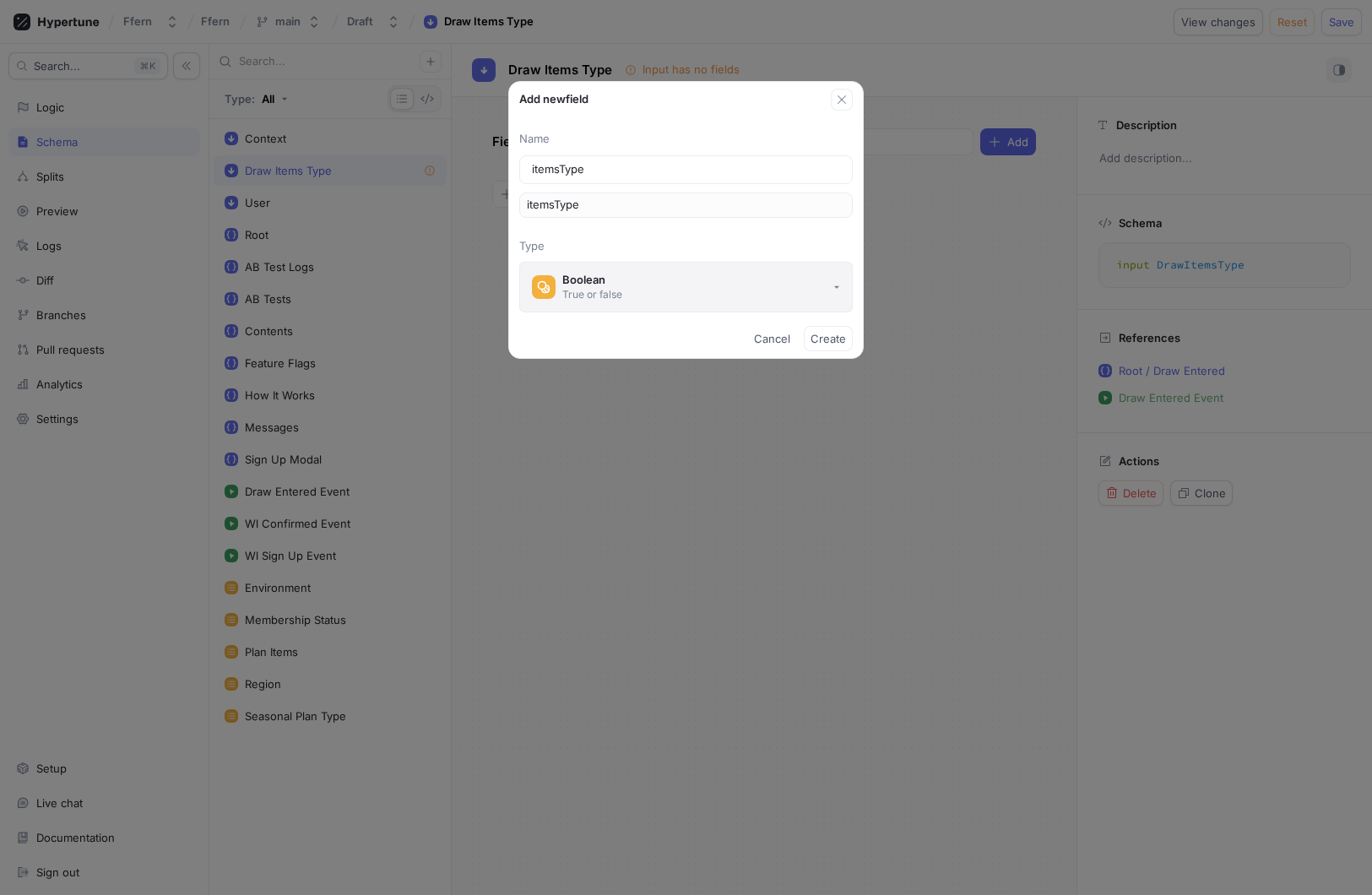 click on "Boolean True or false" at bounding box center (686, 287) 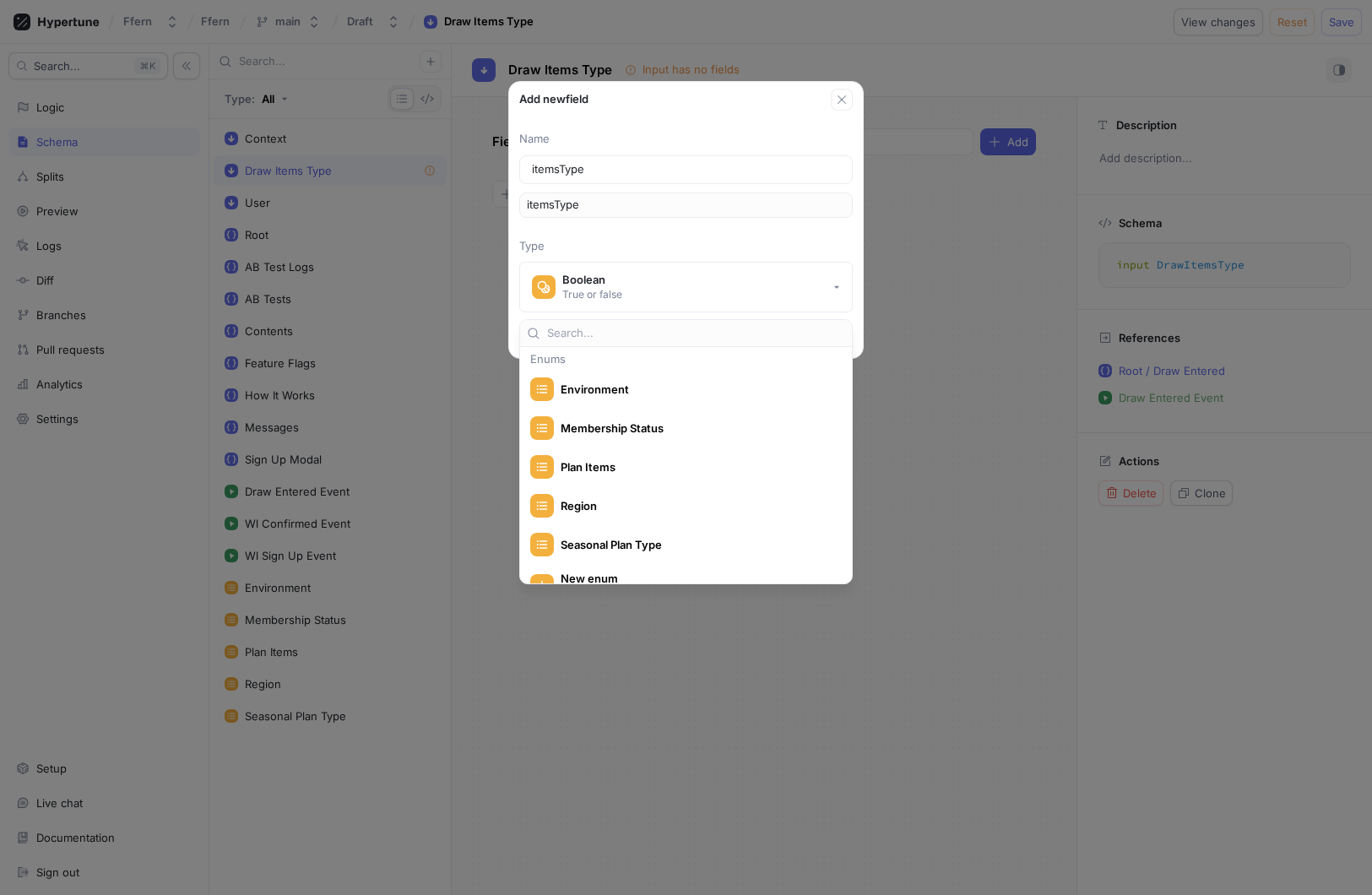 scroll, scrollTop: 271, scrollLeft: 0, axis: vertical 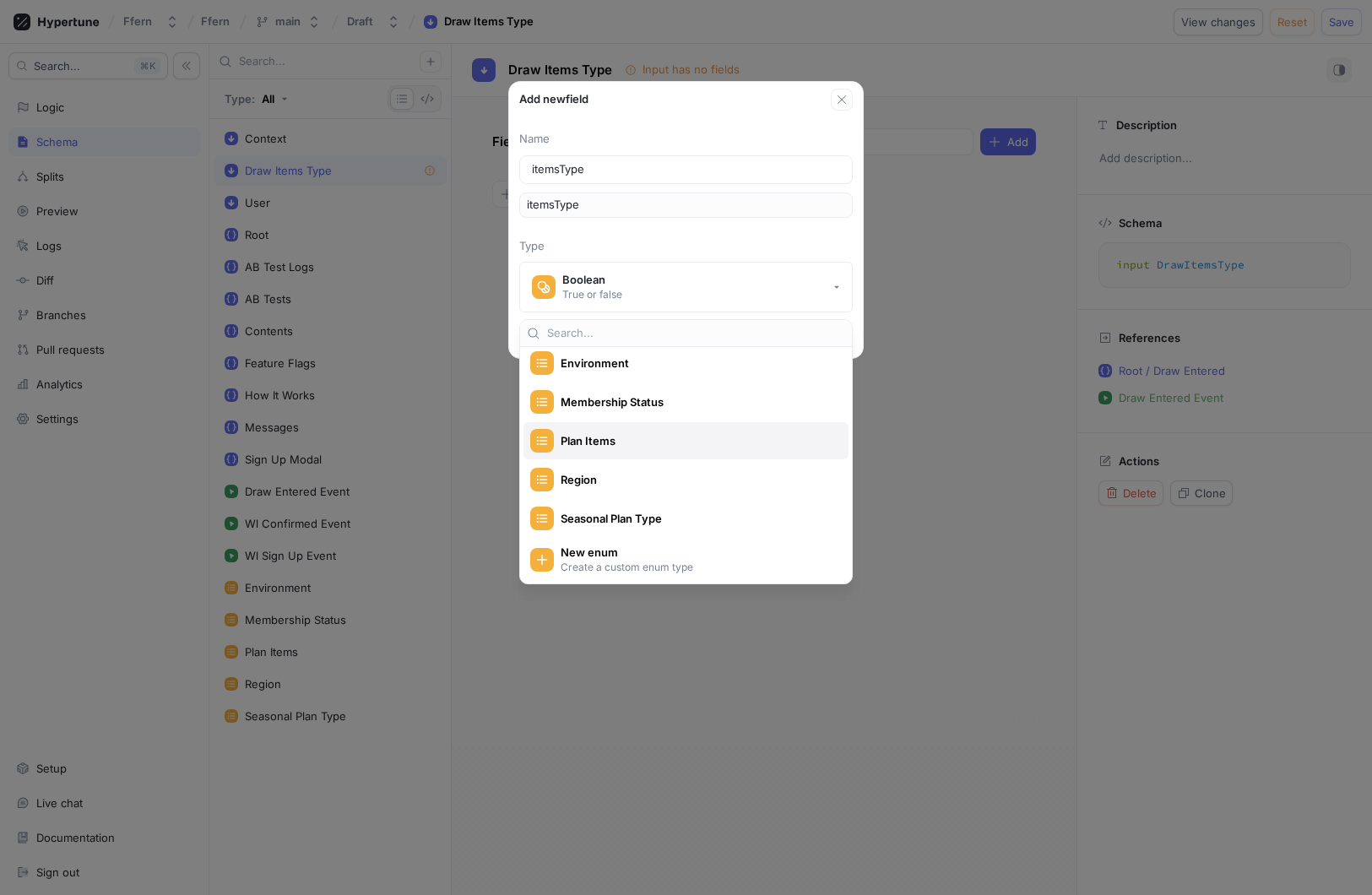 click on "Plan Items" at bounding box center [697, 441] 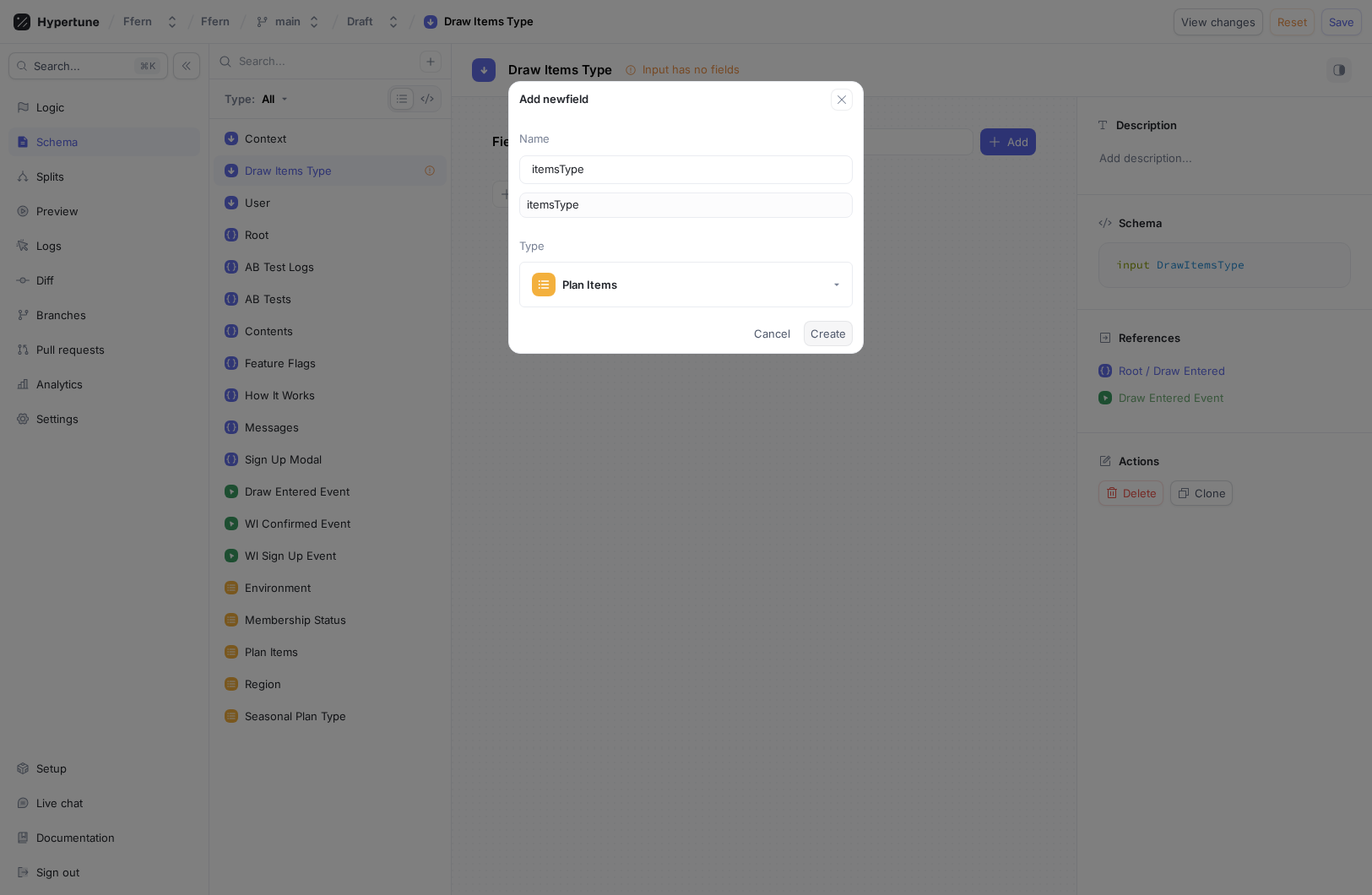 click on "Create" at bounding box center [828, 334] 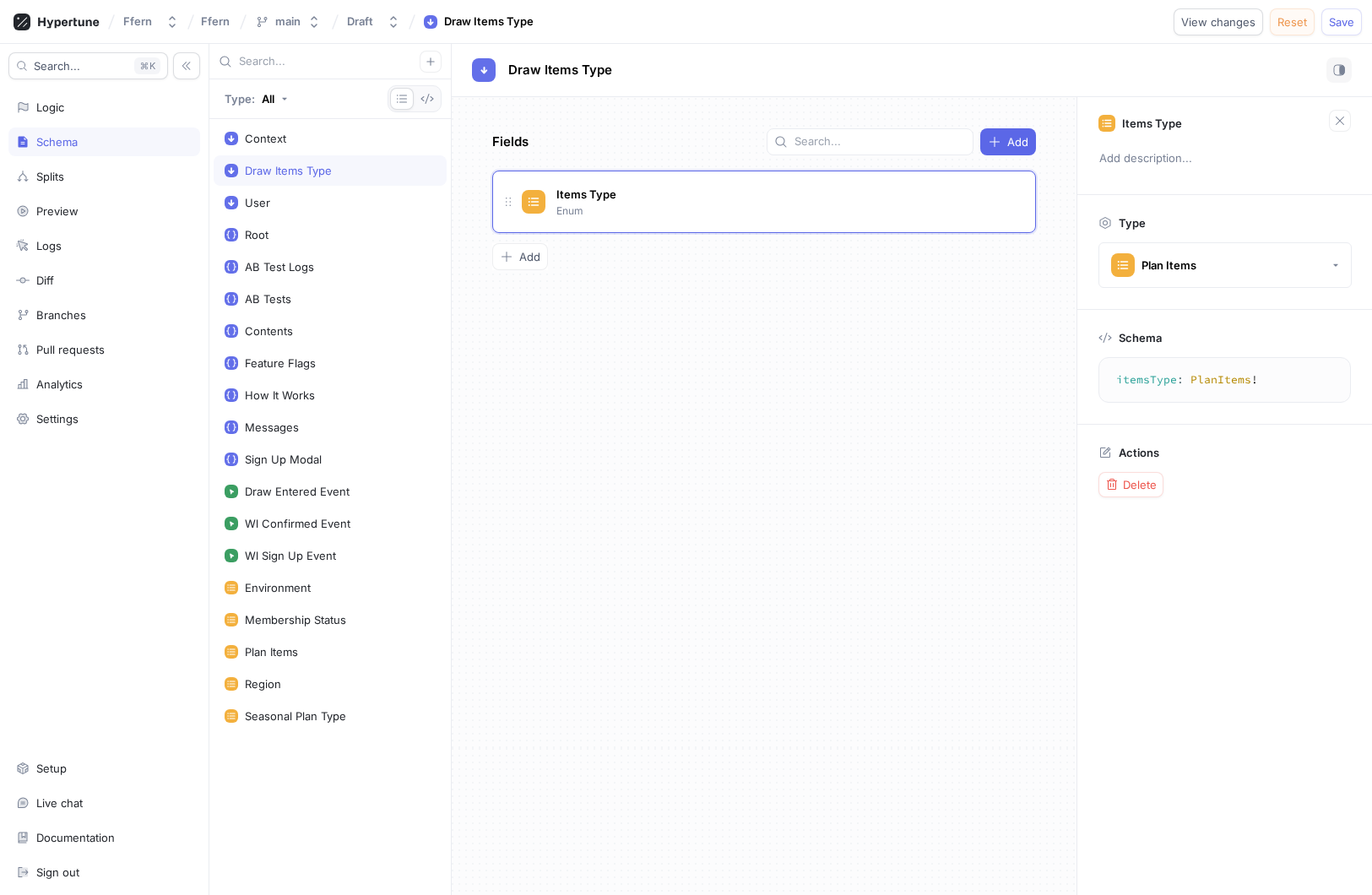 click on "Reset" at bounding box center [1292, 22] 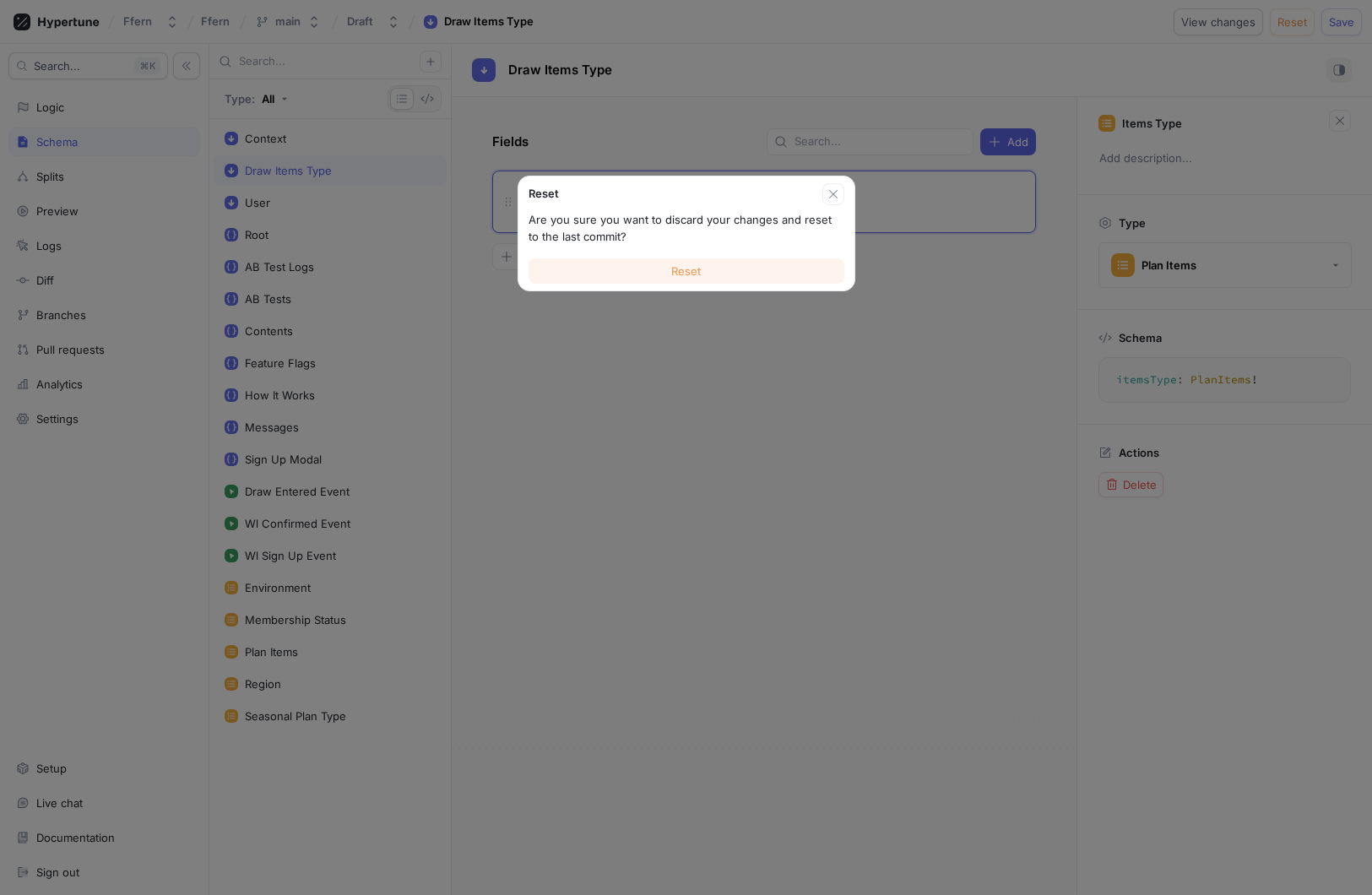 click on "Reset" at bounding box center (686, 271) 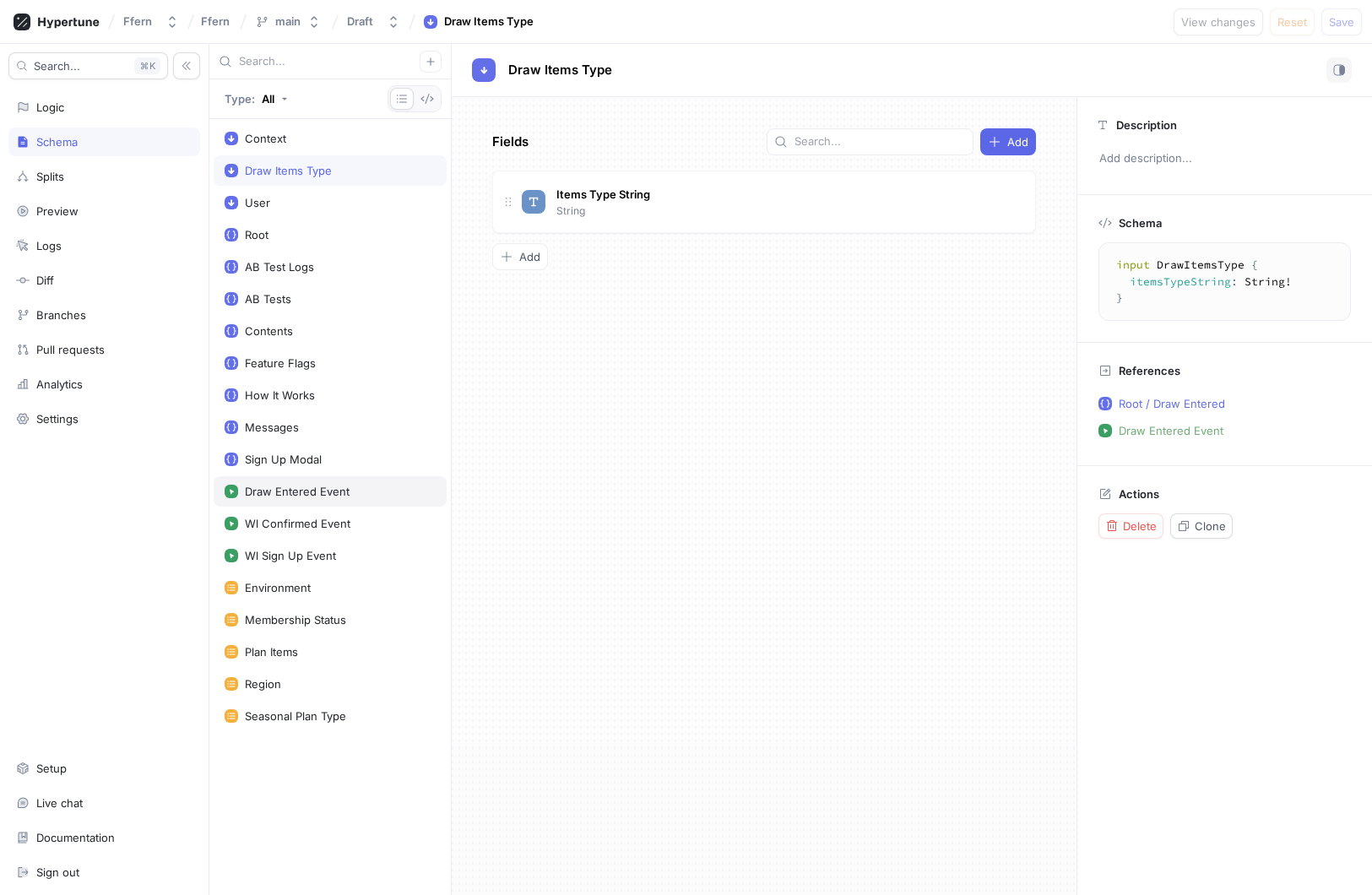 click on "Draw Entered Event" at bounding box center (330, 491) 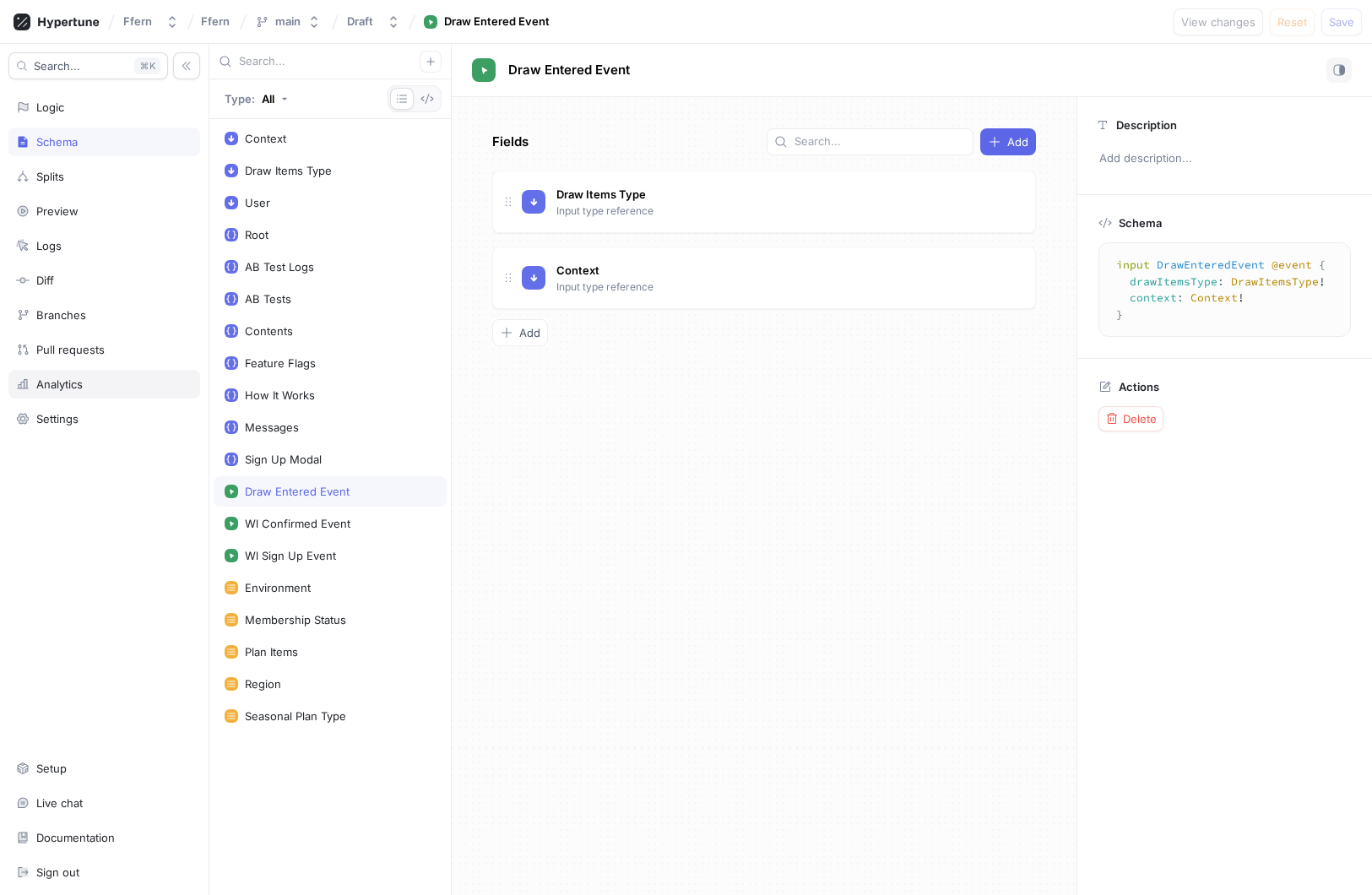 click on "Analytics" at bounding box center [104, 384] 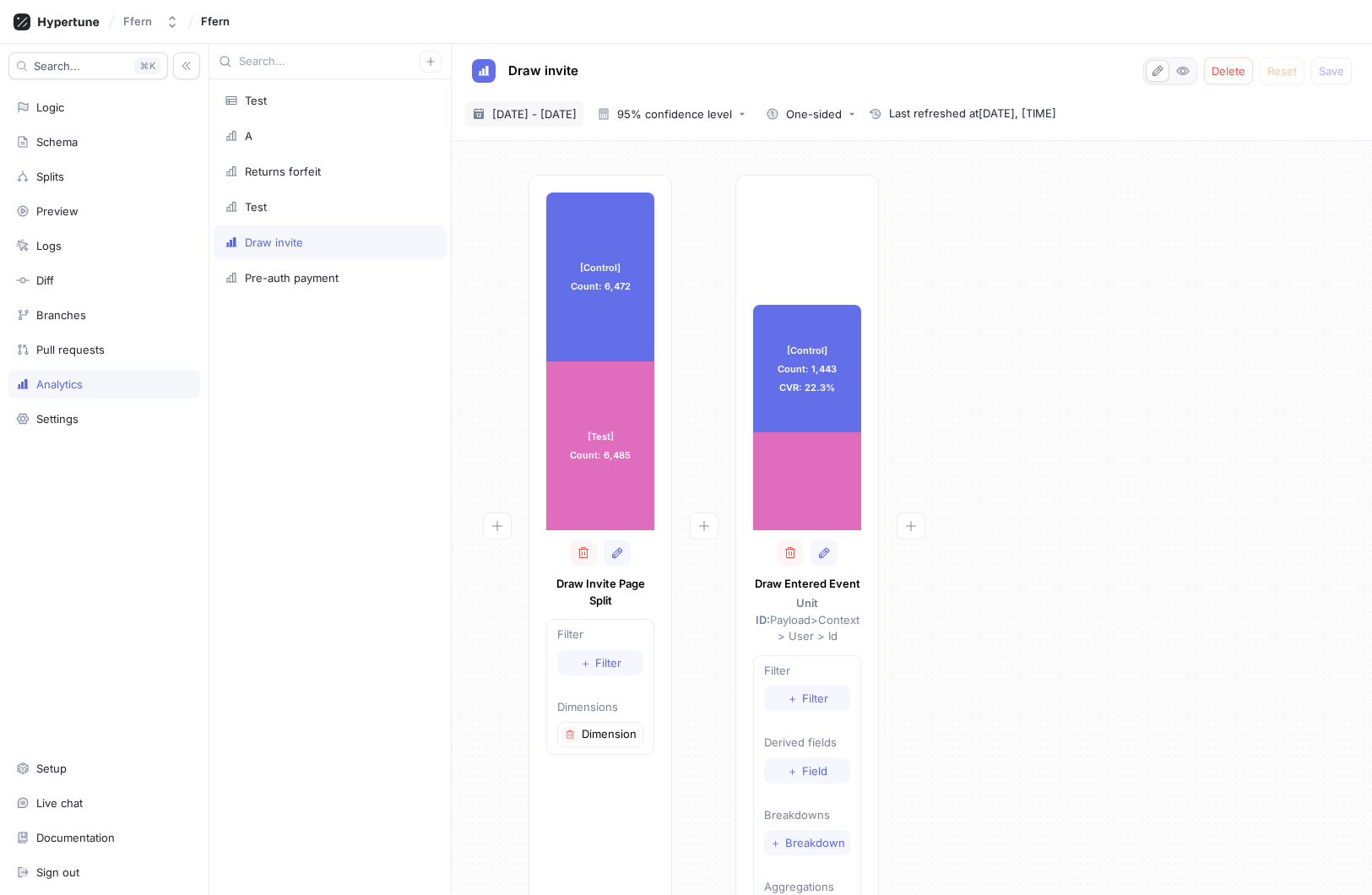 click on "[DATE] - [DATE]" at bounding box center (534, 114) 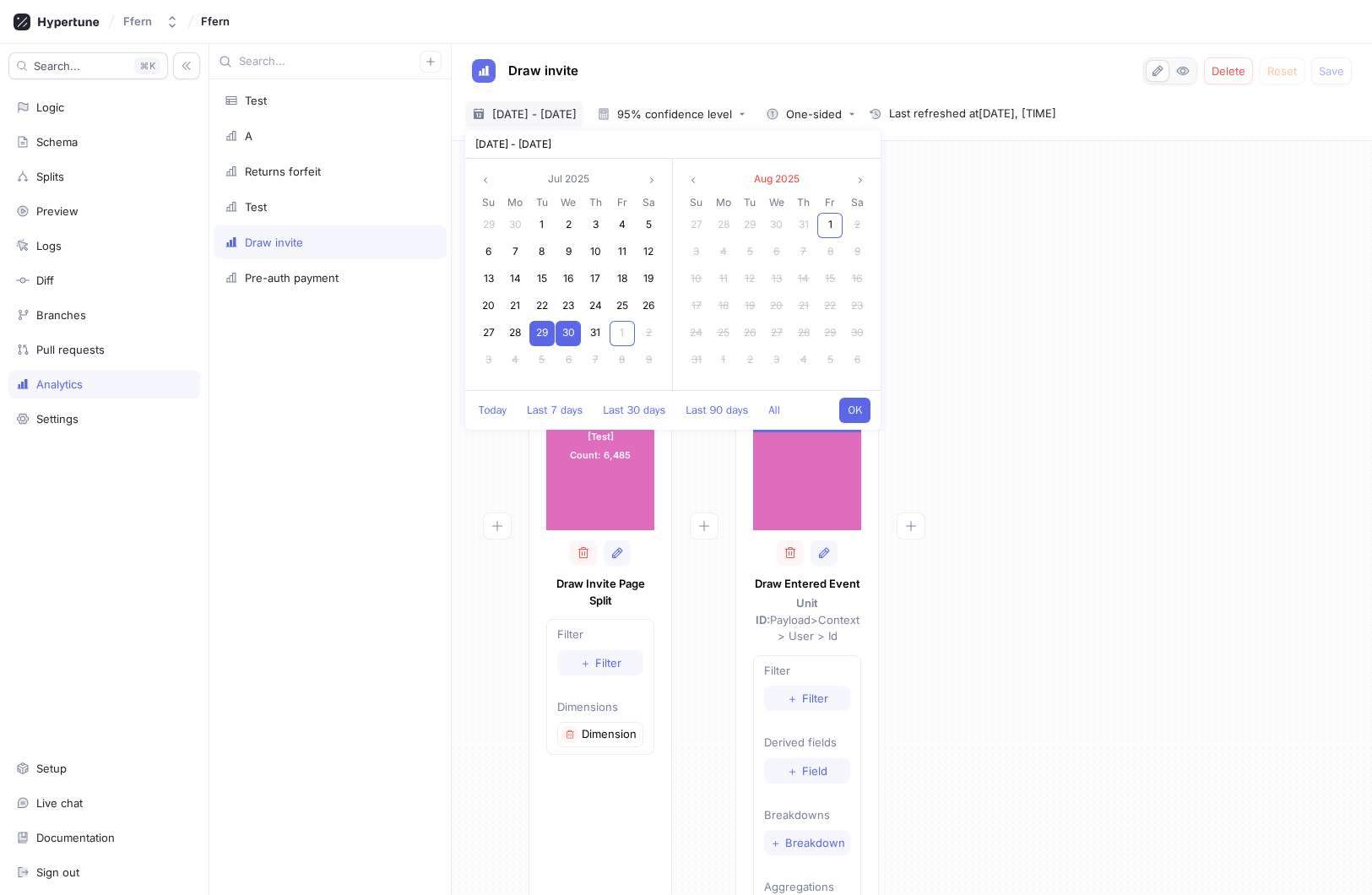 click on "29" at bounding box center [542, 332] 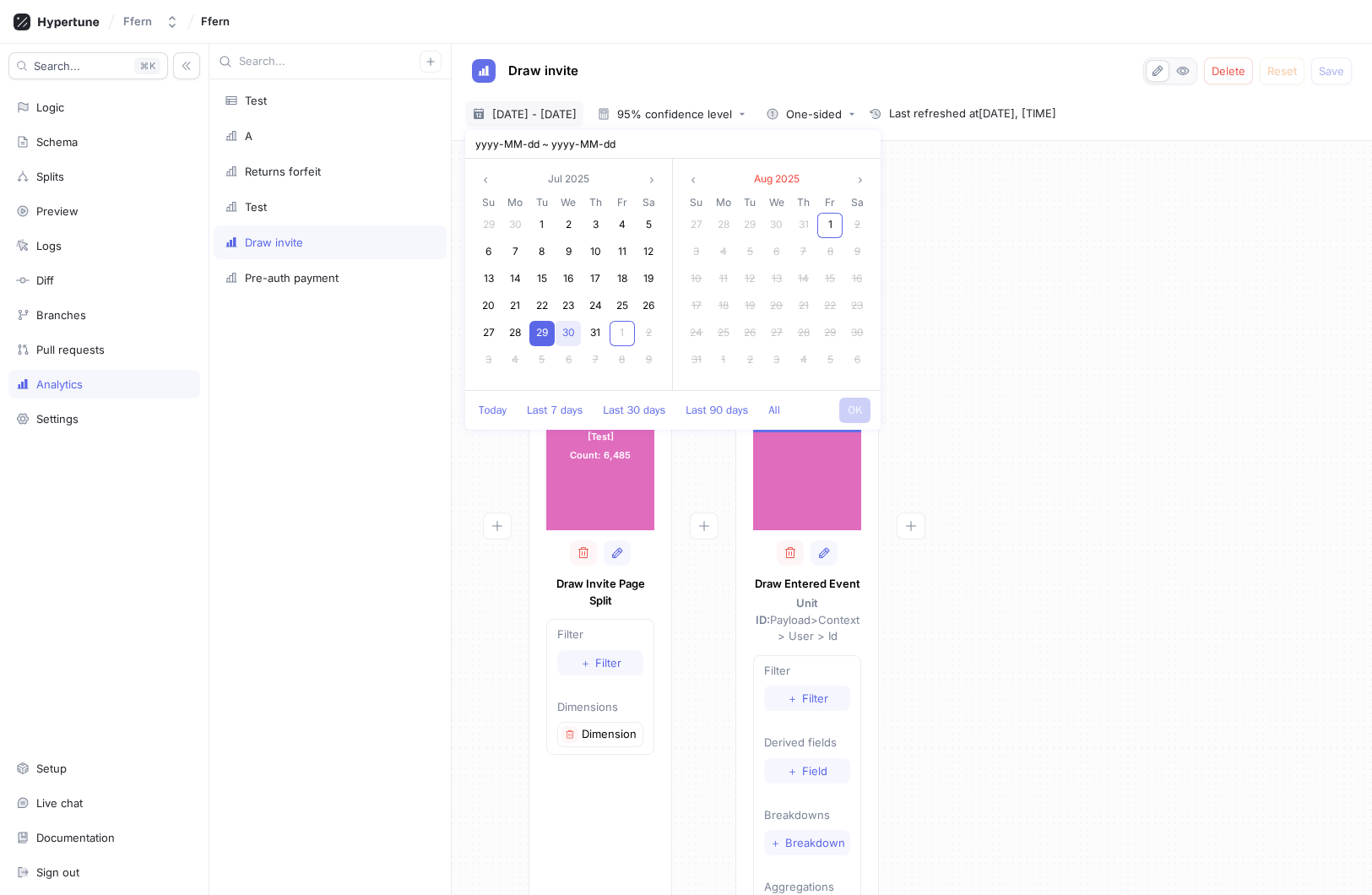click on "30" at bounding box center (568, 332) 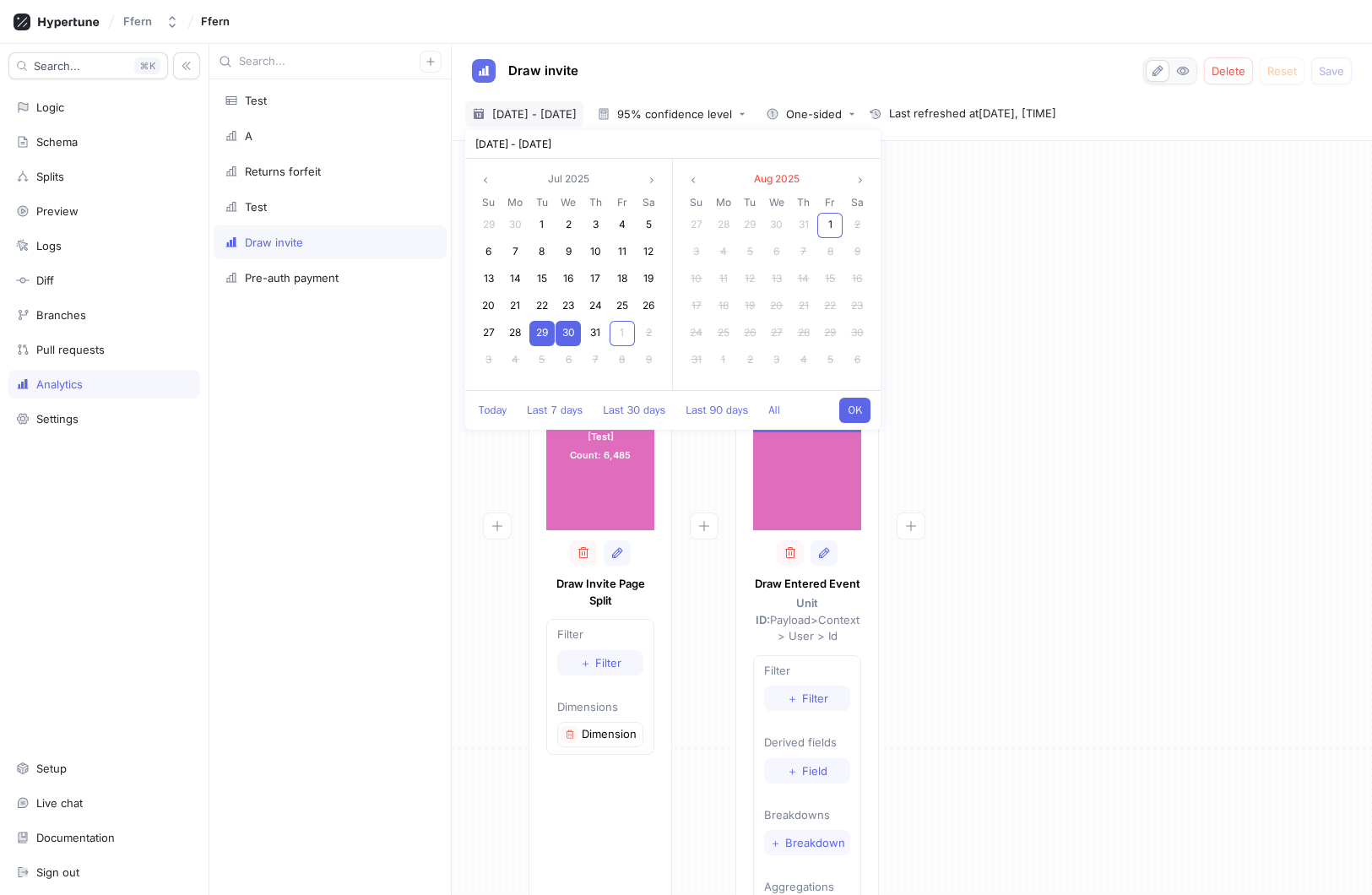 click on "OK" at bounding box center (854, 410) 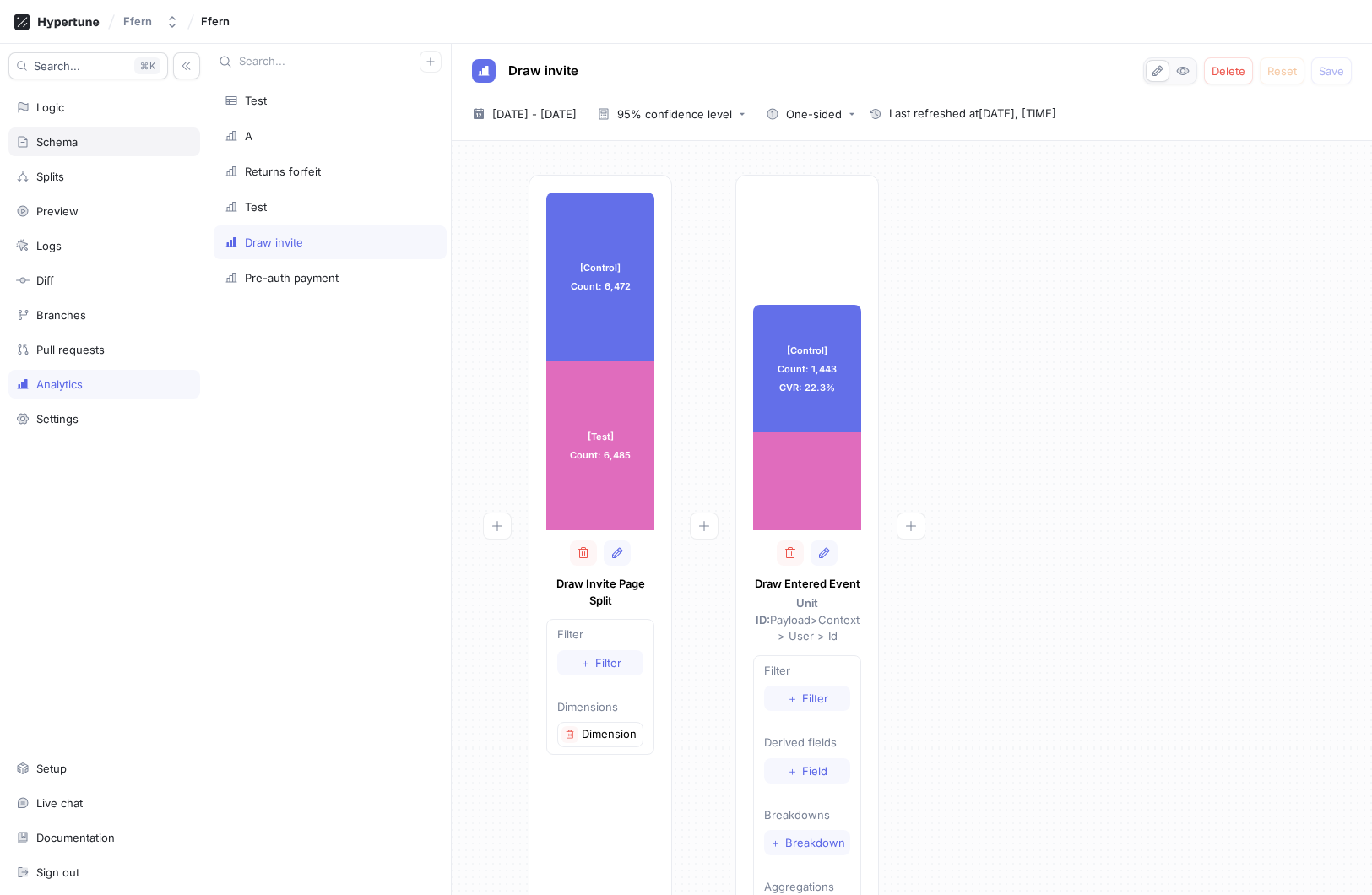 click on "Schema" at bounding box center (104, 142) 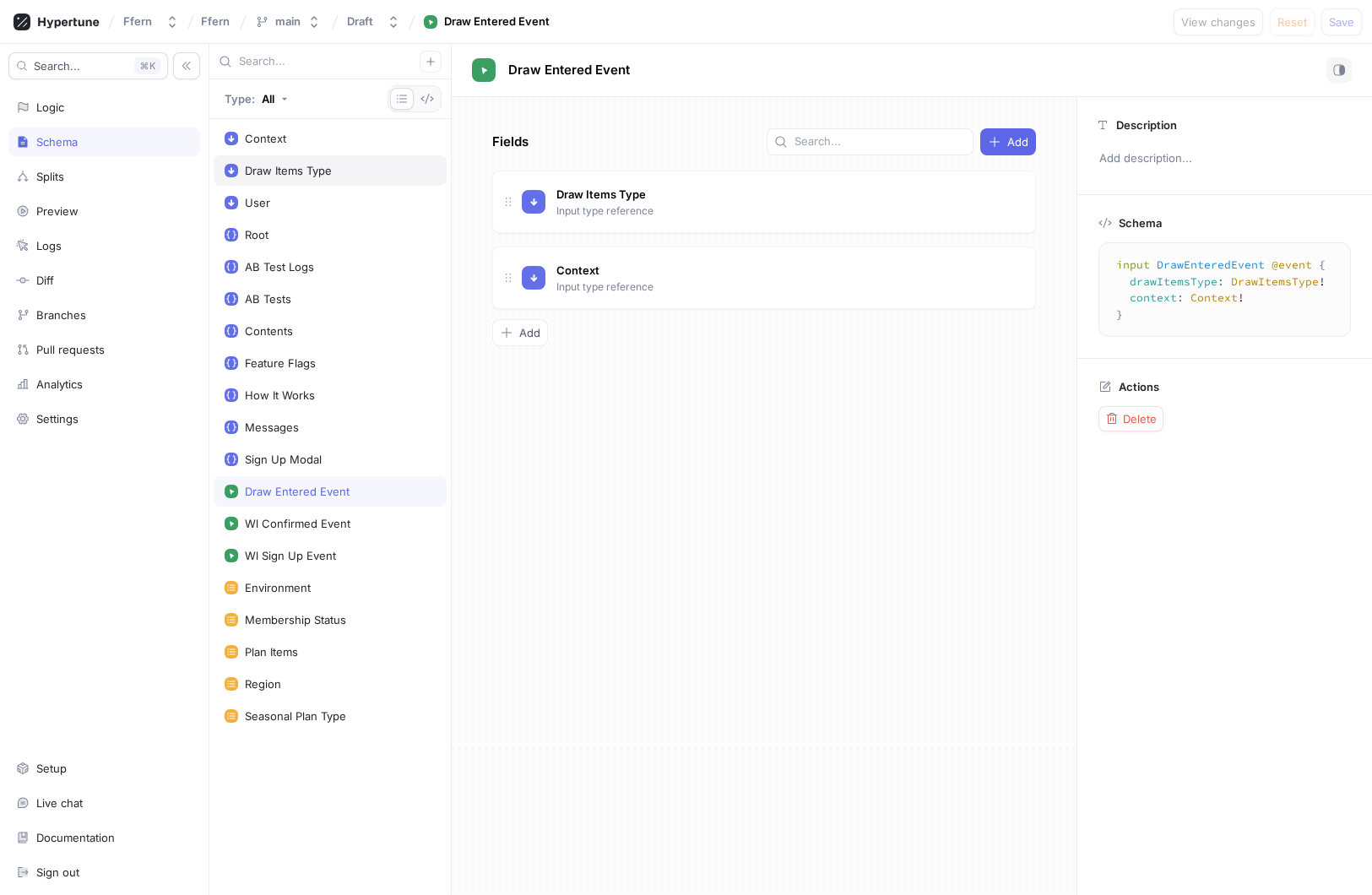 click on "Draw Items Type" at bounding box center (330, 171) 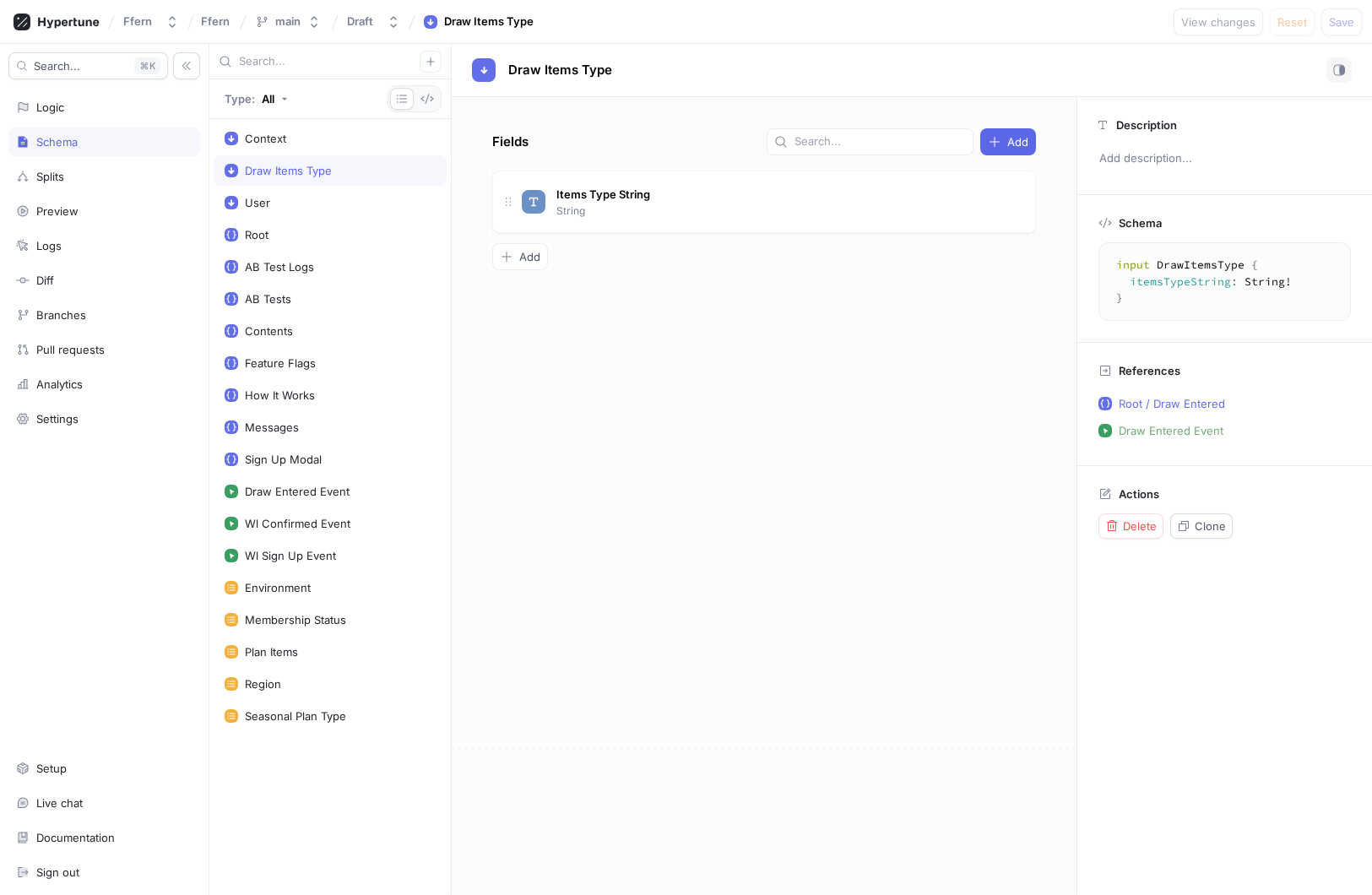 drag, startPoint x: 1130, startPoint y: 296, endPoint x: 1075, endPoint y: 247, distance: 73.66139 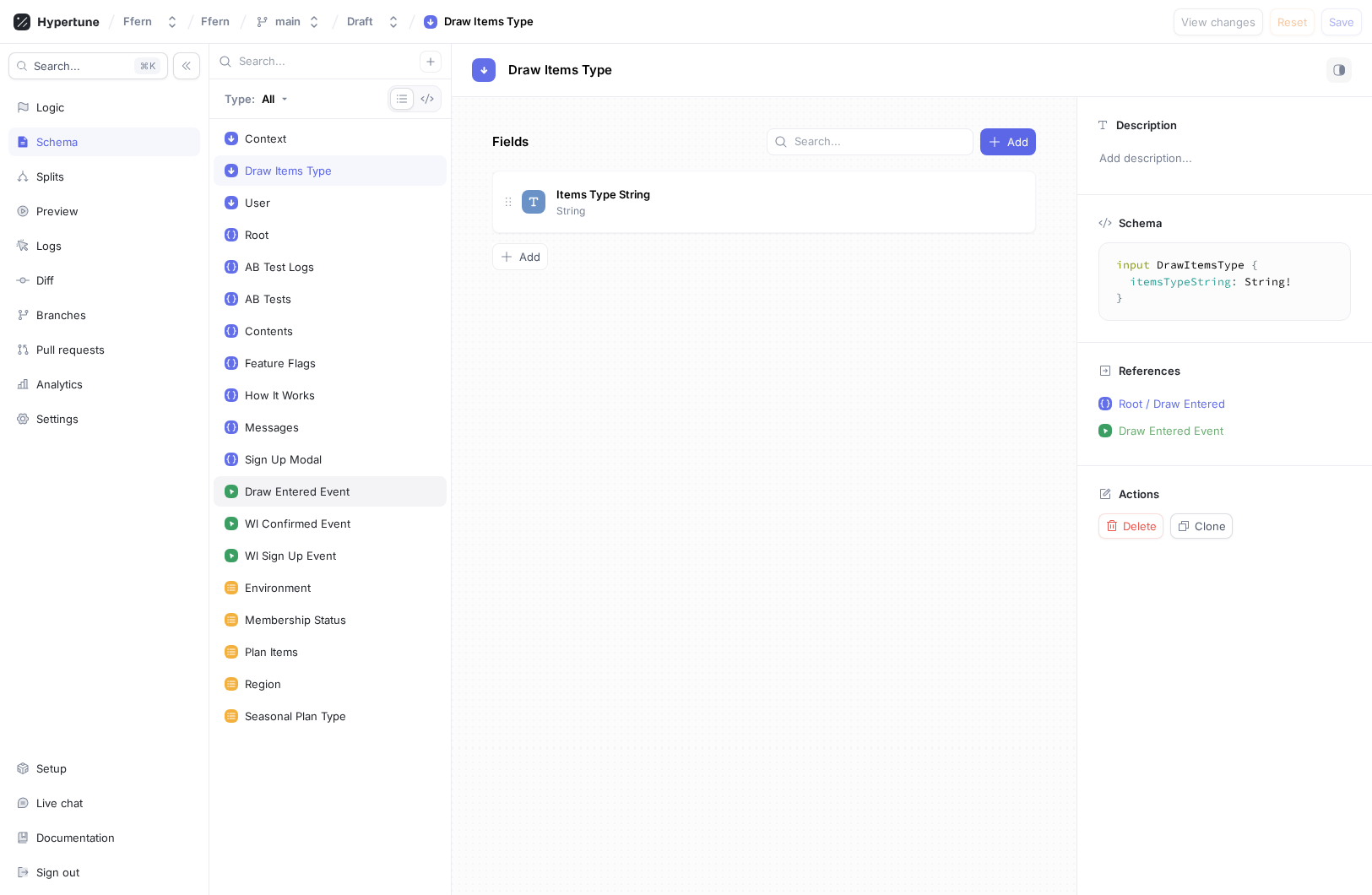 click on "Draw Entered Event" at bounding box center [330, 491] 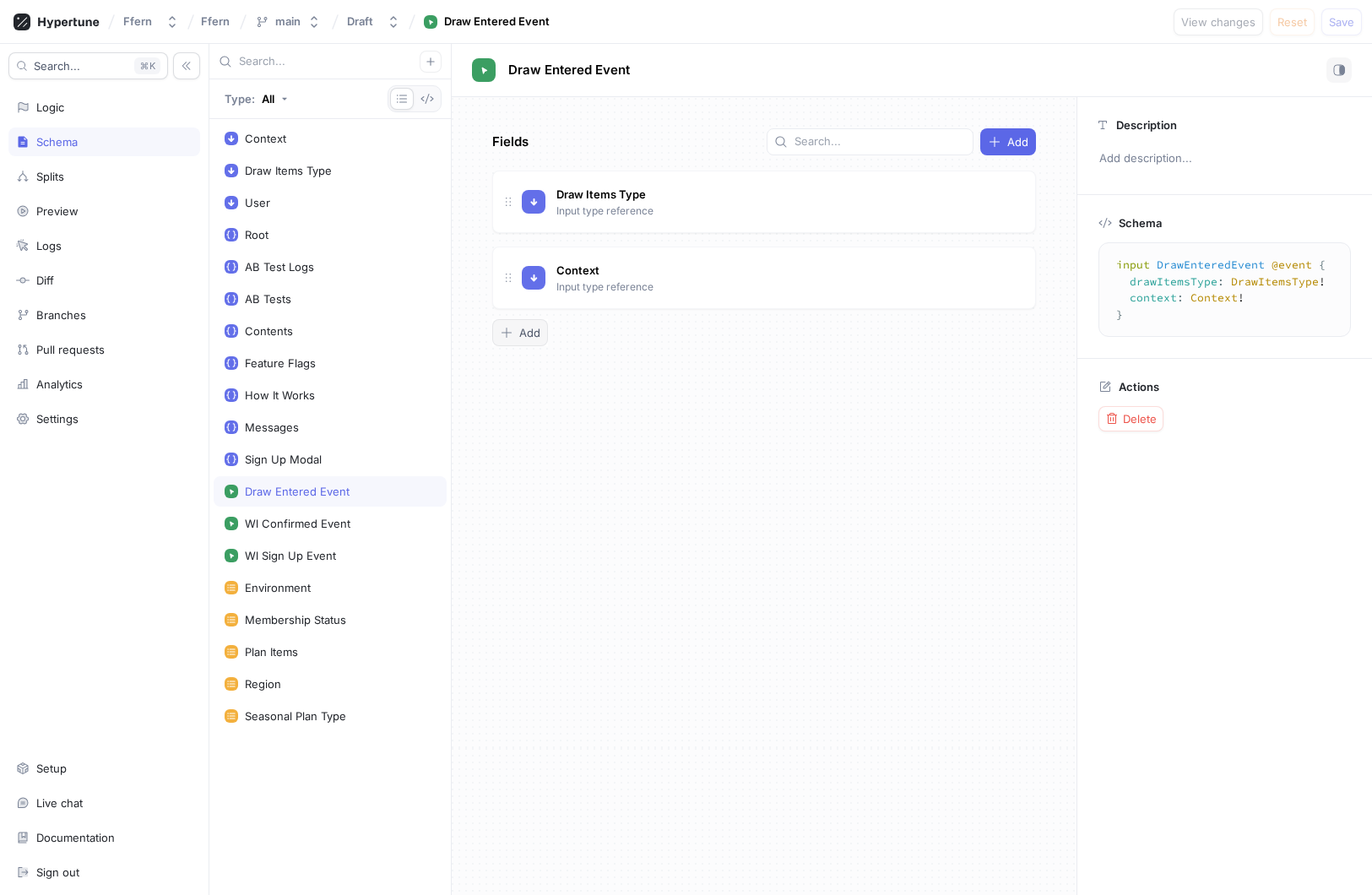 click 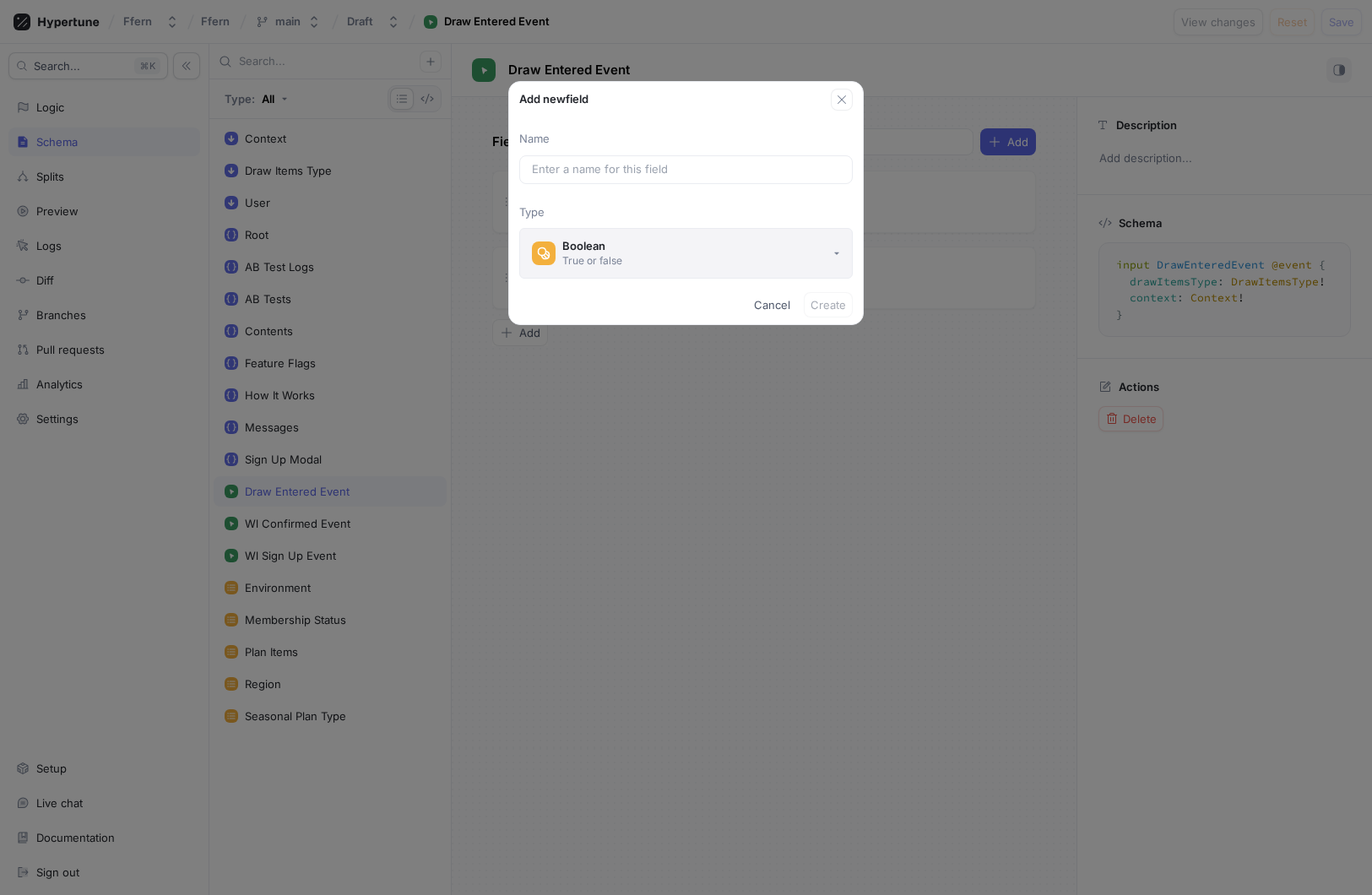 click on "Boolean" at bounding box center (592, 246) 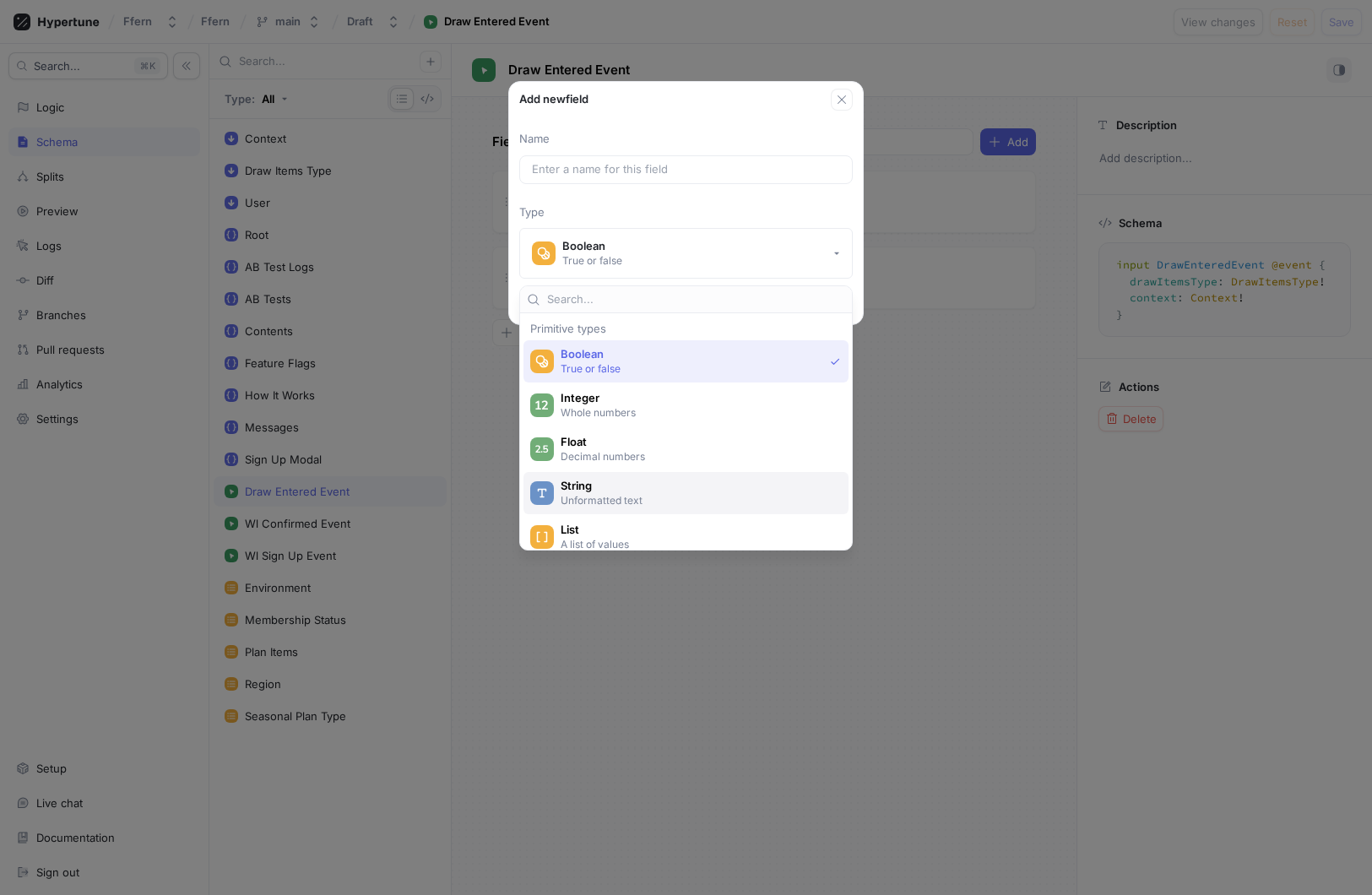 click on "String" at bounding box center (697, 485) 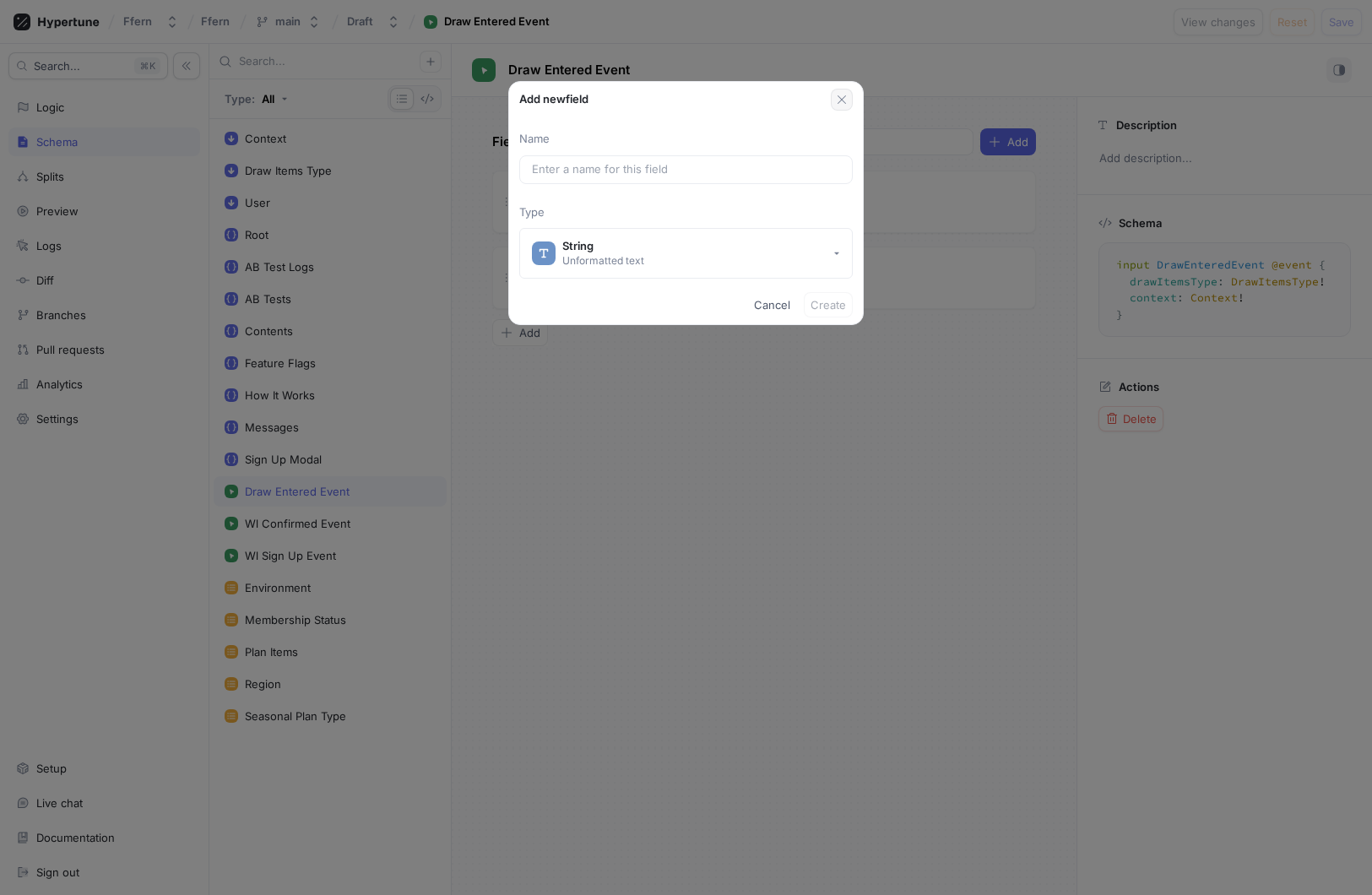 click 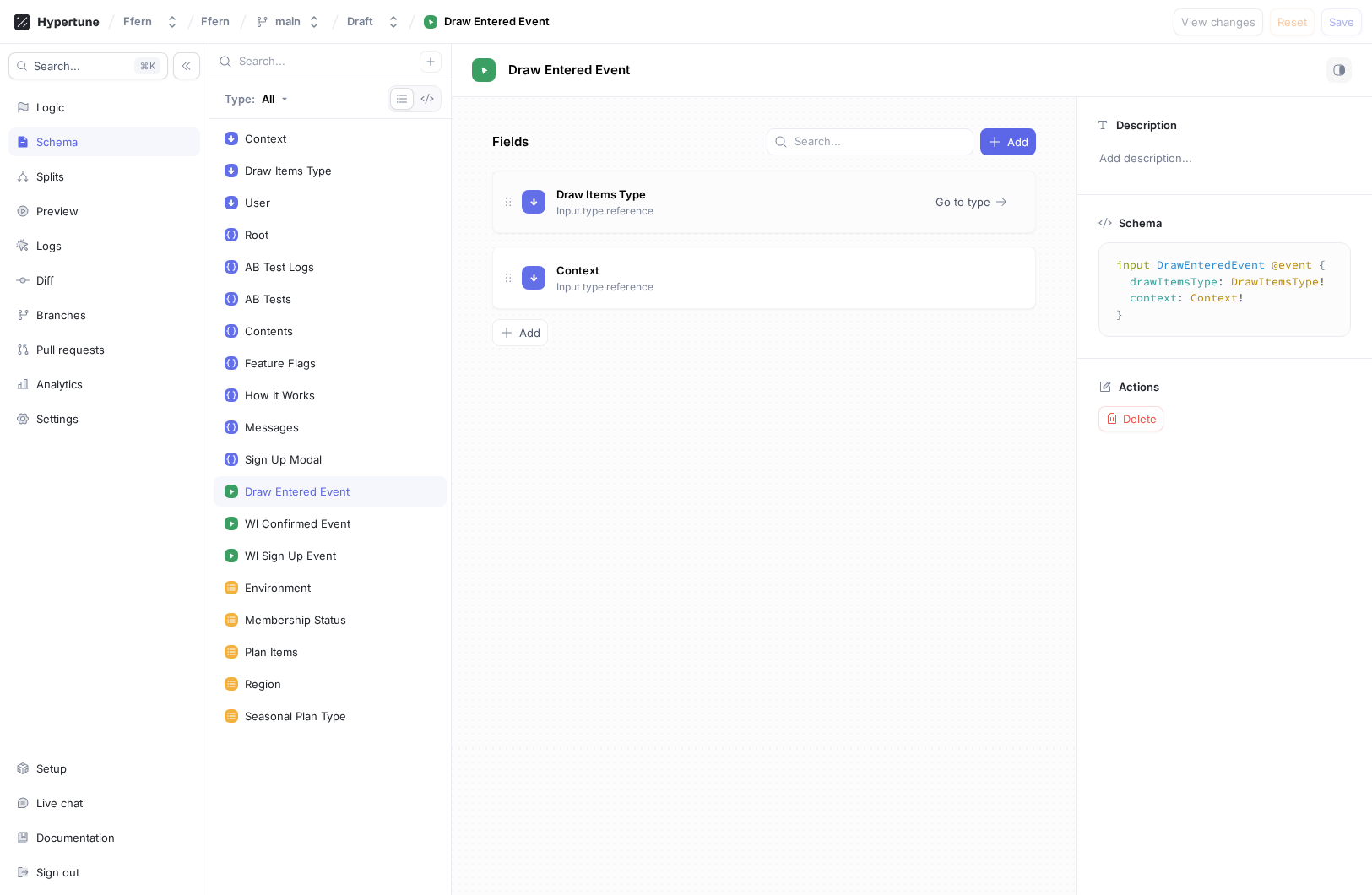 click on "Draw Items Type Input type reference" at bounding box center [722, 202] 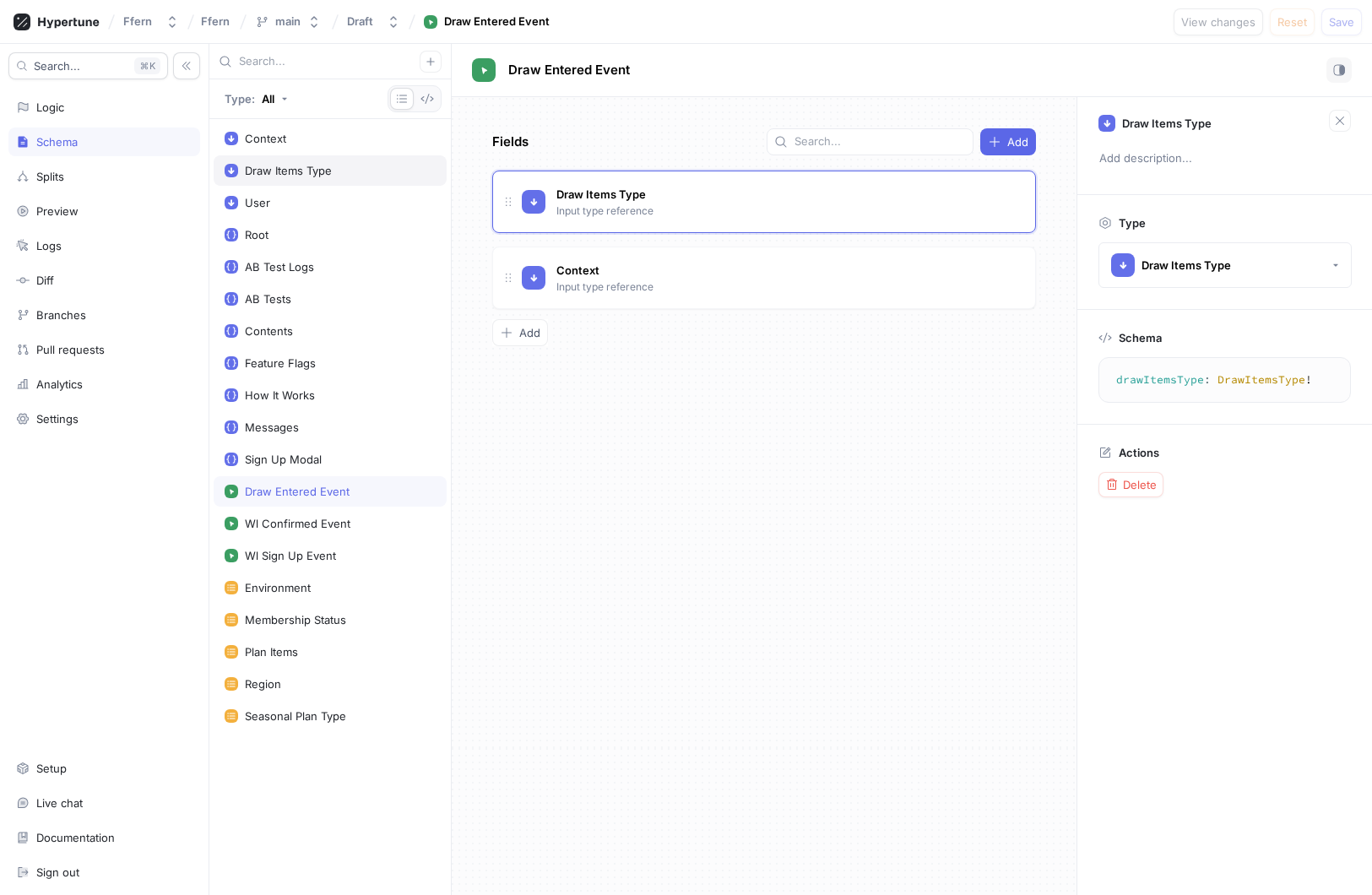 click on "Draw Items Type" at bounding box center (330, 171) 